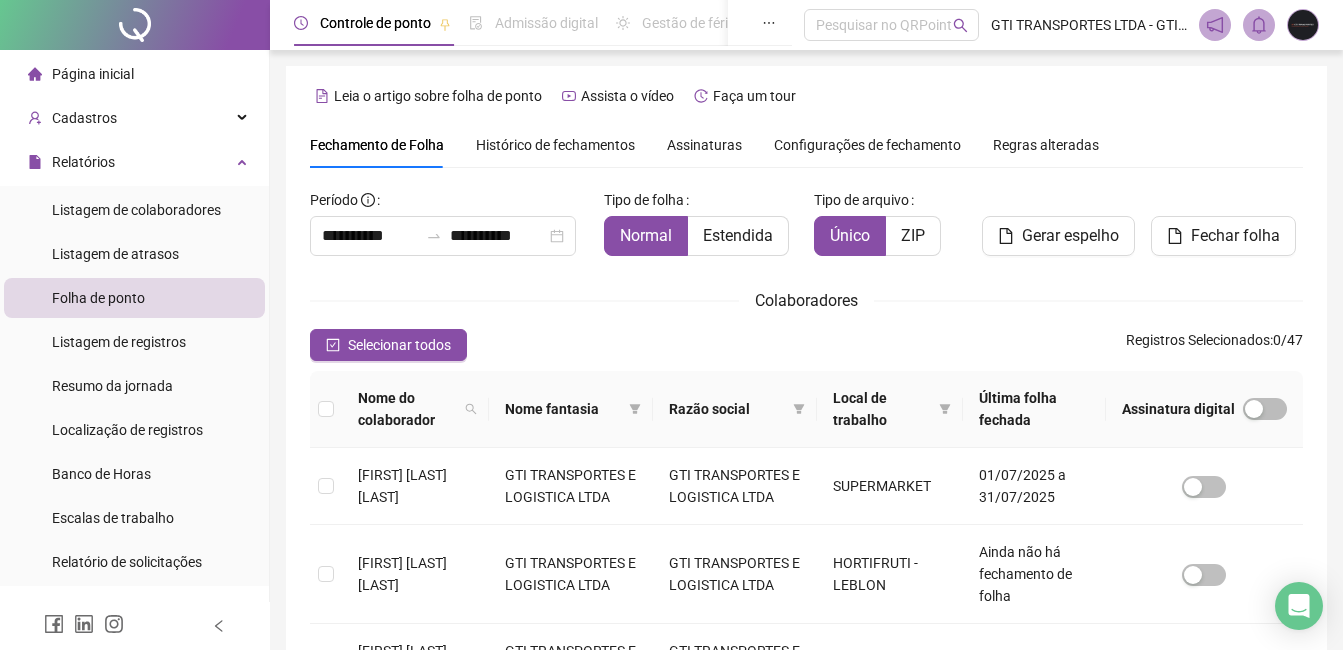 scroll, scrollTop: 85, scrollLeft: 0, axis: vertical 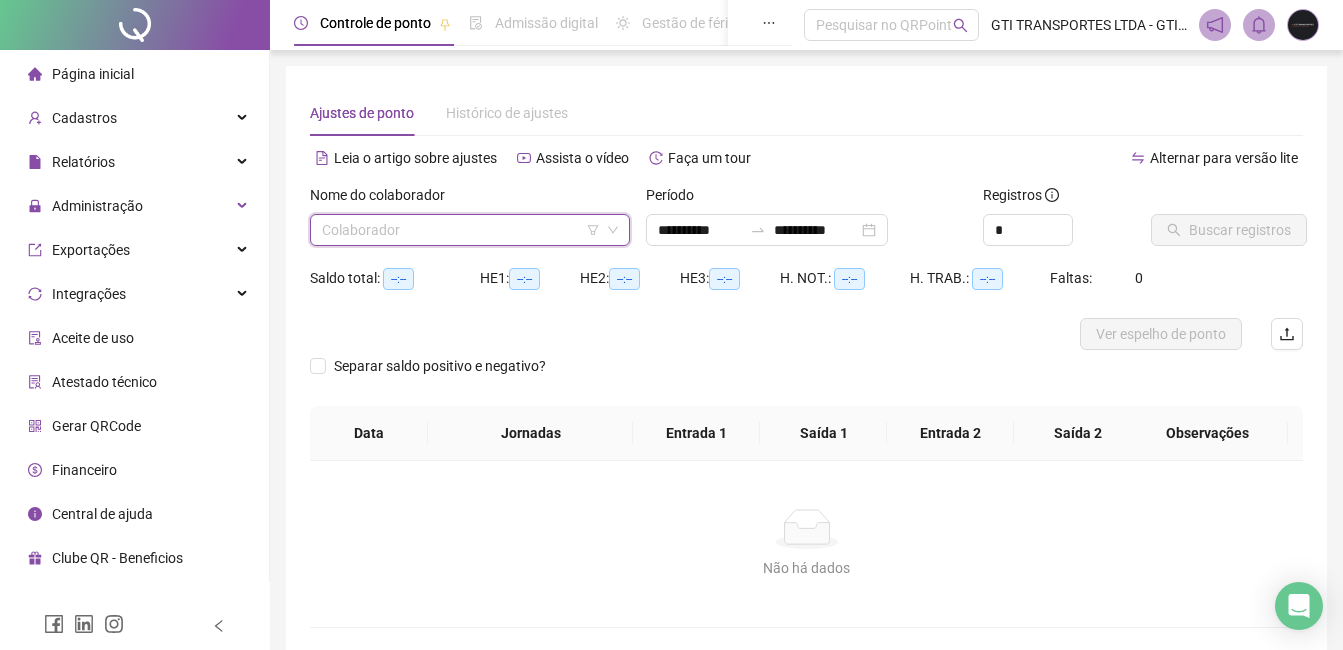 click at bounding box center (461, 230) 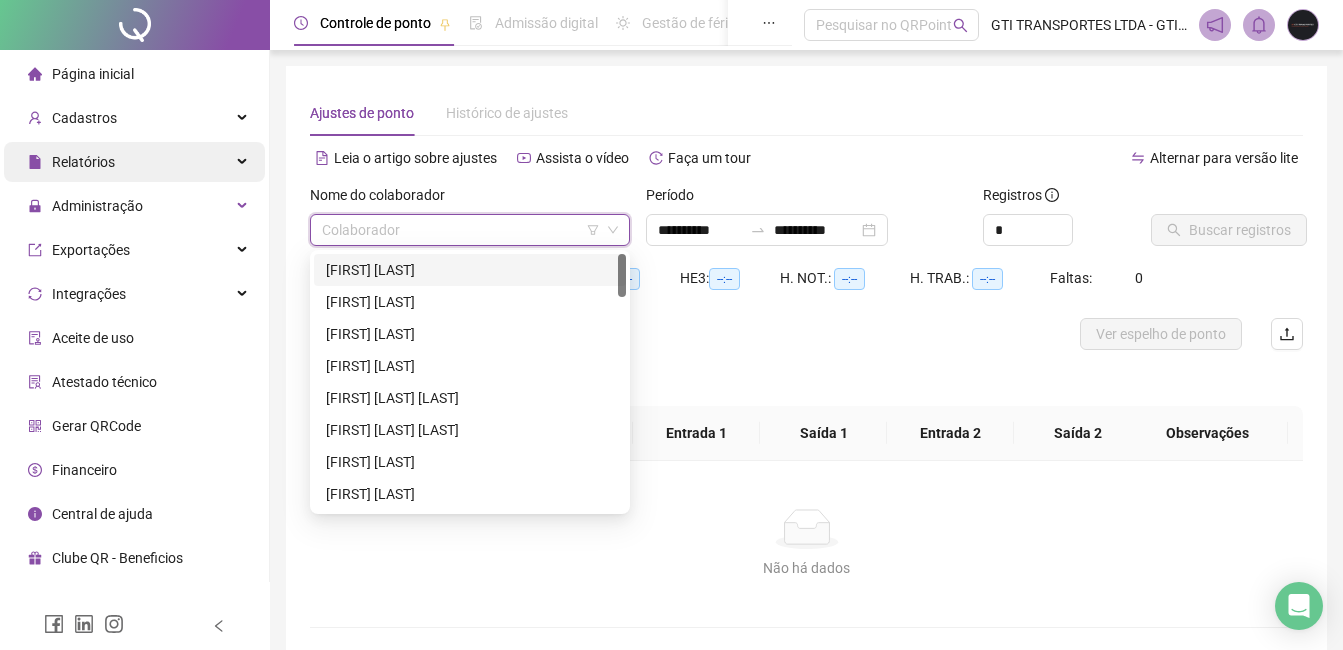 click on "Relatórios" at bounding box center (83, 162) 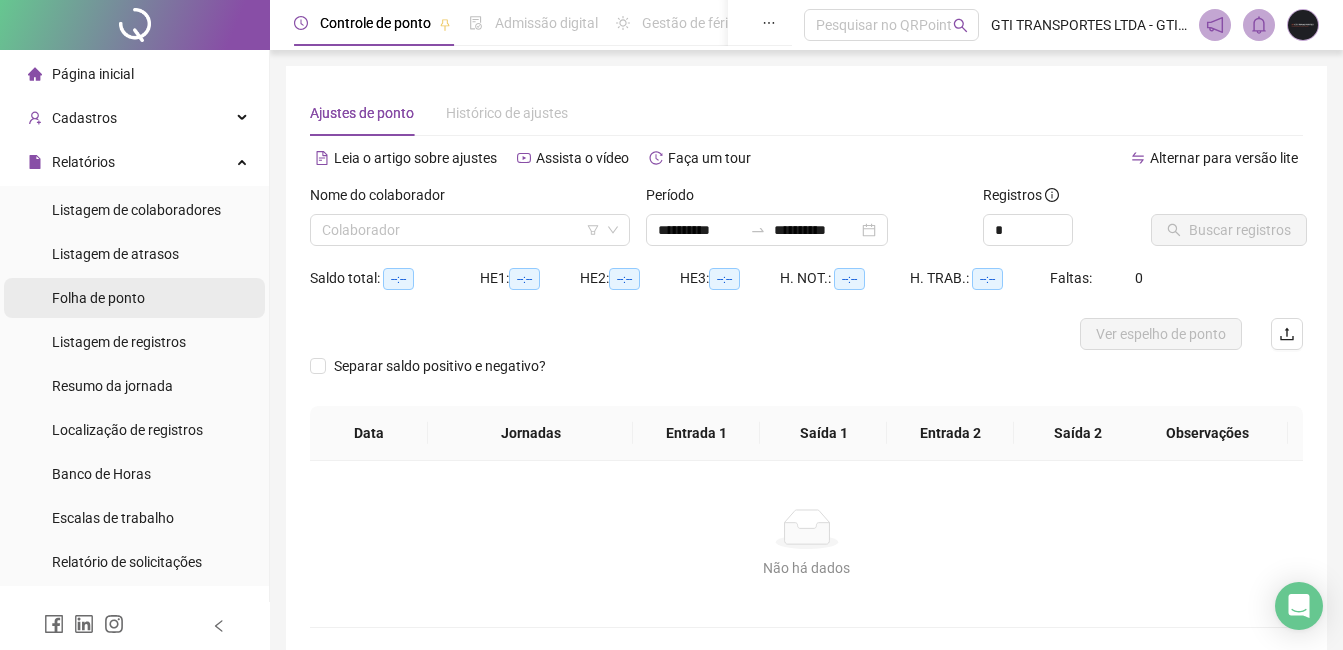click on "Folha de ponto" at bounding box center (98, 298) 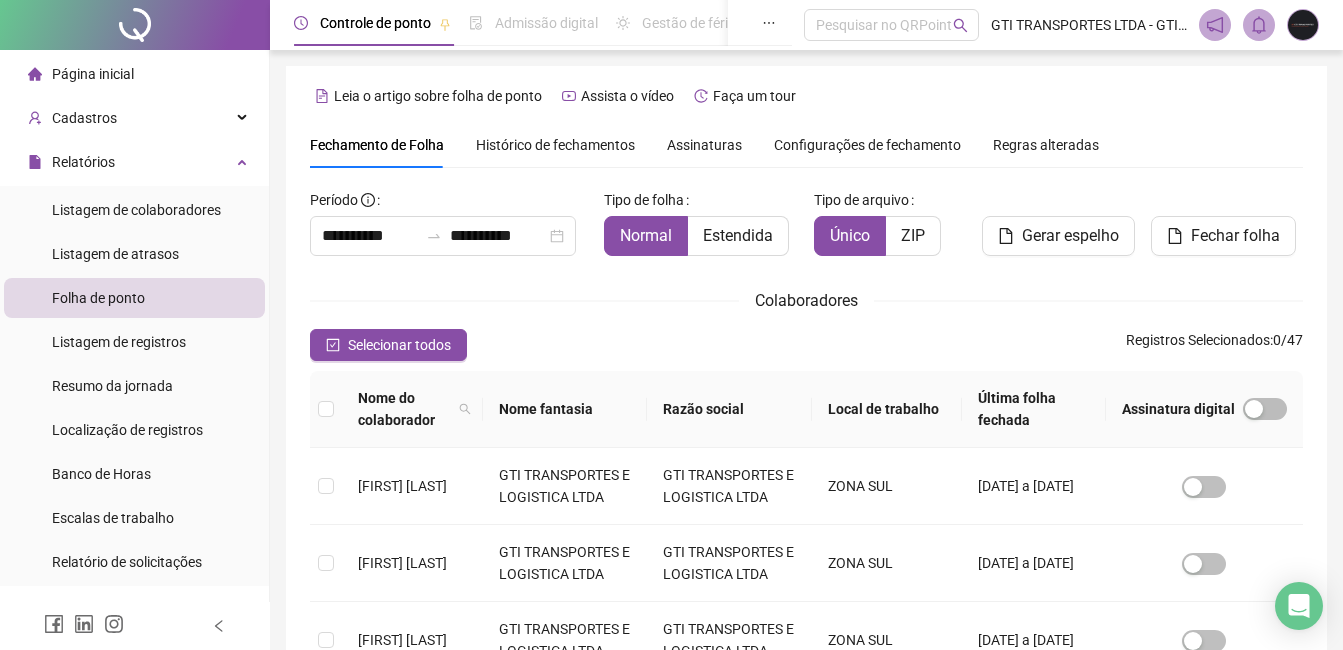 scroll, scrollTop: 85, scrollLeft: 0, axis: vertical 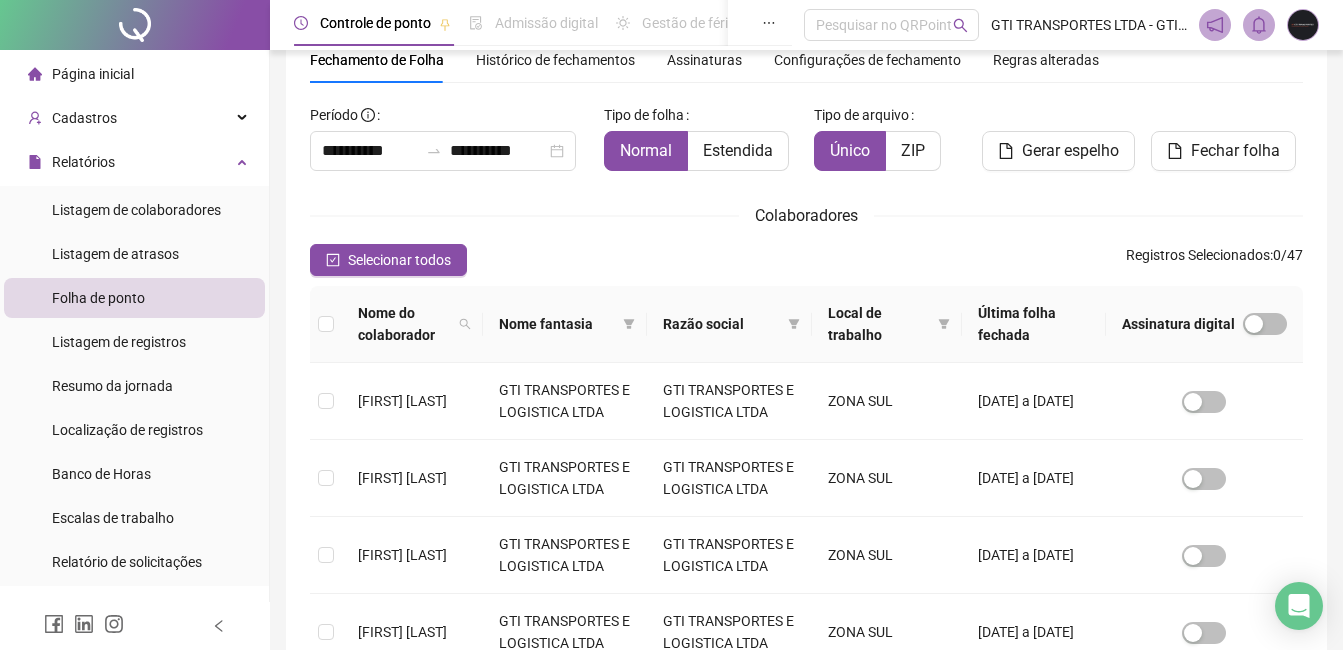 click on "Histórico de fechamentos" at bounding box center [555, 60] 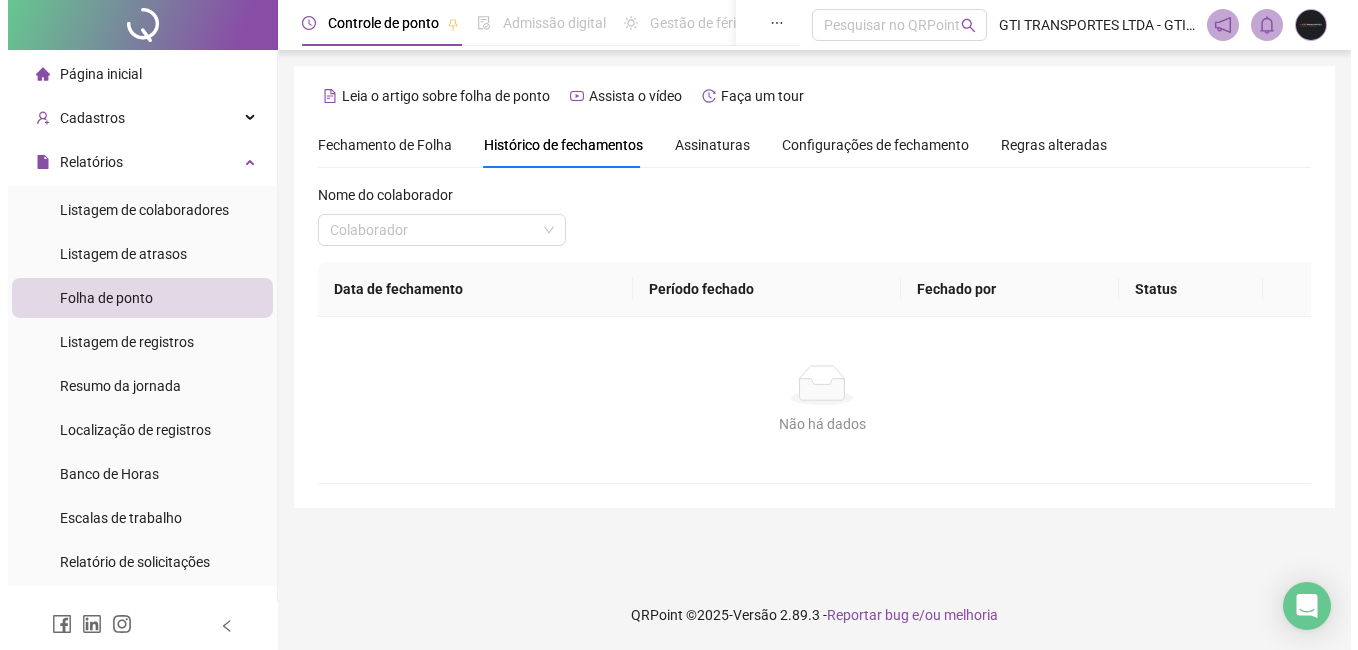 scroll, scrollTop: 0, scrollLeft: 0, axis: both 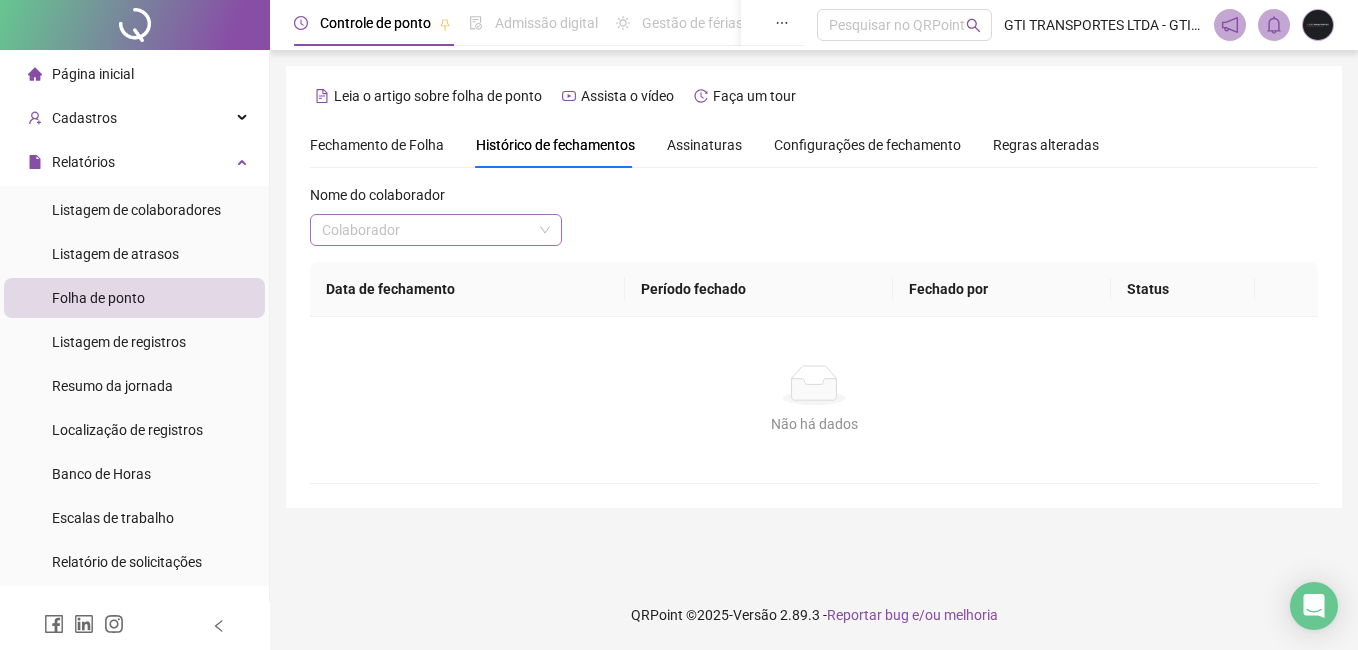 click at bounding box center [427, 230] 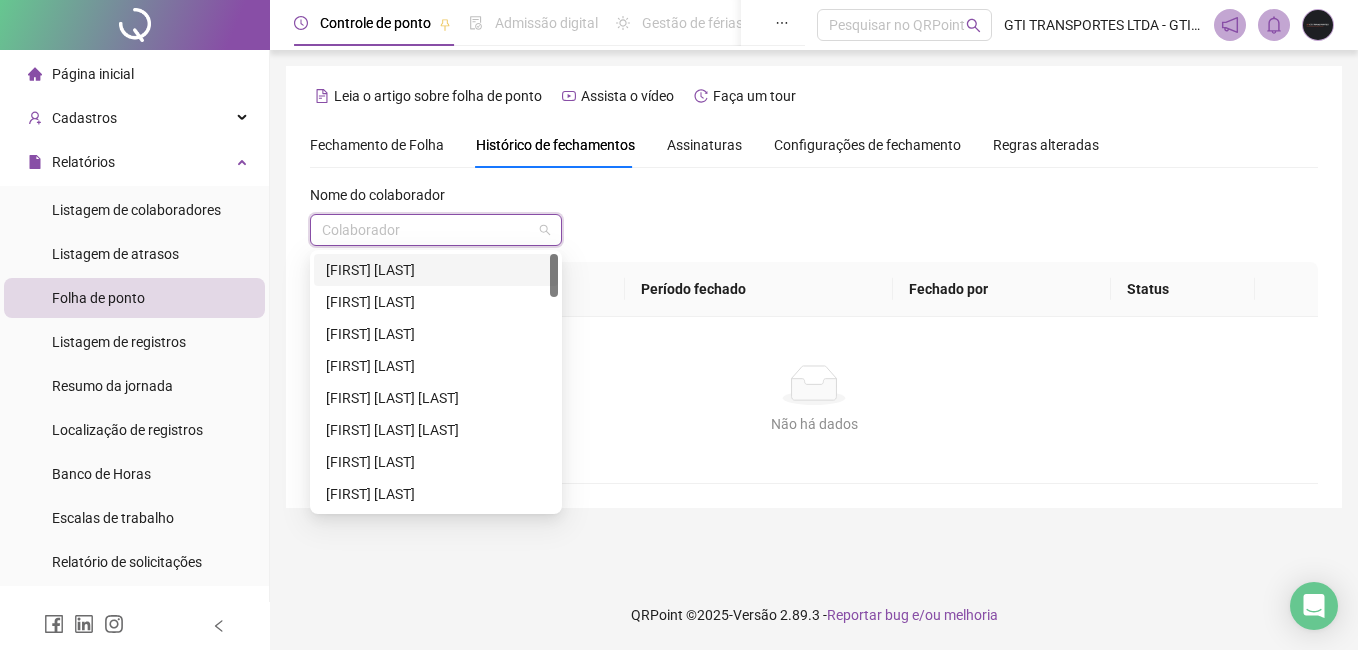 click on "[FIRST] [LAST]" at bounding box center (436, 270) 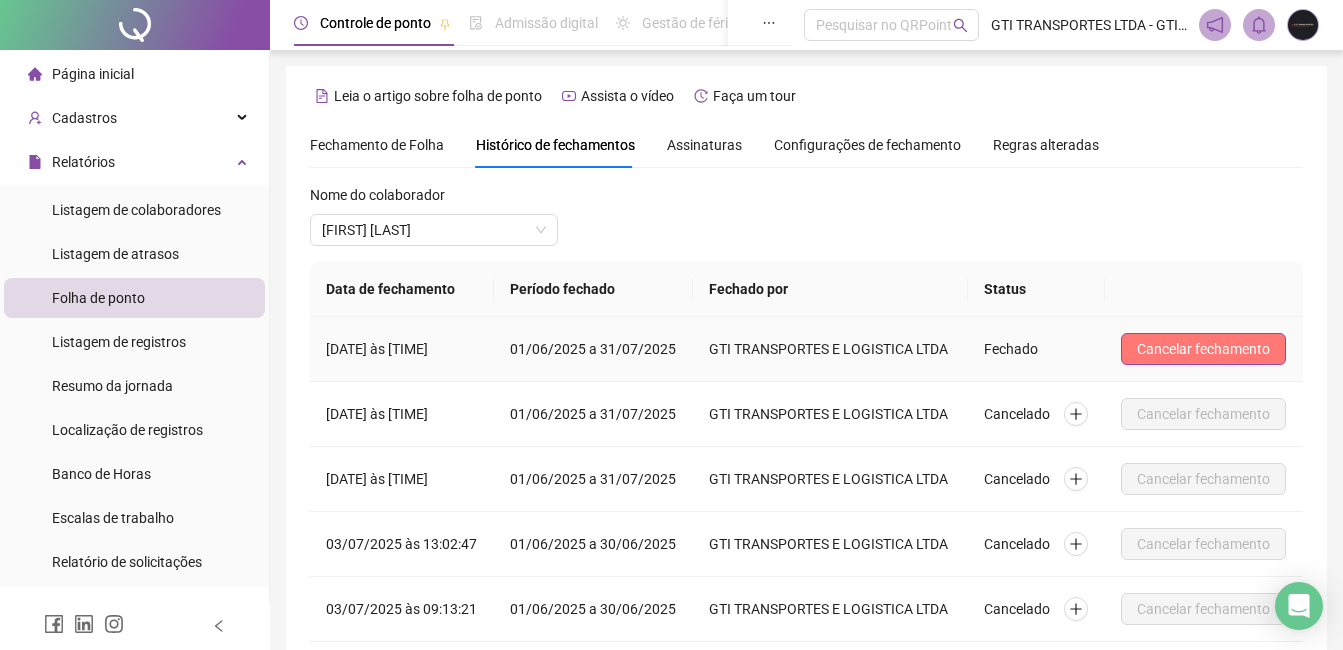 click on "Cancelar fechamento" at bounding box center (1203, 349) 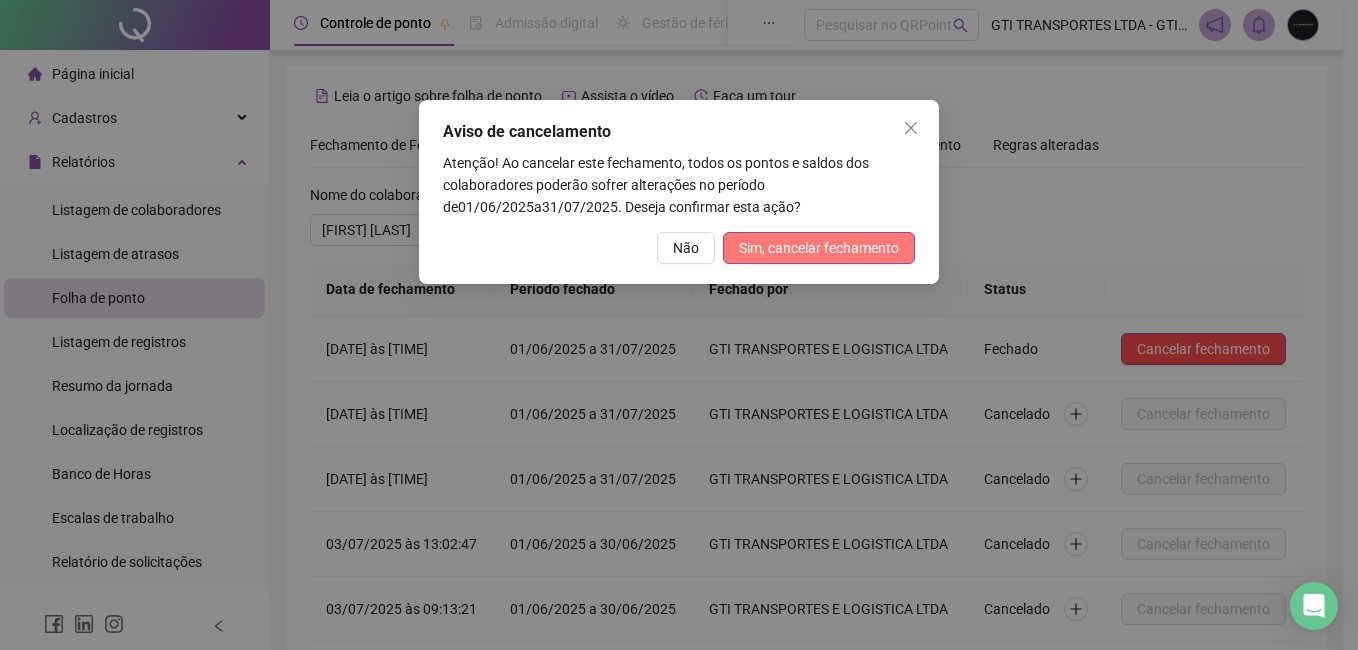 click on "Sim, cancelar fechamento" at bounding box center (819, 248) 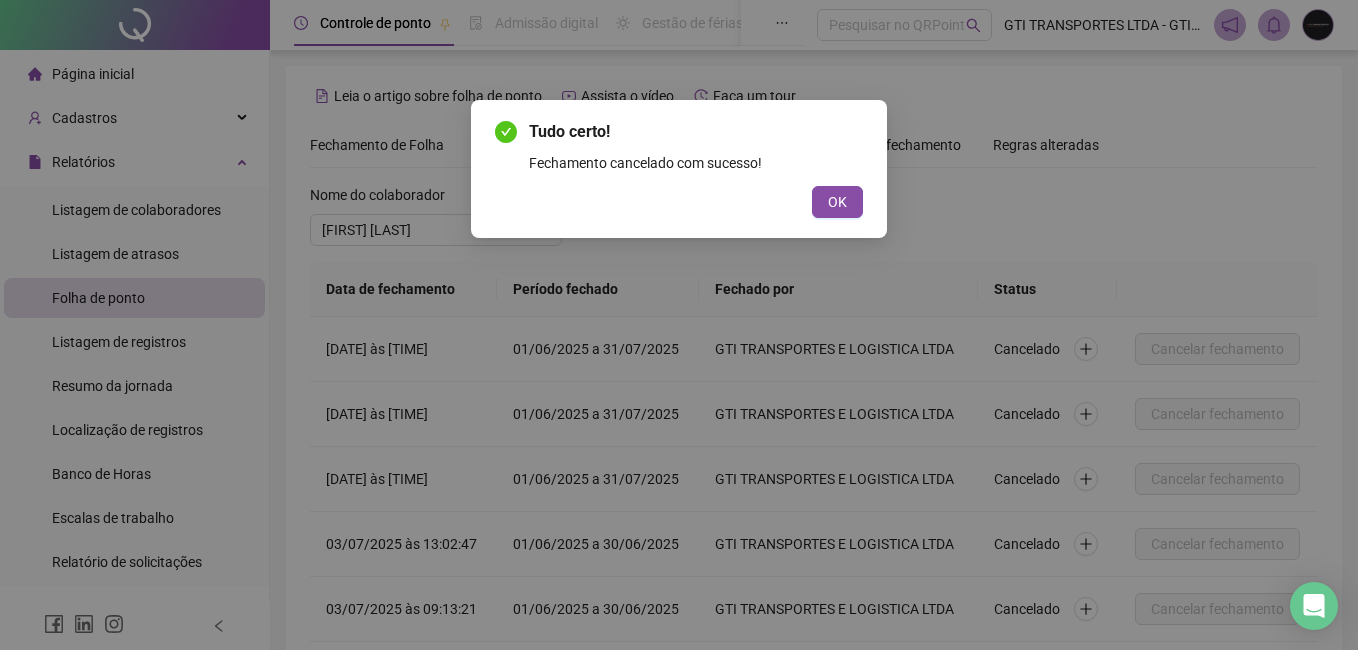 click on "Tudo certo! Fechamento cancelado com sucesso! OK" at bounding box center (679, 325) 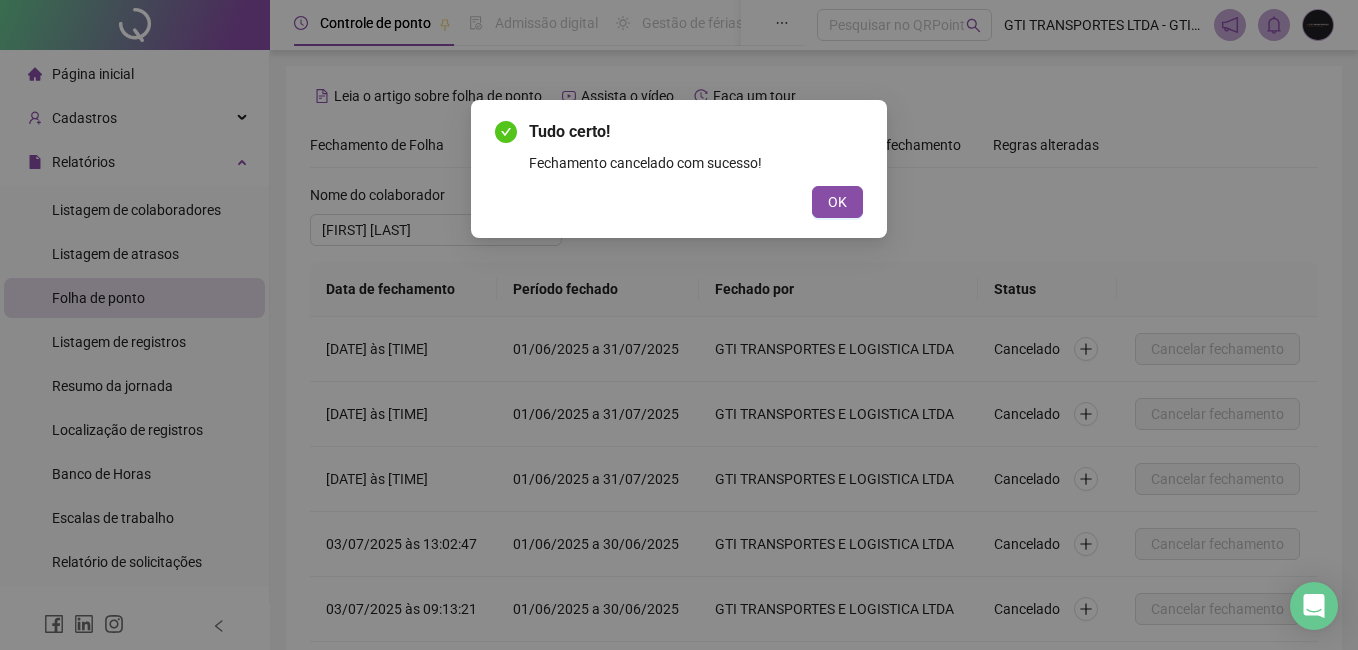 click on "Tudo certo! Fechamento cancelado com sucesso! OK" at bounding box center (679, 169) 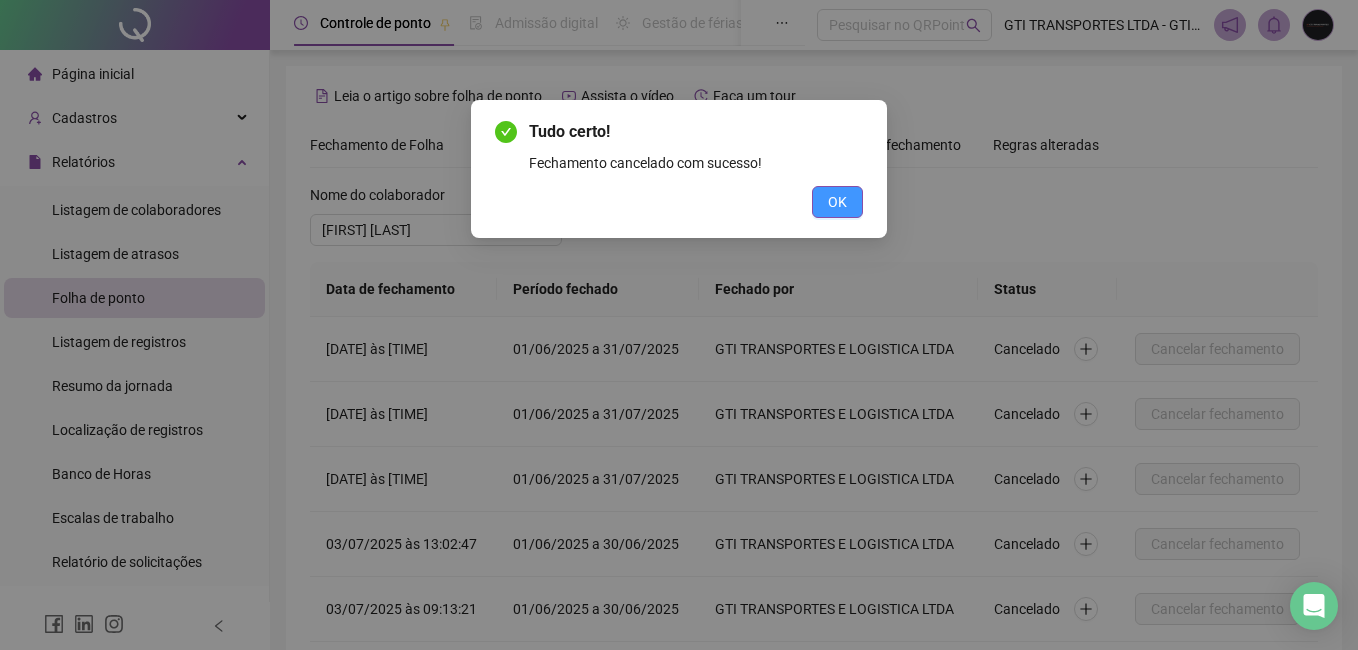 click on "OK" at bounding box center (837, 202) 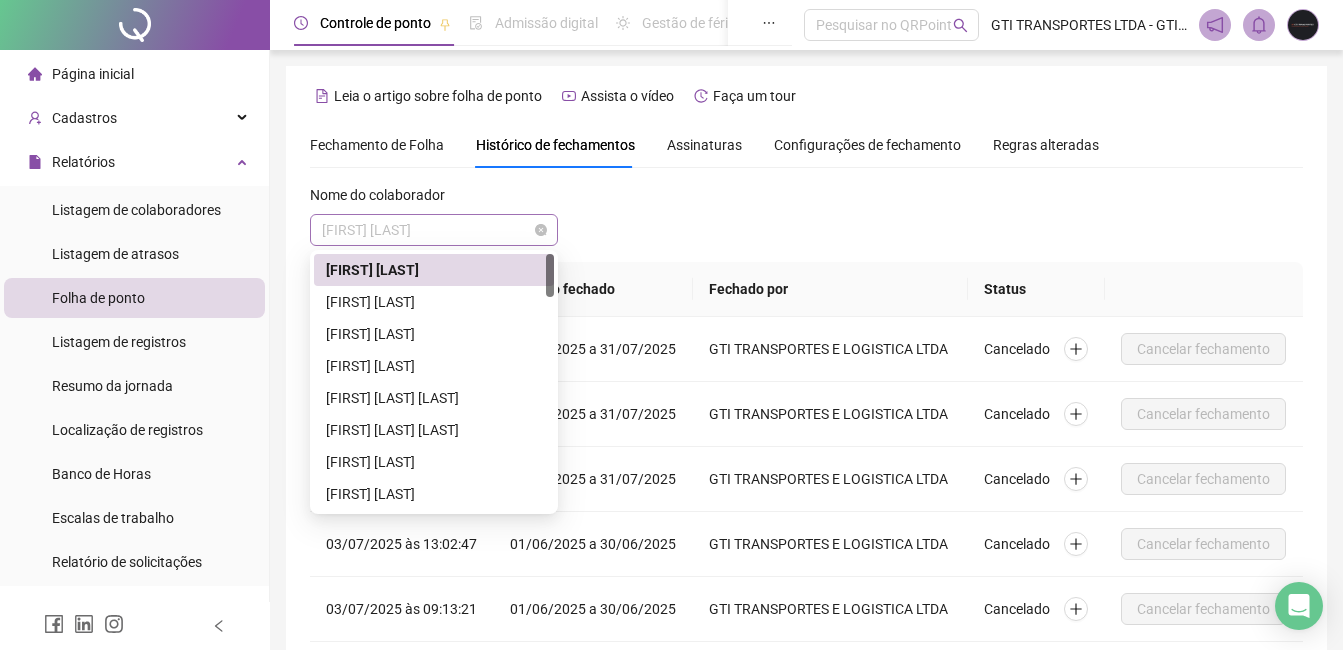 click on "[FIRST] [LAST]" at bounding box center [434, 230] 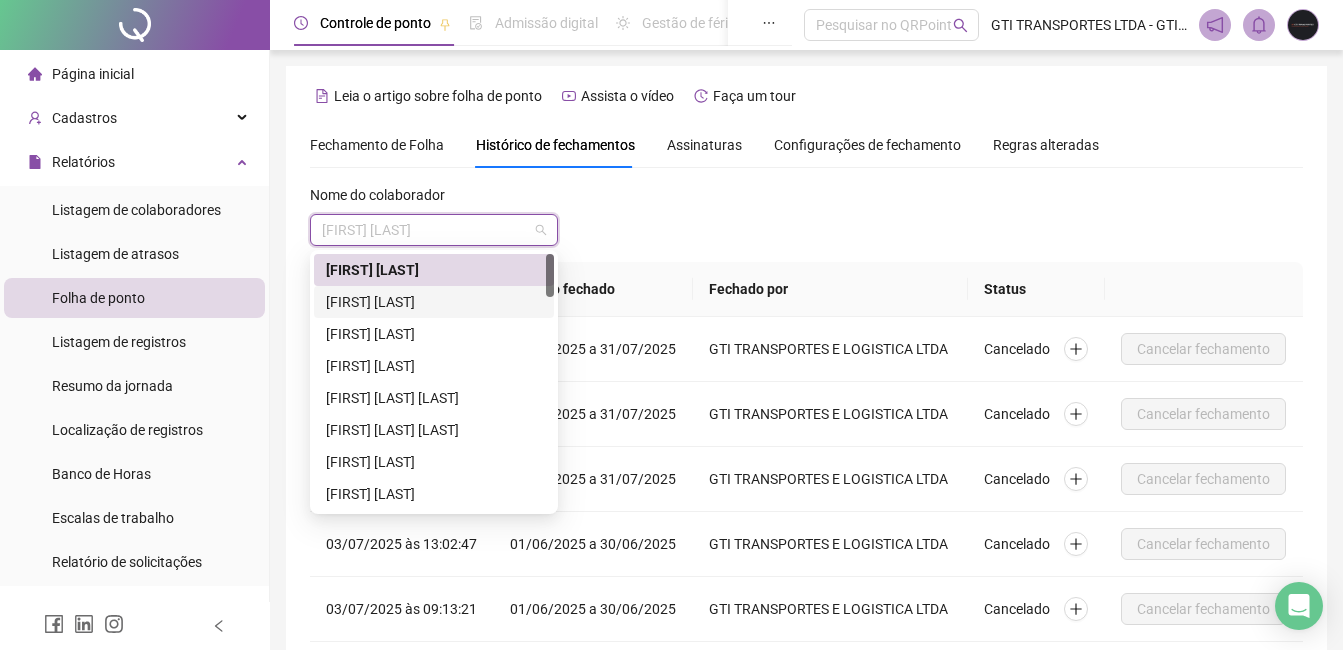 click on "[FIRST] [LAST]" at bounding box center [434, 302] 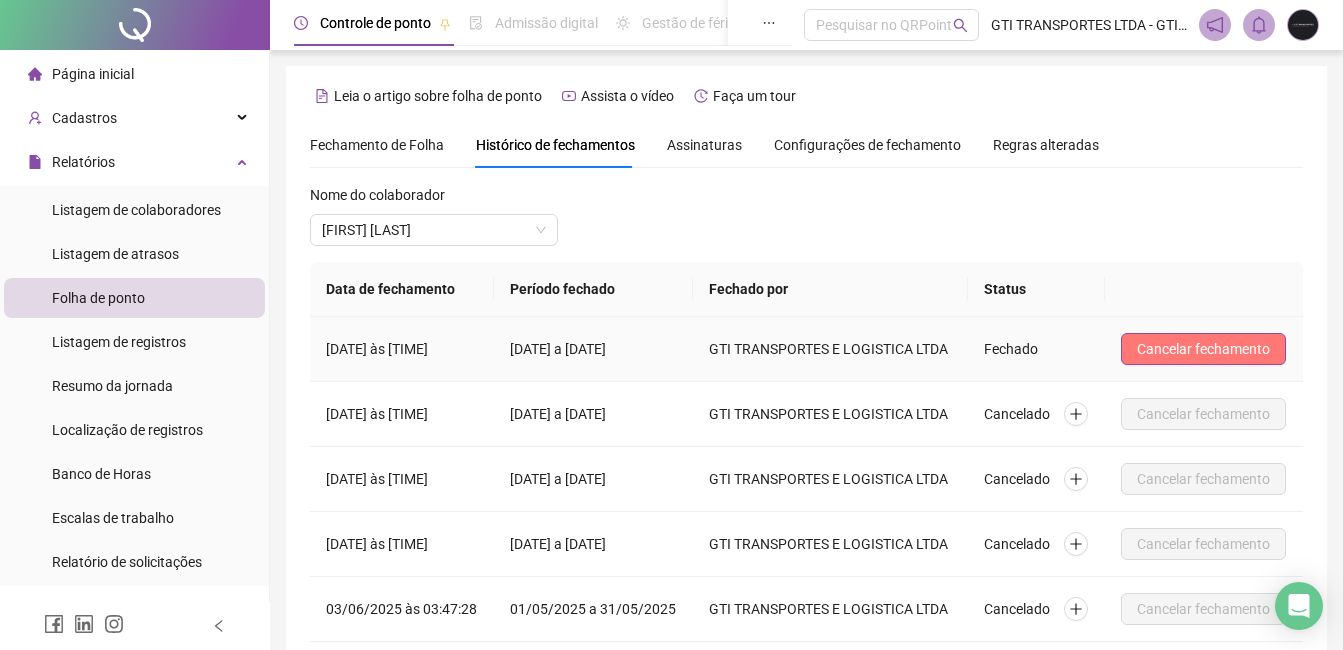 click on "Cancelar fechamento" at bounding box center [1203, 349] 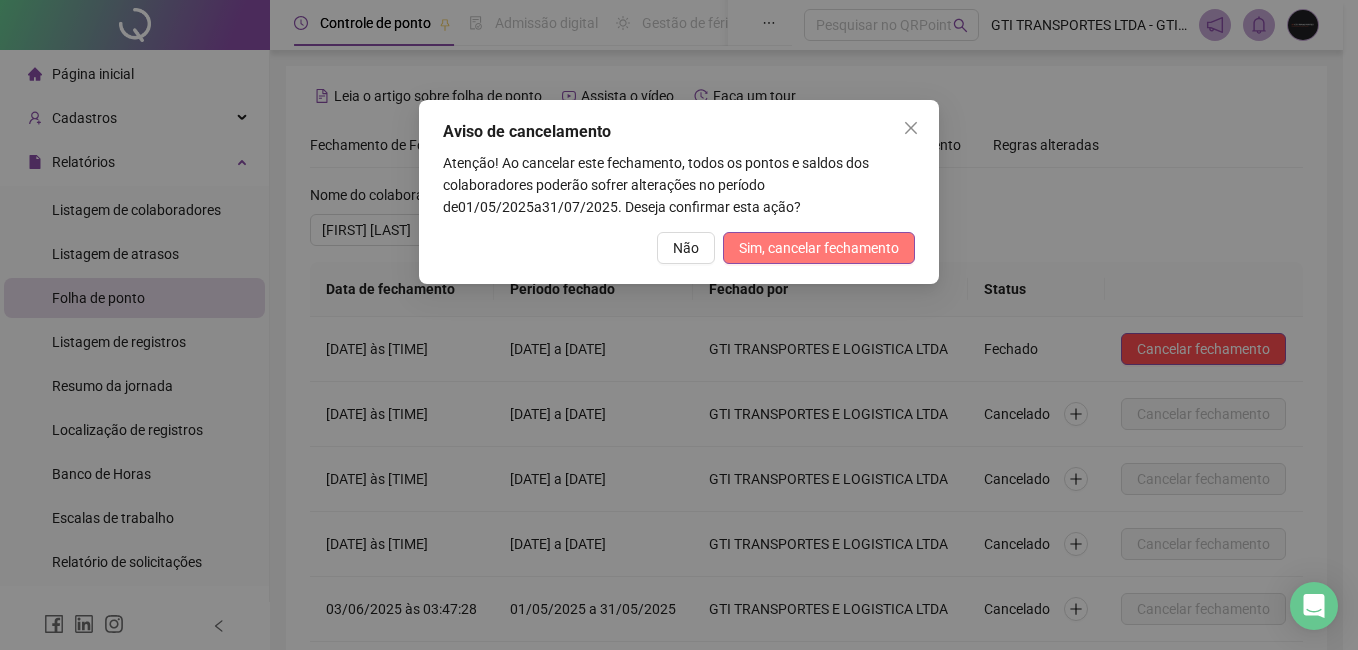 click on "Sim, cancelar fechamento" at bounding box center [819, 248] 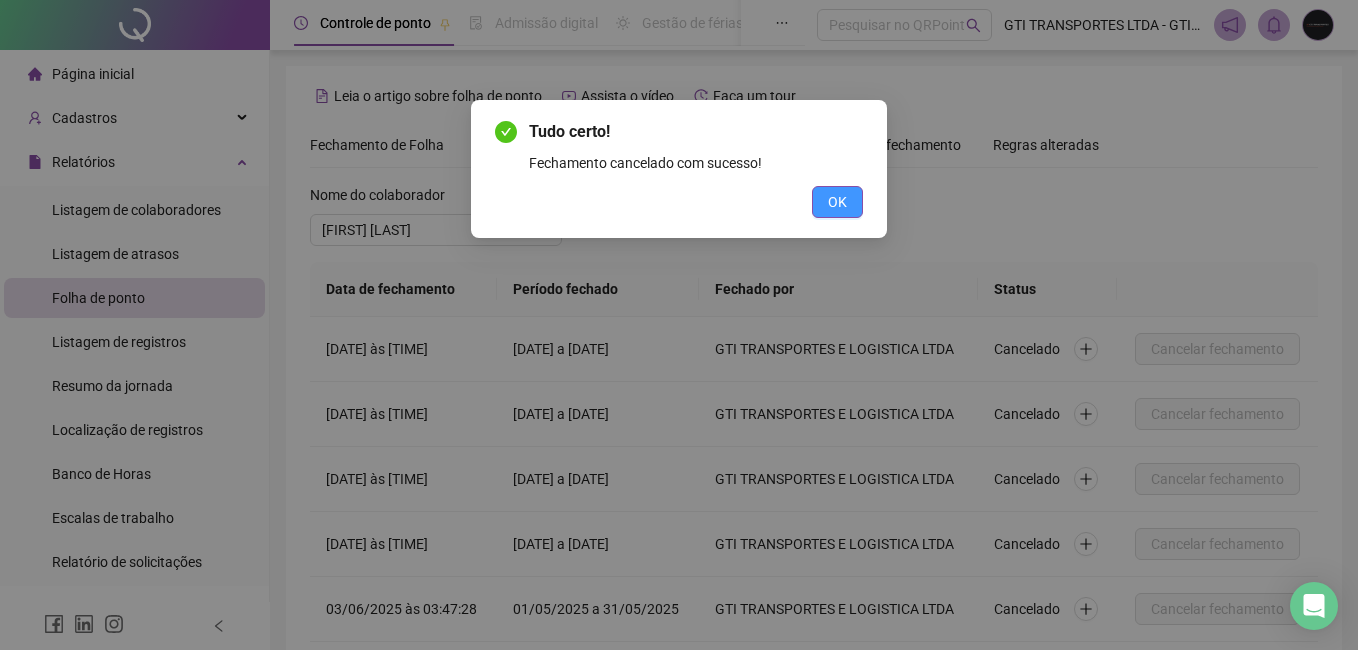 click on "OK" at bounding box center (837, 202) 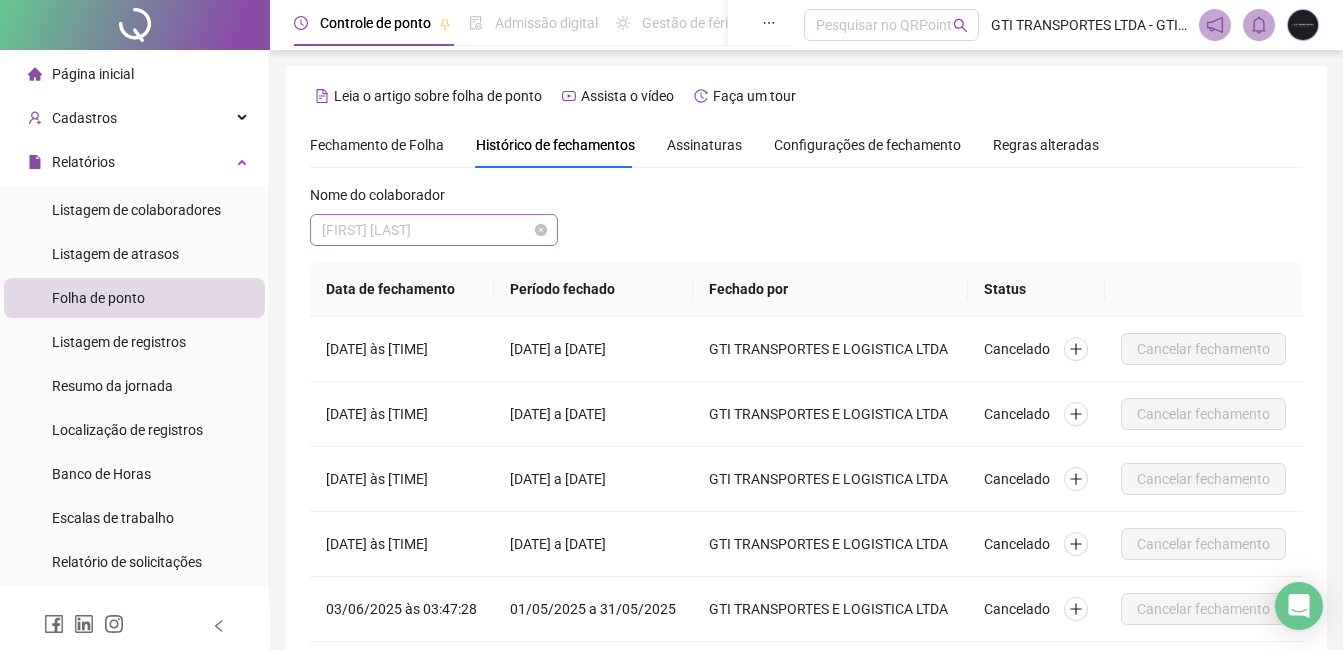 click on "[FIRST] [LAST]" at bounding box center (434, 230) 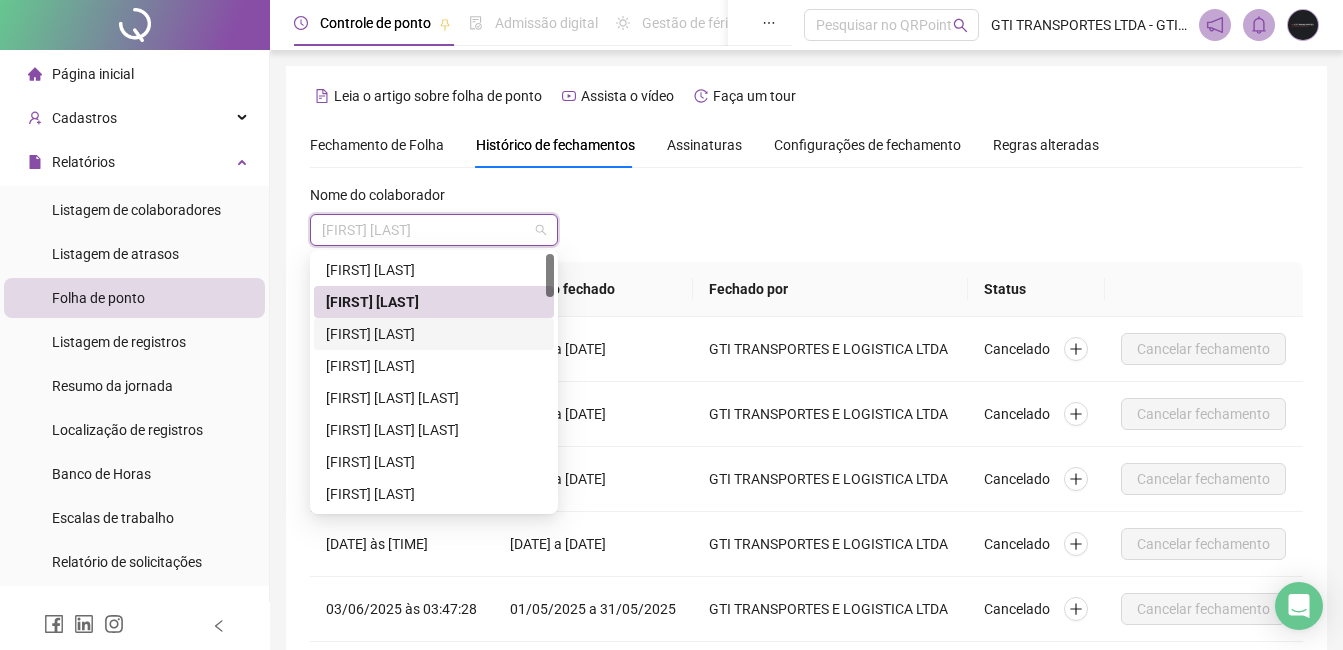 click on "[FIRST] [LAST]" at bounding box center (434, 334) 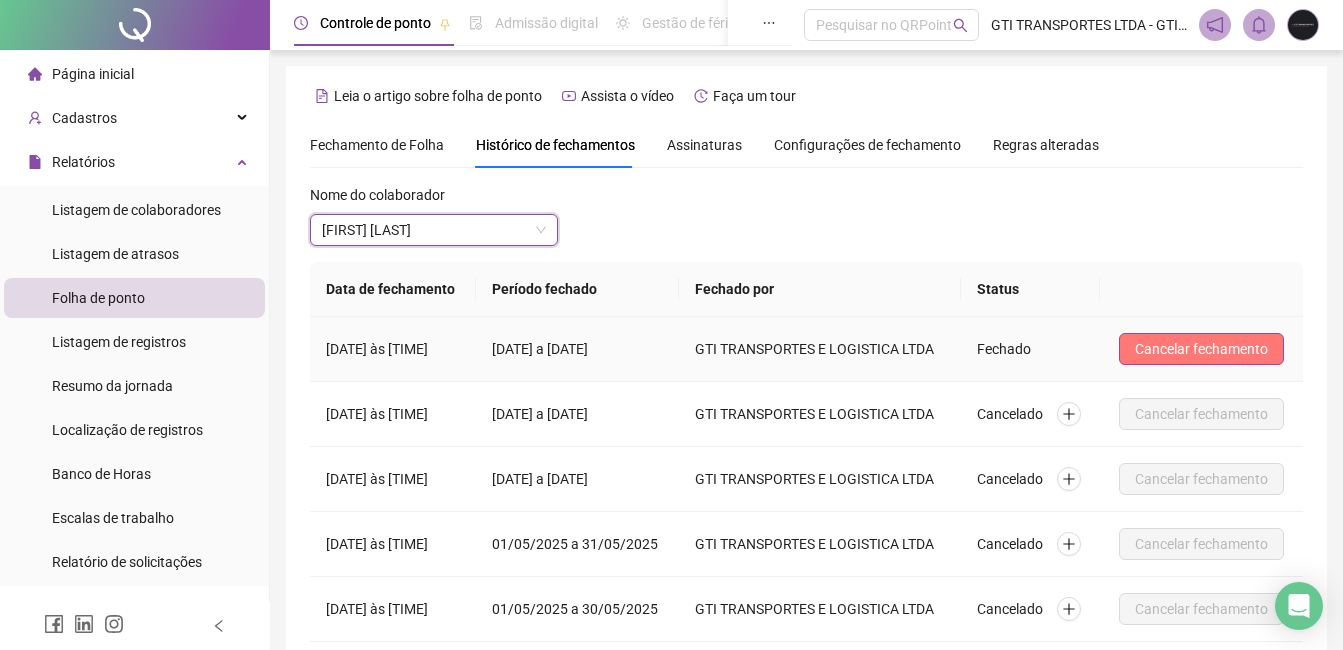 click on "Cancelar fechamento" at bounding box center [1201, 349] 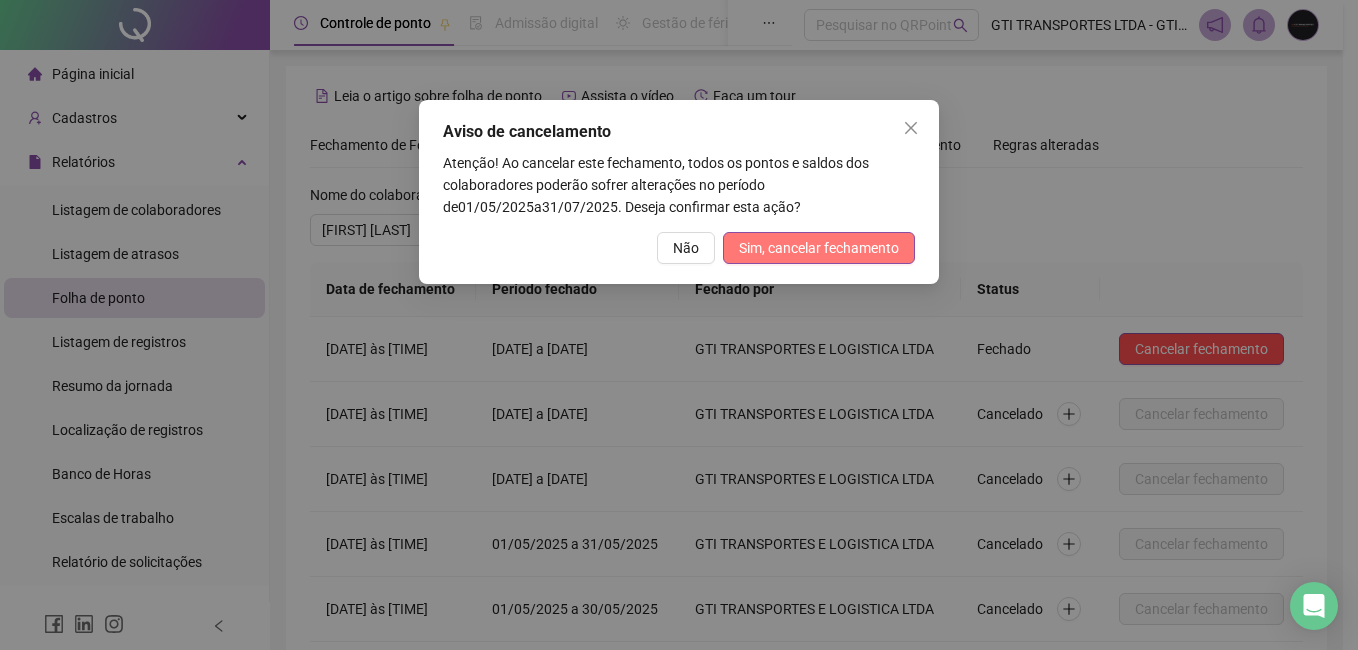 click on "Sim, cancelar fechamento" at bounding box center [819, 248] 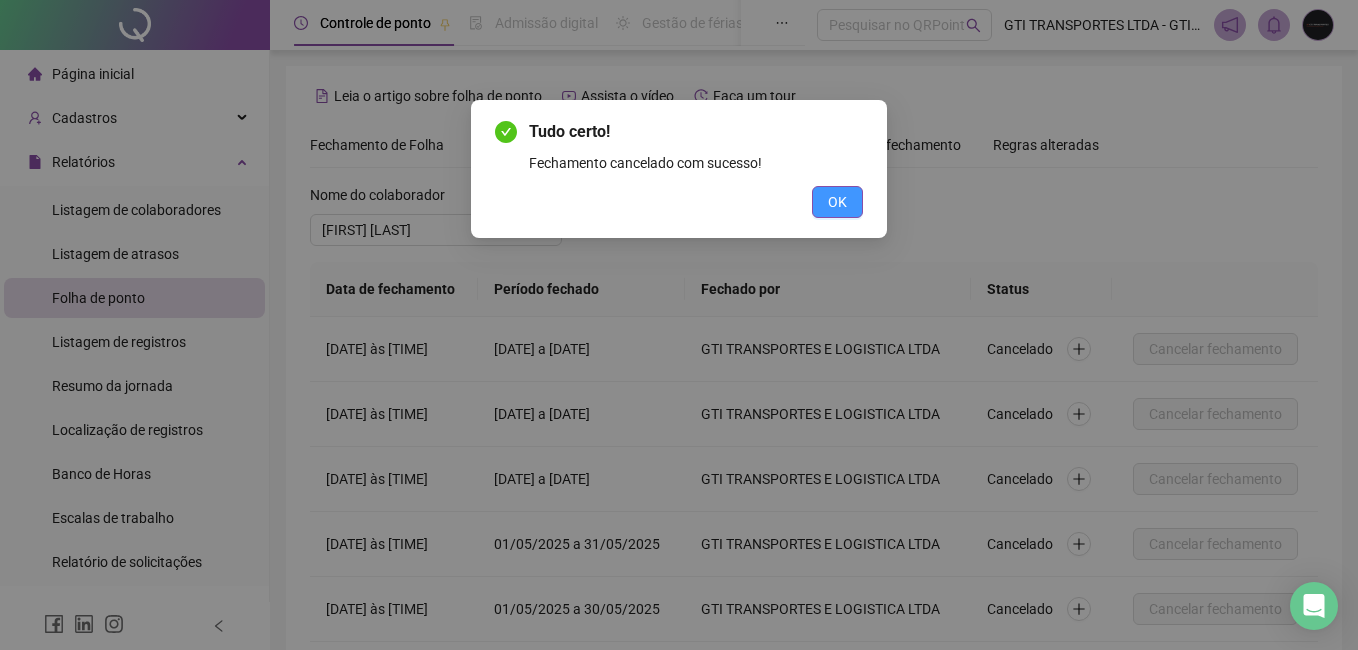 click on "OK" at bounding box center [837, 202] 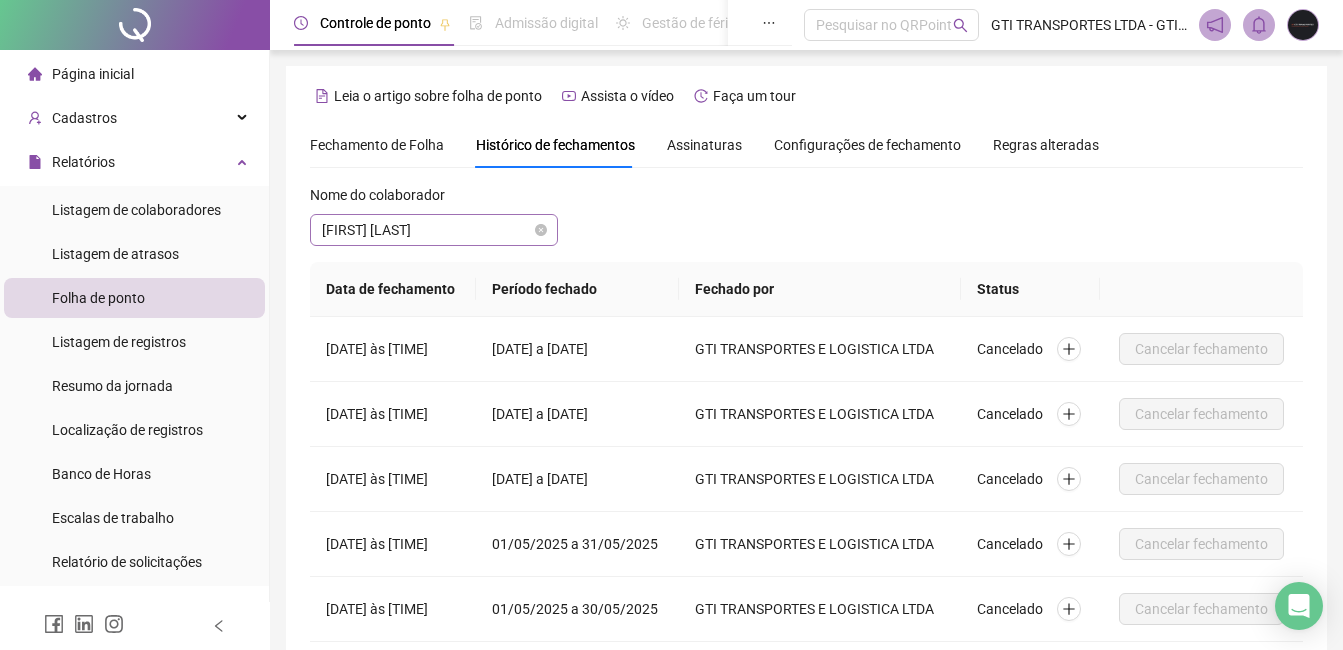 click on "[FIRST] [LAST]" at bounding box center [434, 230] 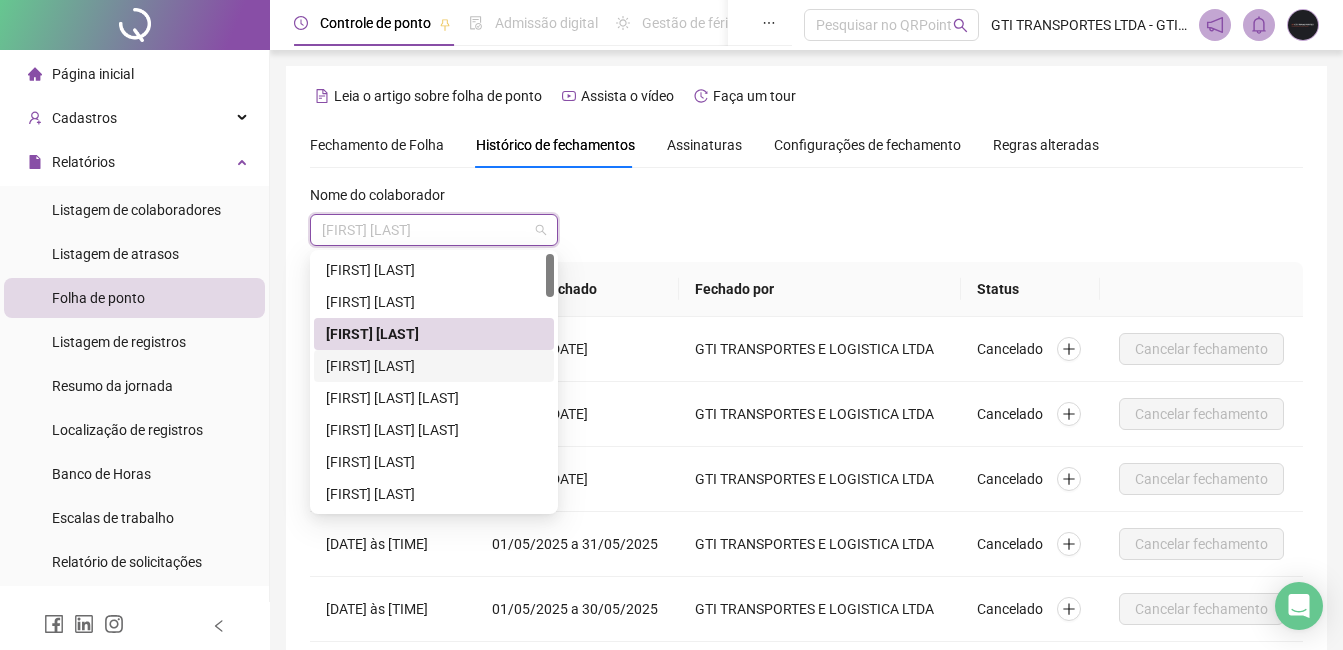 click on "[FIRST] [LAST]" at bounding box center [434, 366] 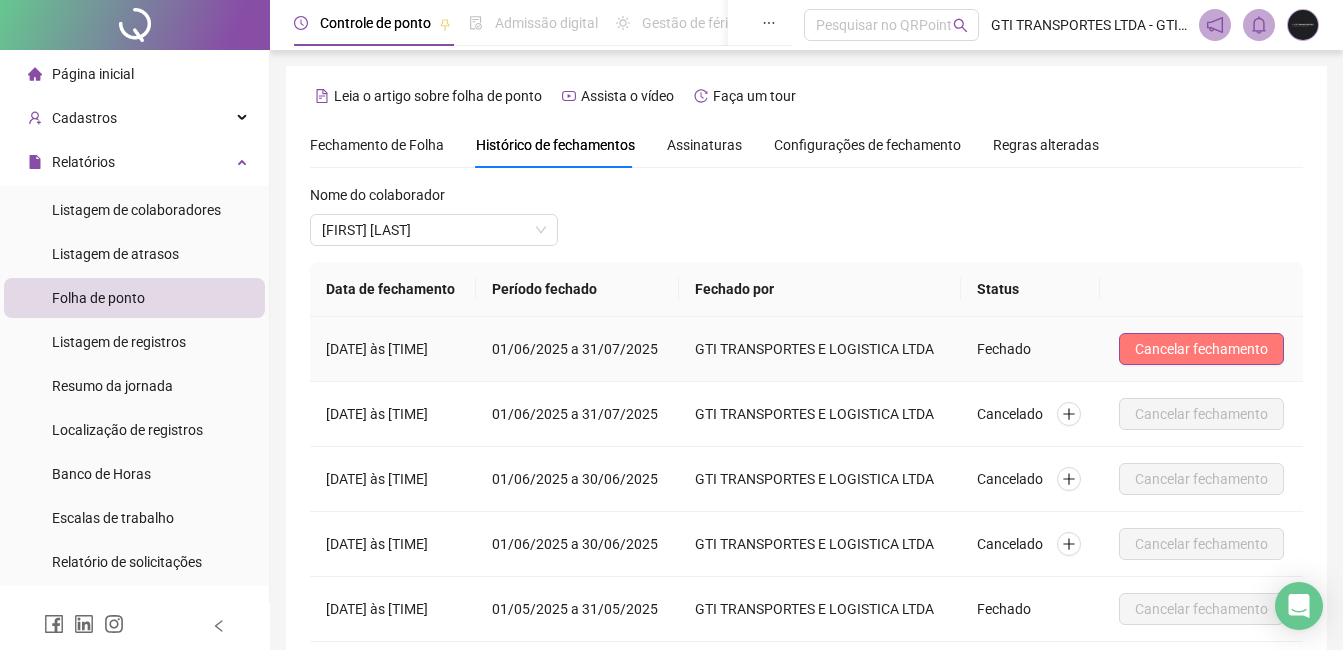 click on "Cancelar fechamento" at bounding box center [1201, 349] 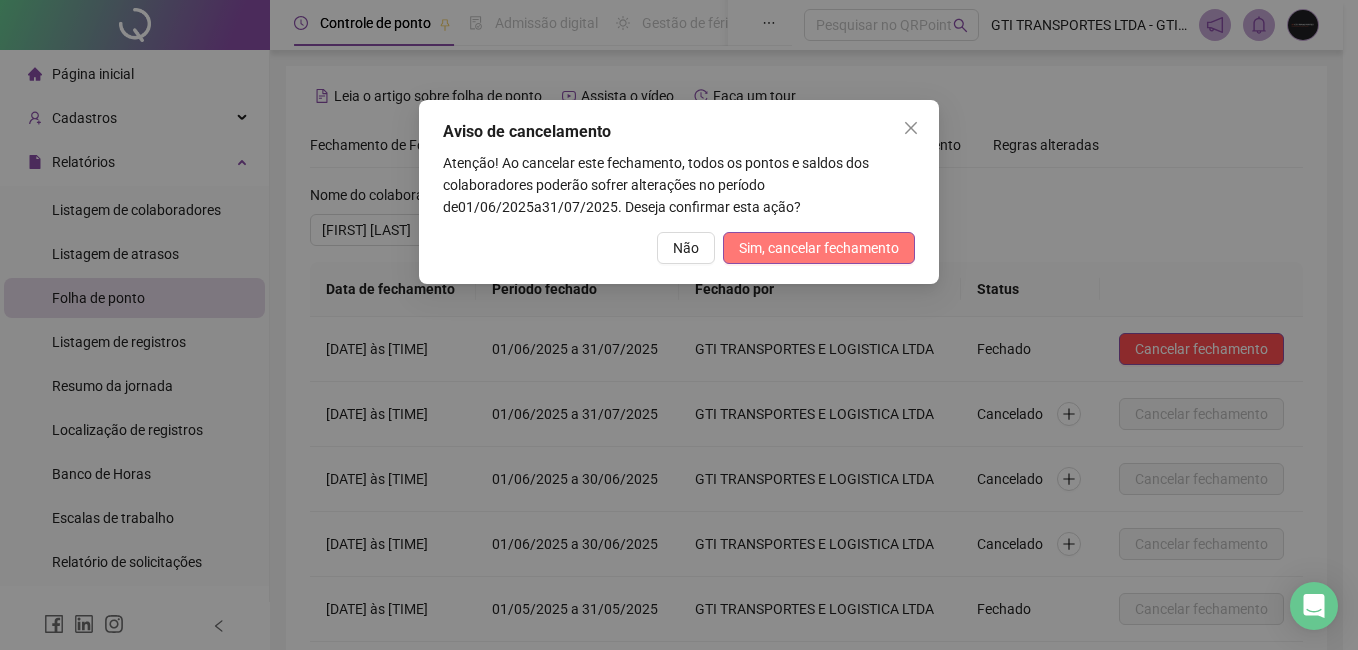 click on "Sim, cancelar fechamento" at bounding box center (819, 248) 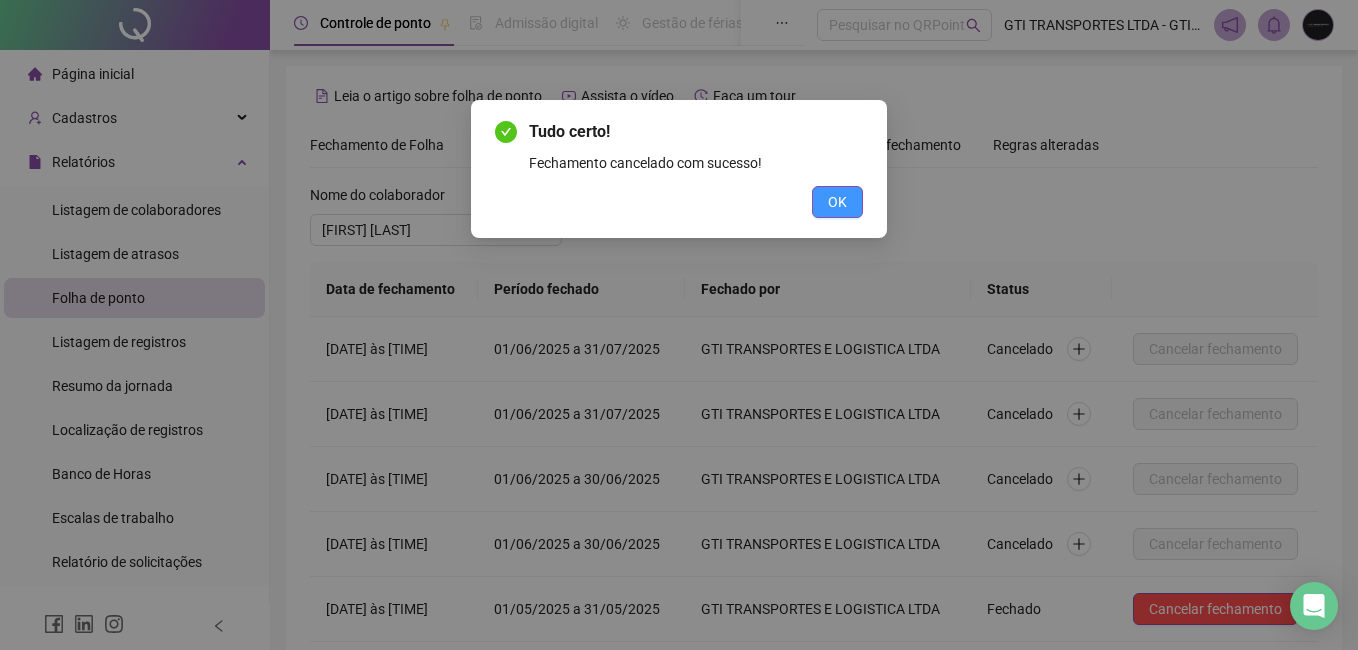 click on "OK" at bounding box center (837, 202) 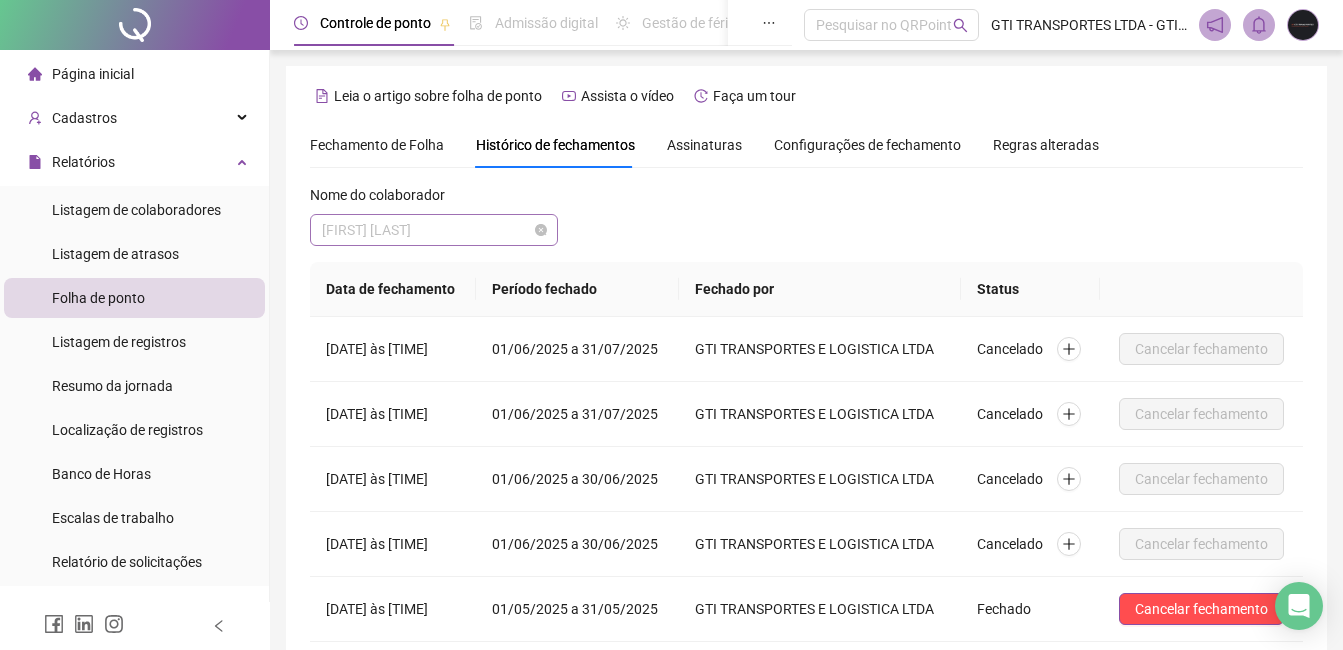 click on "[FIRST] [LAST]" at bounding box center [434, 230] 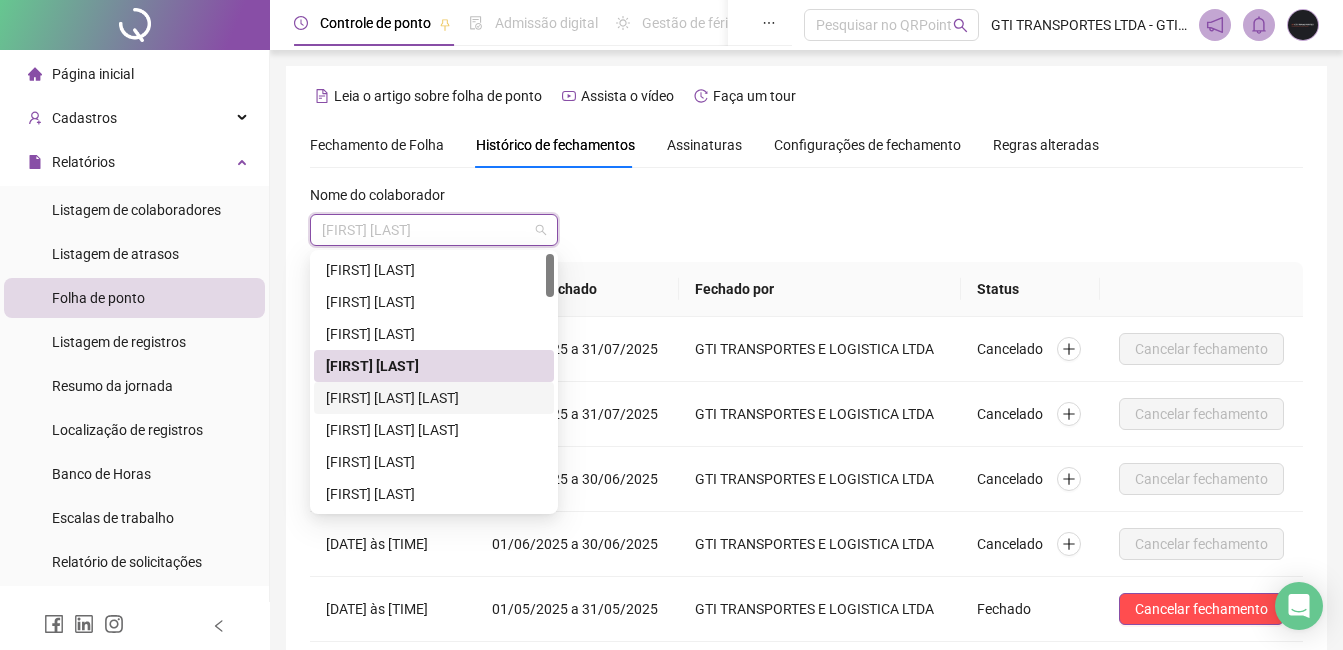 click on "[FIRST] [LAST] [LAST]" at bounding box center (434, 398) 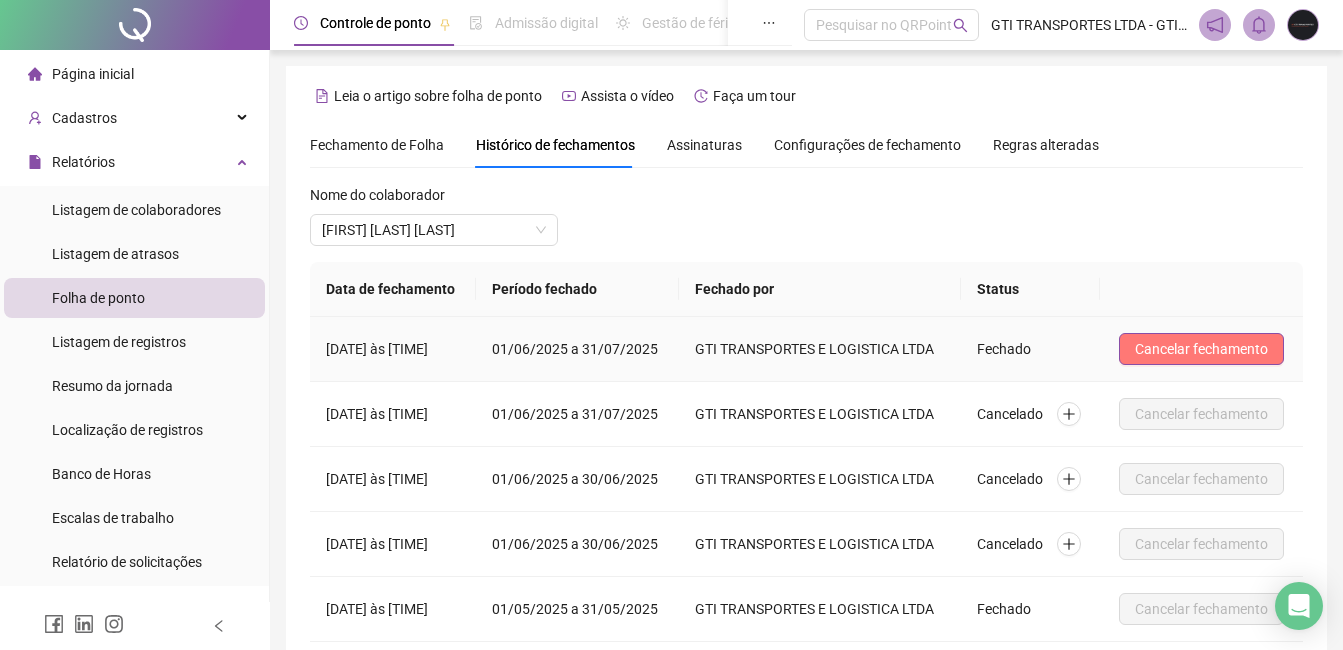 click on "Cancelar fechamento" at bounding box center (1201, 349) 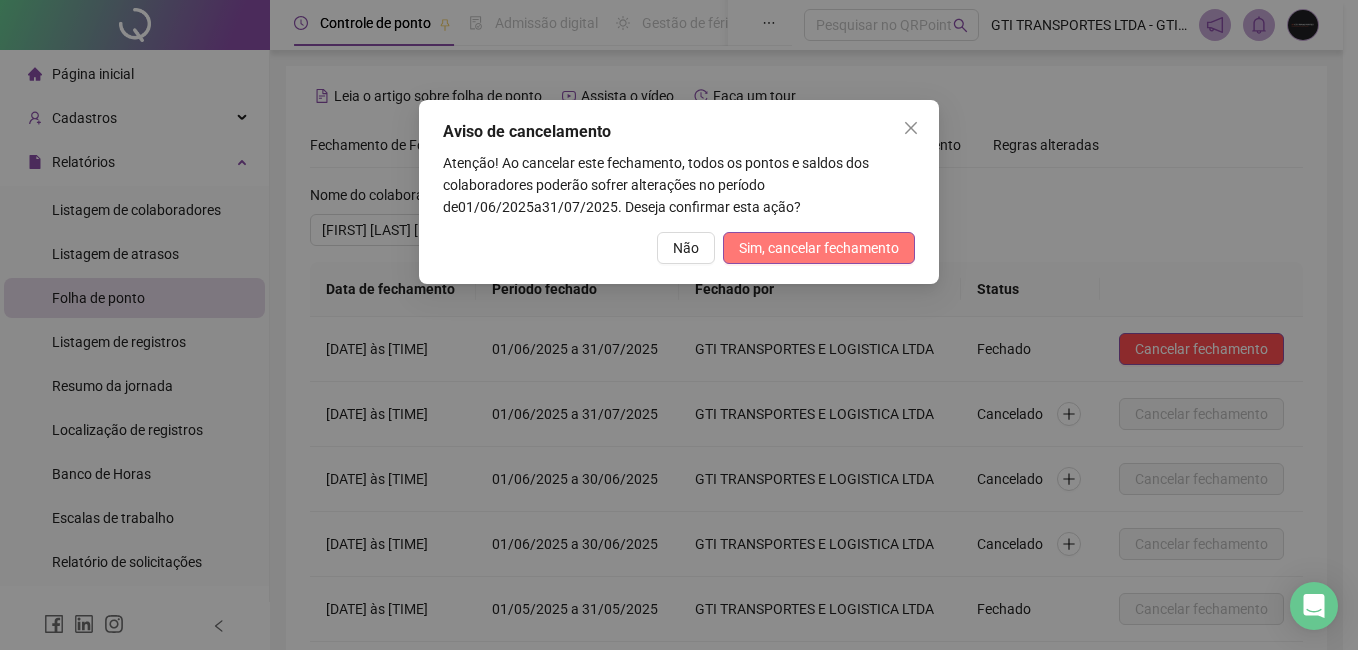click on "Sim, cancelar fechamento" at bounding box center [819, 248] 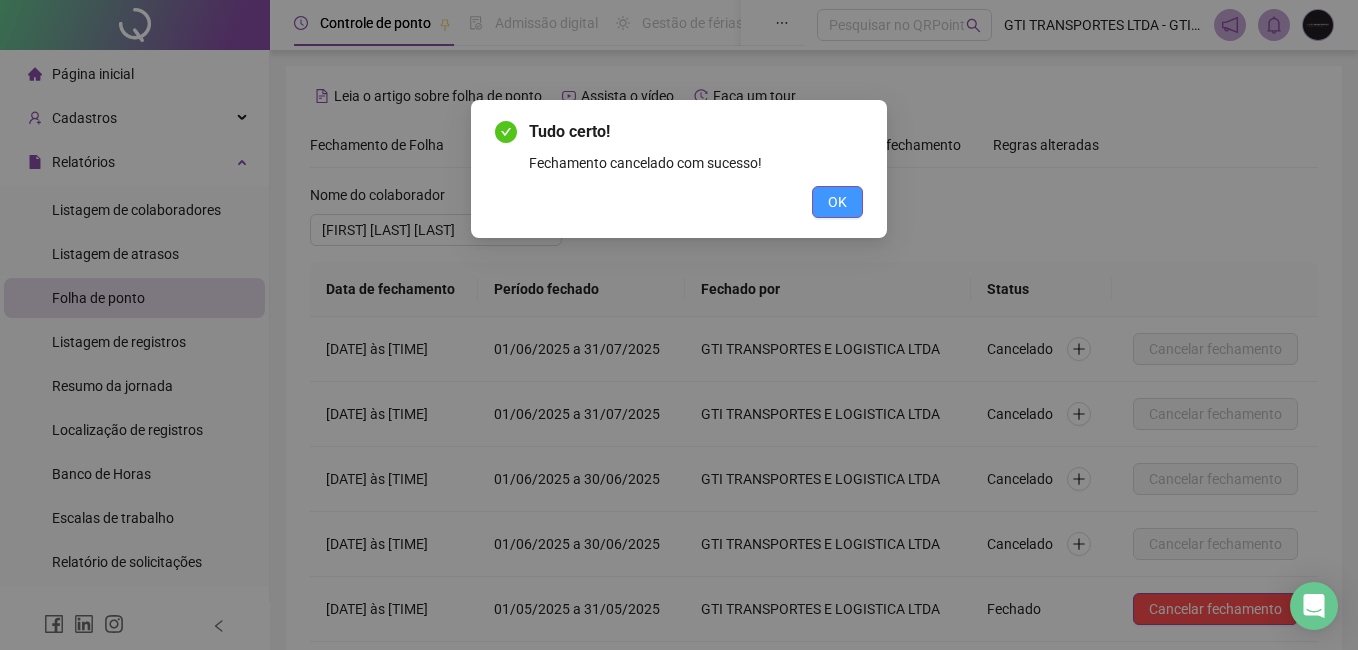click on "OK" at bounding box center [837, 202] 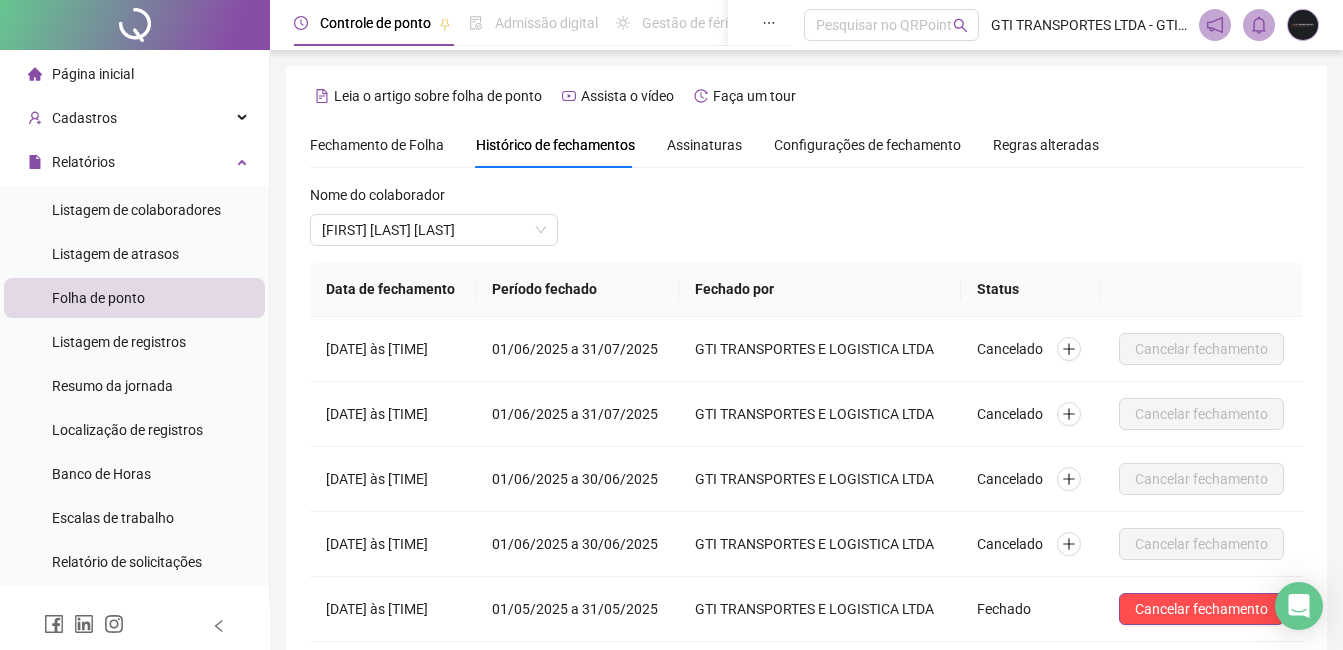 click on "Nome do colaborador" at bounding box center (434, 199) 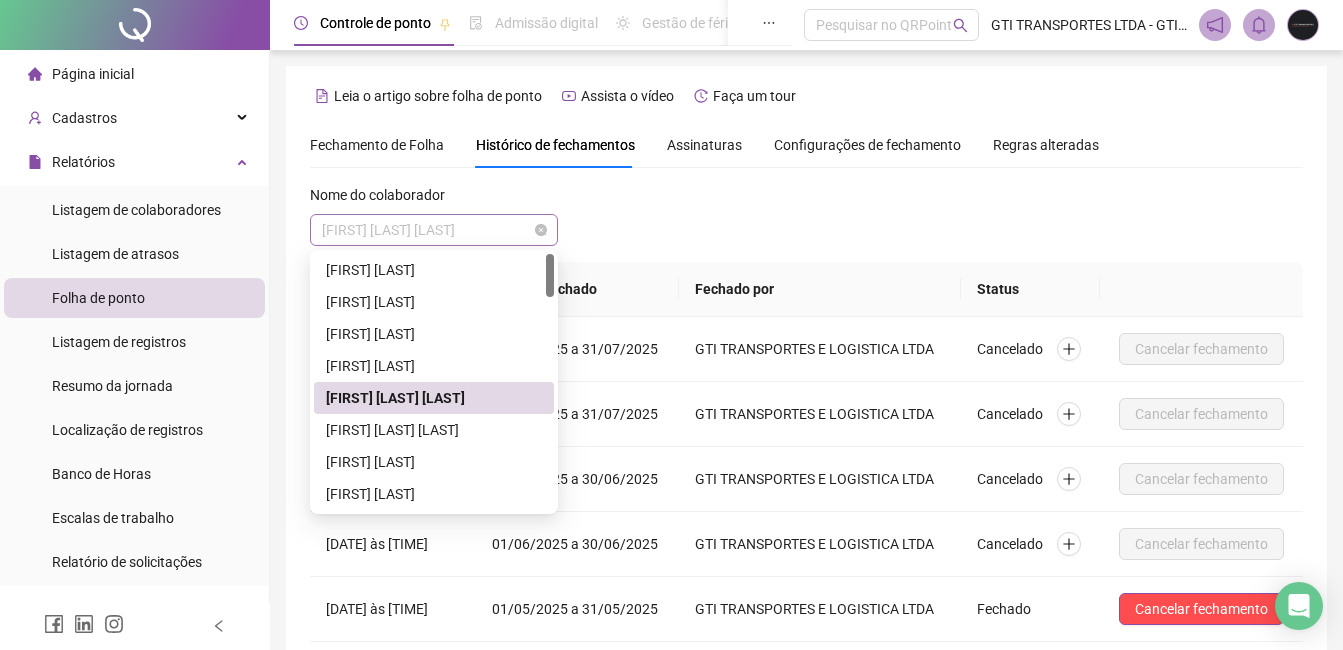 click on "[FIRST] [LAST] [LAST]" at bounding box center (434, 230) 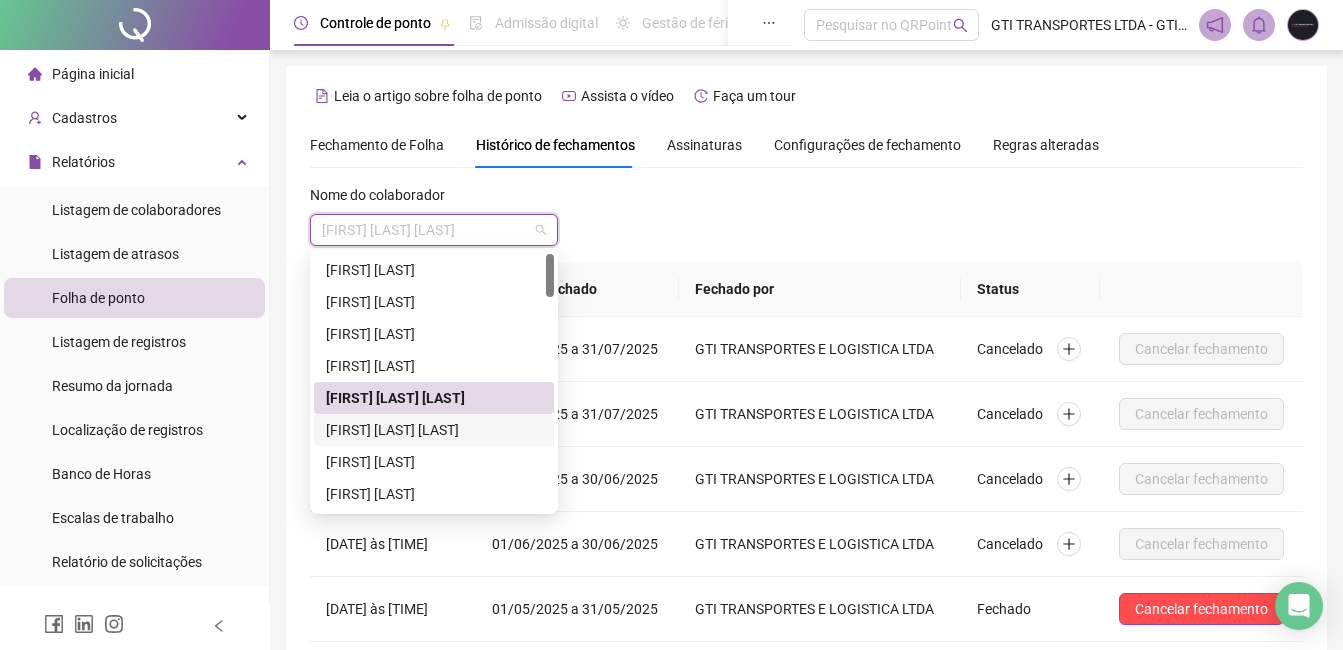click on "[FIRST] [LAST] [LAST]" at bounding box center (434, 430) 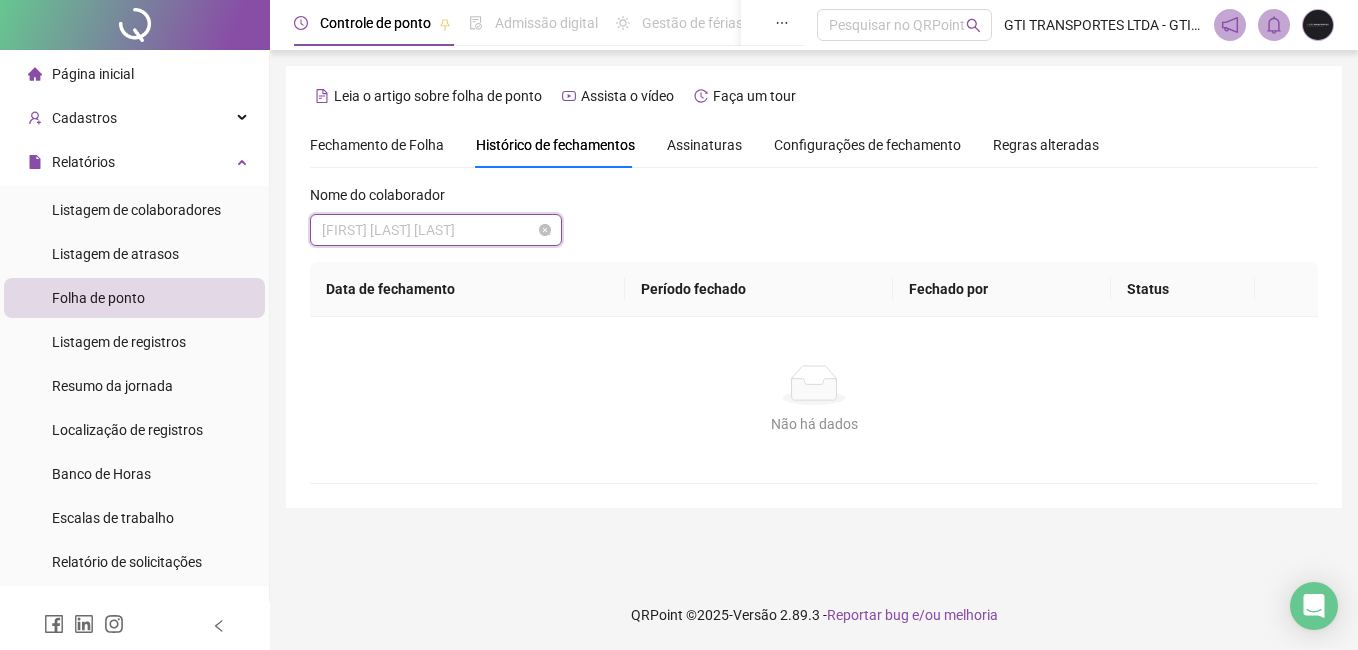 click on "[FIRST] [LAST] [LAST]" at bounding box center (436, 230) 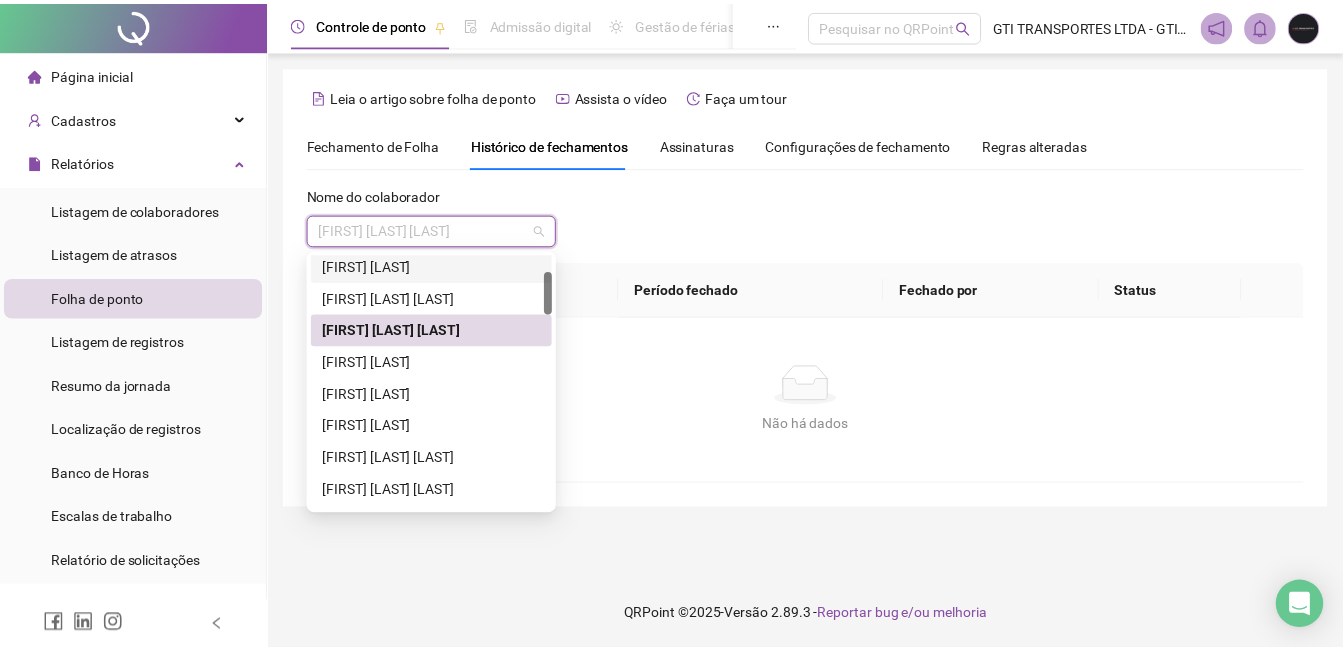 scroll, scrollTop: 200, scrollLeft: 0, axis: vertical 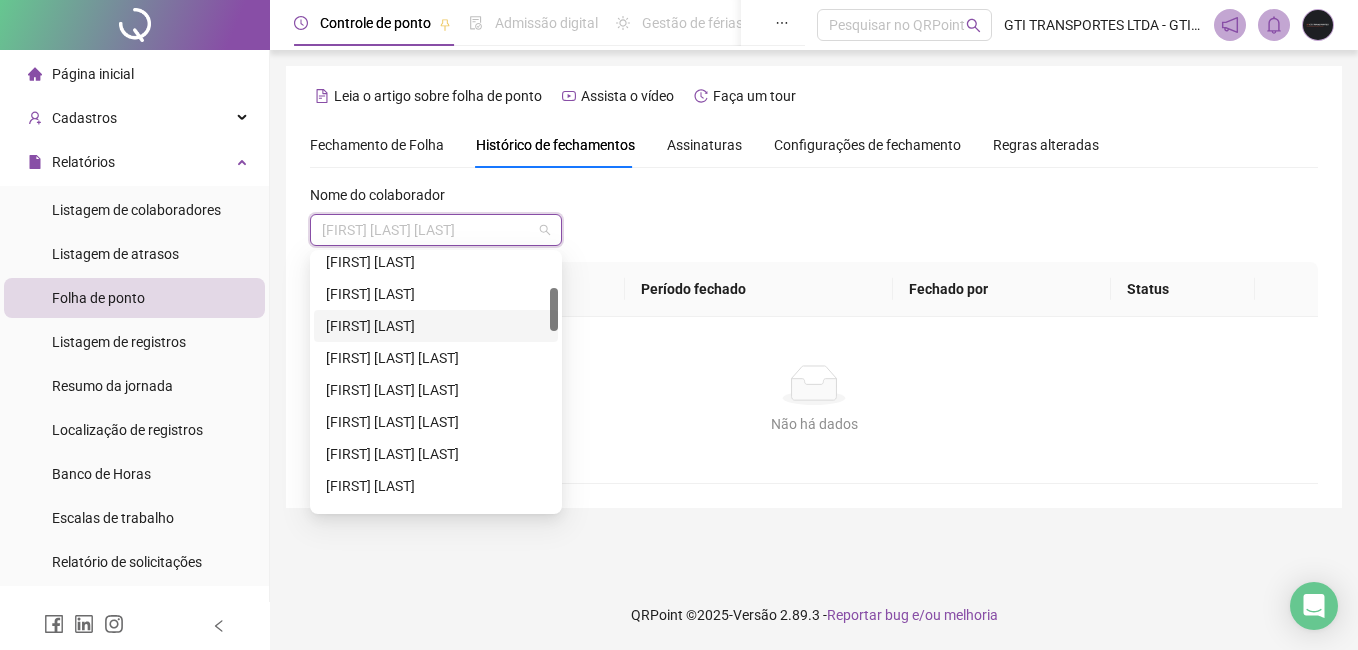 click on "[FIRST] [LAST]" at bounding box center (436, 326) 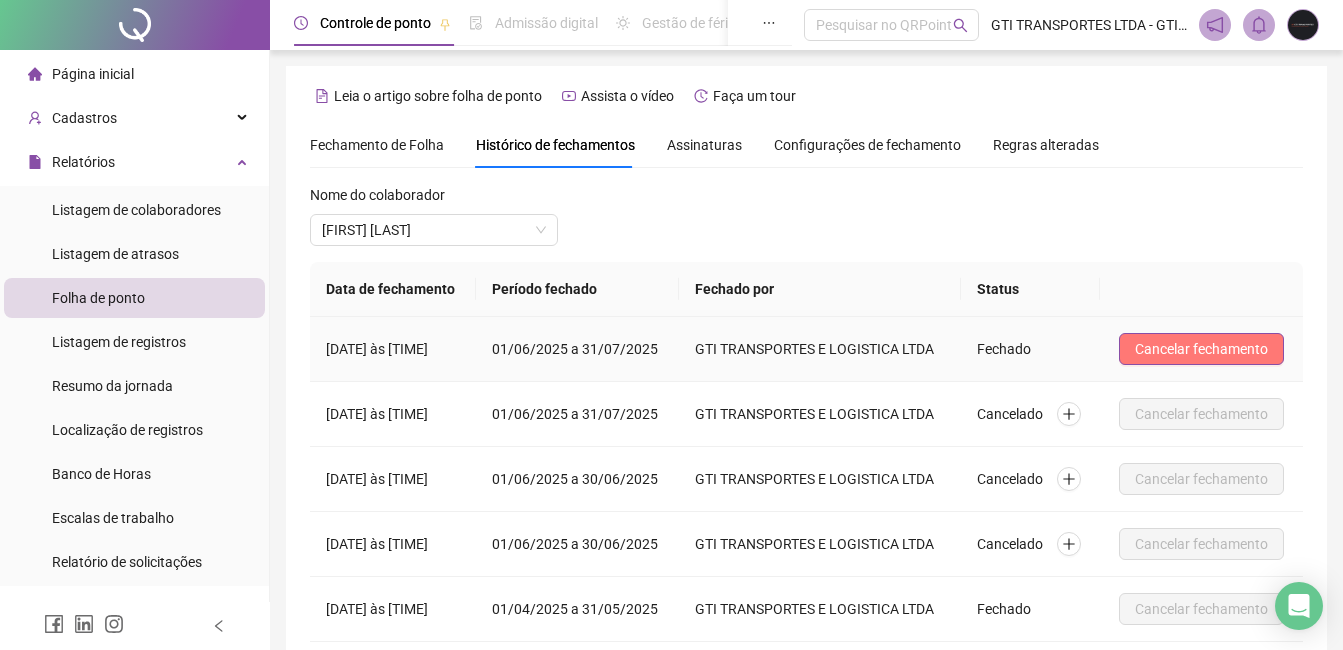 click on "Cancelar fechamento" at bounding box center [1201, 349] 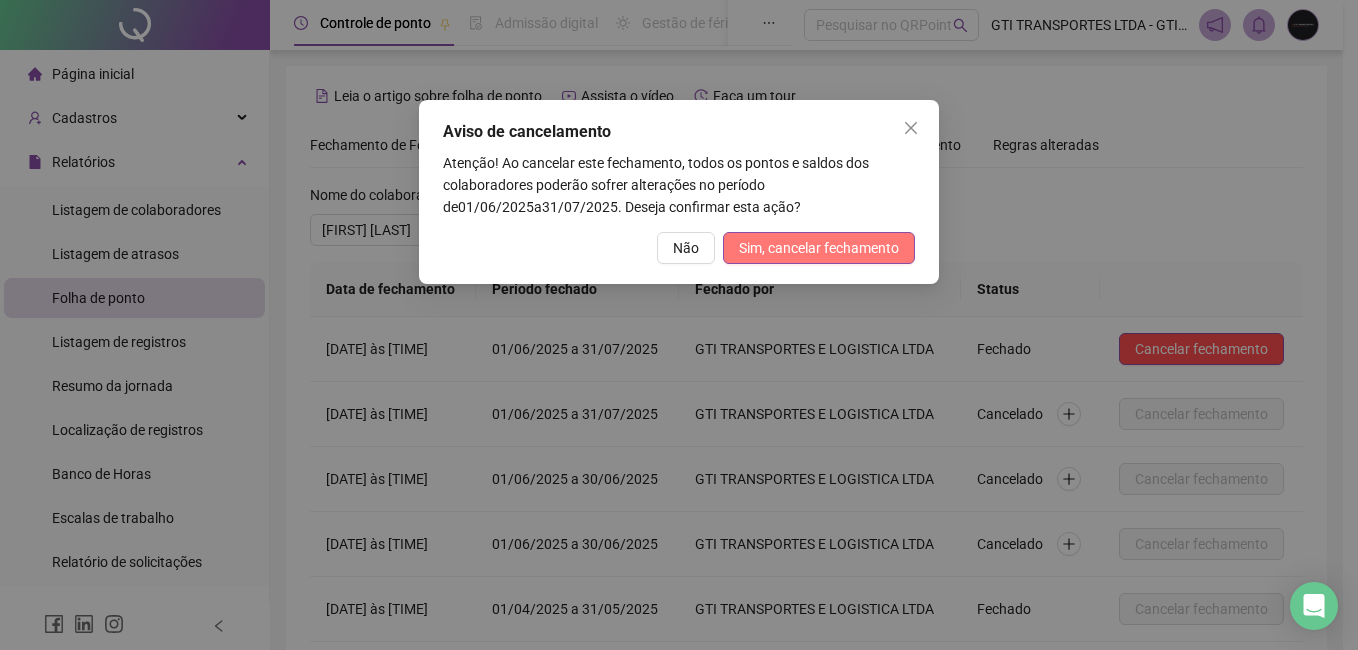 click on "Sim, cancelar fechamento" at bounding box center [819, 248] 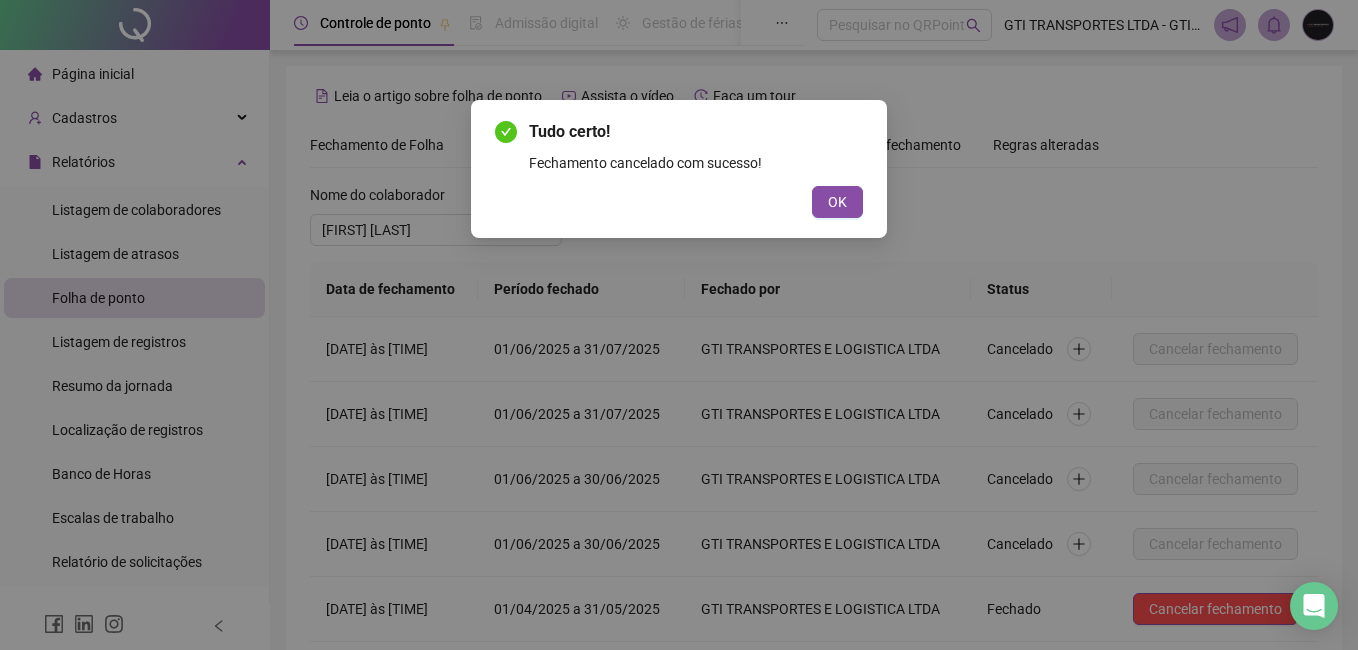 click on "OK" at bounding box center (679, 202) 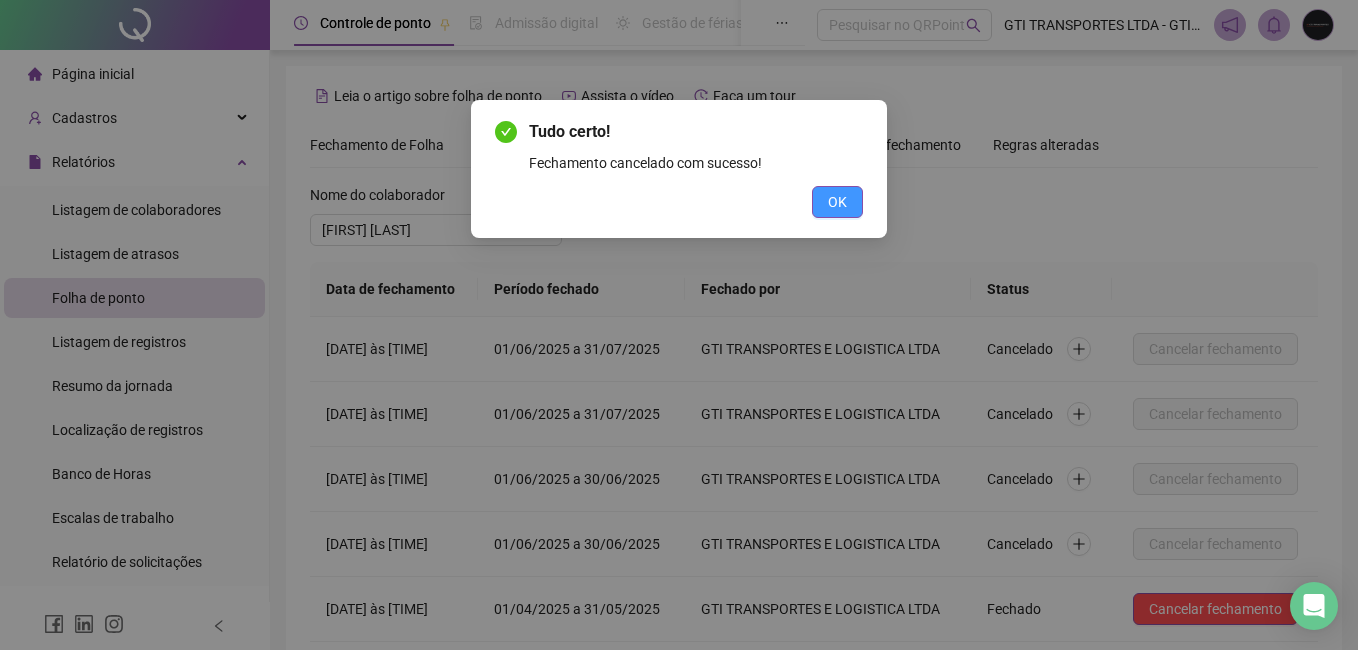 click on "OK" at bounding box center [837, 202] 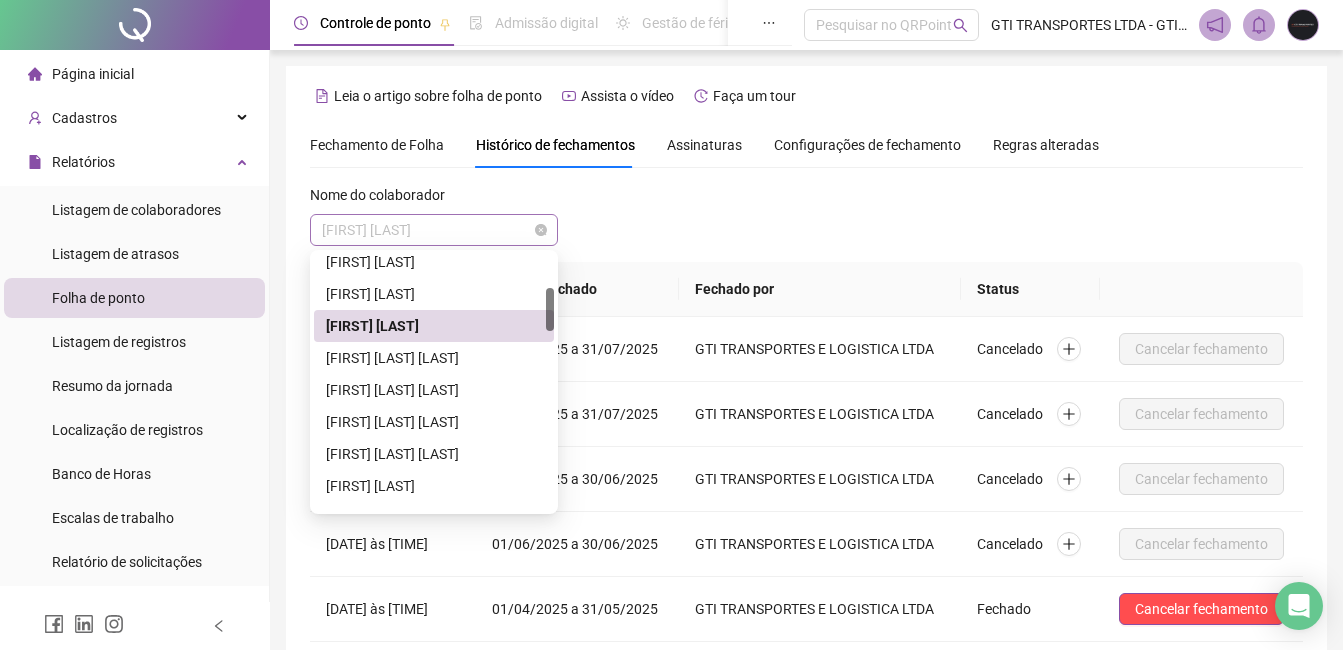 click on "[FIRST] [LAST]" at bounding box center [434, 230] 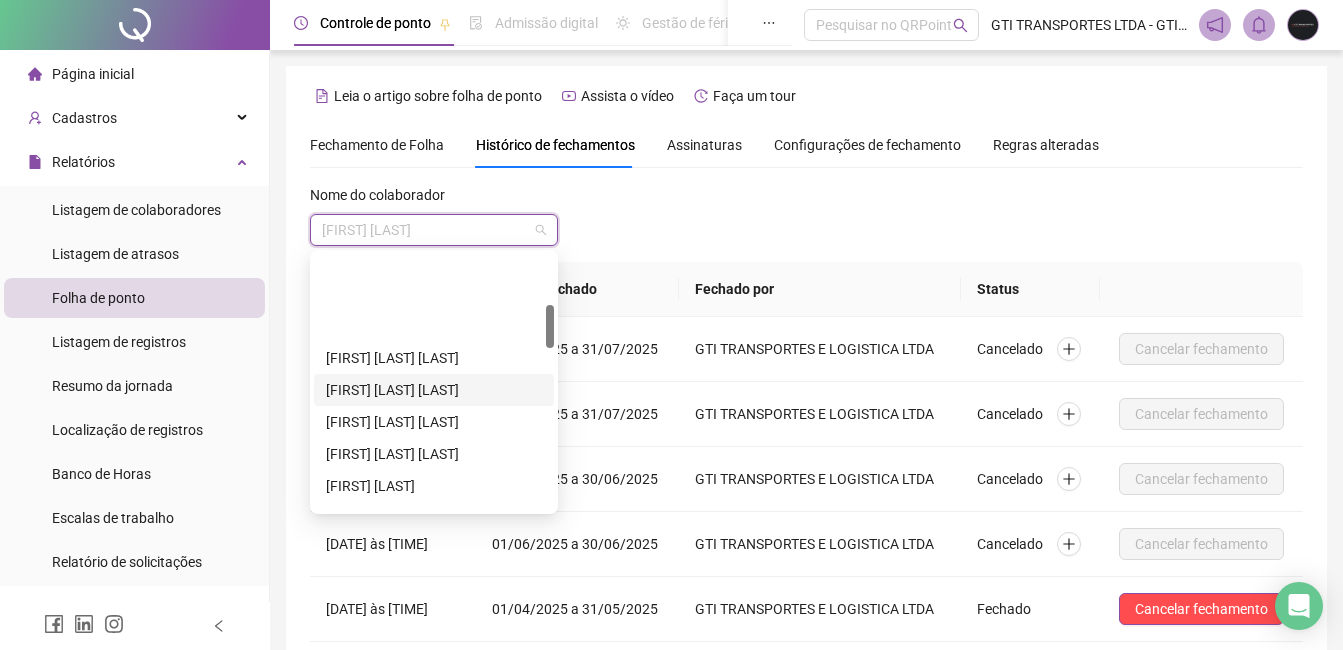 scroll, scrollTop: 300, scrollLeft: 0, axis: vertical 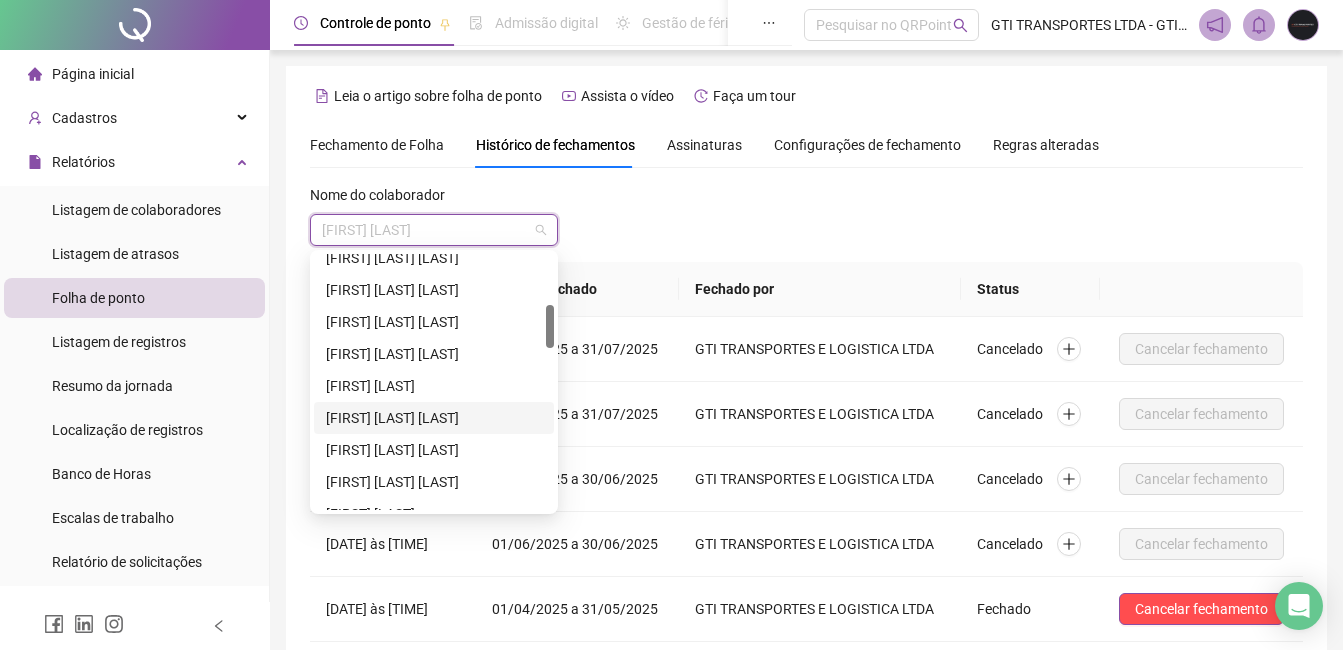 click on "[FIRST] [LAST] [LAST]" at bounding box center [434, 418] 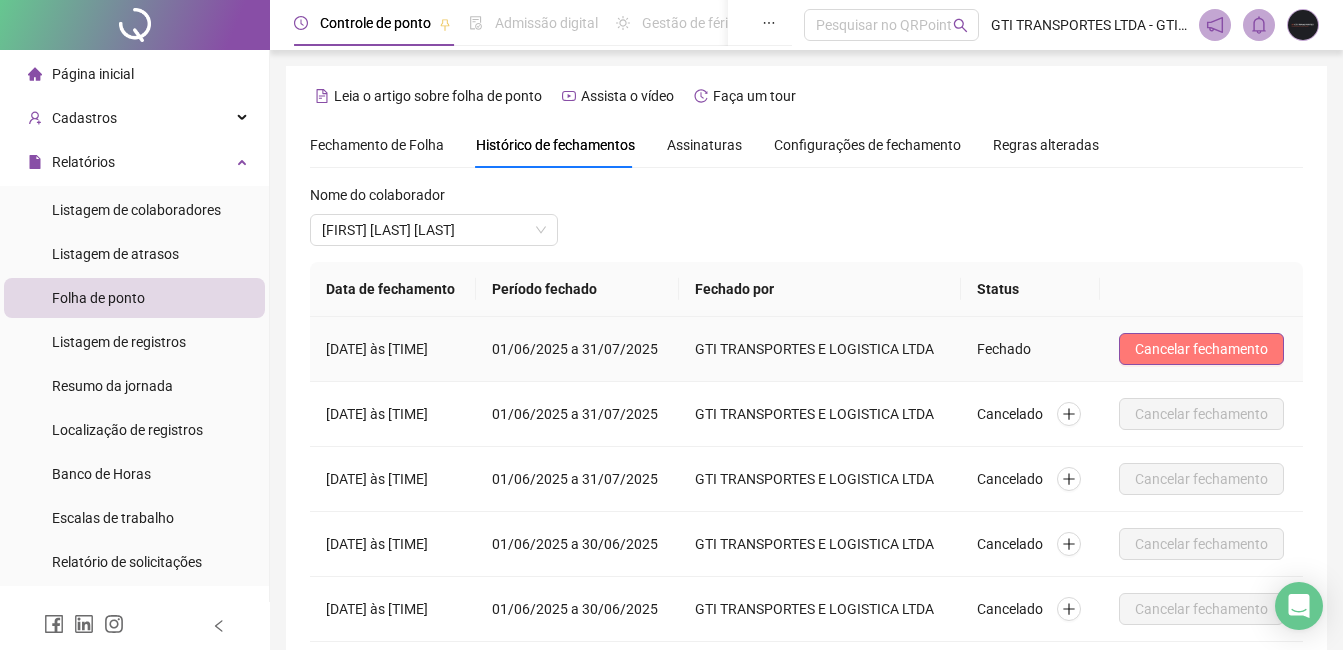 click on "Cancelar fechamento" at bounding box center [1201, 349] 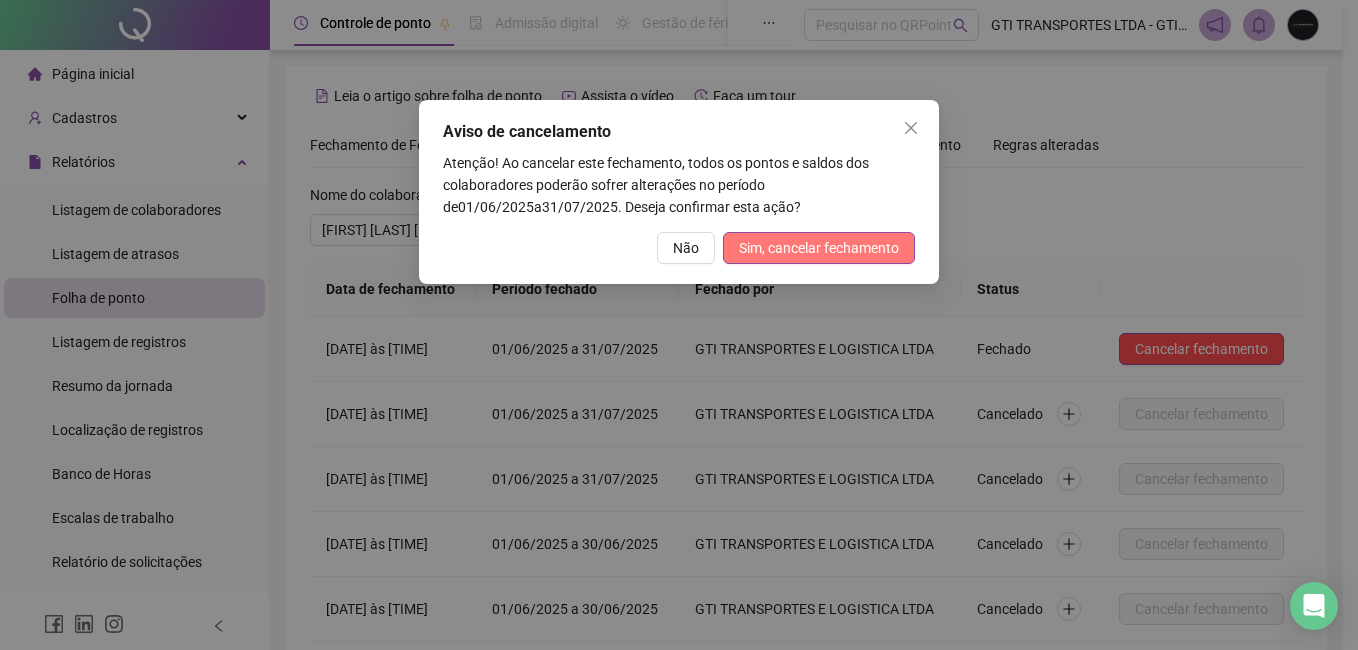 click on "Sim, cancelar fechamento" at bounding box center (819, 248) 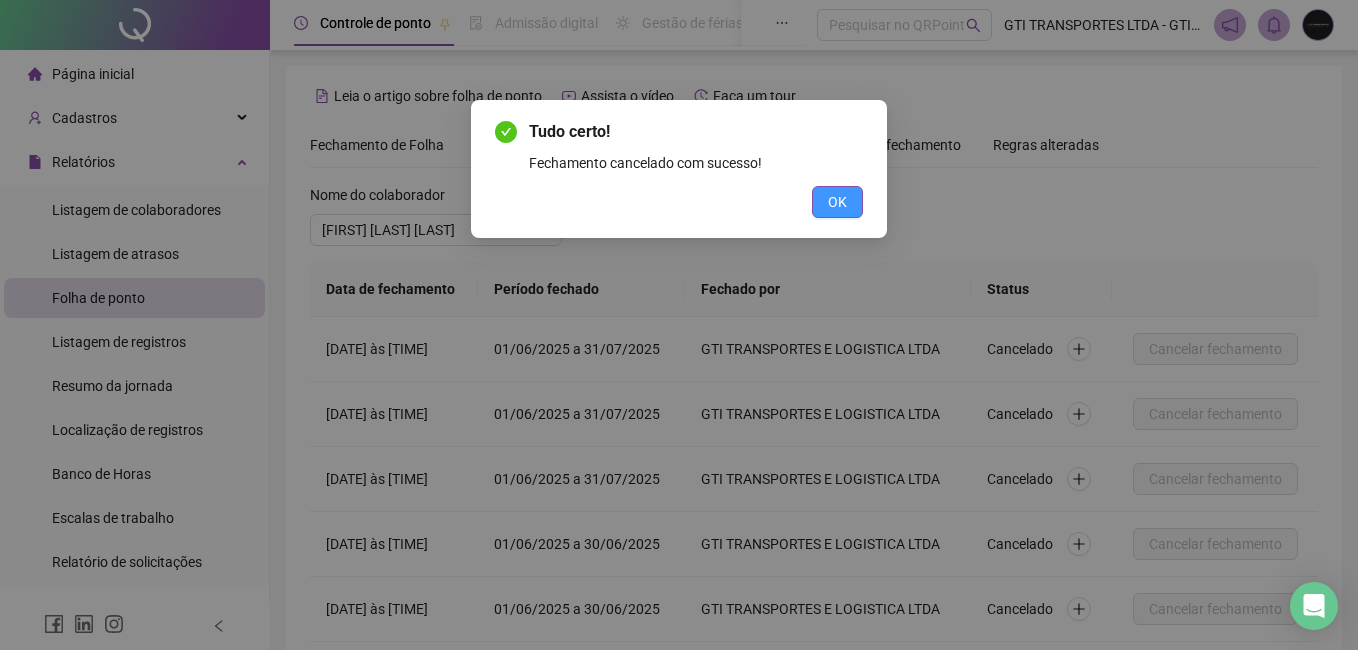 click on "OK" at bounding box center [837, 202] 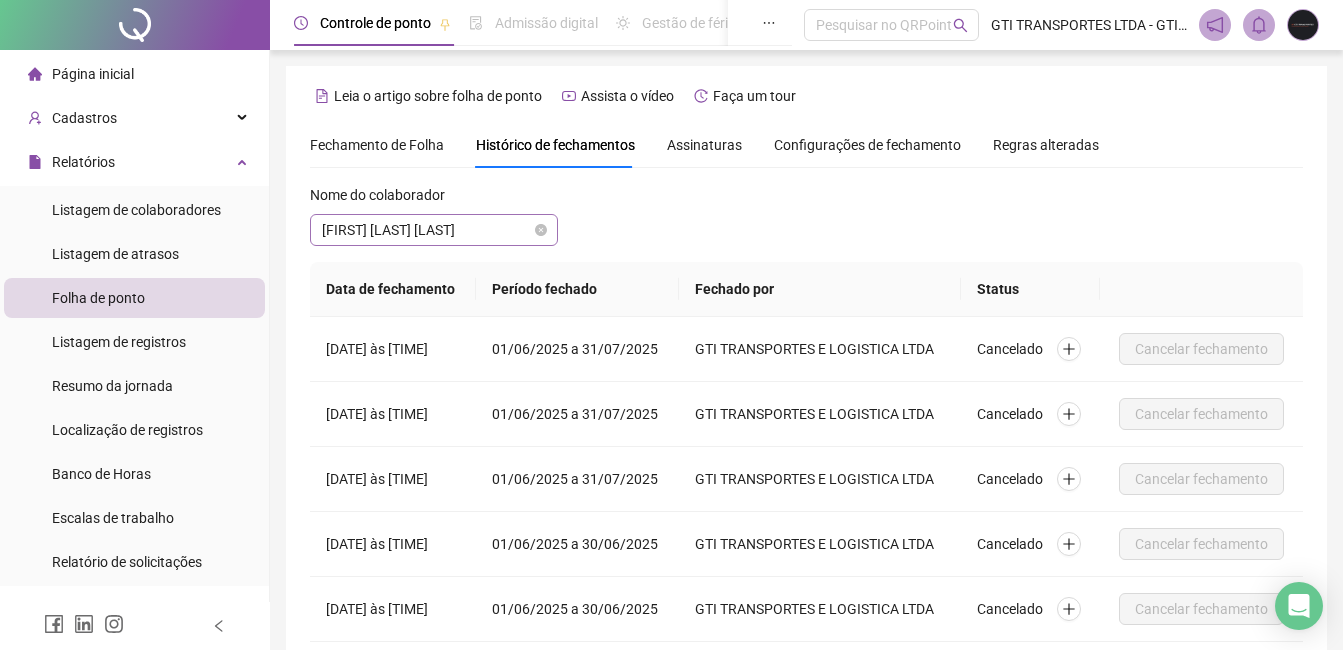 click on "[FIRST] [LAST] [LAST]" at bounding box center [434, 230] 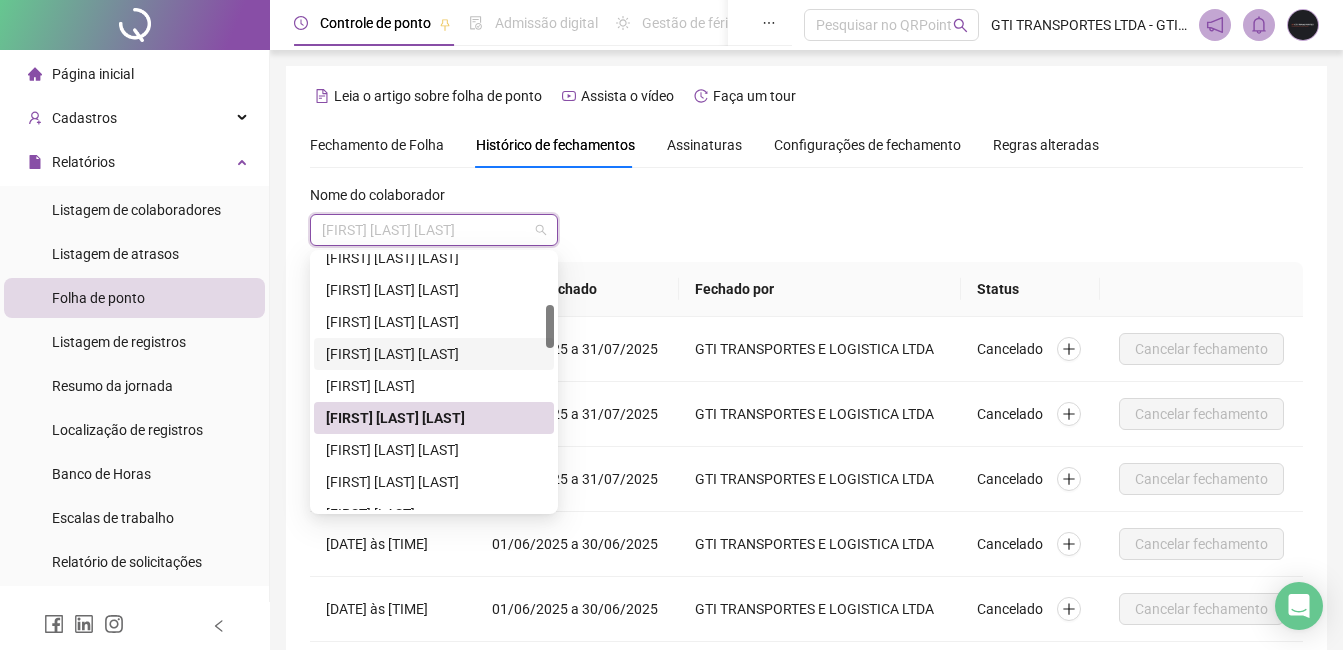scroll, scrollTop: 500, scrollLeft: 0, axis: vertical 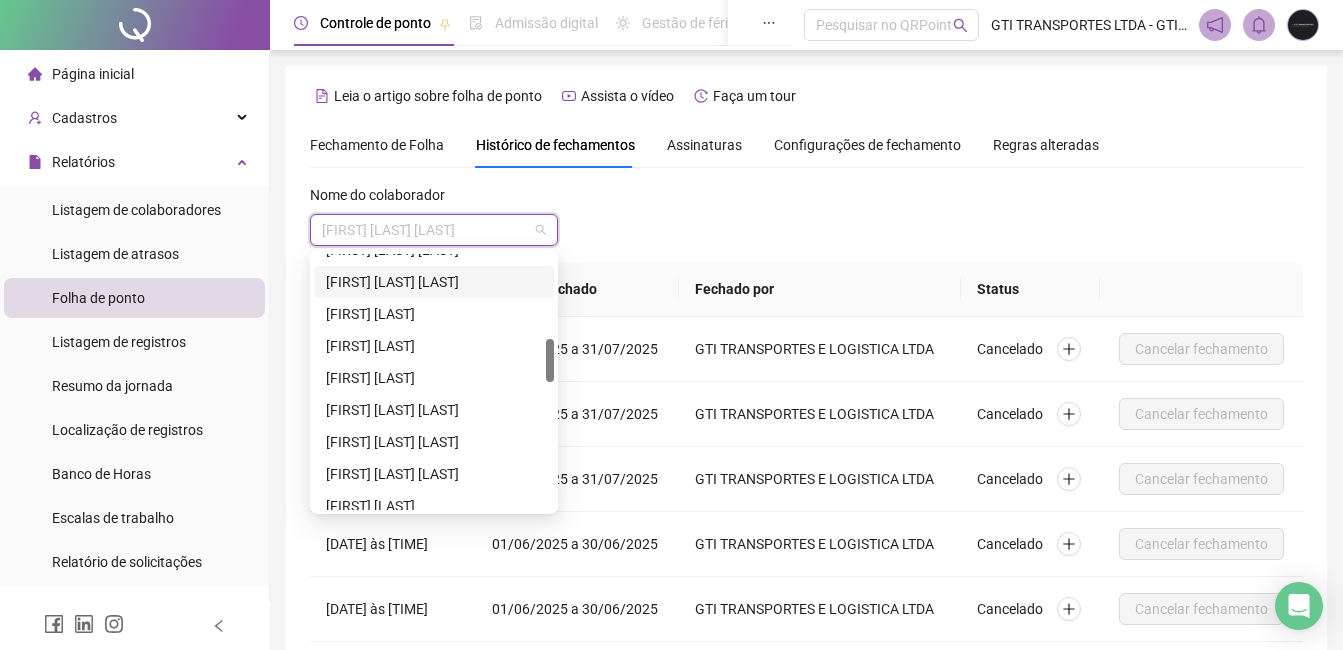 click on "[FIRST] [LAST] [LAST]" at bounding box center [434, 282] 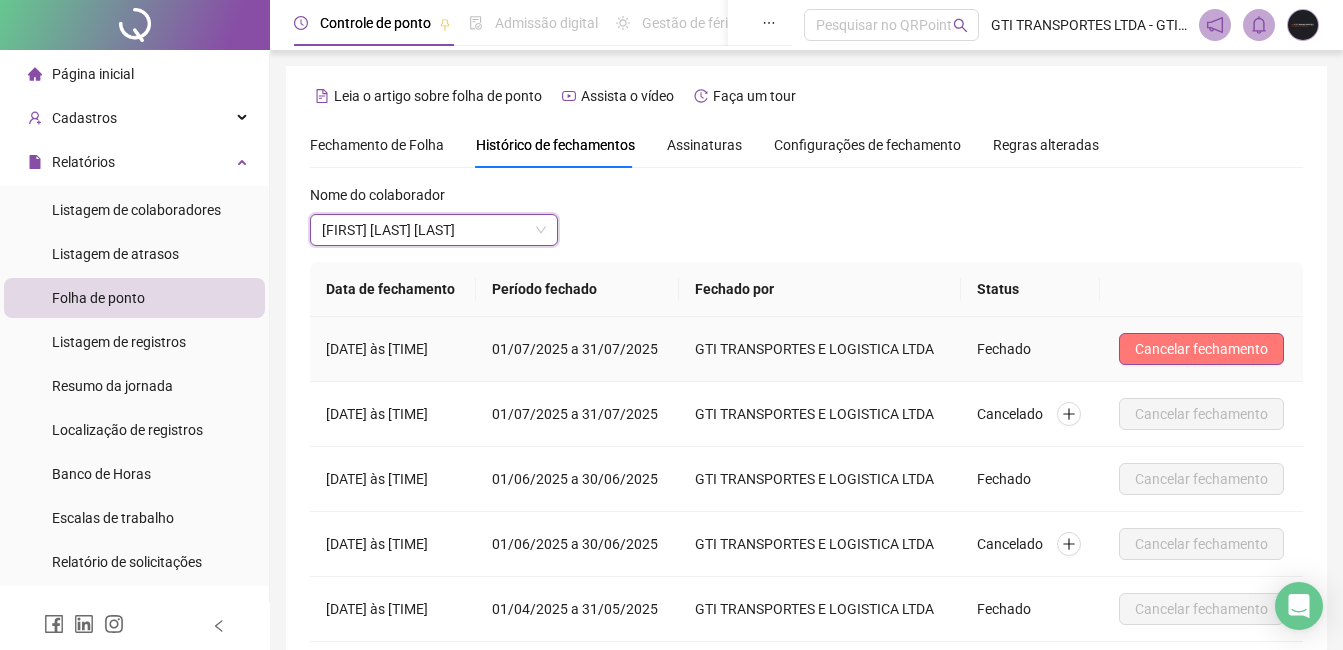 click on "Cancelar fechamento" at bounding box center (1201, 349) 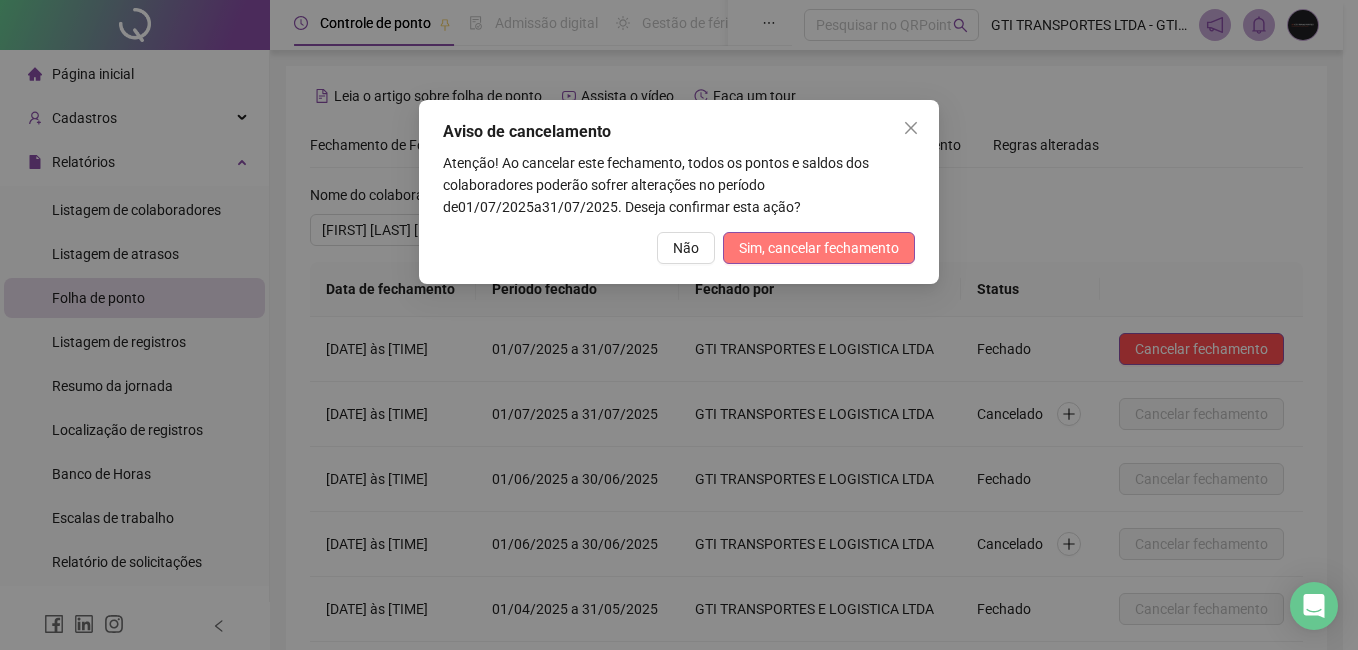 click on "Sim, cancelar fechamento" at bounding box center [819, 248] 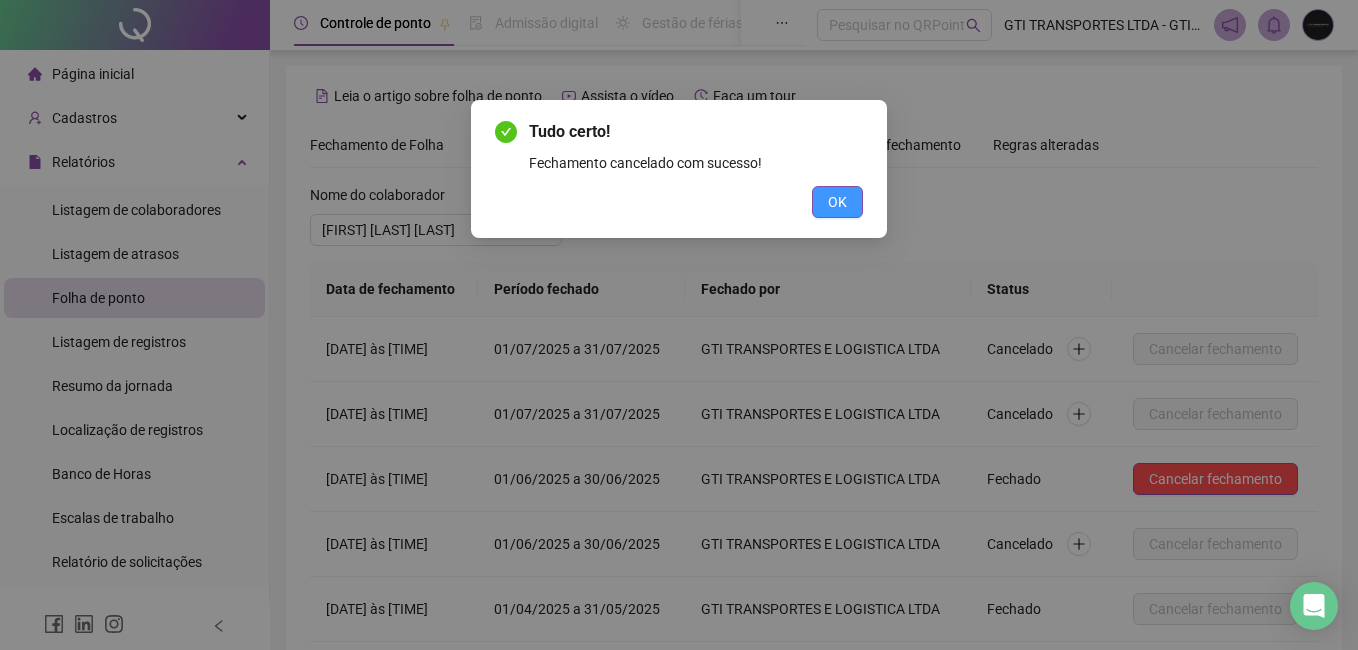 click on "OK" at bounding box center [837, 202] 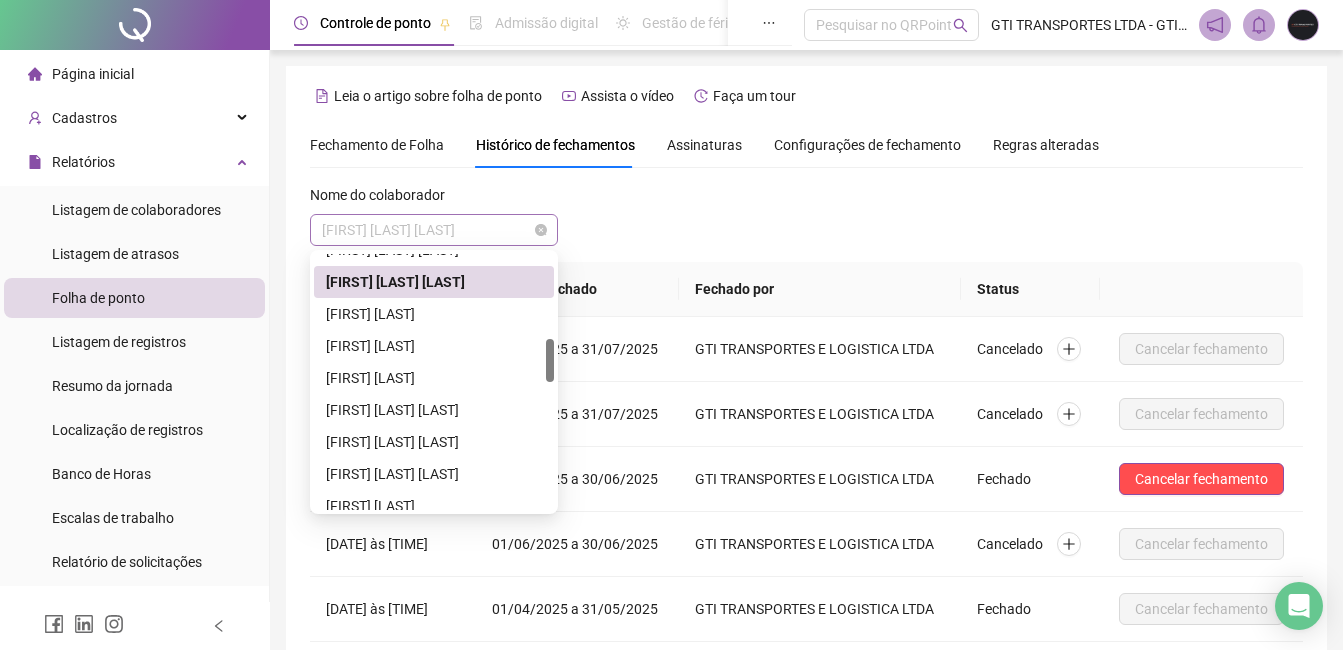 click on "[FIRST] [LAST] [LAST]" at bounding box center [434, 230] 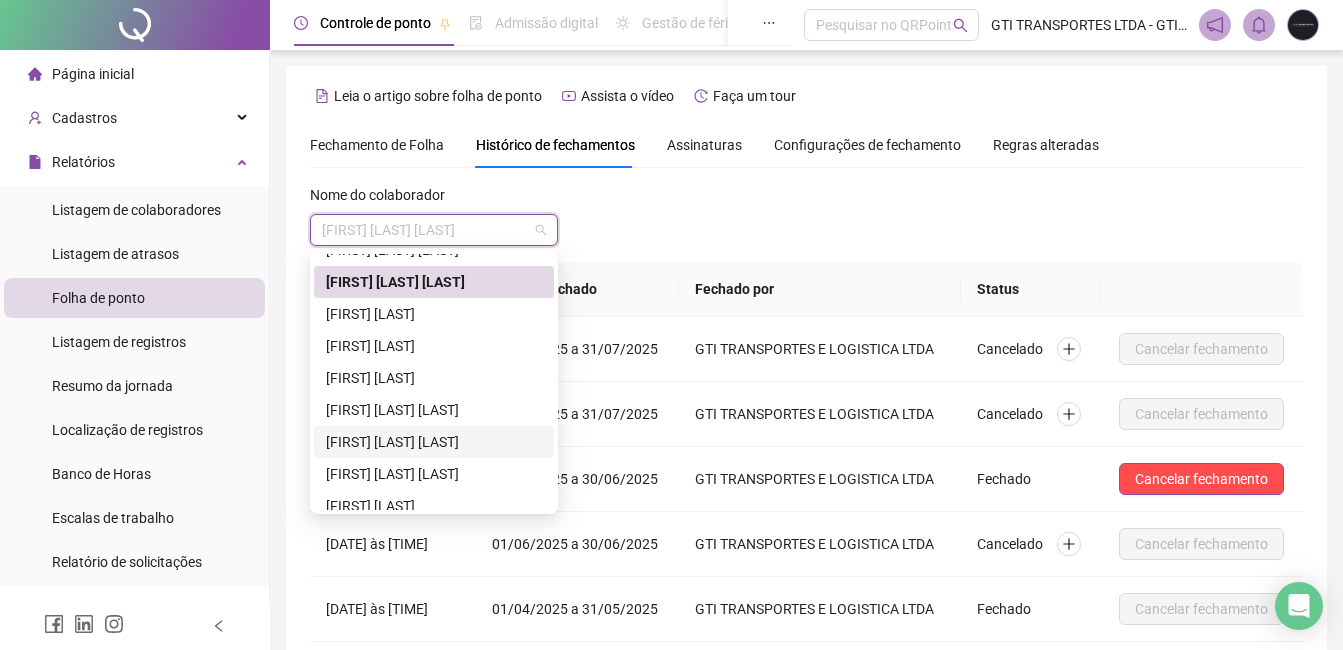 click on "[FIRST] [LAST] [LAST]" at bounding box center (434, 442) 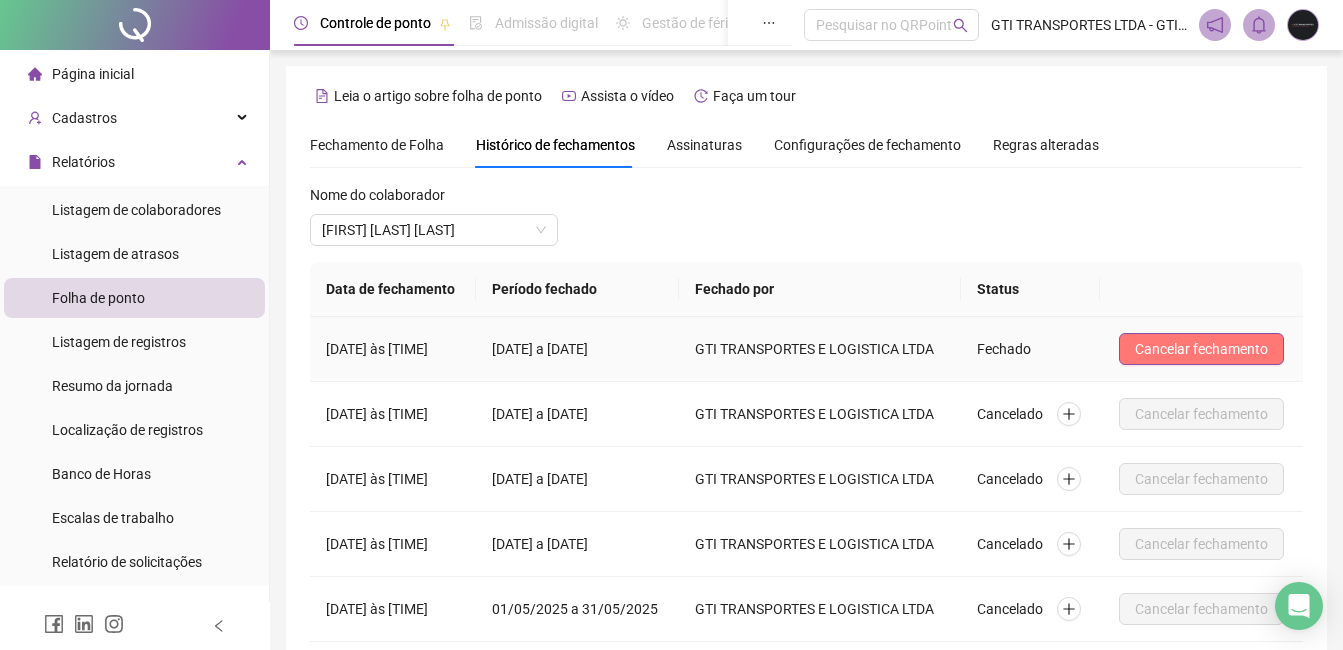 click on "Cancelar fechamento" at bounding box center [1201, 349] 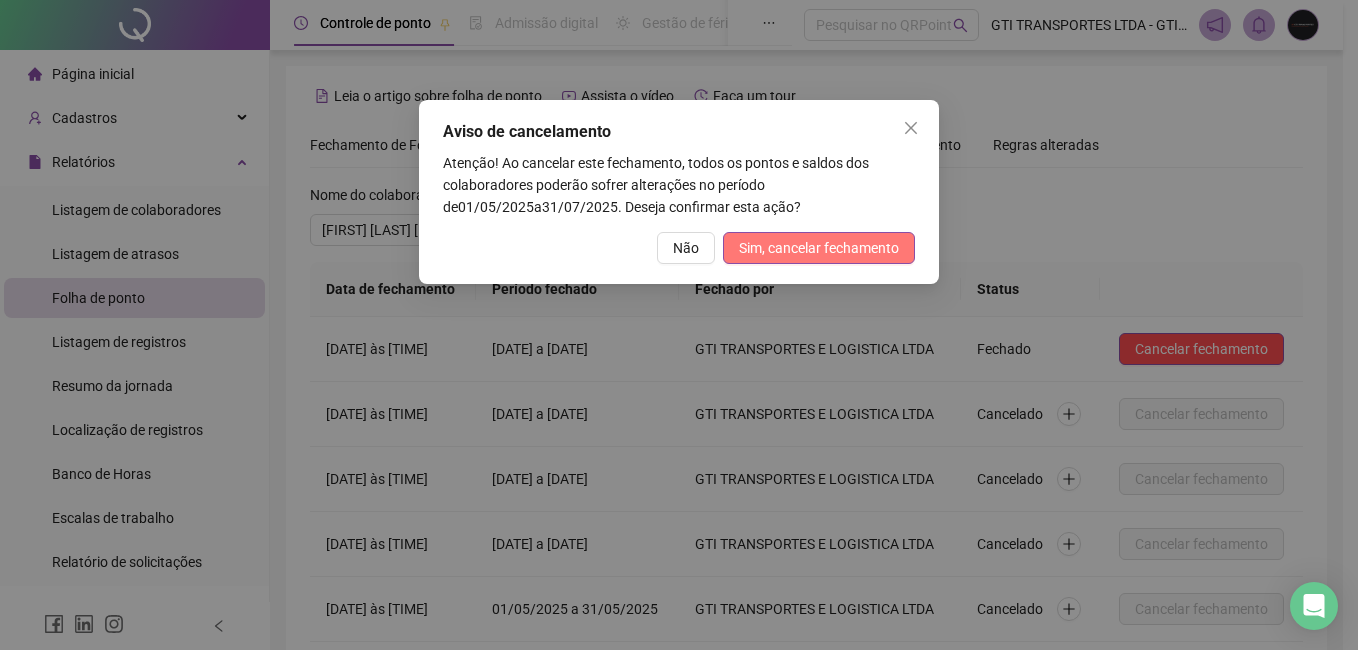 click on "Sim, cancelar fechamento" at bounding box center [819, 248] 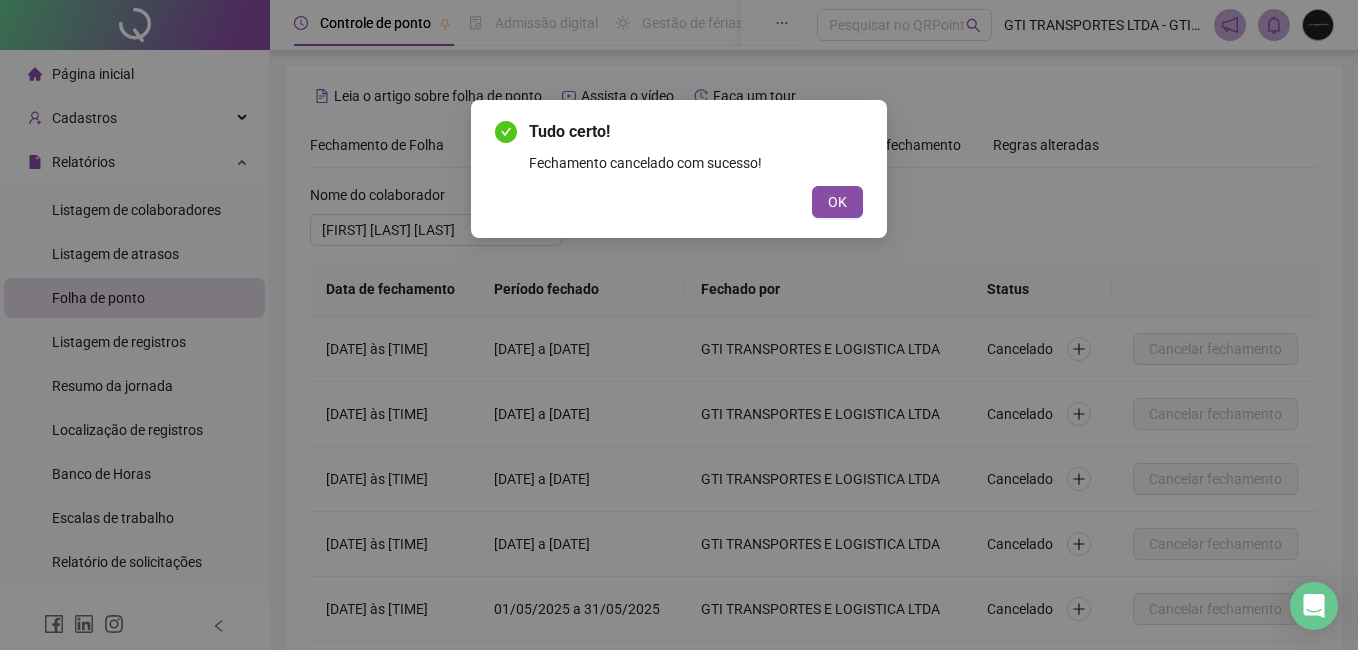 click on "Tudo certo! Fechamento cancelado com sucesso! OK" at bounding box center [679, 169] 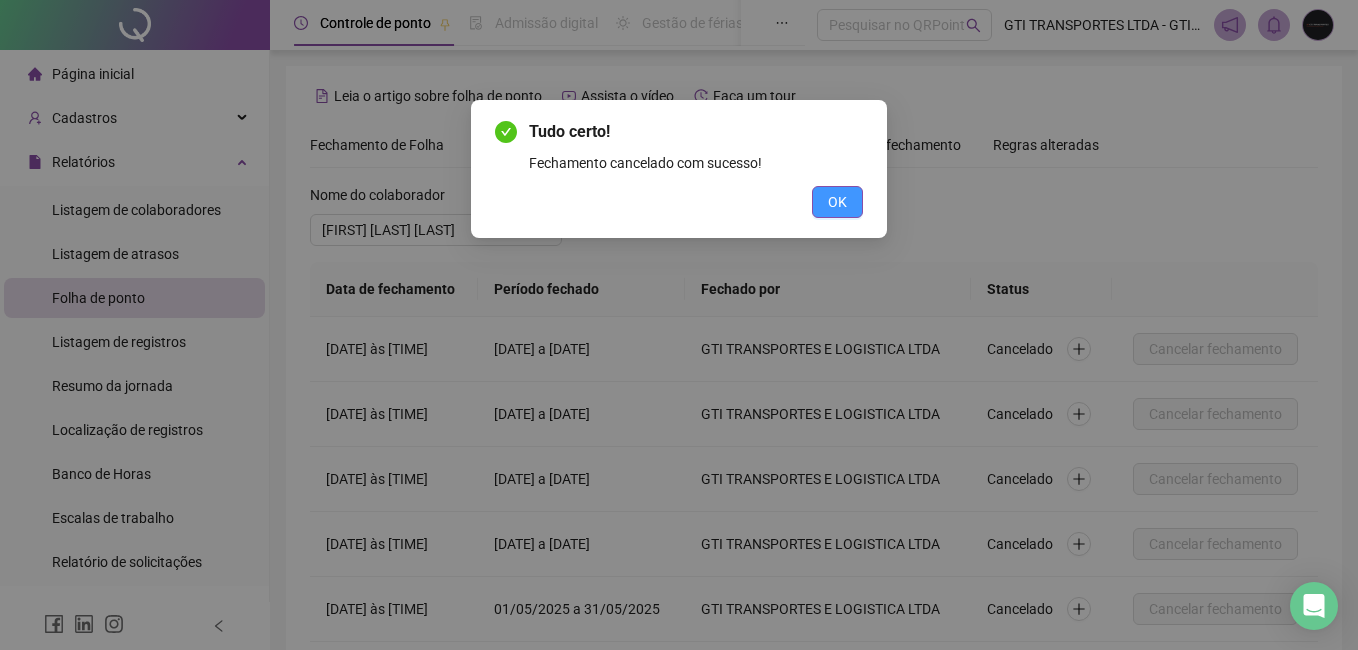 click on "OK" at bounding box center (837, 202) 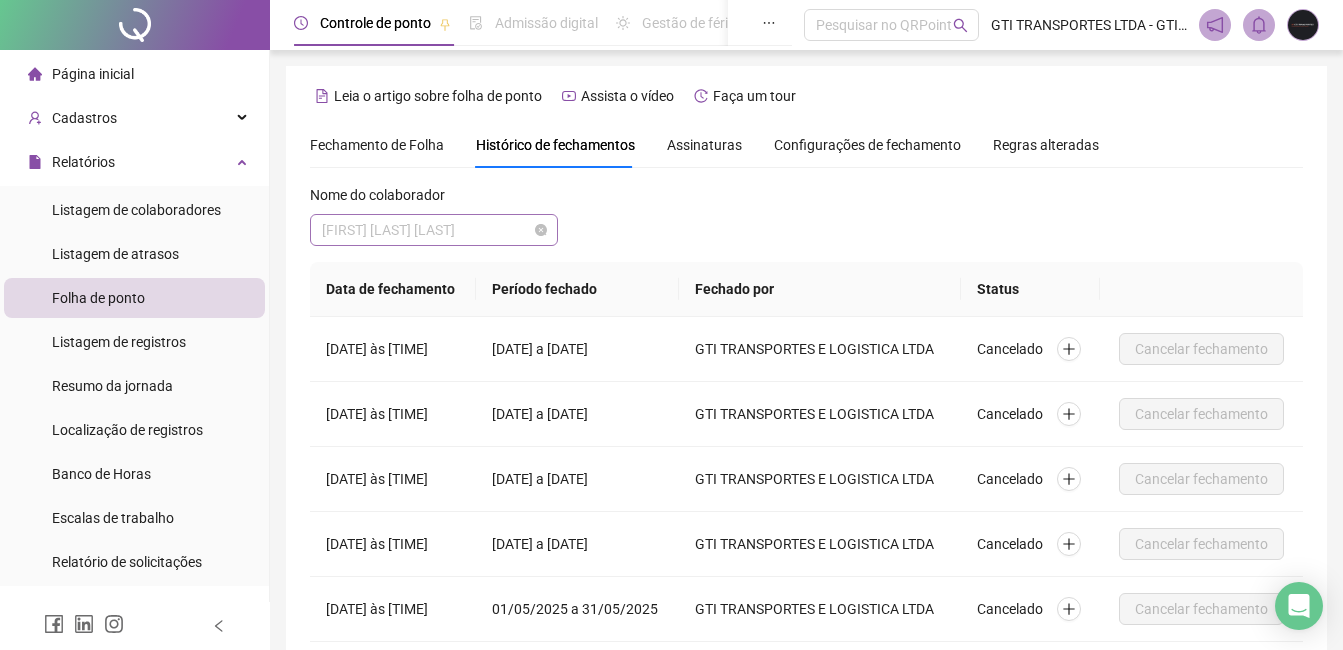 click on "[FIRST] [LAST] [LAST]" at bounding box center (434, 230) 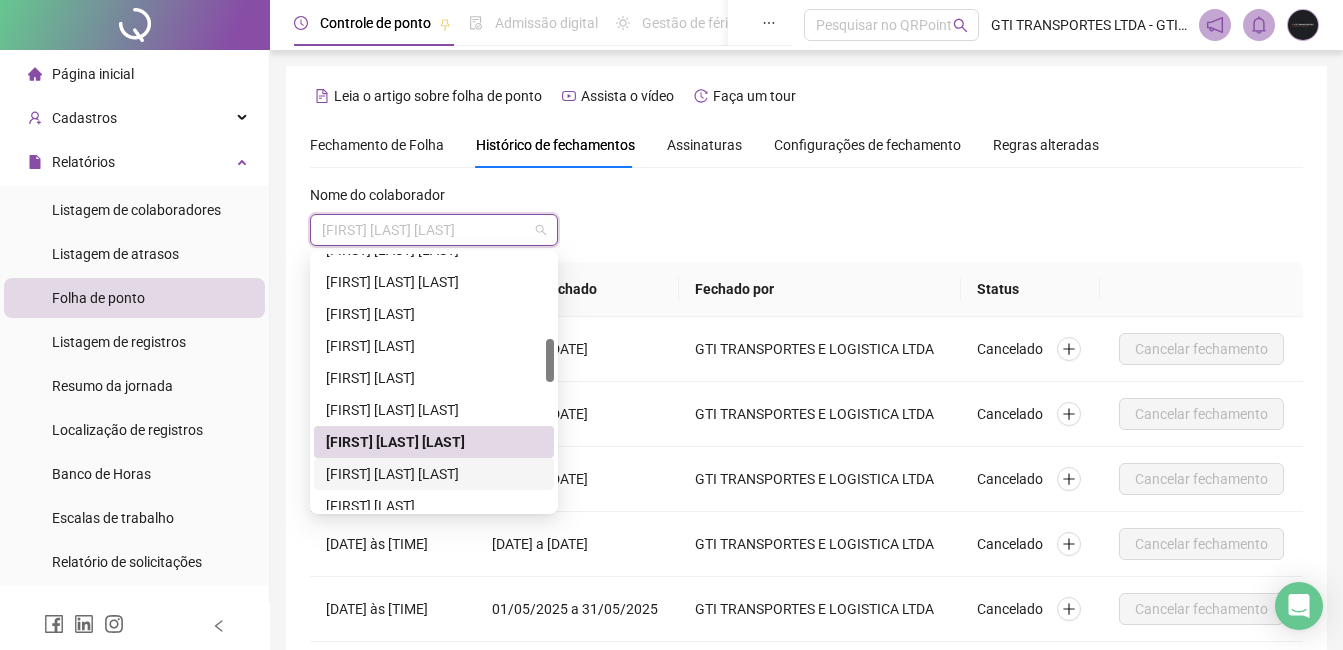 click on "[FIRST] [LAST] [LAST]" at bounding box center (434, 474) 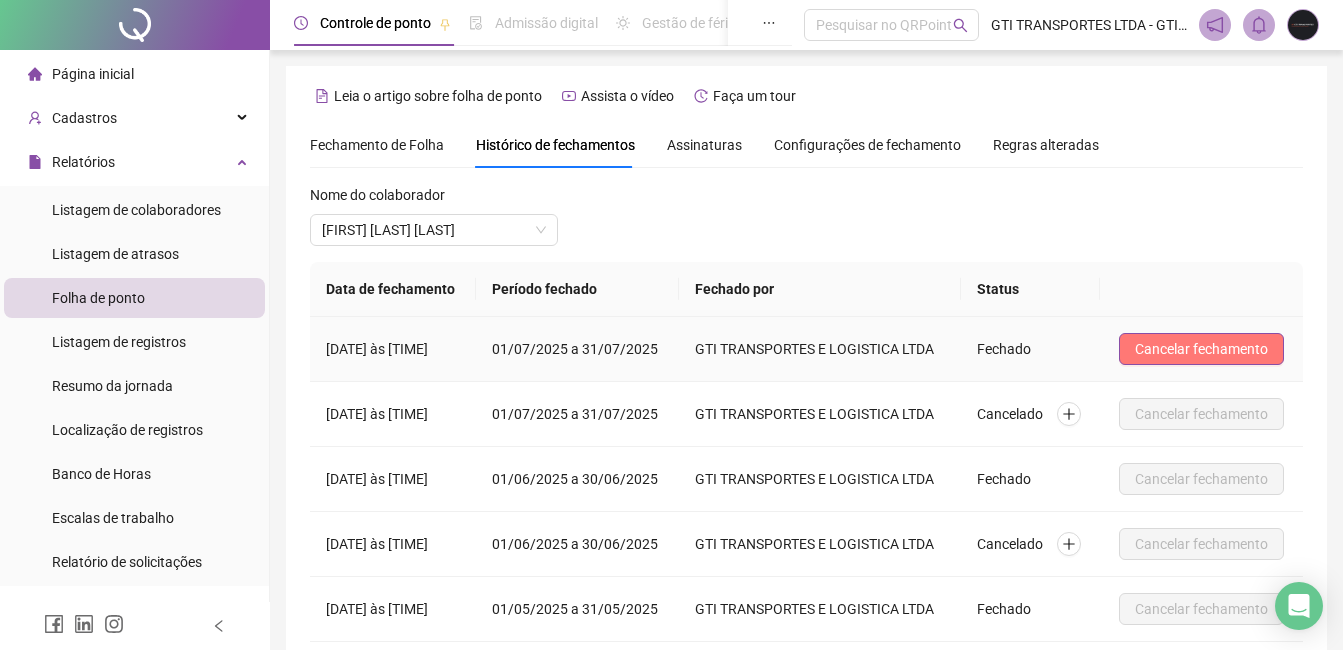 click on "Cancelar fechamento" at bounding box center [1201, 349] 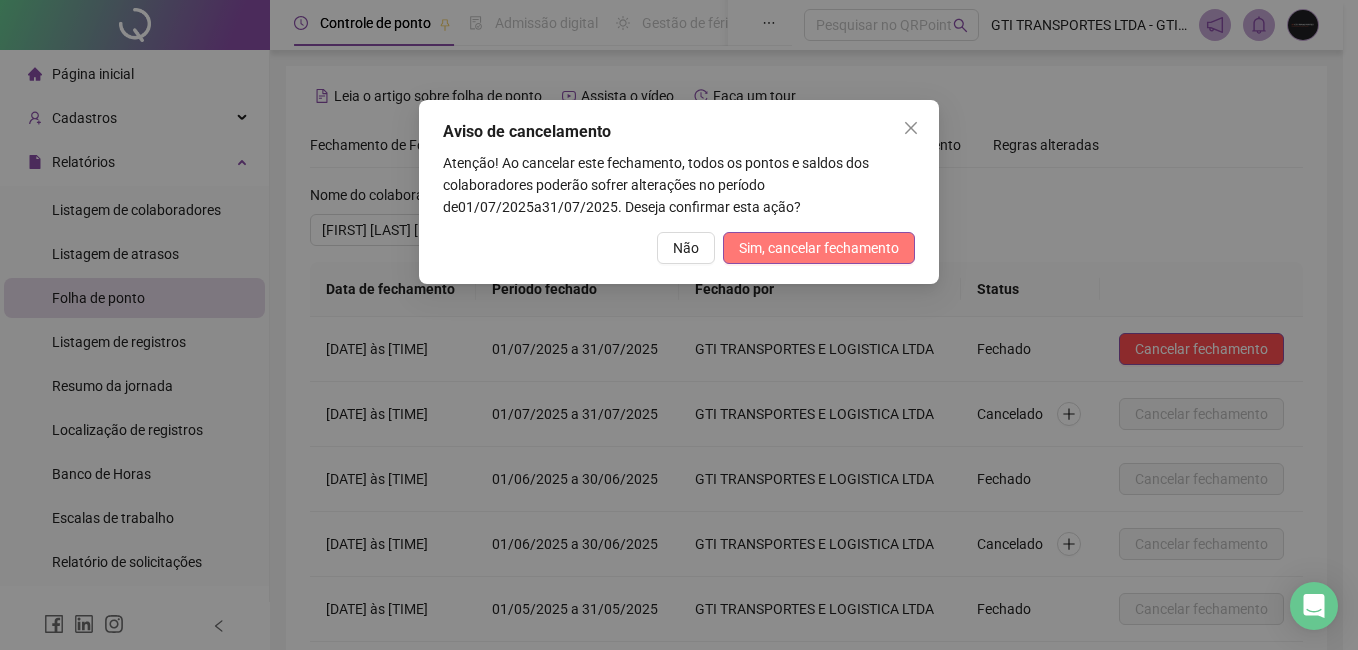 click on "Sim, cancelar fechamento" at bounding box center (819, 248) 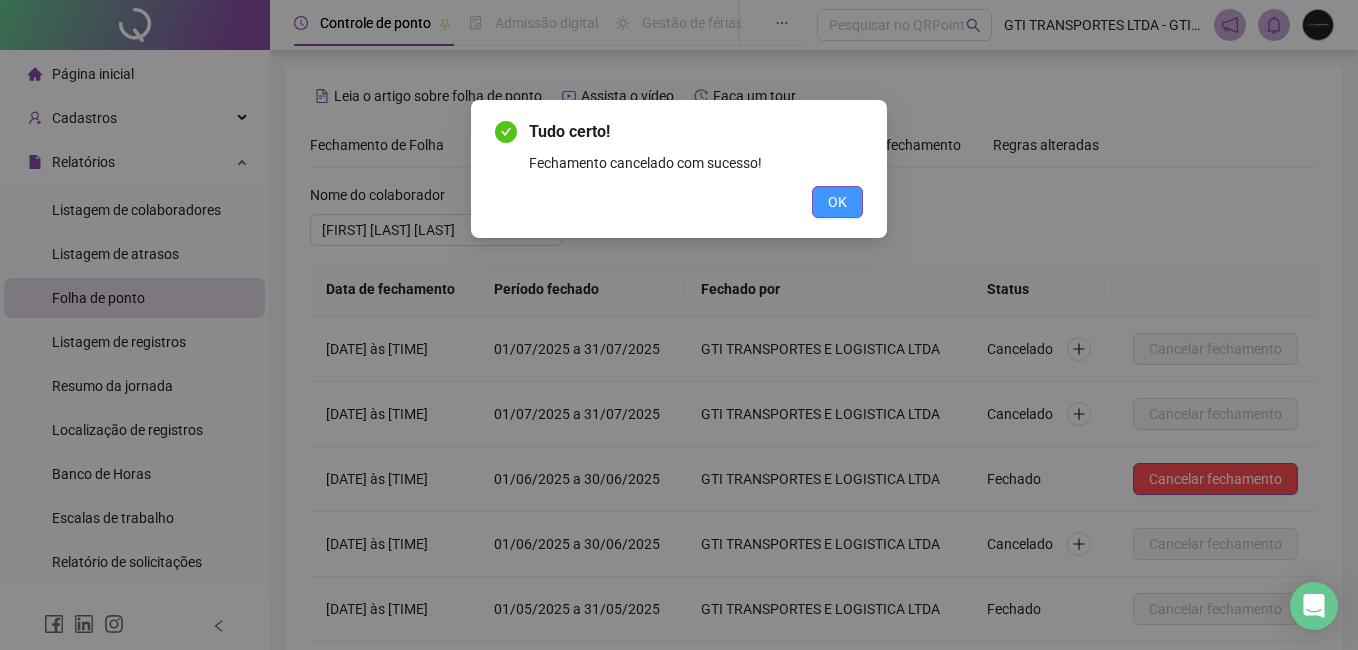 click on "OK" at bounding box center [837, 202] 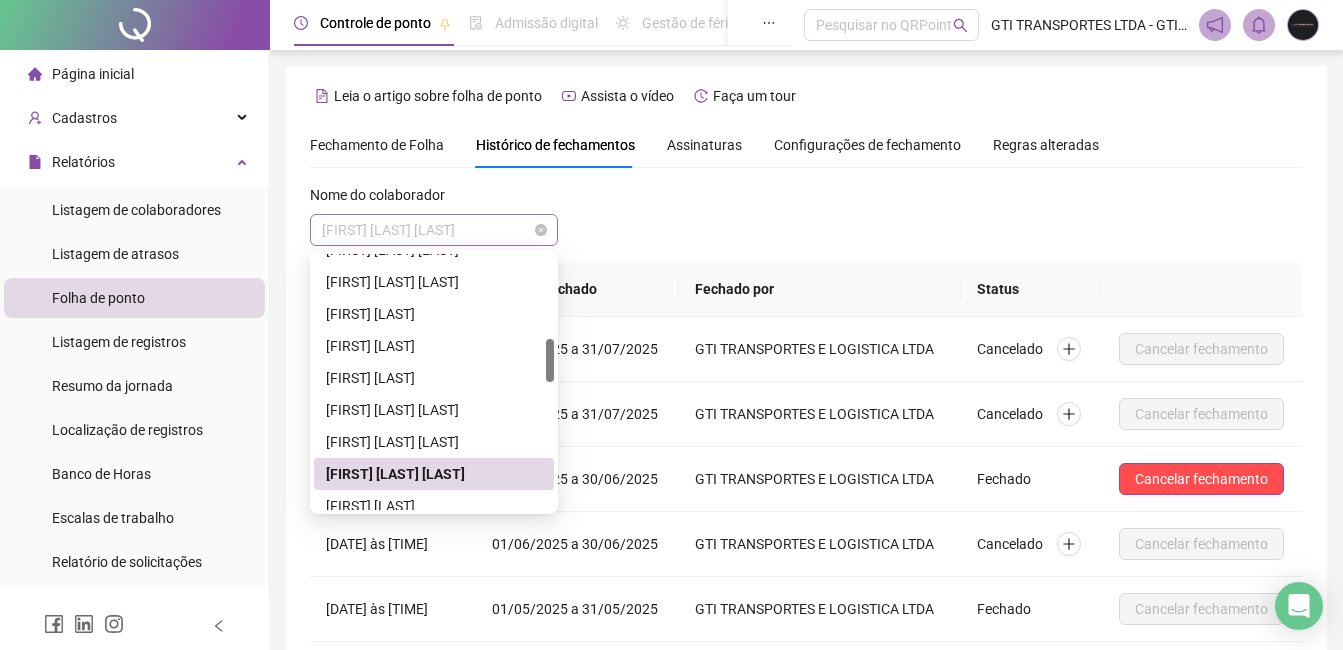 click on "[FIRST] [LAST] [LAST]" at bounding box center (434, 230) 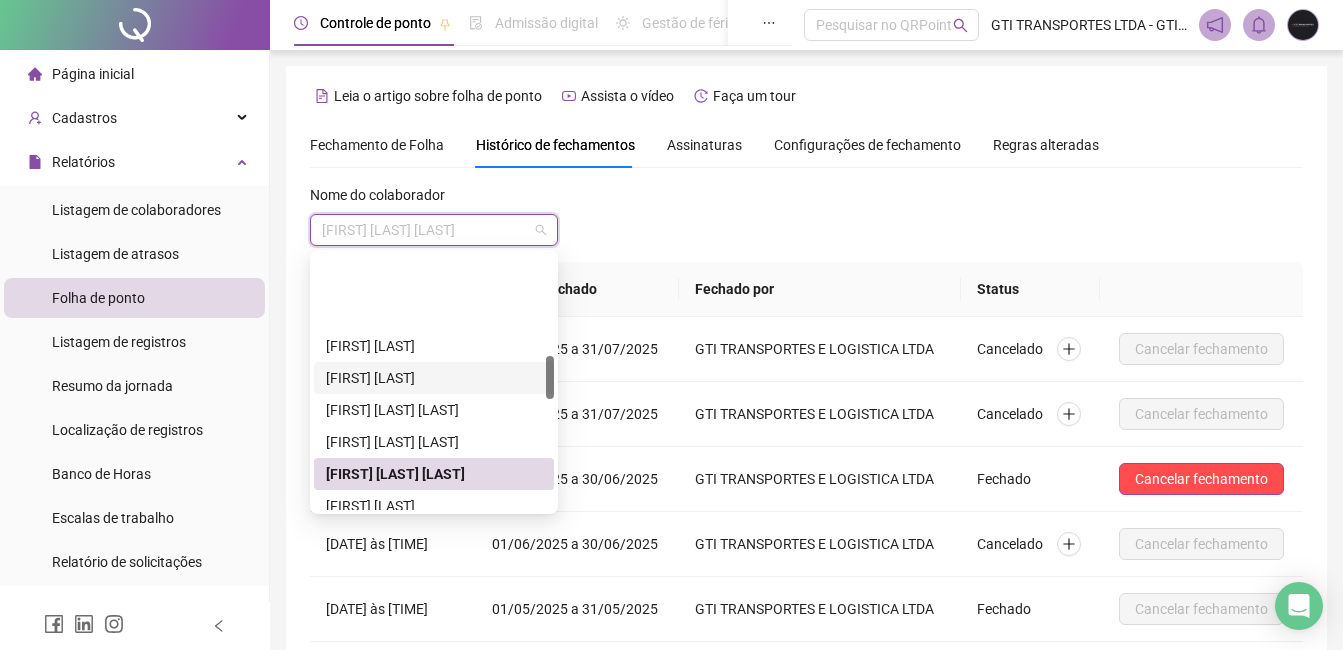 scroll, scrollTop: 600, scrollLeft: 0, axis: vertical 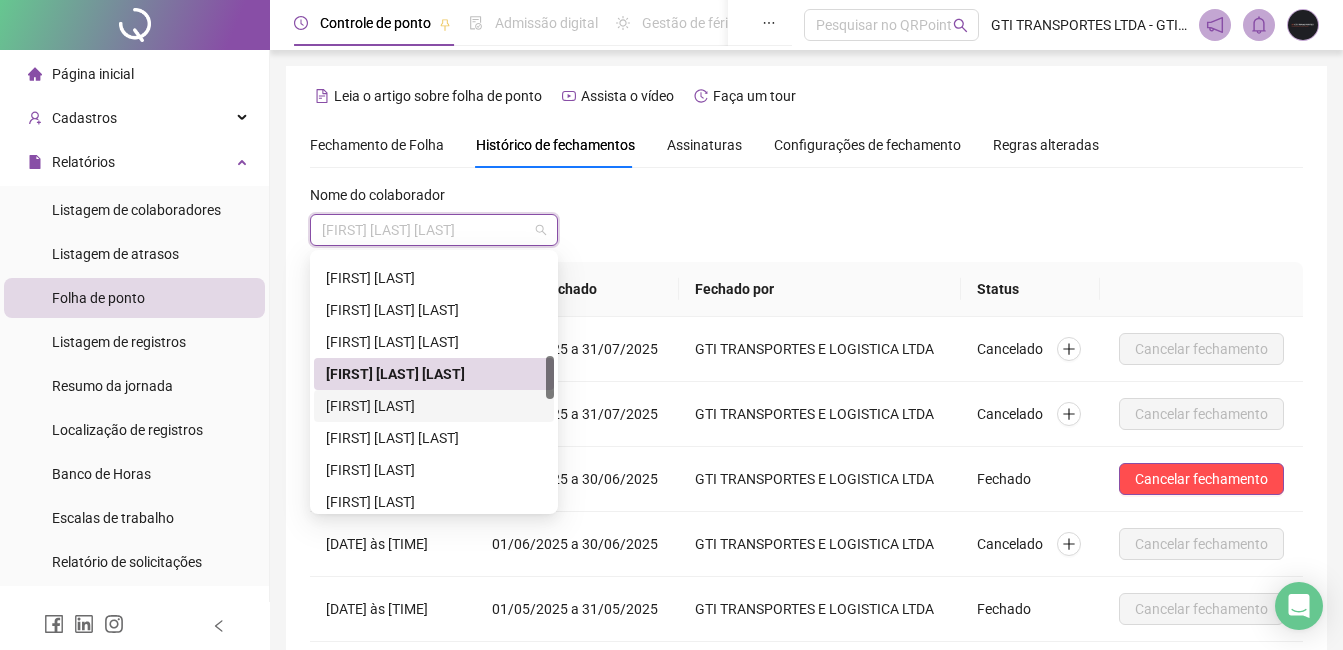 click on "[FIRST] [LAST]" at bounding box center (434, 406) 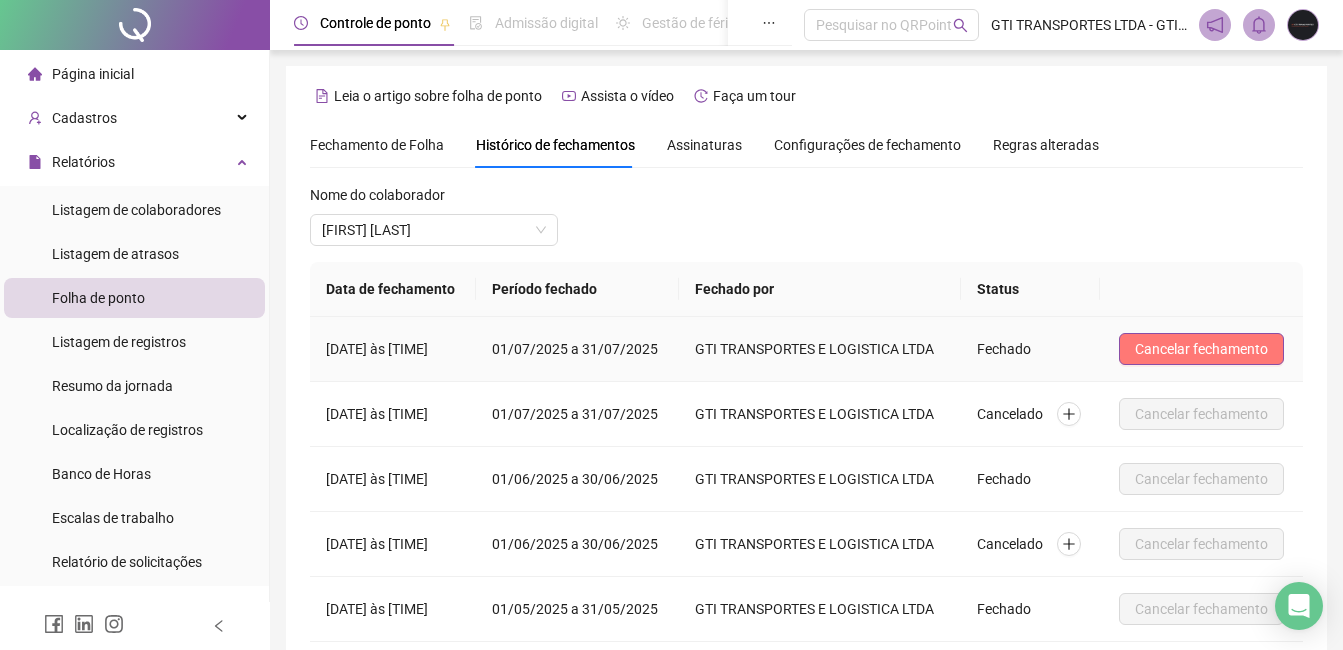 click on "Cancelar fechamento" at bounding box center (1201, 349) 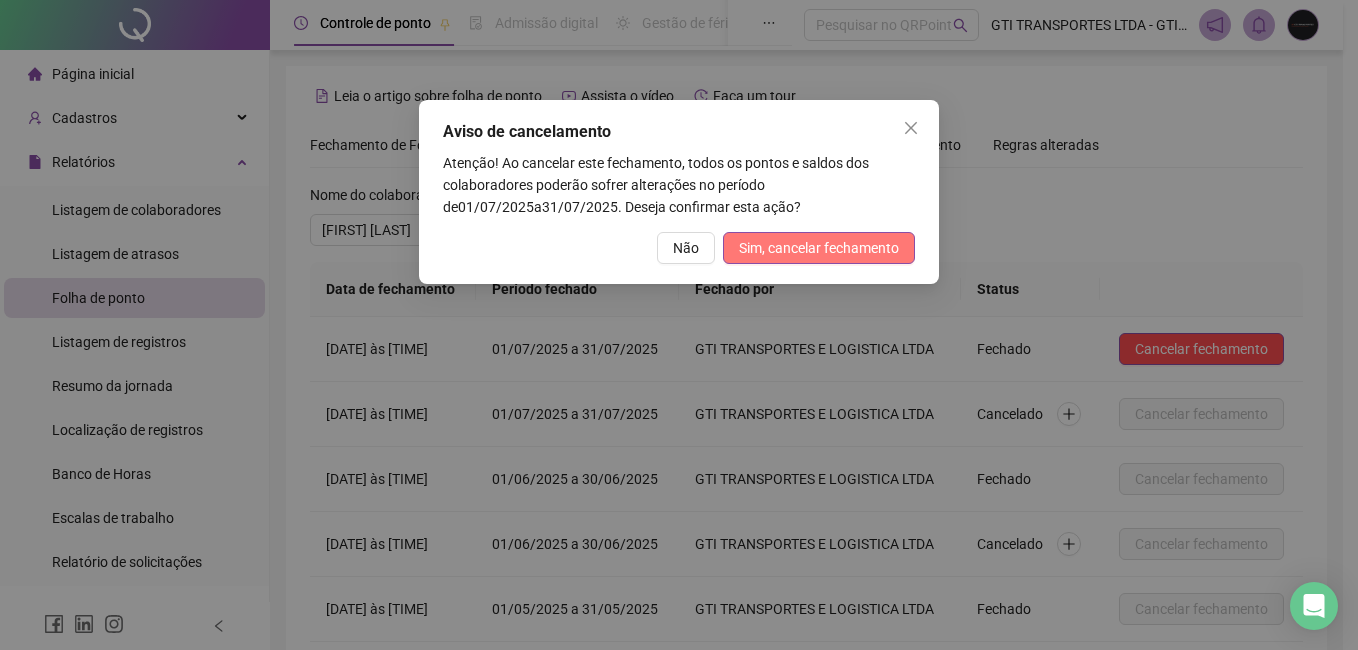 click on "Sim, cancelar fechamento" at bounding box center [819, 248] 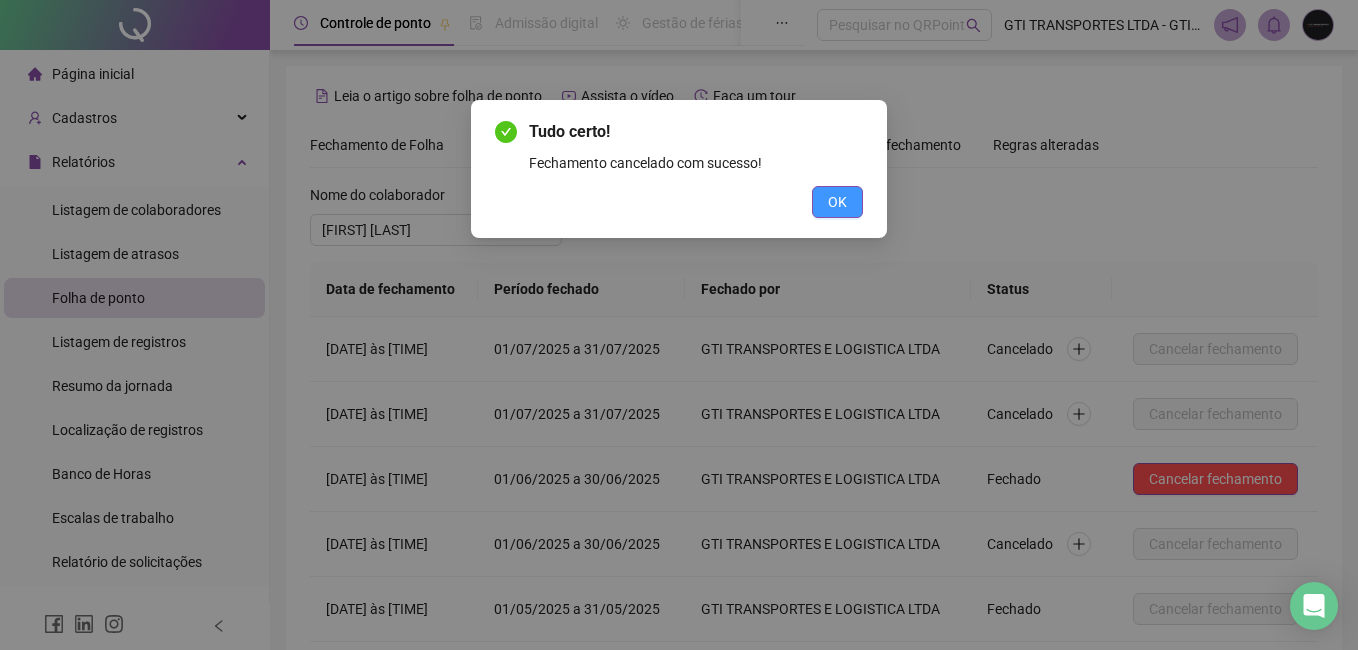 click on "OK" at bounding box center [837, 202] 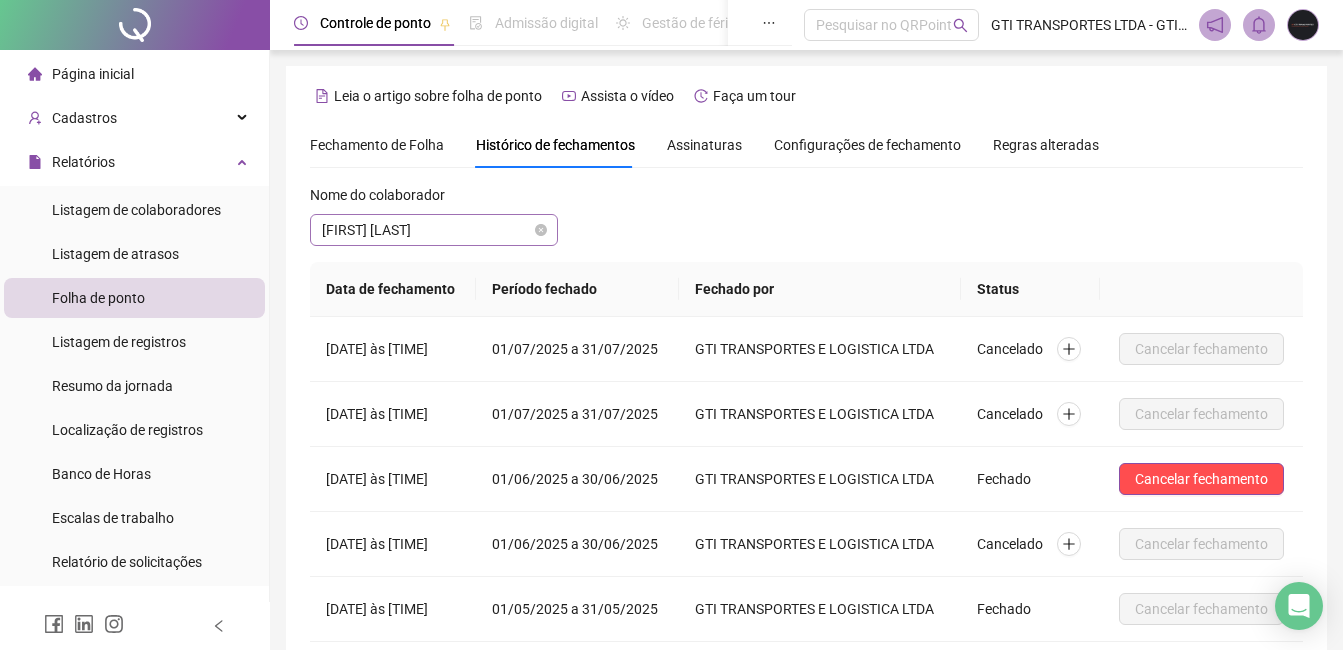 click on "[FIRST] [LAST]" at bounding box center [434, 230] 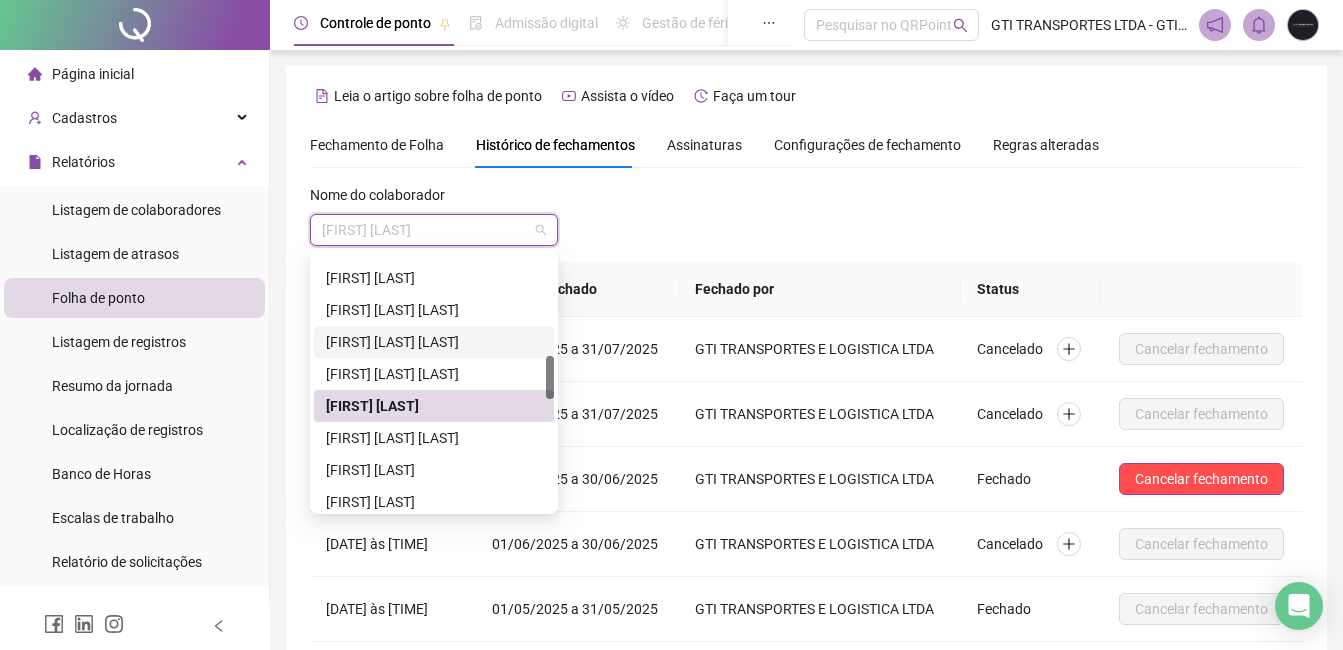 scroll, scrollTop: 700, scrollLeft: 0, axis: vertical 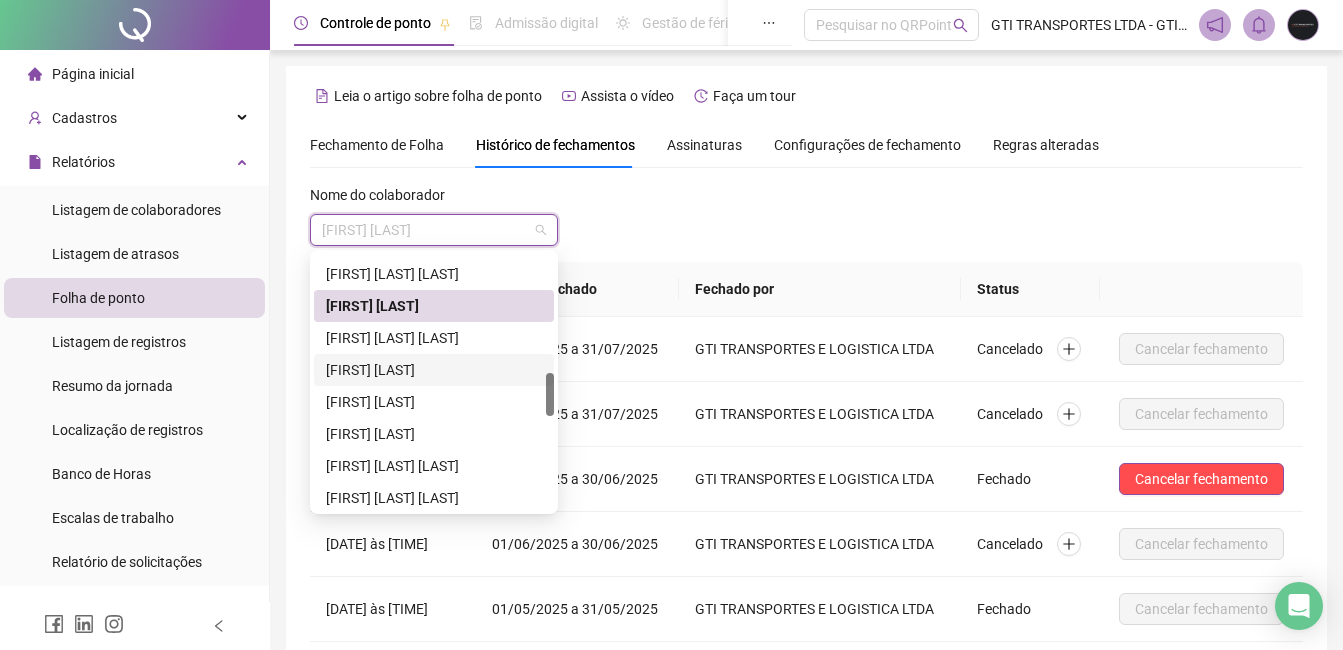 click on "[FIRST] [LAST]" at bounding box center (434, 370) 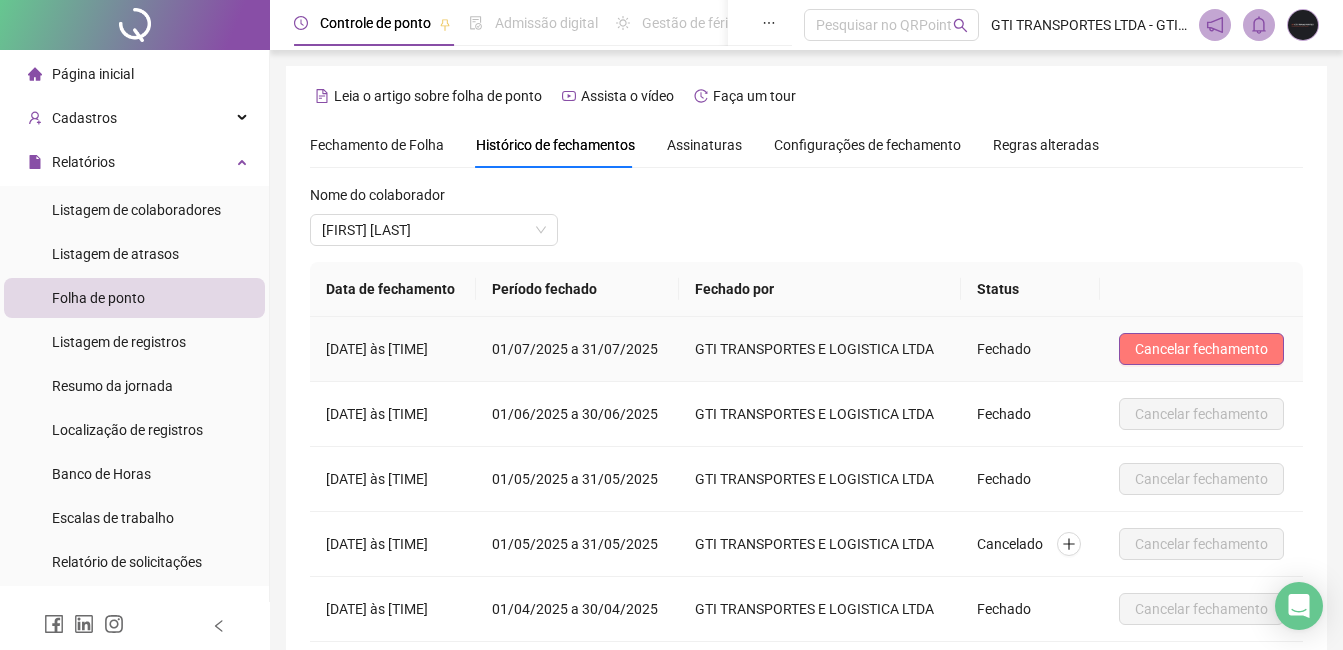 click on "Cancelar fechamento" at bounding box center (1201, 349) 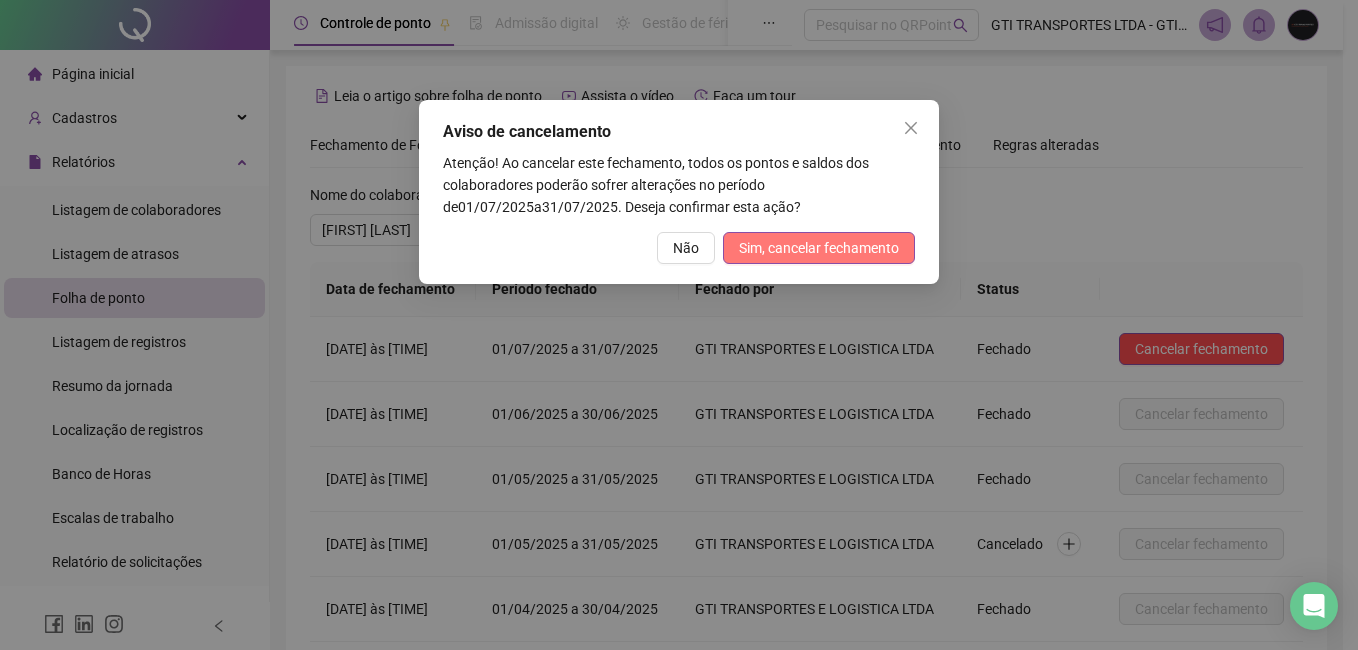 click on "Sim, cancelar fechamento" at bounding box center [819, 248] 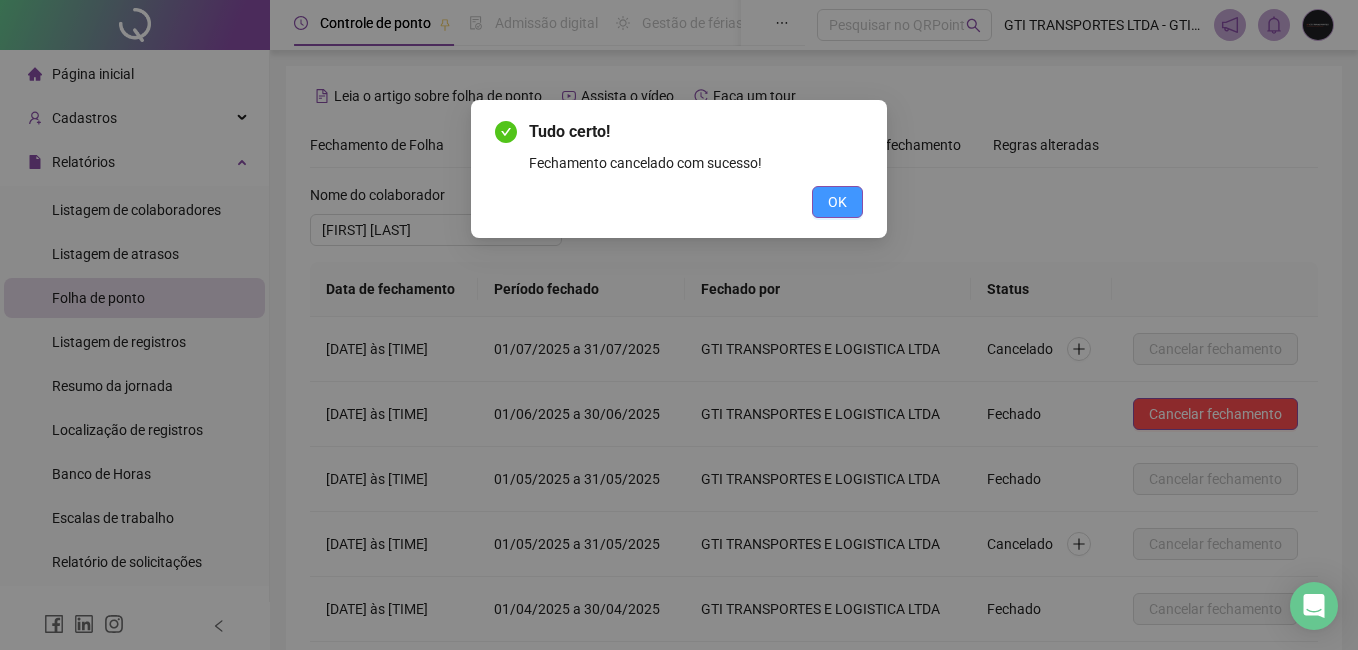 click on "OK" at bounding box center (837, 202) 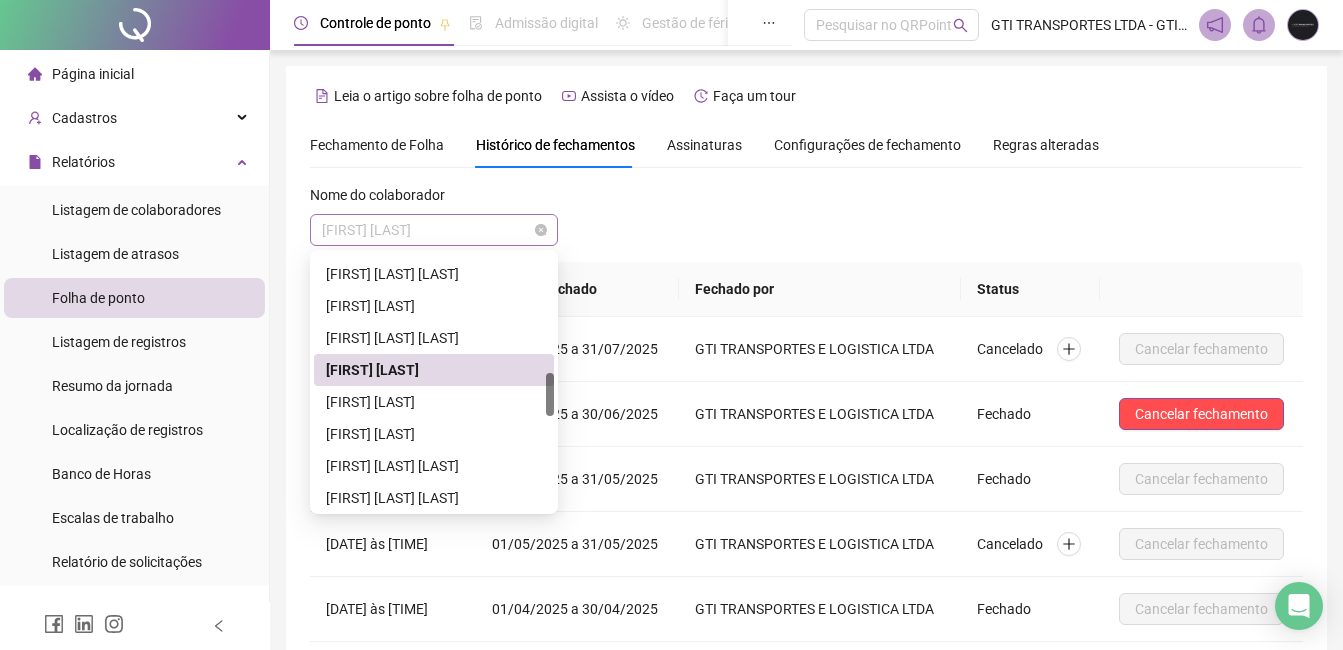 click on "[FIRST] [LAST]" at bounding box center (434, 230) 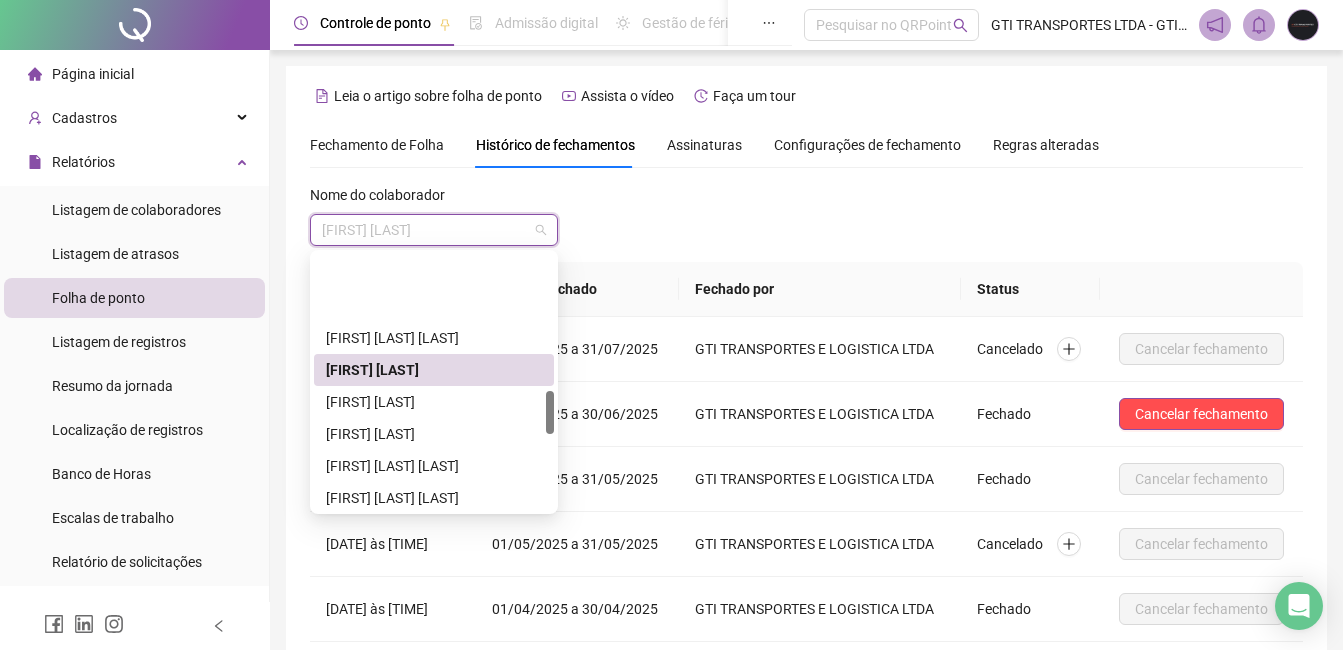 scroll, scrollTop: 800, scrollLeft: 0, axis: vertical 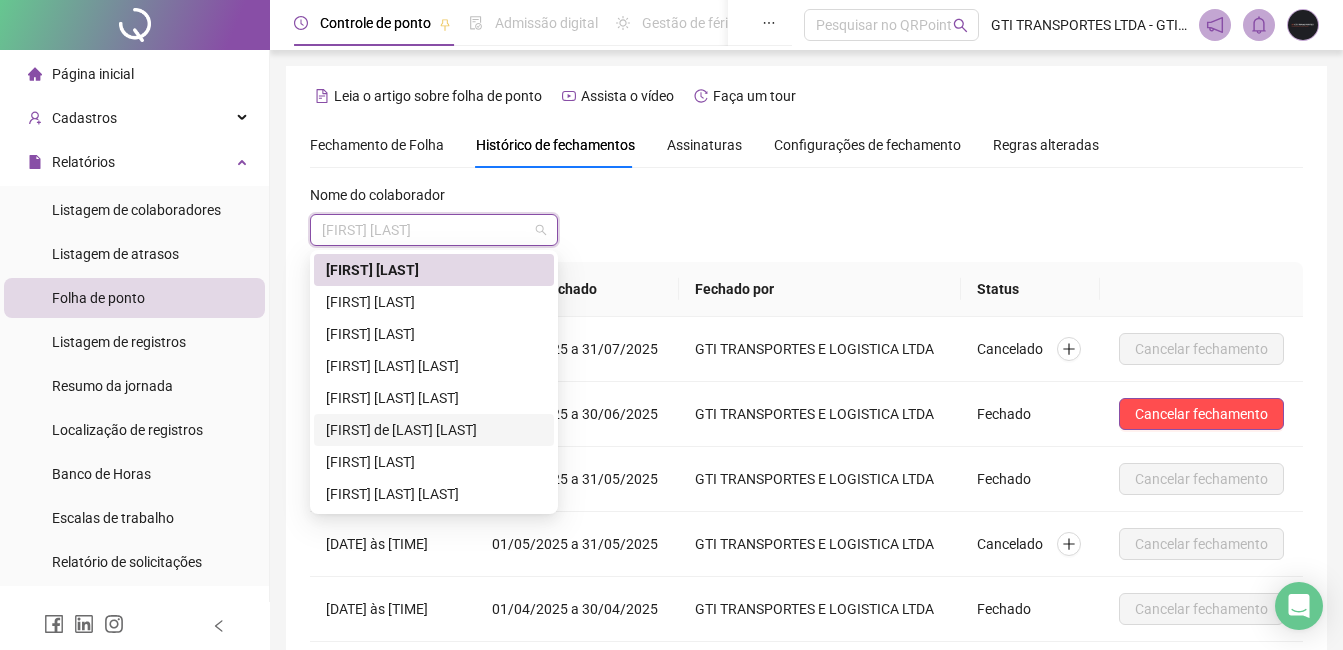 click on "[FIRST] de [LAST] [LAST]" at bounding box center [434, 430] 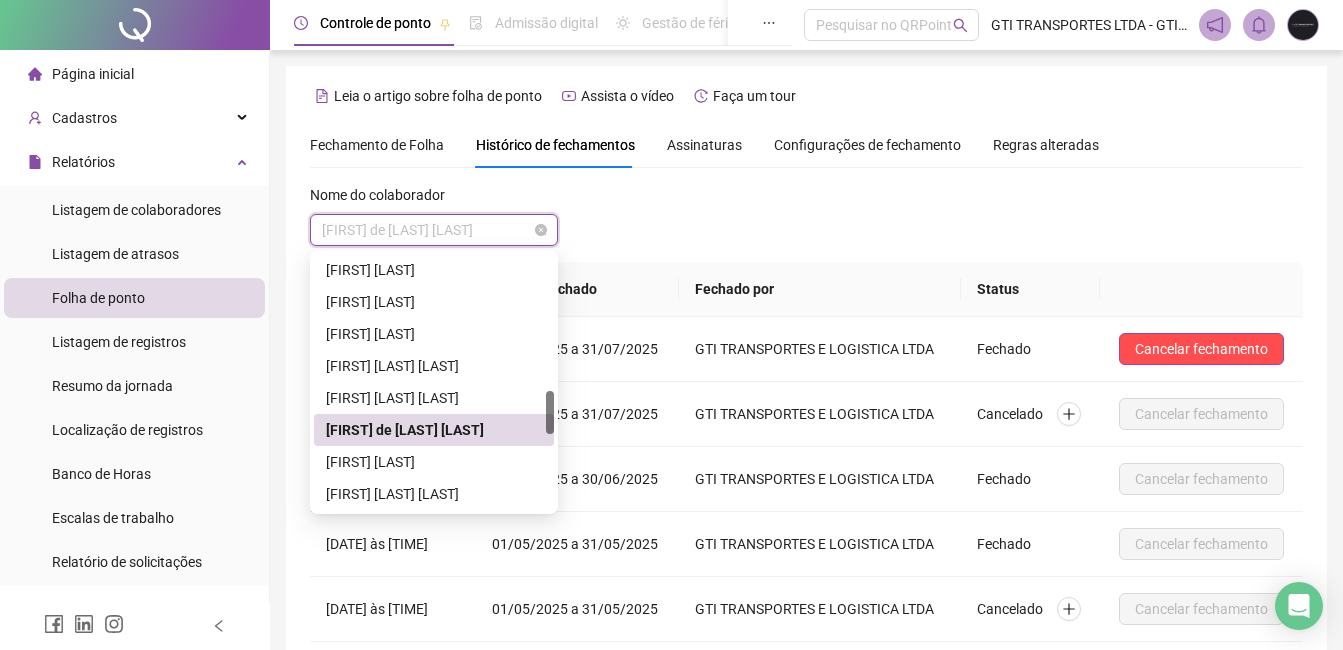 click on "[FIRST] de [LAST] [LAST]" at bounding box center [434, 230] 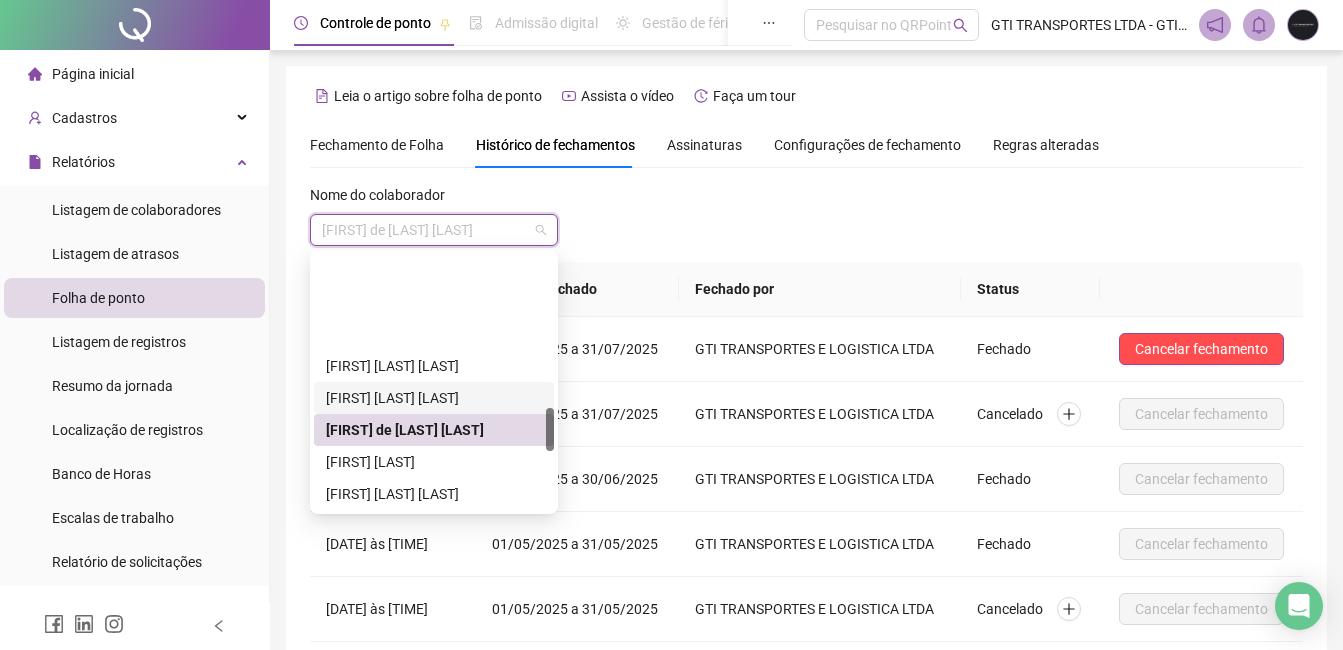 scroll, scrollTop: 900, scrollLeft: 0, axis: vertical 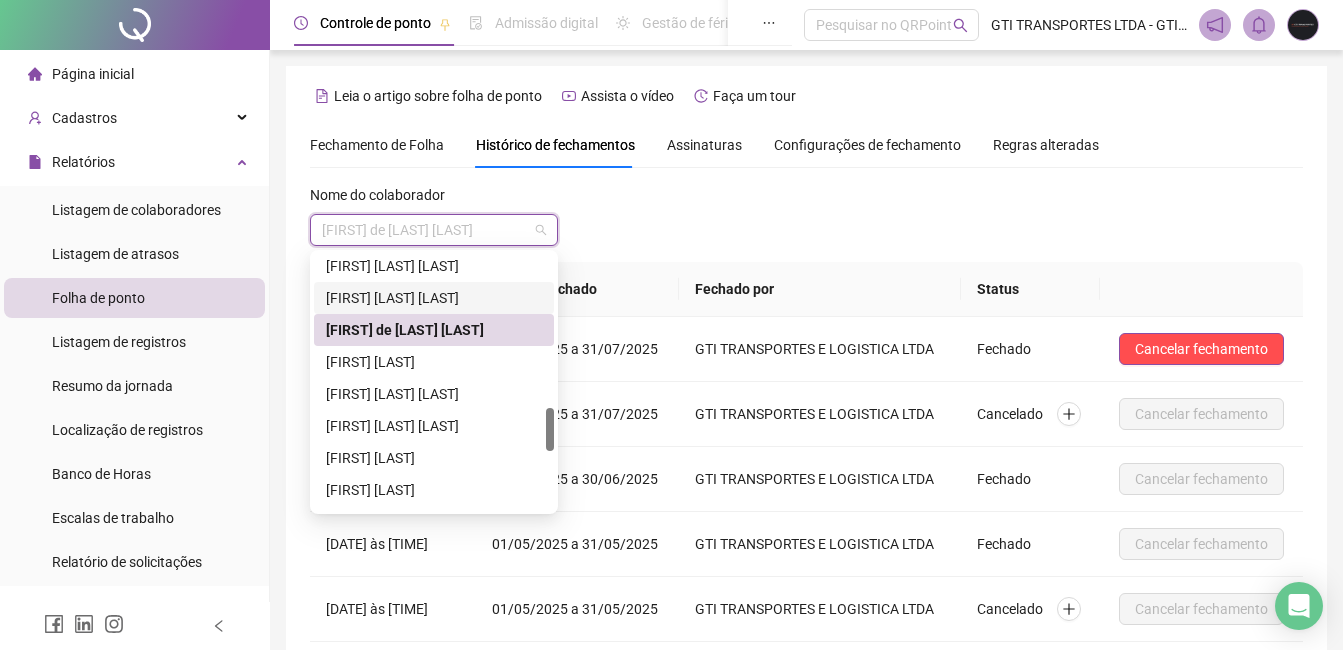 click on "[FIRST] [LAST] [LAST]" at bounding box center [434, 394] 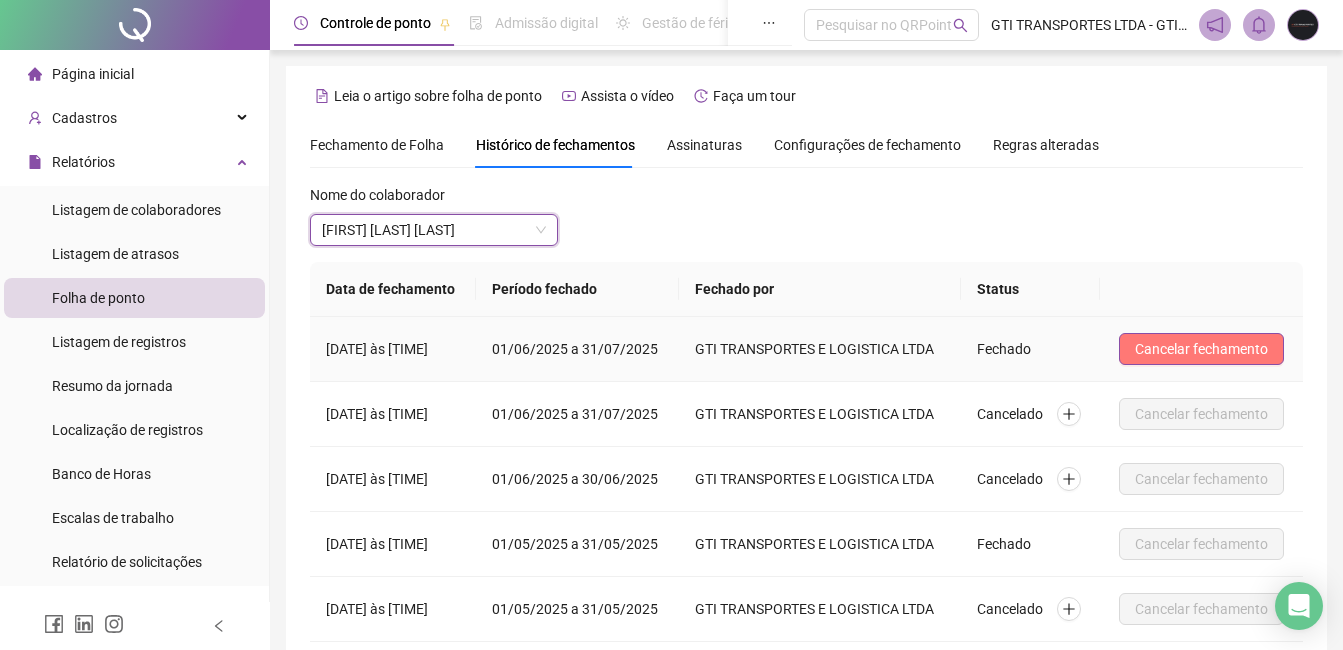 click on "Cancelar fechamento" at bounding box center [1201, 349] 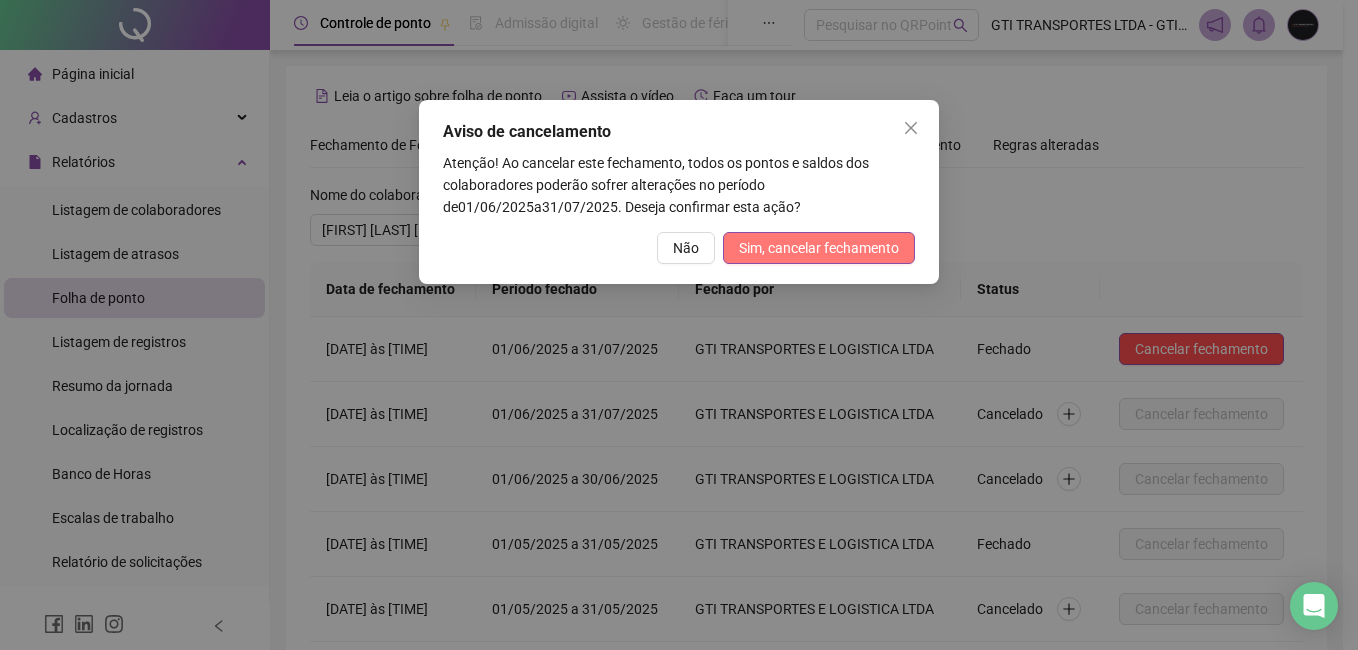 click on "Sim, cancelar fechamento" at bounding box center (819, 248) 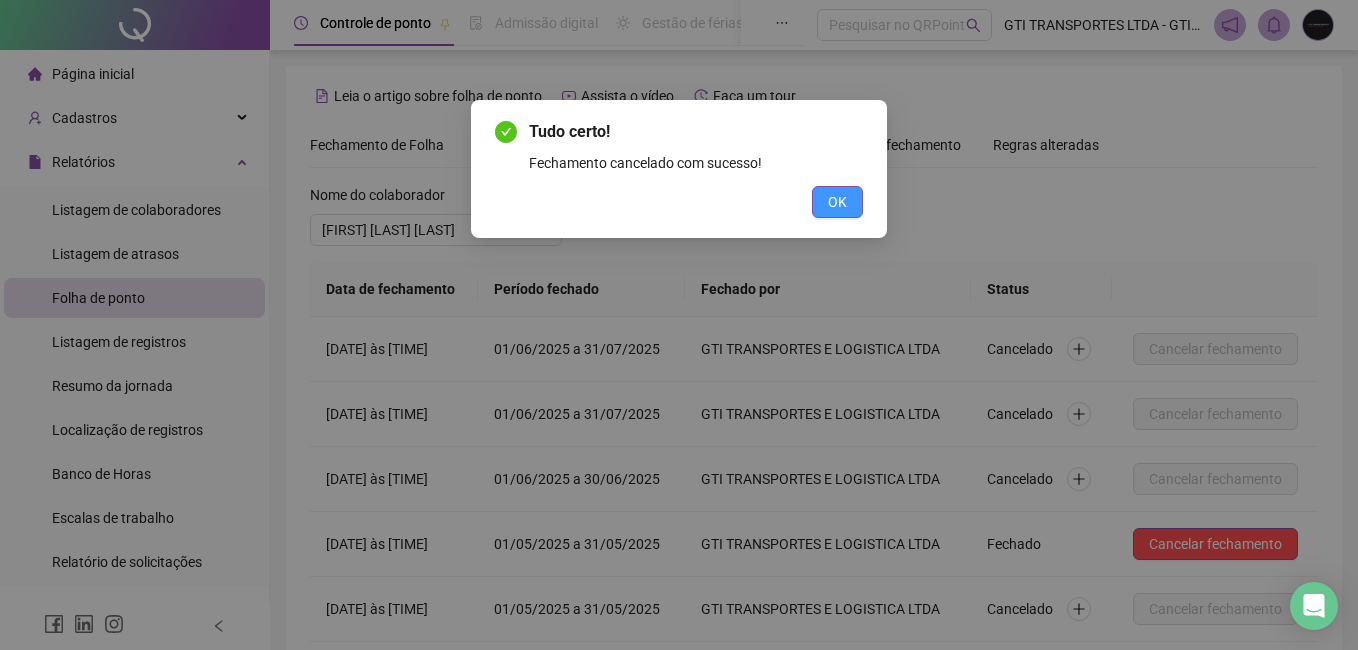 click on "OK" at bounding box center [837, 202] 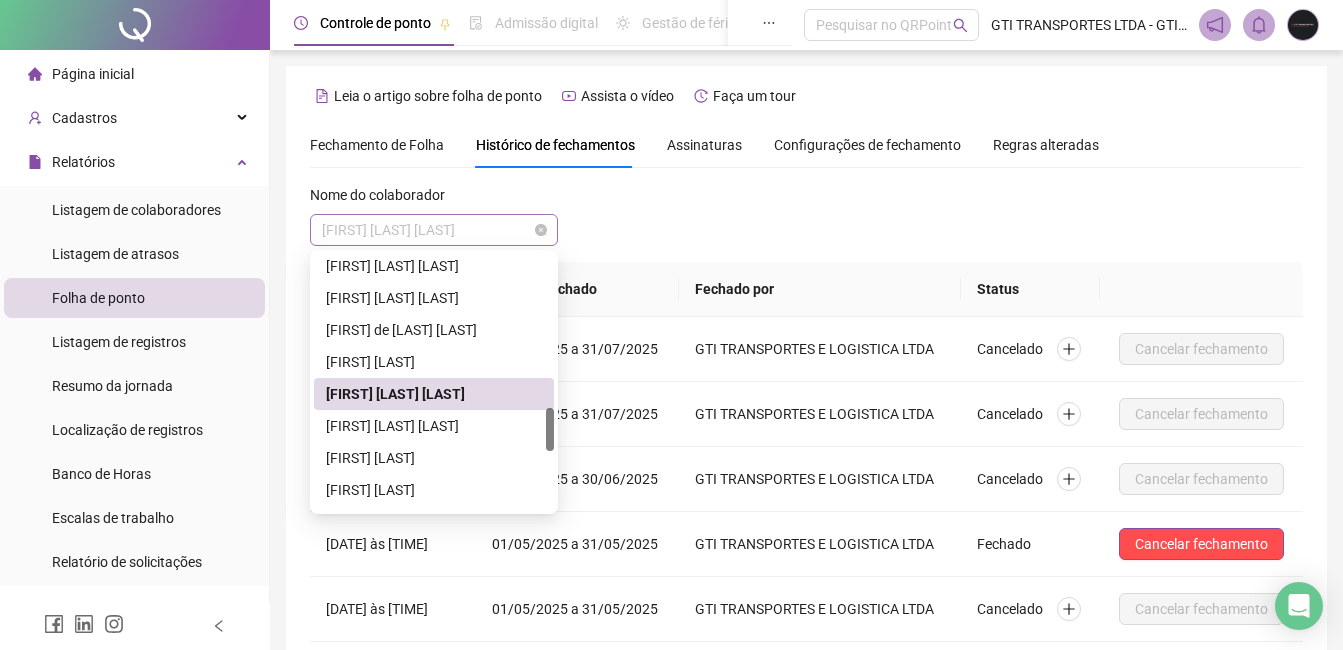 click on "[FIRST] [LAST] [LAST]" at bounding box center (434, 230) 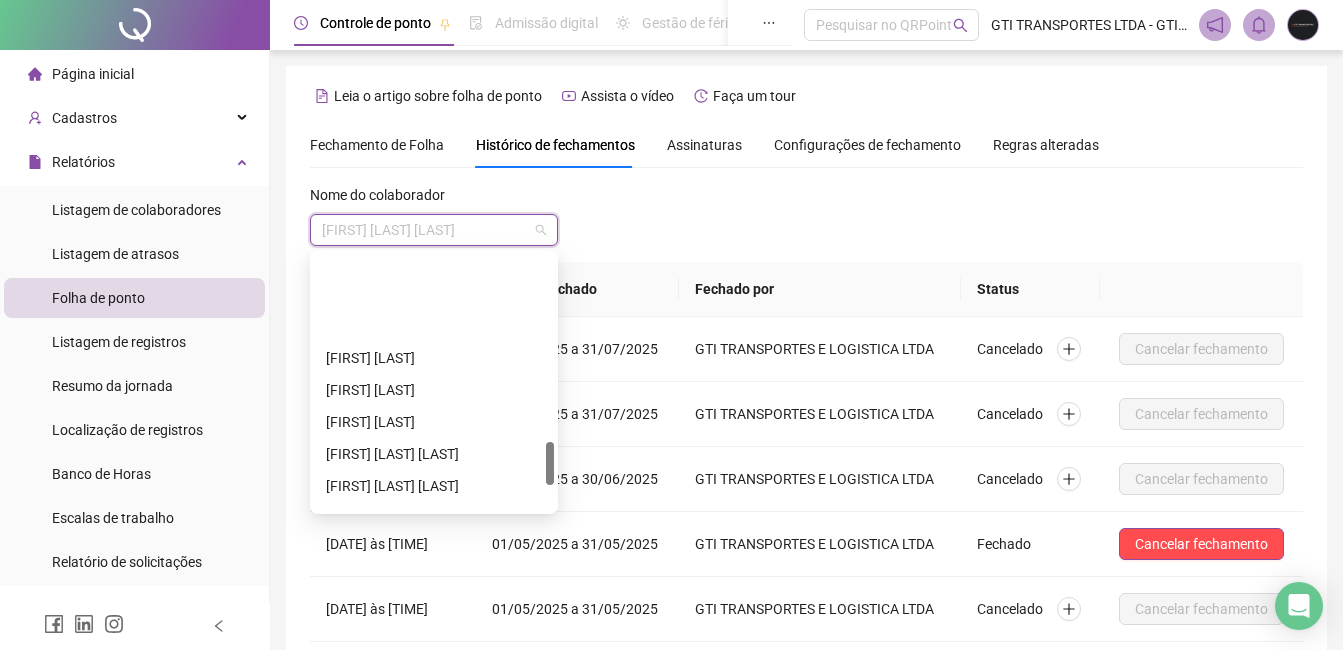 scroll, scrollTop: 1100, scrollLeft: 0, axis: vertical 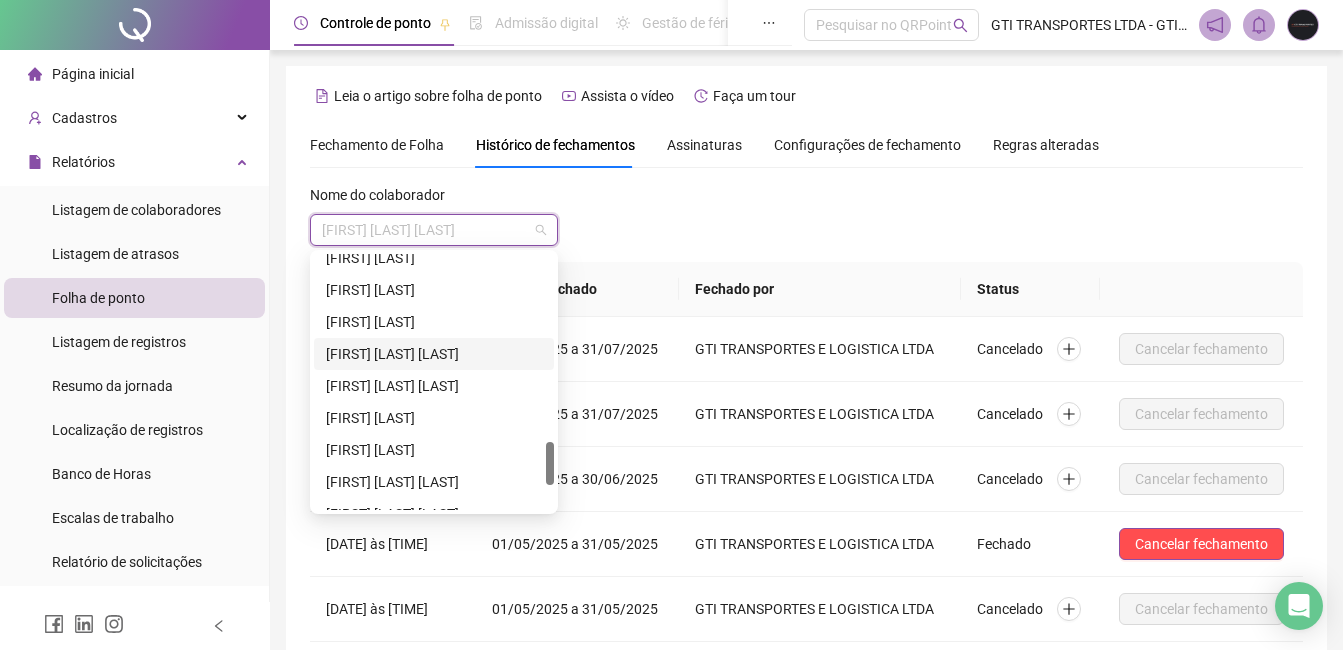 click on "[FIRST] [LAST] [LAST]" at bounding box center [434, 354] 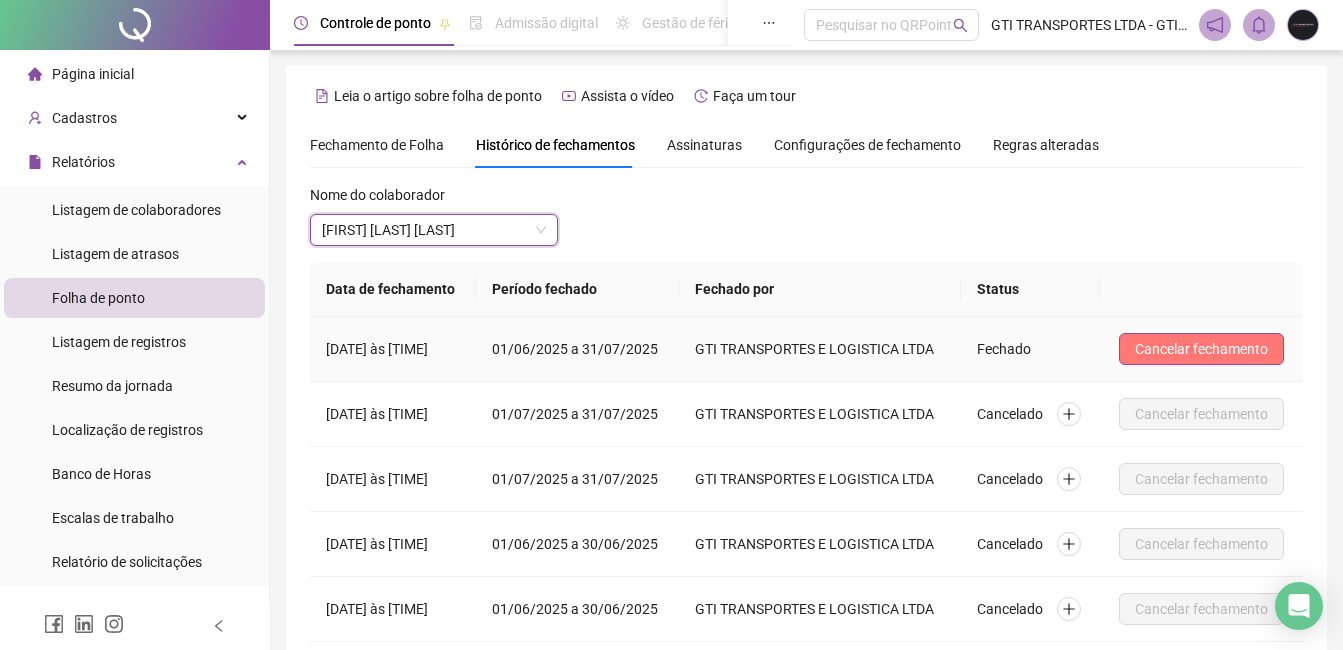 click on "Cancelar fechamento" at bounding box center [1201, 349] 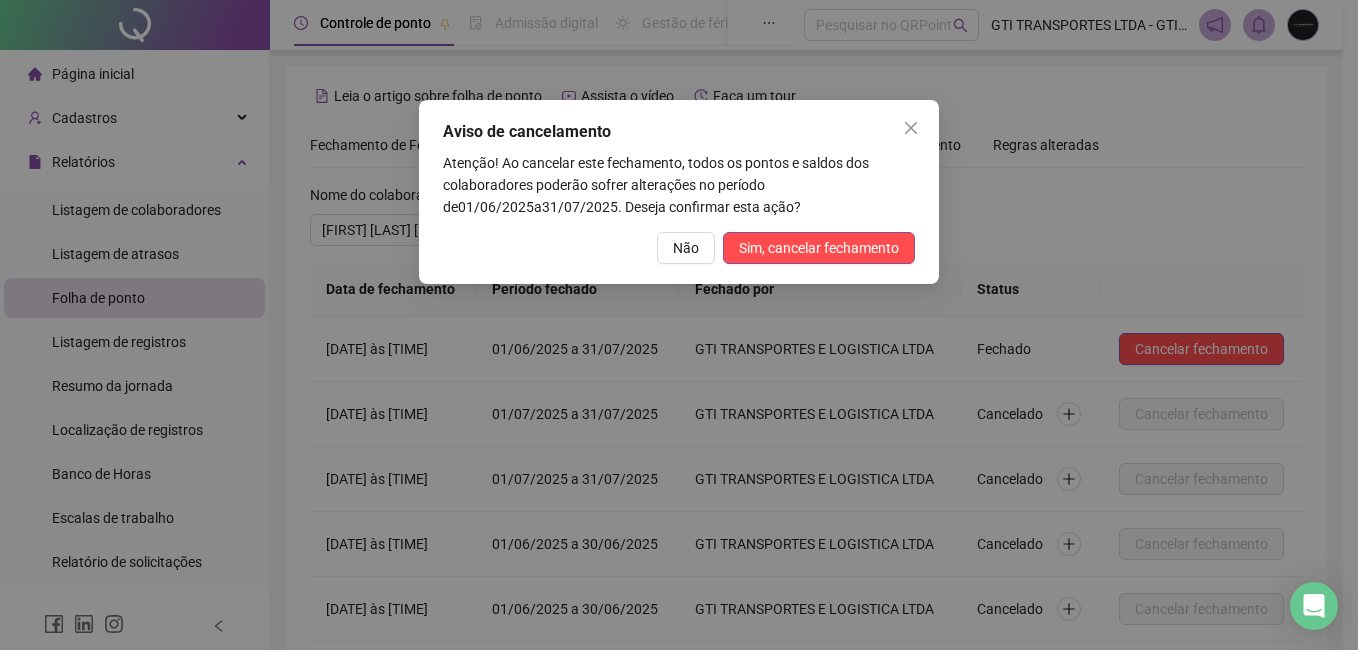 click on "Aviso de cancelamento Atenção!
Ao cancelar este fechamento, todos os pontos e saldos dos
colaboradores poderão sofrer alterações no período de  [DATE]  a  [DATE] . Deseja confirmar esta ação? Não Sim, cancelar fechamento" at bounding box center [679, 192] 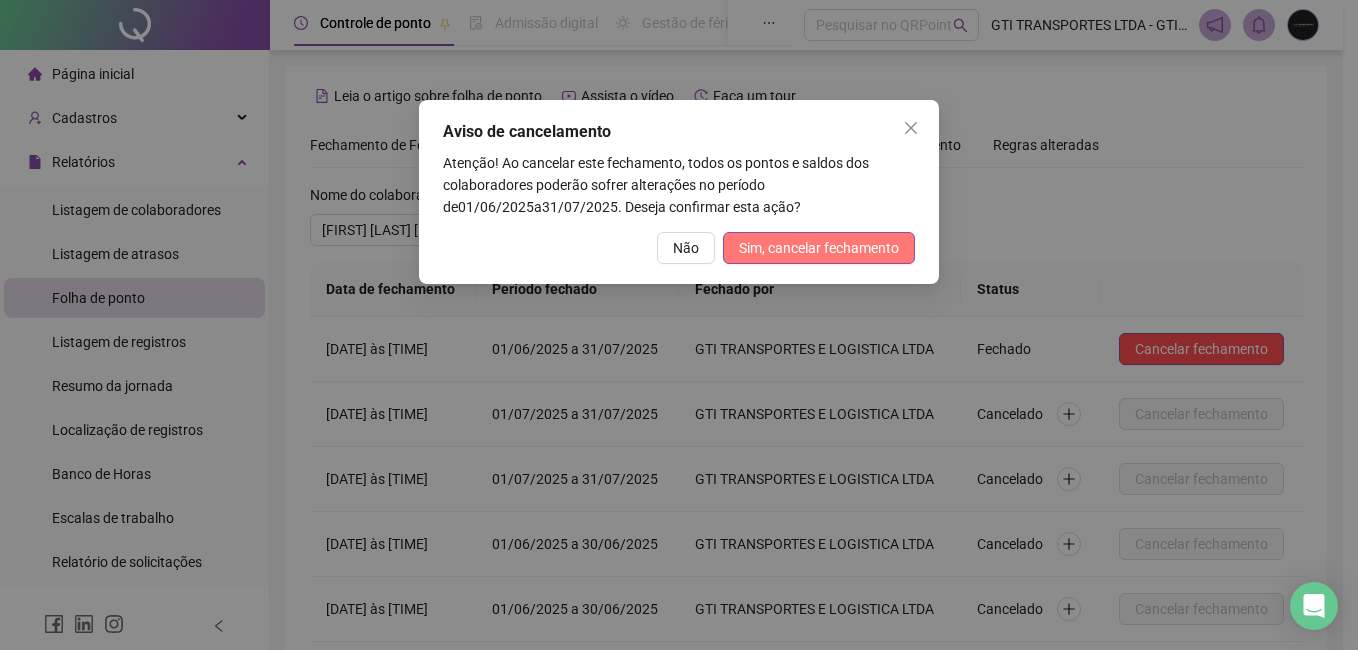 click on "Sim, cancelar fechamento" at bounding box center (819, 248) 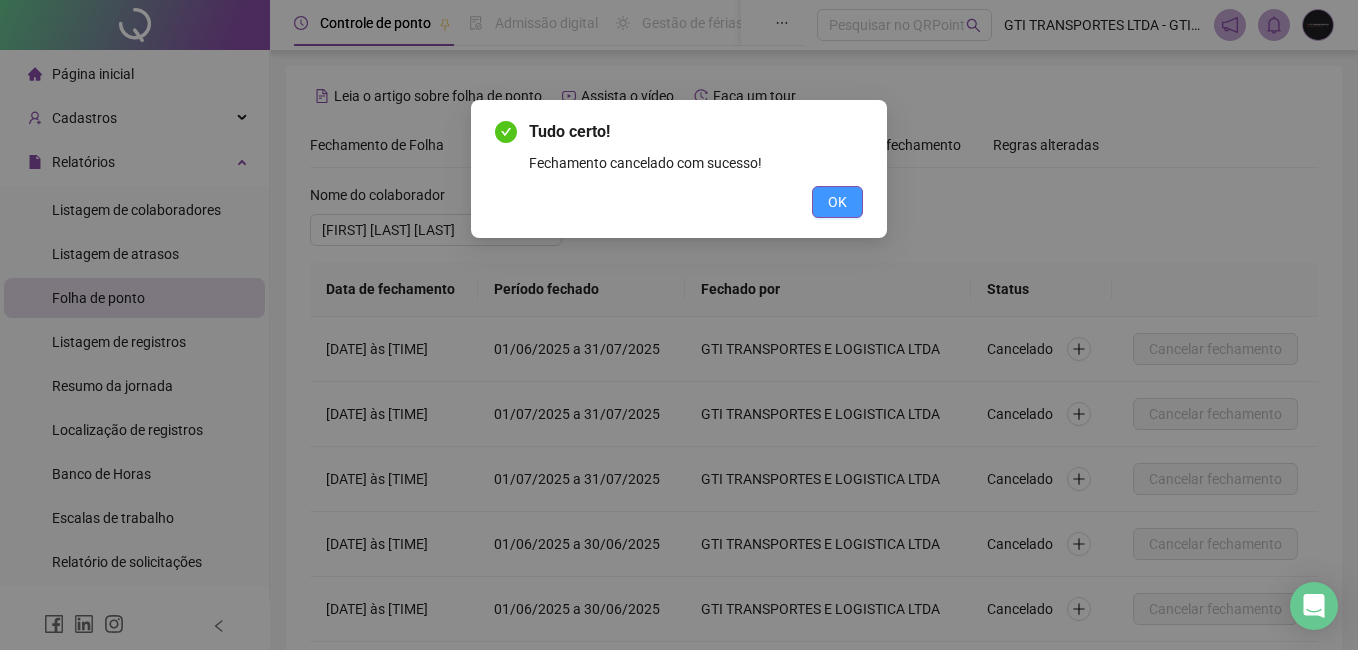 click on "OK" at bounding box center [837, 202] 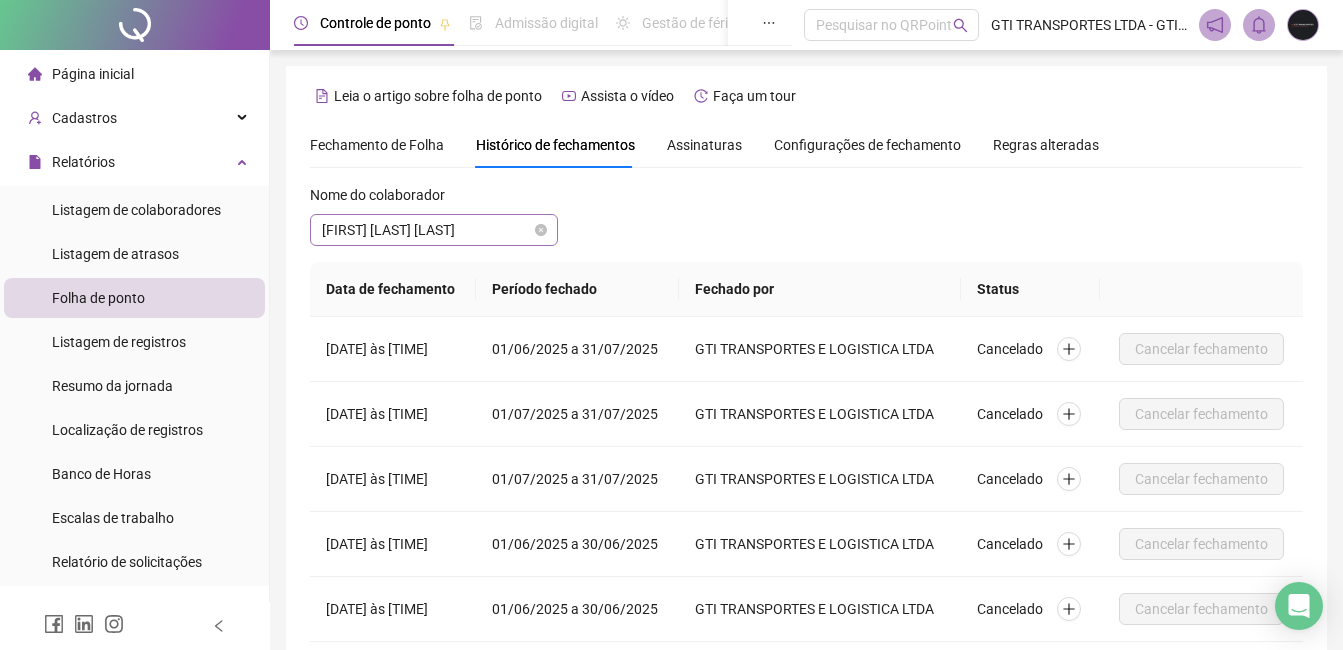 click on "[FIRST] [LAST] [LAST]" at bounding box center [434, 230] 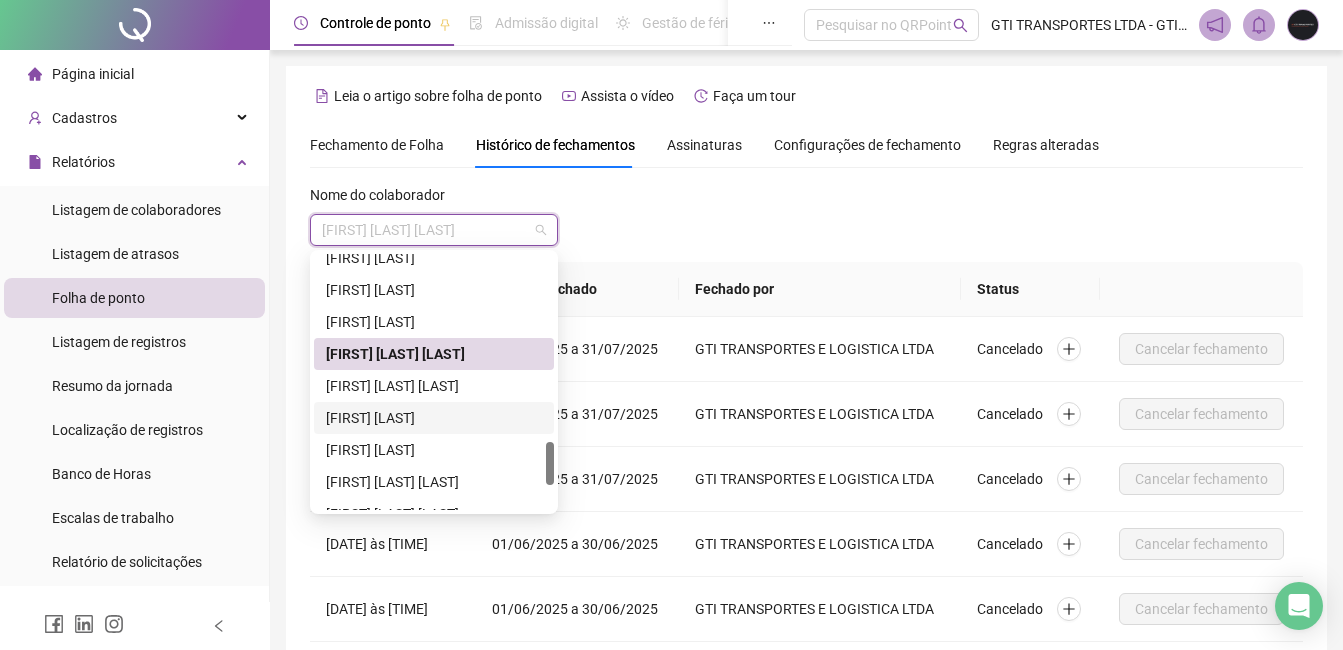 click on "[FIRST] [LAST]" at bounding box center (434, 418) 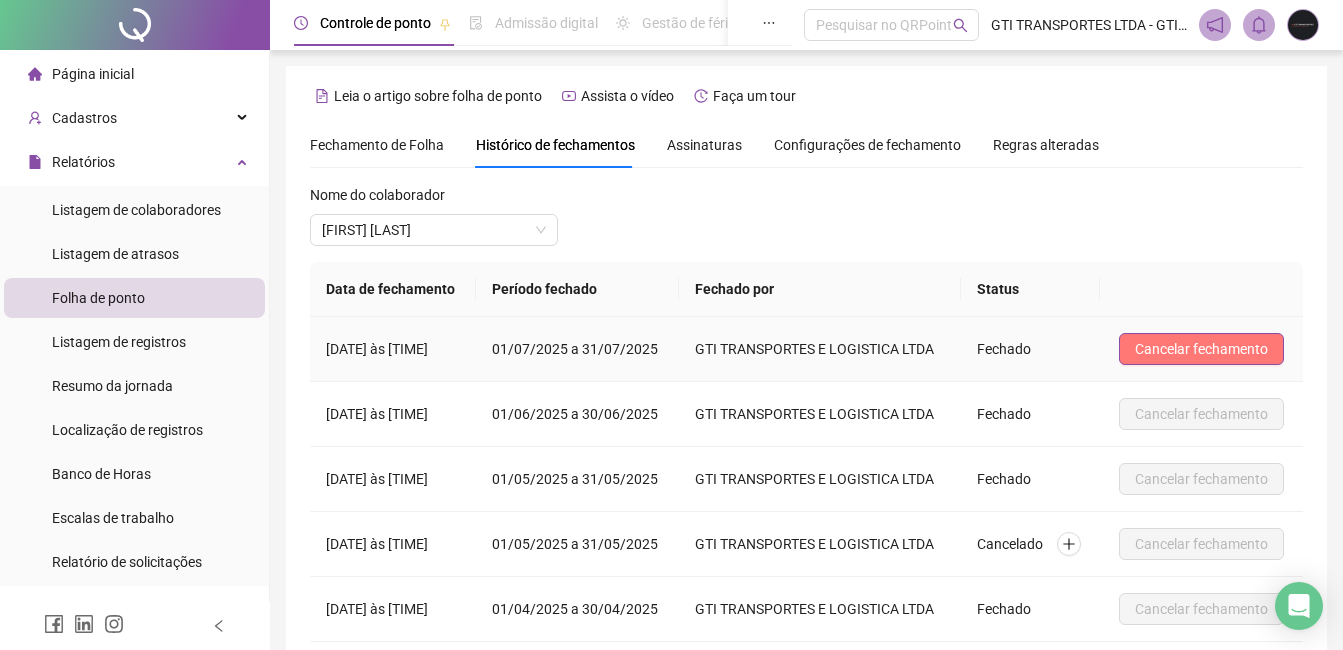 click on "Cancelar fechamento" at bounding box center (1201, 349) 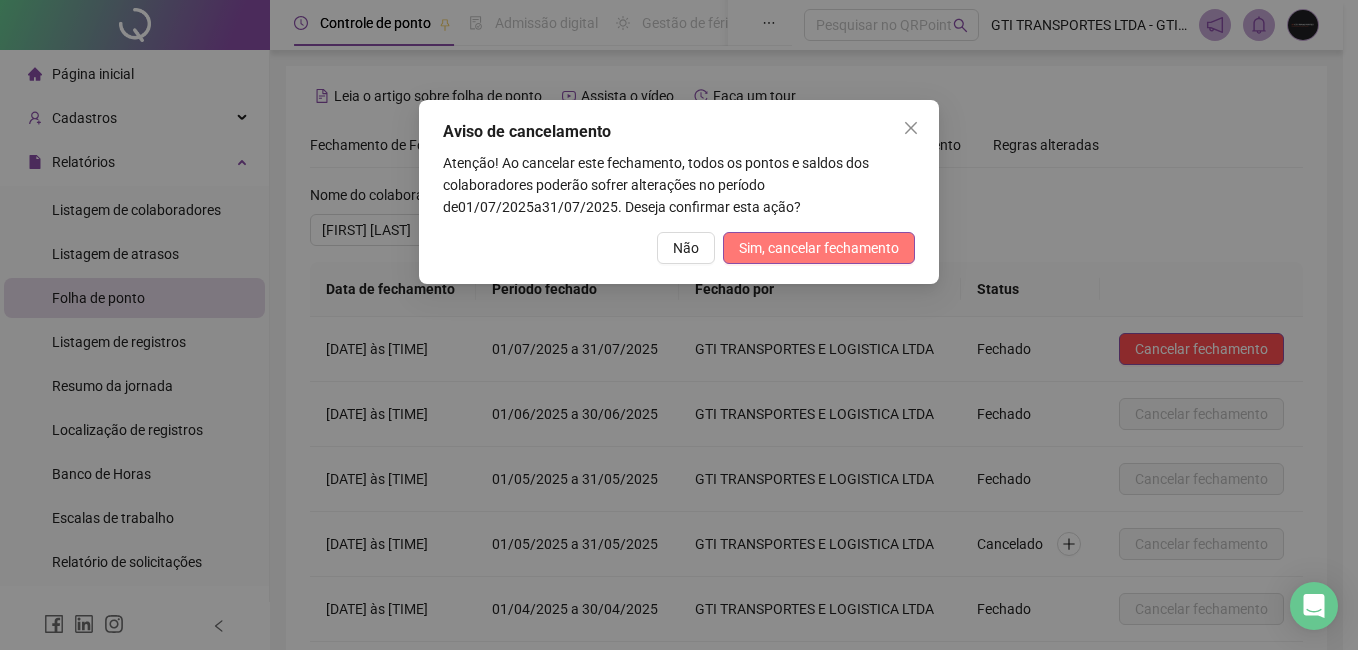 click on "Sim, cancelar fechamento" at bounding box center (819, 248) 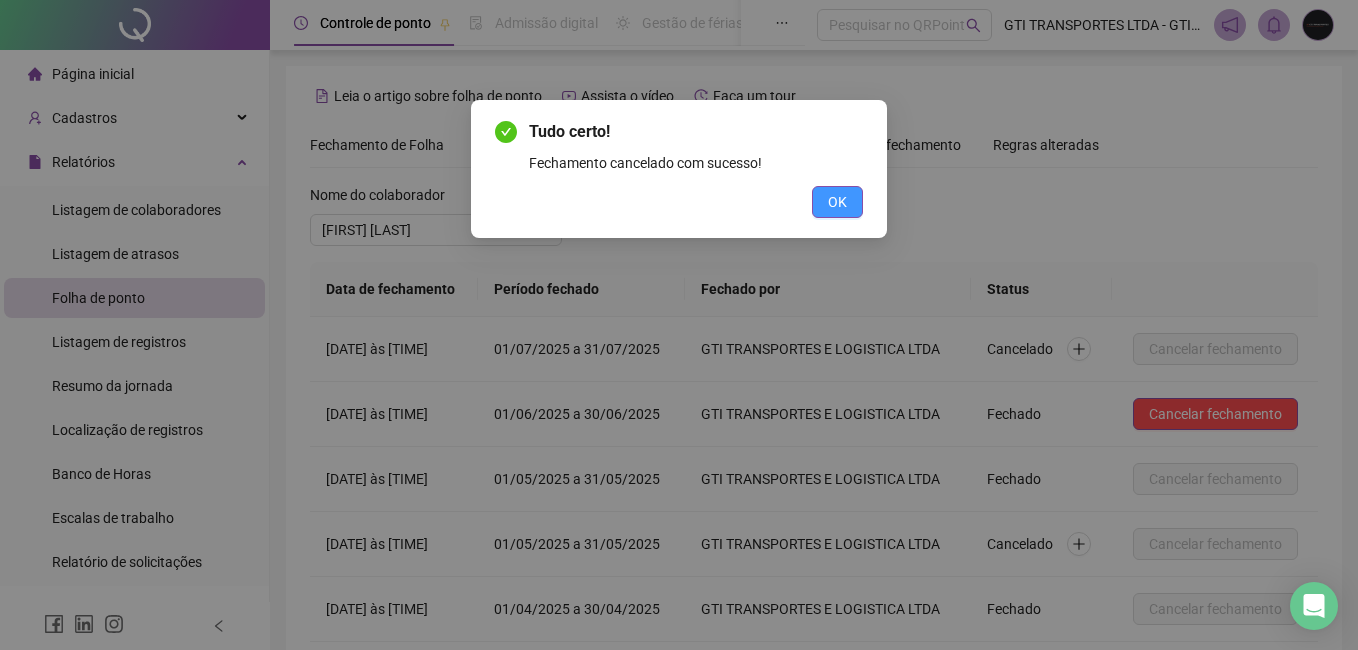 click on "OK" at bounding box center (837, 202) 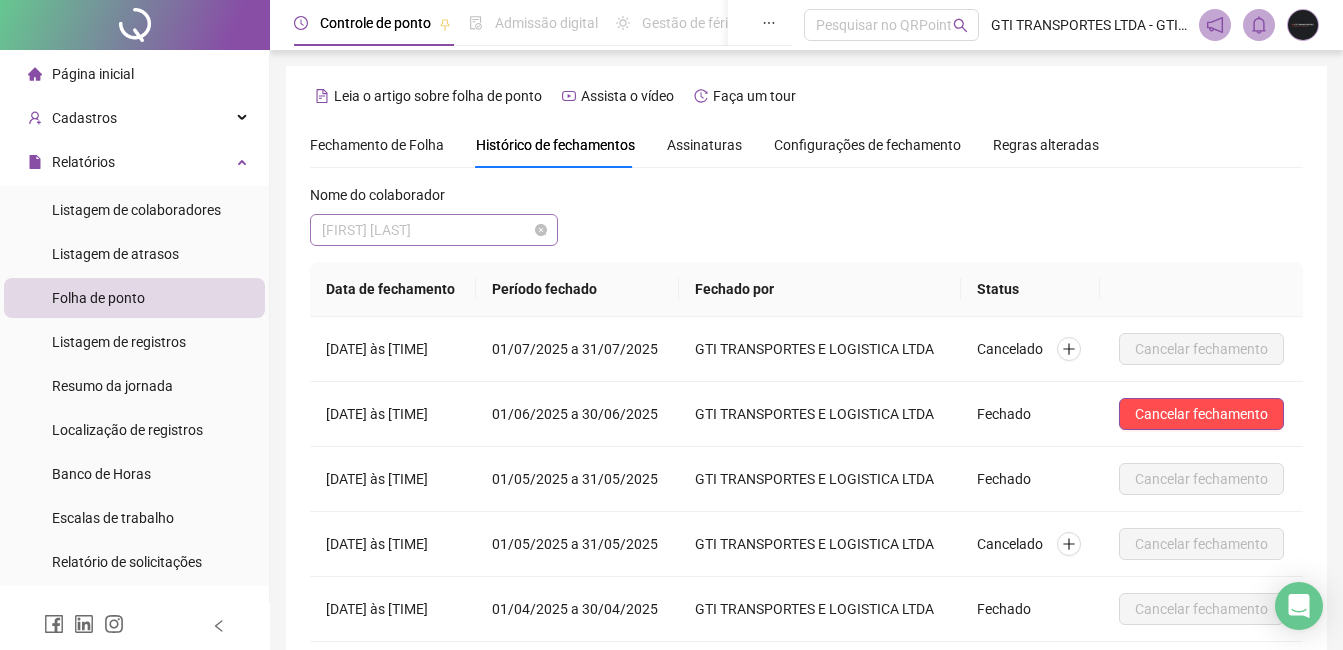 click on "[FIRST] [LAST]" at bounding box center (434, 230) 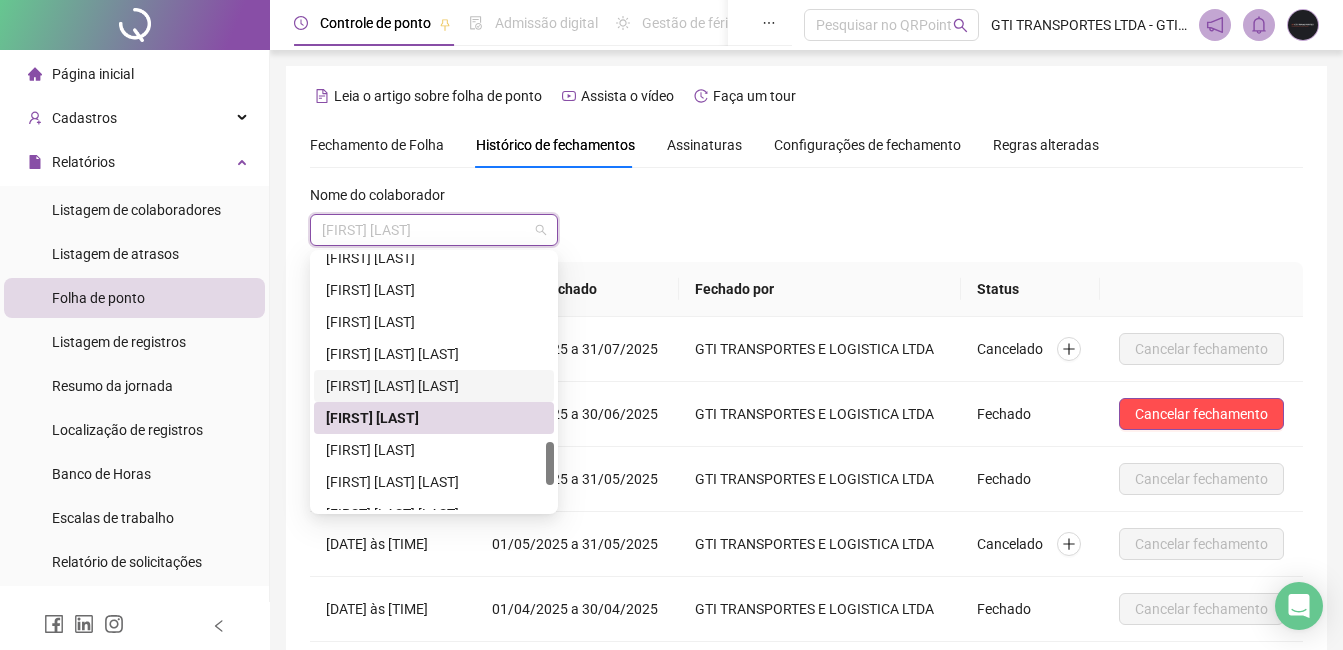 scroll, scrollTop: 1200, scrollLeft: 0, axis: vertical 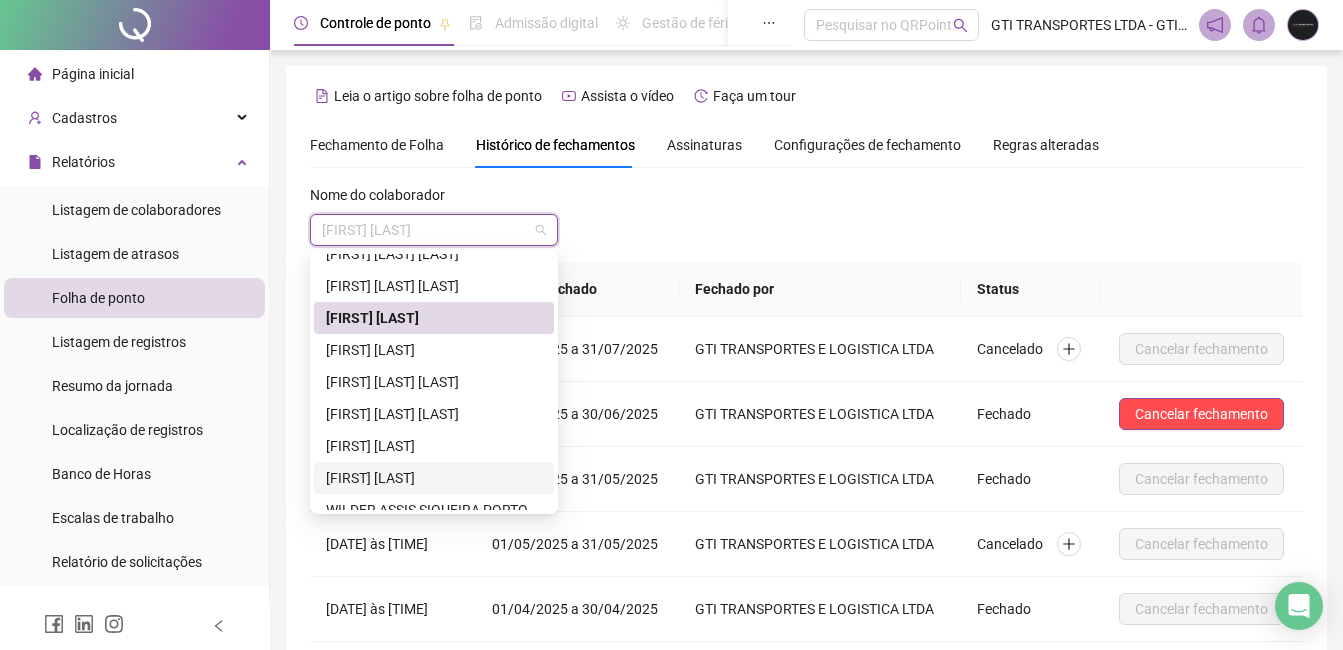 drag, startPoint x: 416, startPoint y: 348, endPoint x: 411, endPoint y: 473, distance: 125.09996 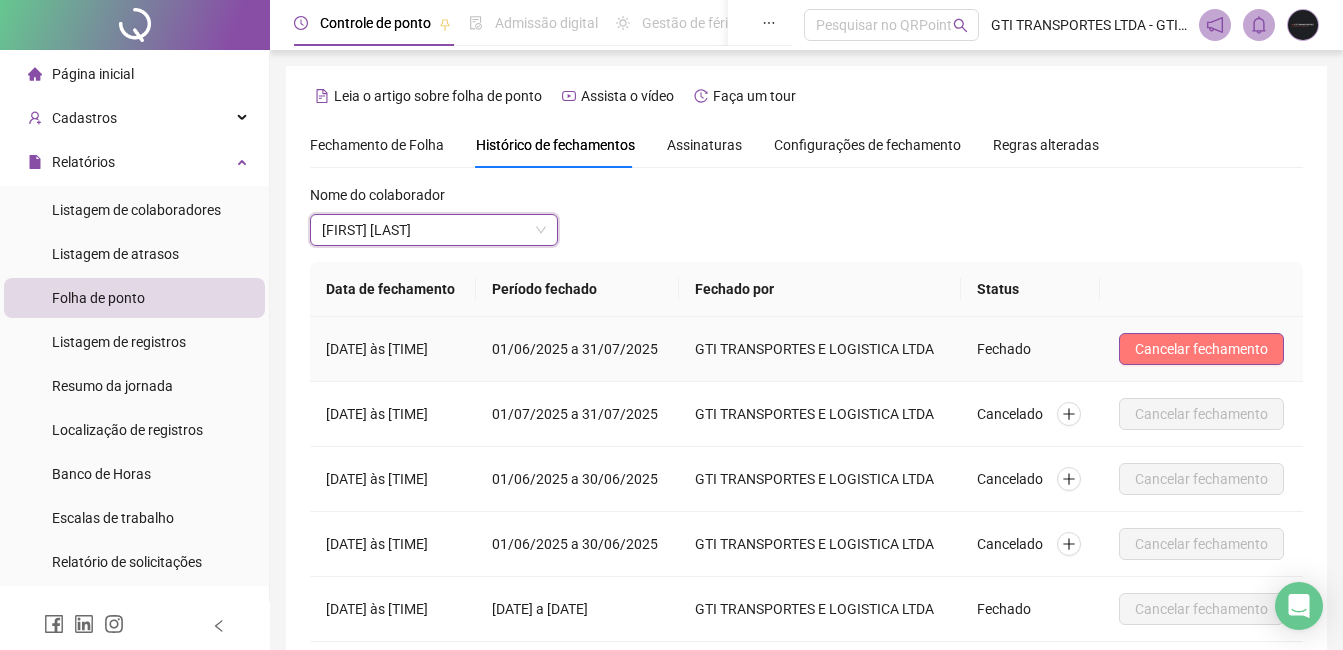 click on "Cancelar fechamento" at bounding box center (1201, 349) 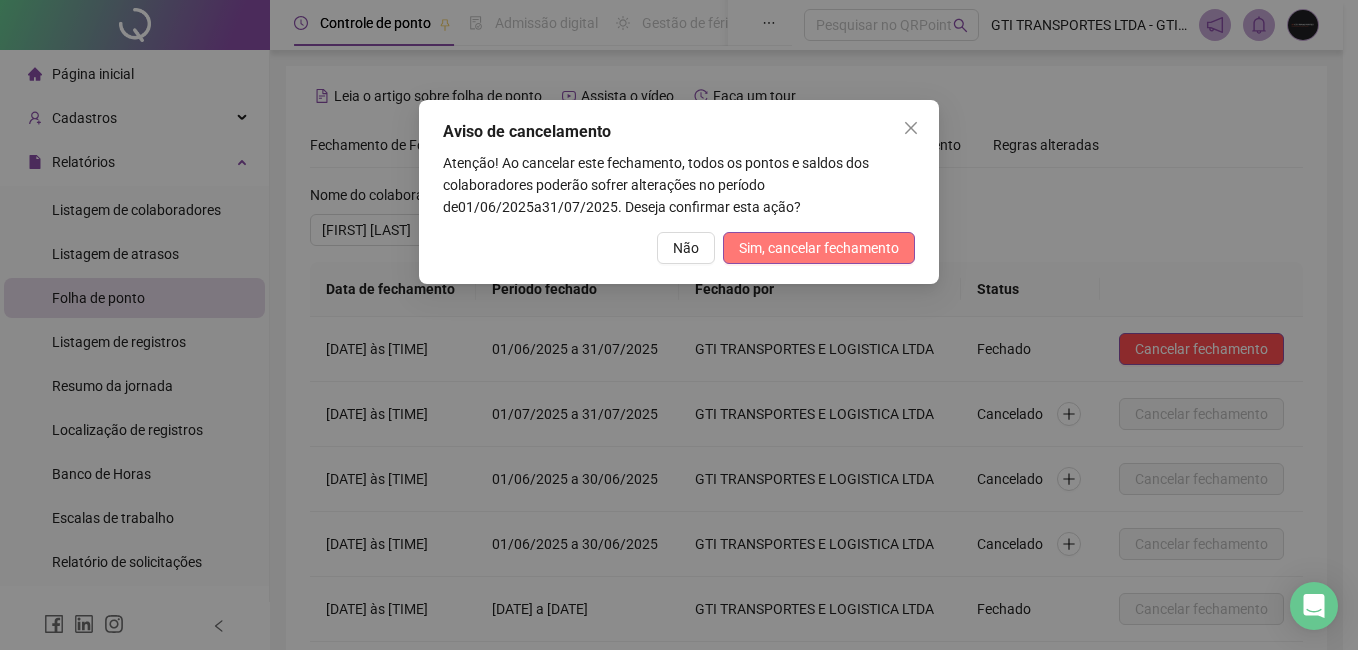 click on "Sim, cancelar fechamento" at bounding box center [819, 248] 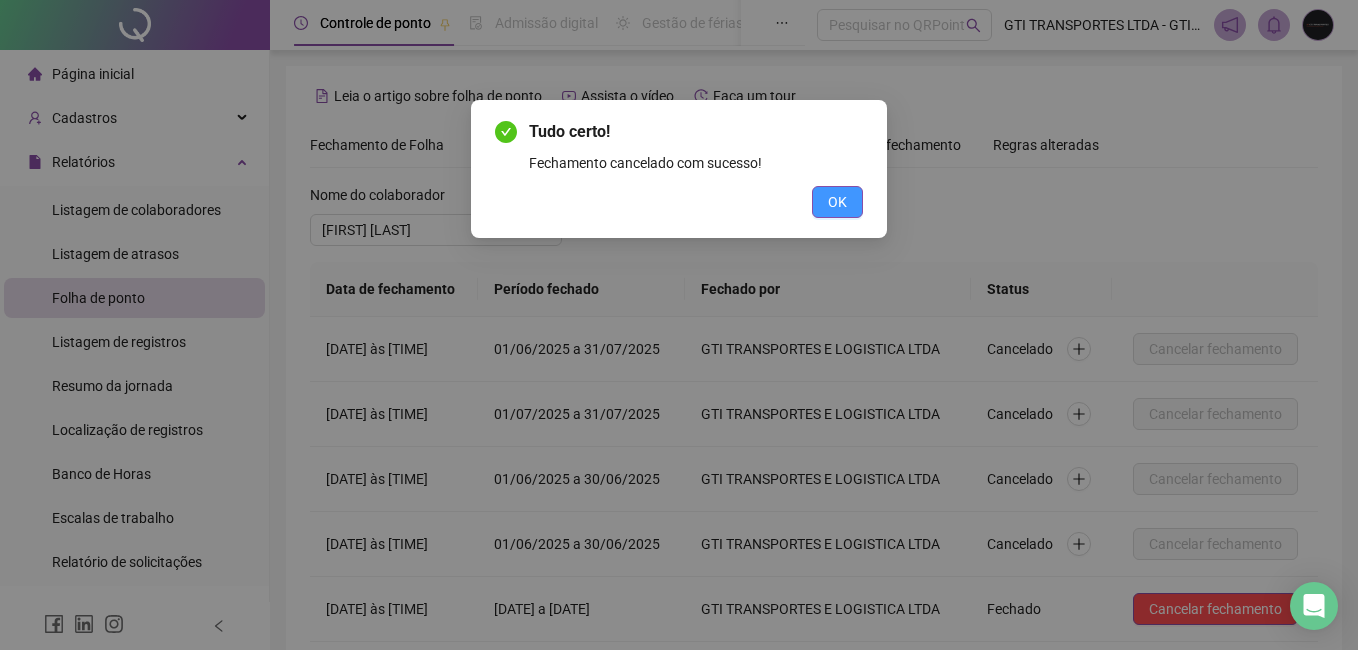 click on "OK" at bounding box center (837, 202) 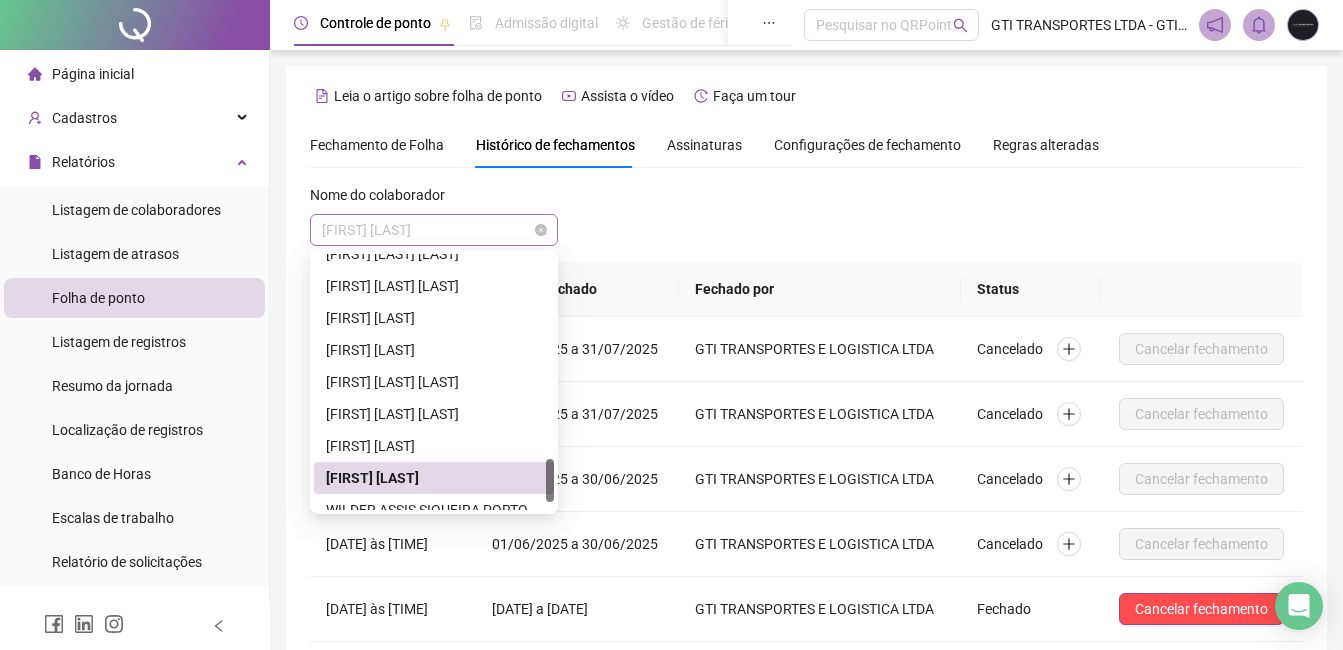 click on "[FIRST] [LAST]" at bounding box center [434, 230] 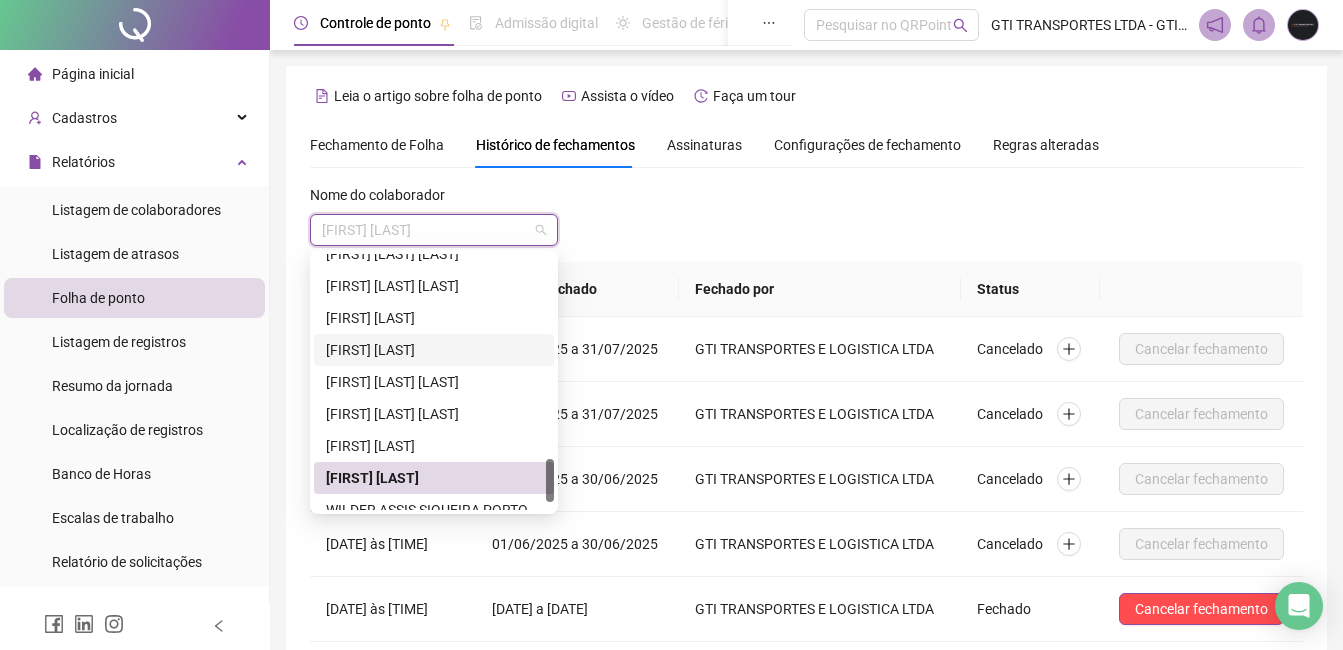 scroll, scrollTop: 1248, scrollLeft: 0, axis: vertical 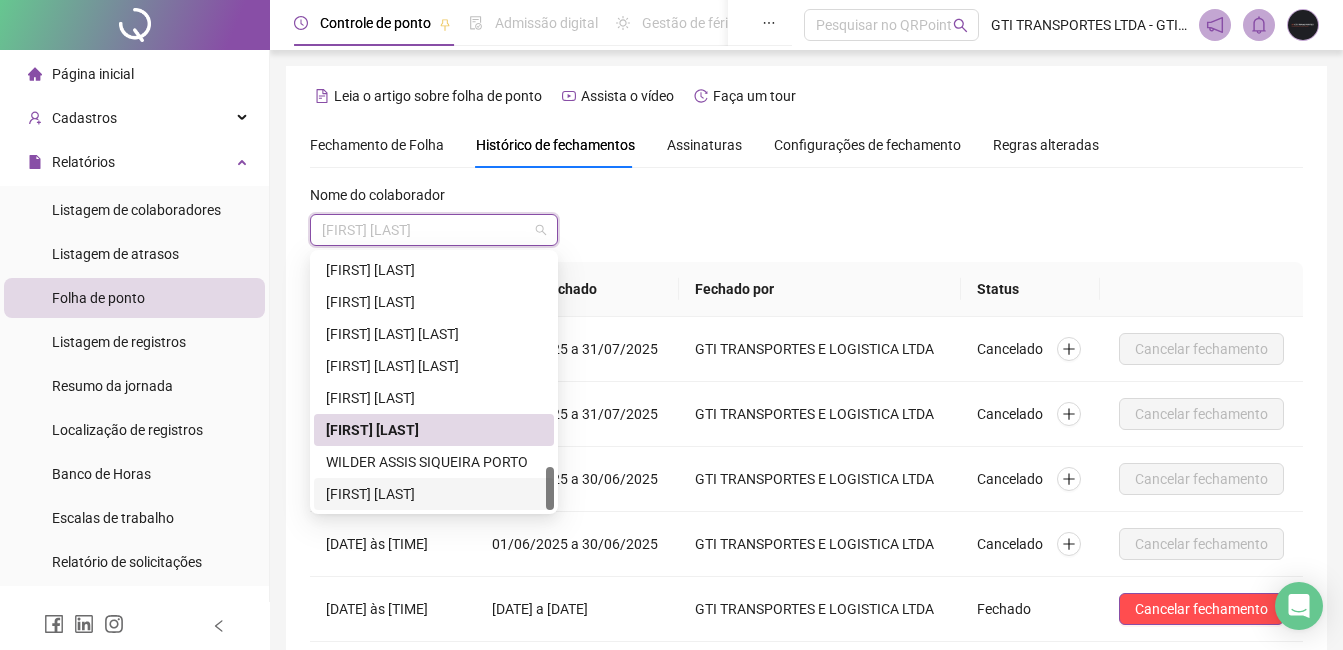 click on "[FIRST] [LAST]" at bounding box center [434, 494] 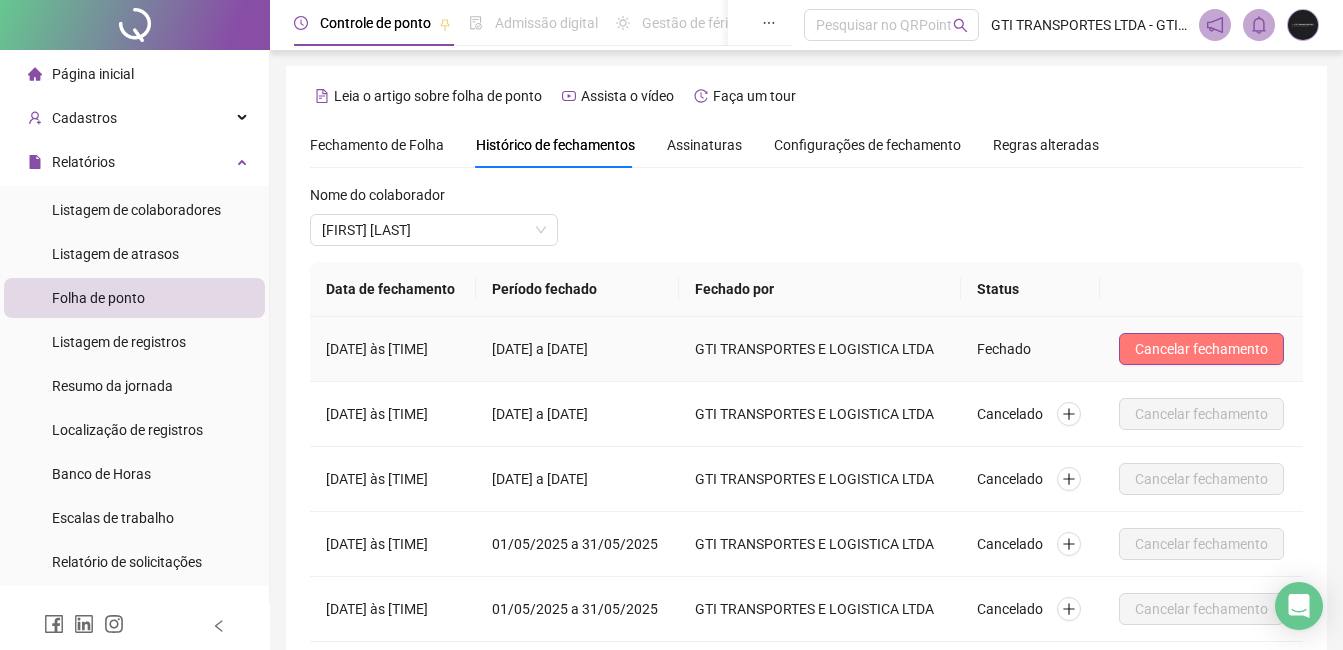 click on "Cancelar fechamento" at bounding box center (1201, 349) 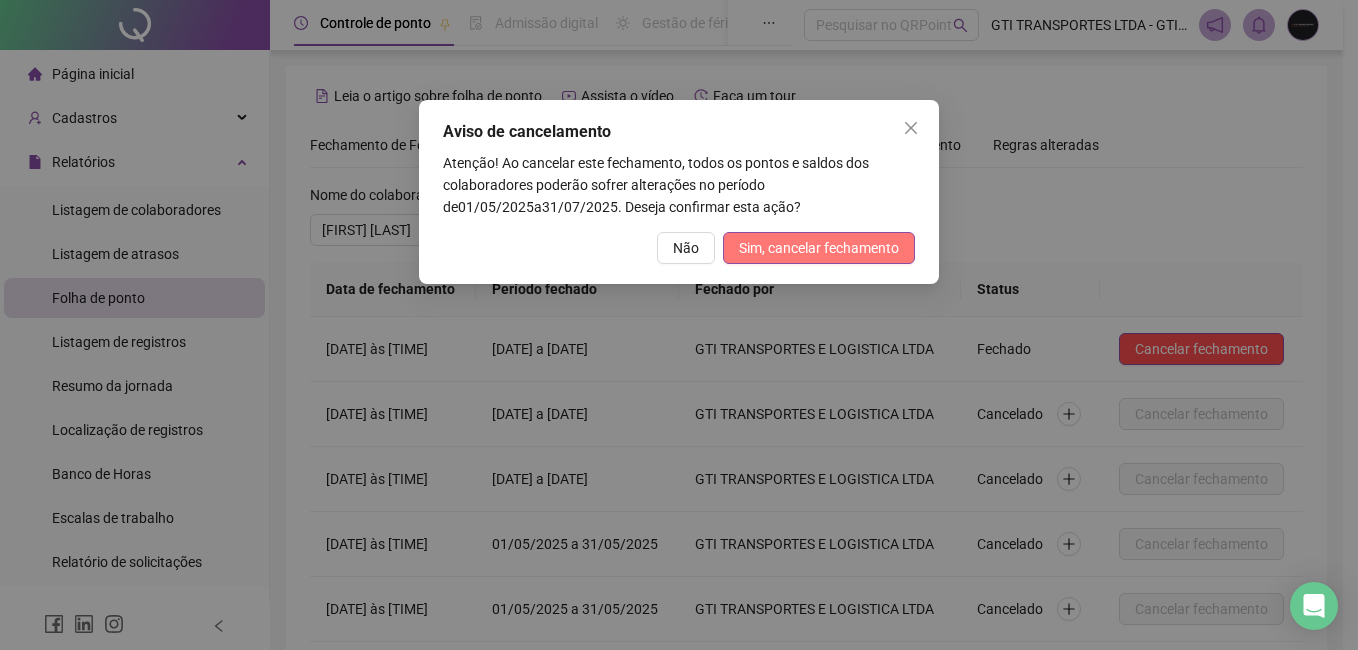 click on "Sim, cancelar fechamento" at bounding box center (819, 248) 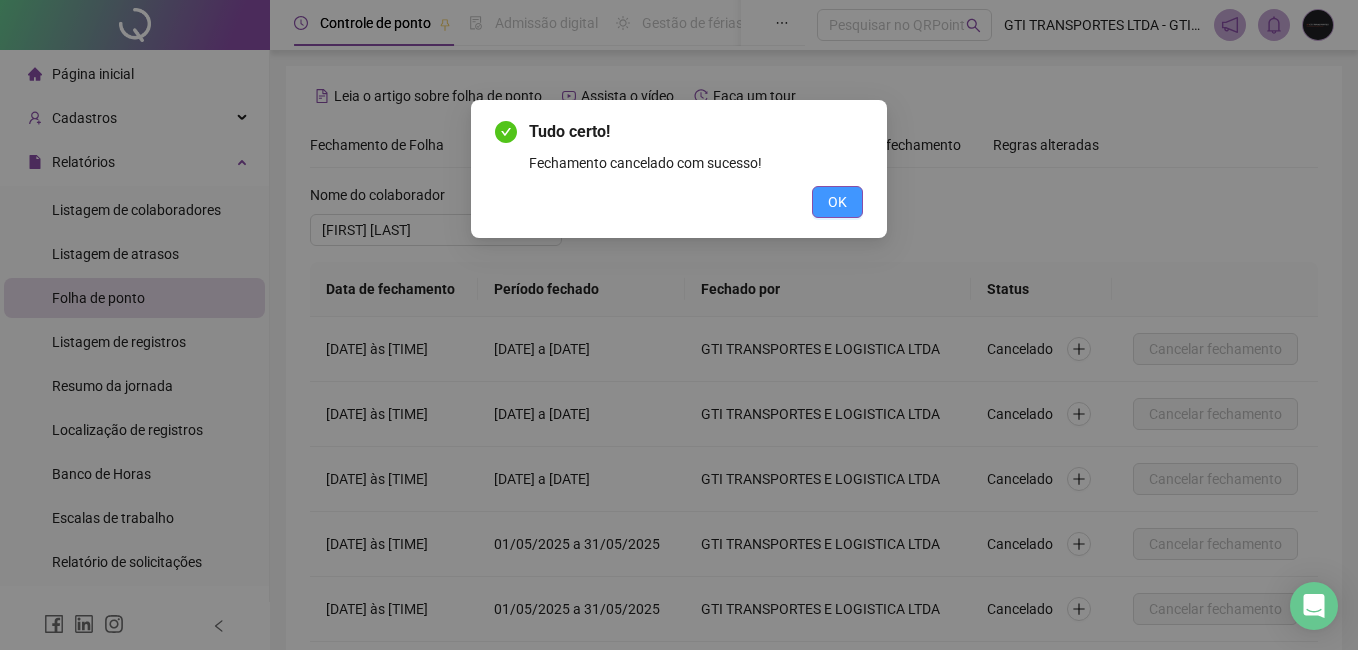 click on "OK" at bounding box center [837, 202] 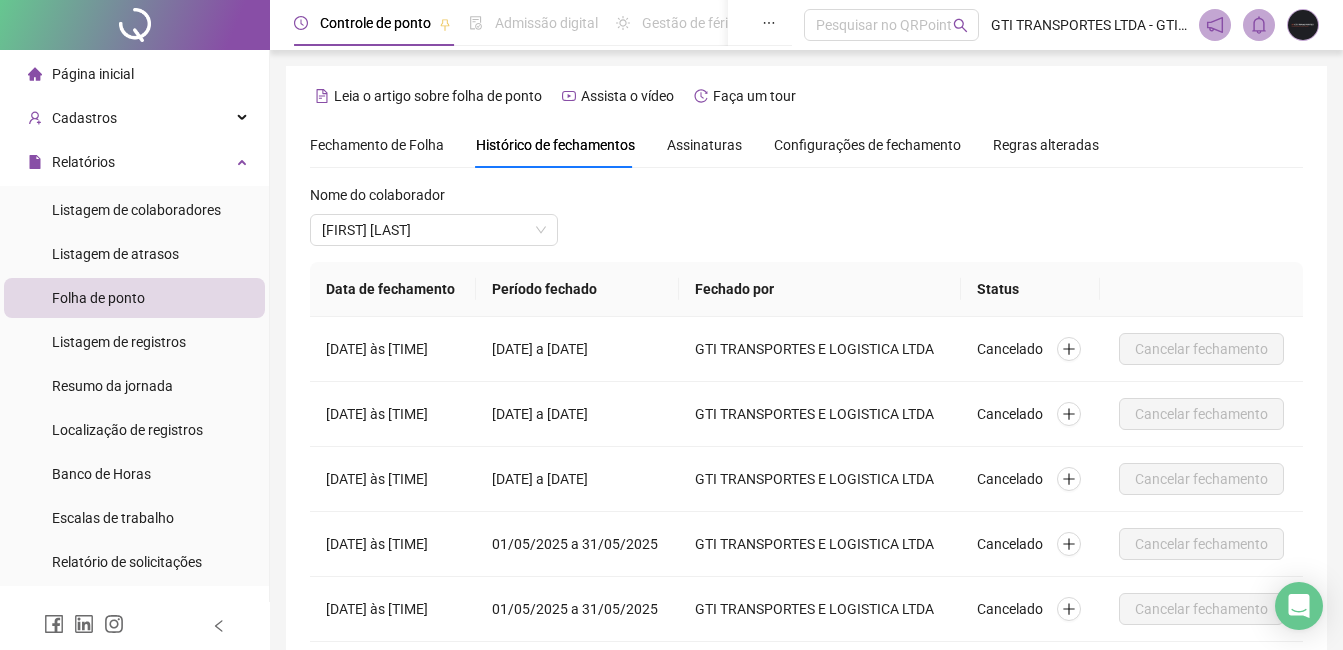click on "Listagem de colaboradores Listagem de atrasos Folha de ponto Listagem de registros Resumo da jornada Localização de registros Banco de Horas Escalas de trabalho Relatório de solicitações" at bounding box center (134, 386) 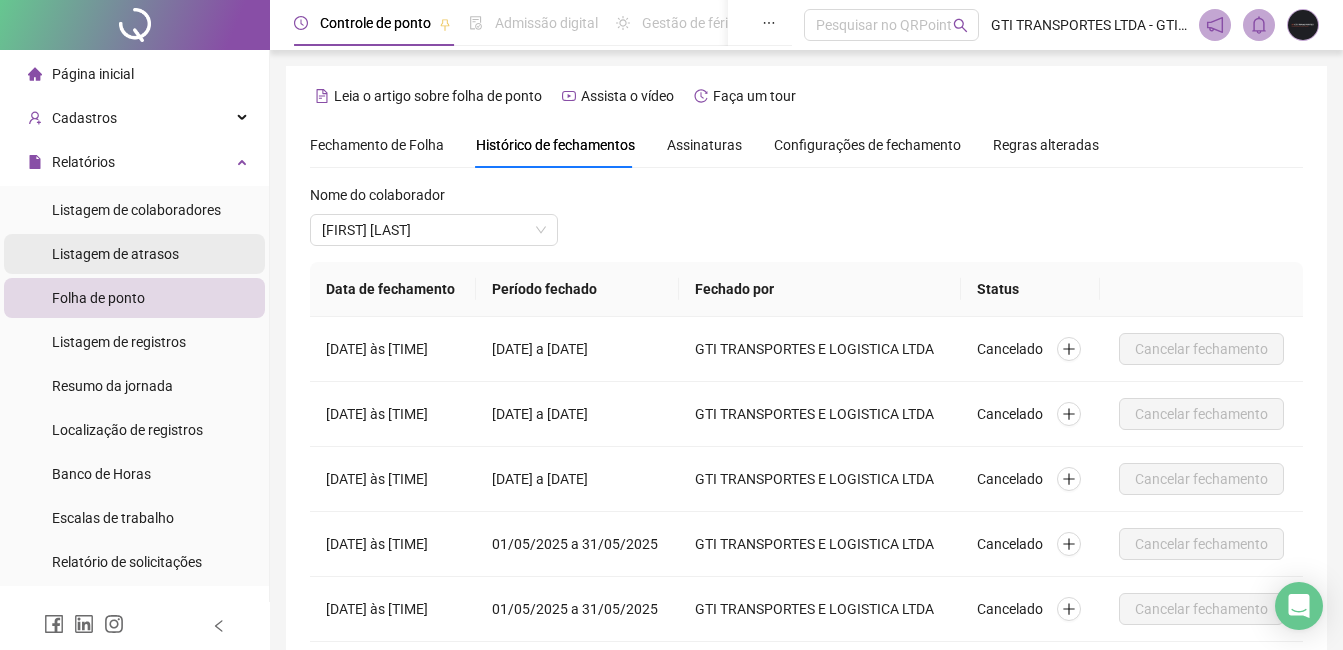 click on "Listagem de atrasos" at bounding box center (115, 254) 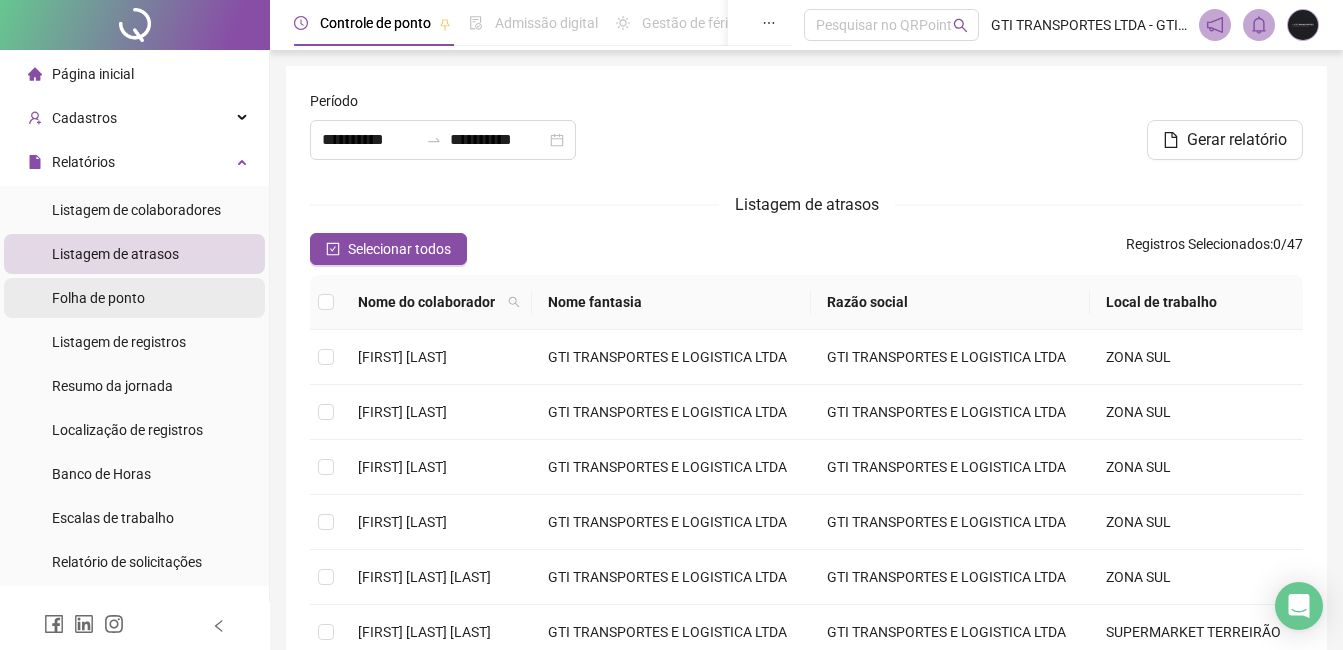 click on "Folha de ponto" at bounding box center (98, 298) 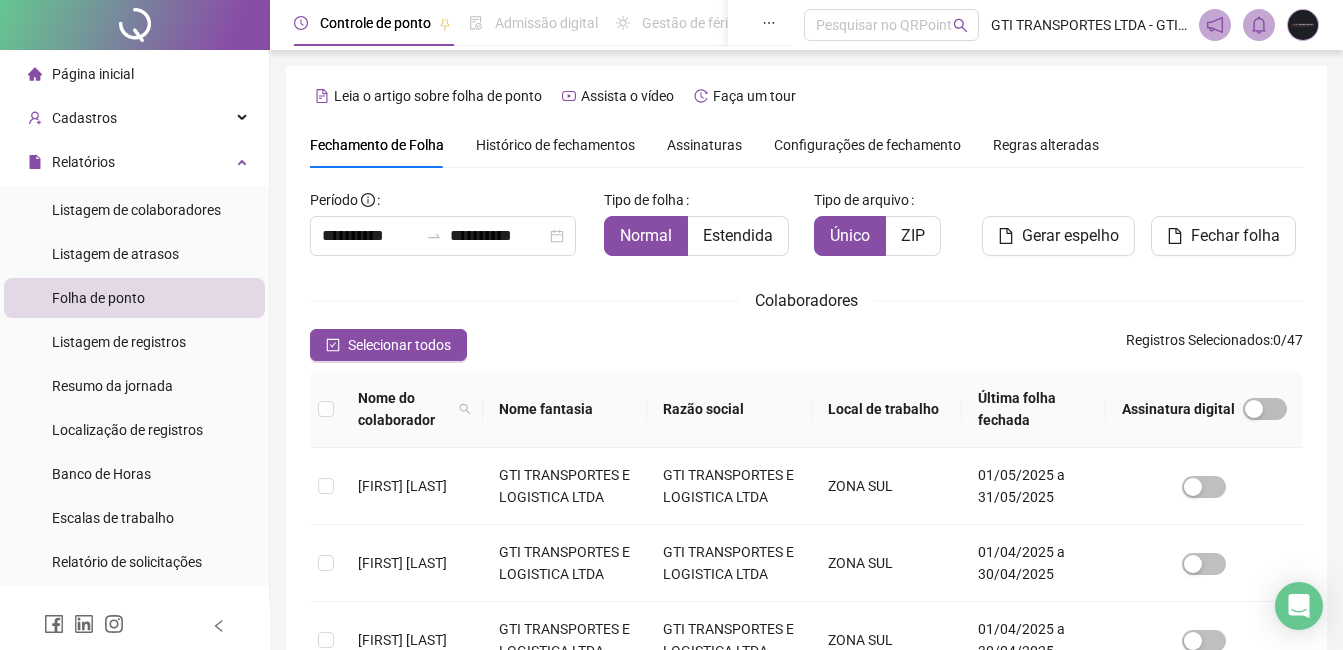 scroll, scrollTop: 85, scrollLeft: 0, axis: vertical 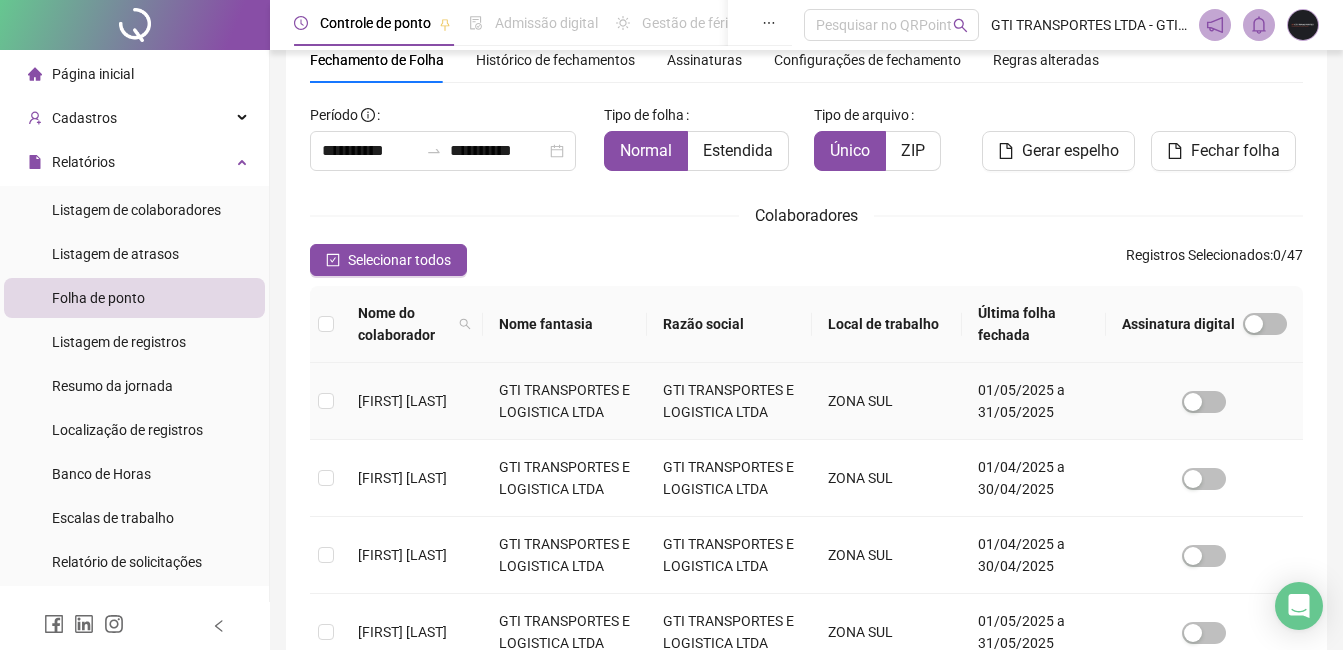 click at bounding box center [326, 401] 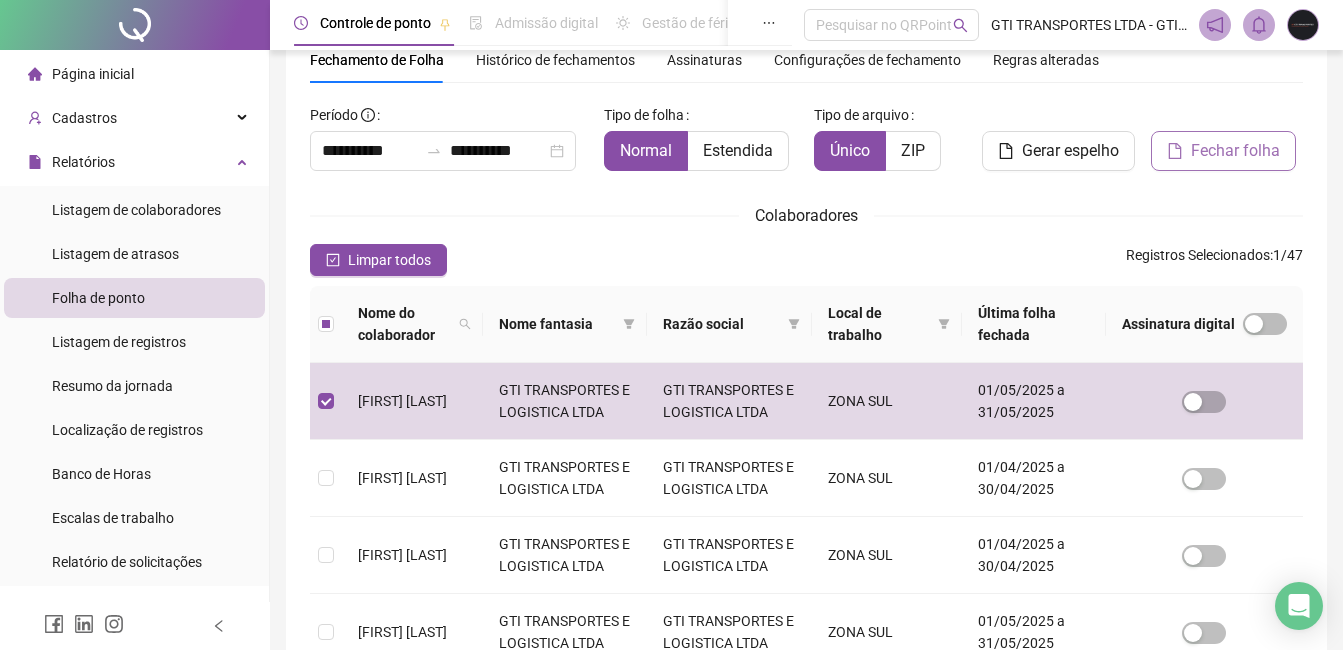 click on "Fechar folha" at bounding box center (1223, 151) 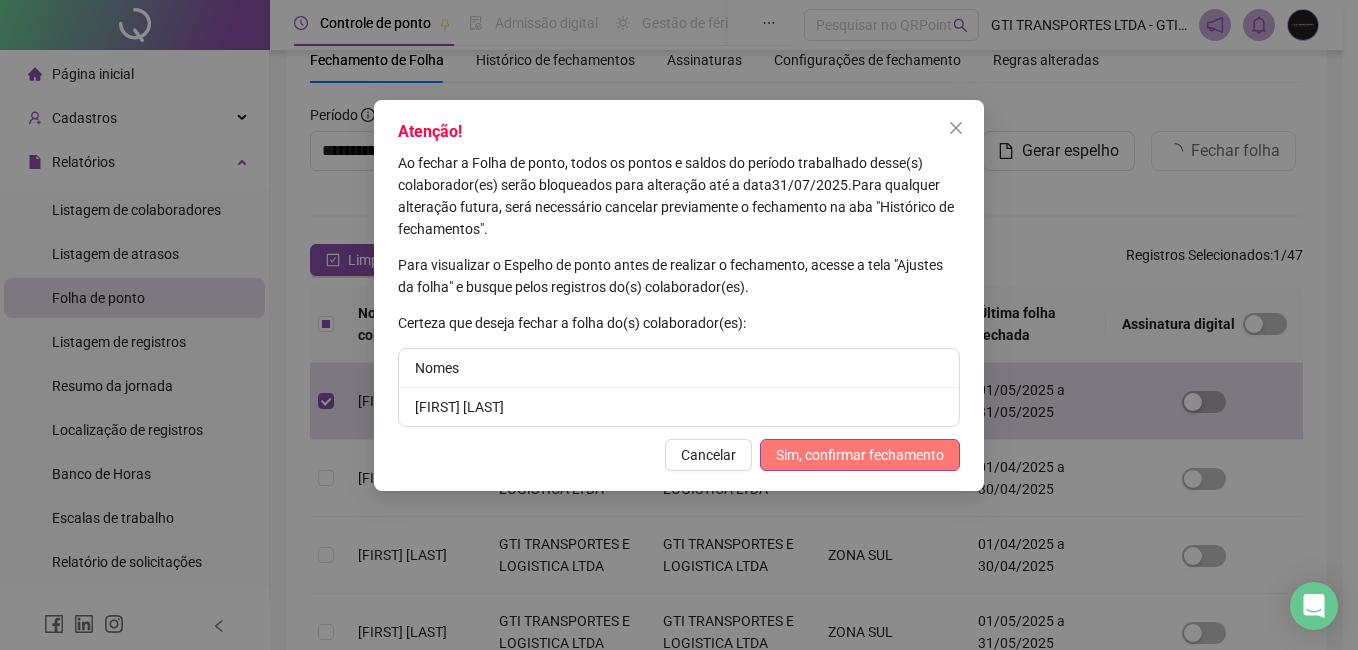 click on "Sim, confirmar fechamento" at bounding box center [860, 455] 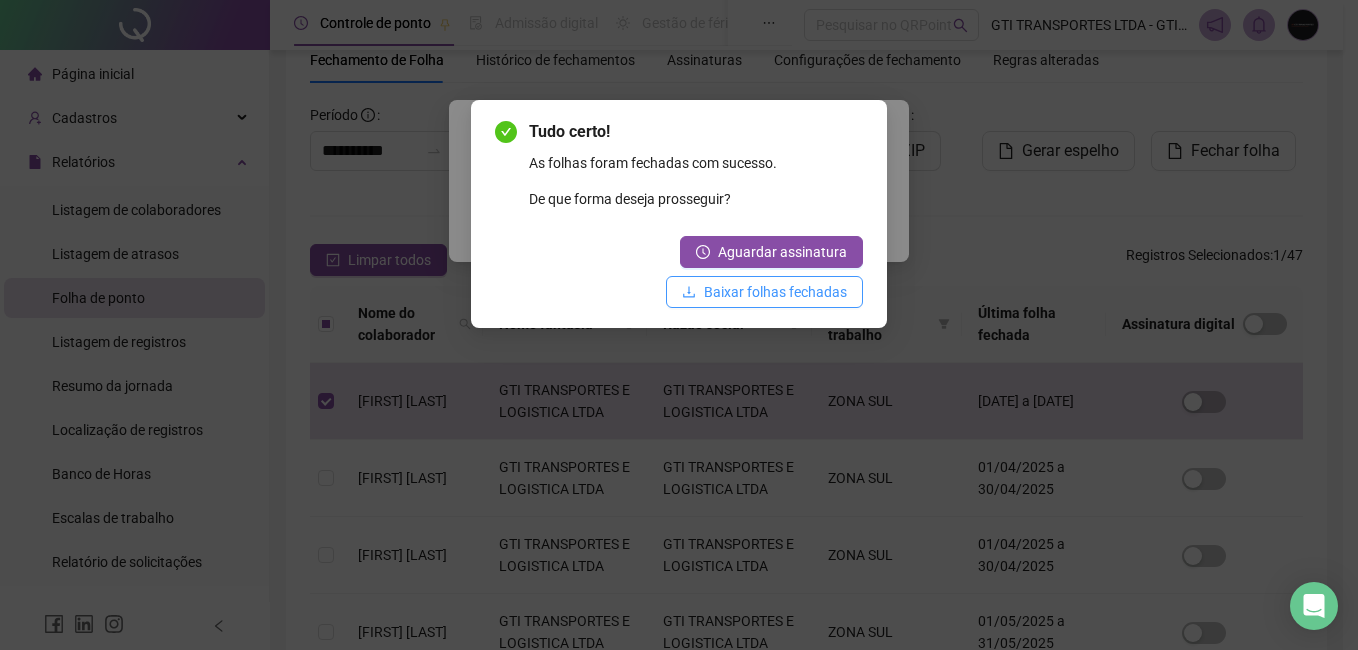 click on "Baixar folhas fechadas" at bounding box center (775, 292) 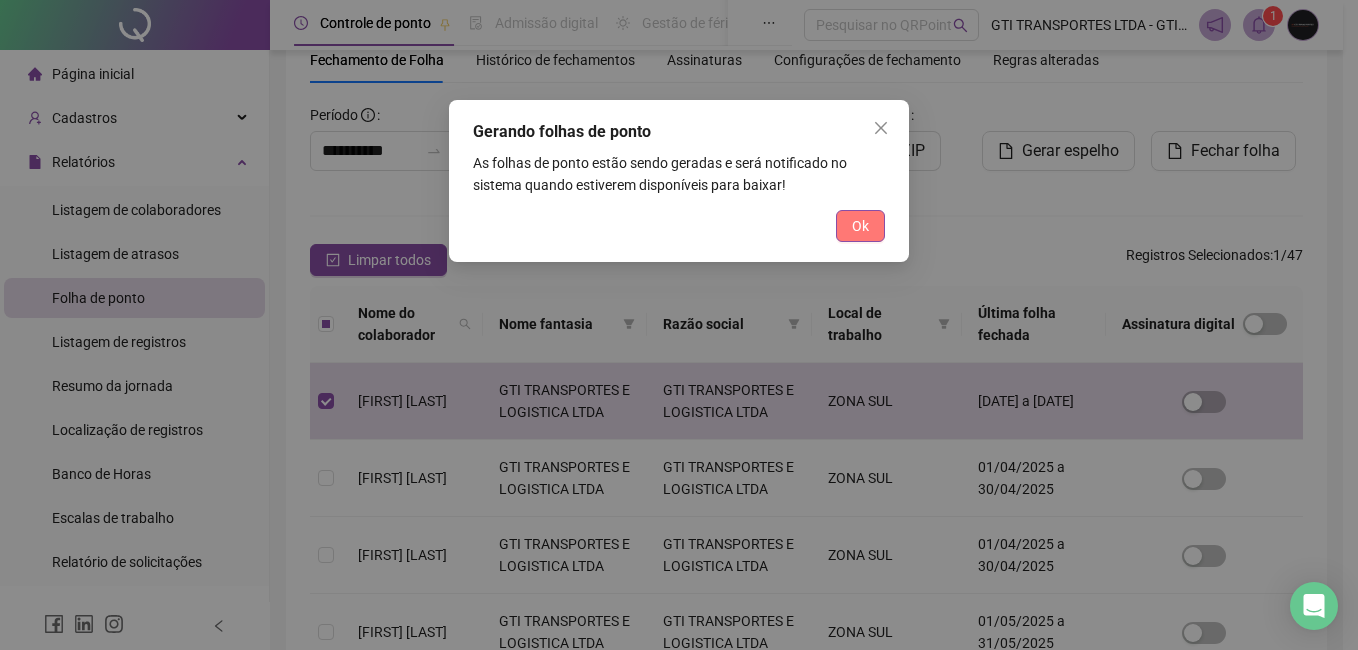 click on "Ok" at bounding box center (860, 226) 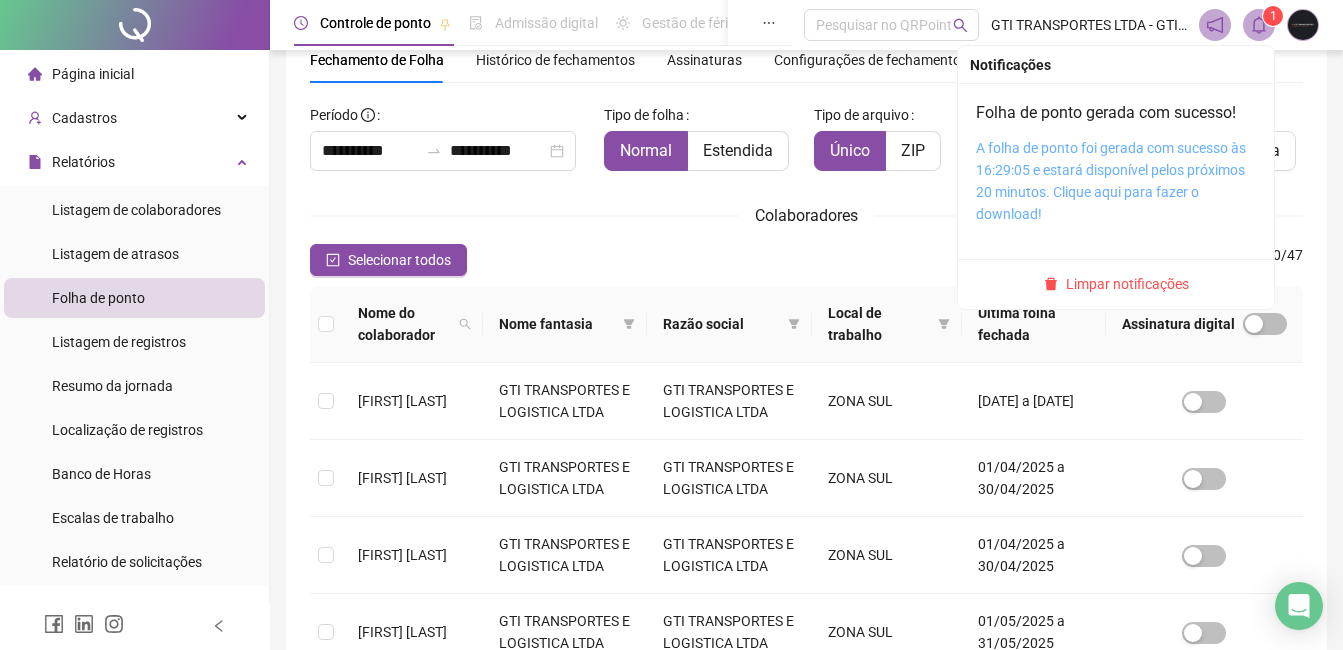click on "A folha de ponto foi gerada com sucesso às 16:29:05 e estará disponível pelos próximos 20 minutos.
Clique aqui para fazer o download!" at bounding box center (1111, 181) 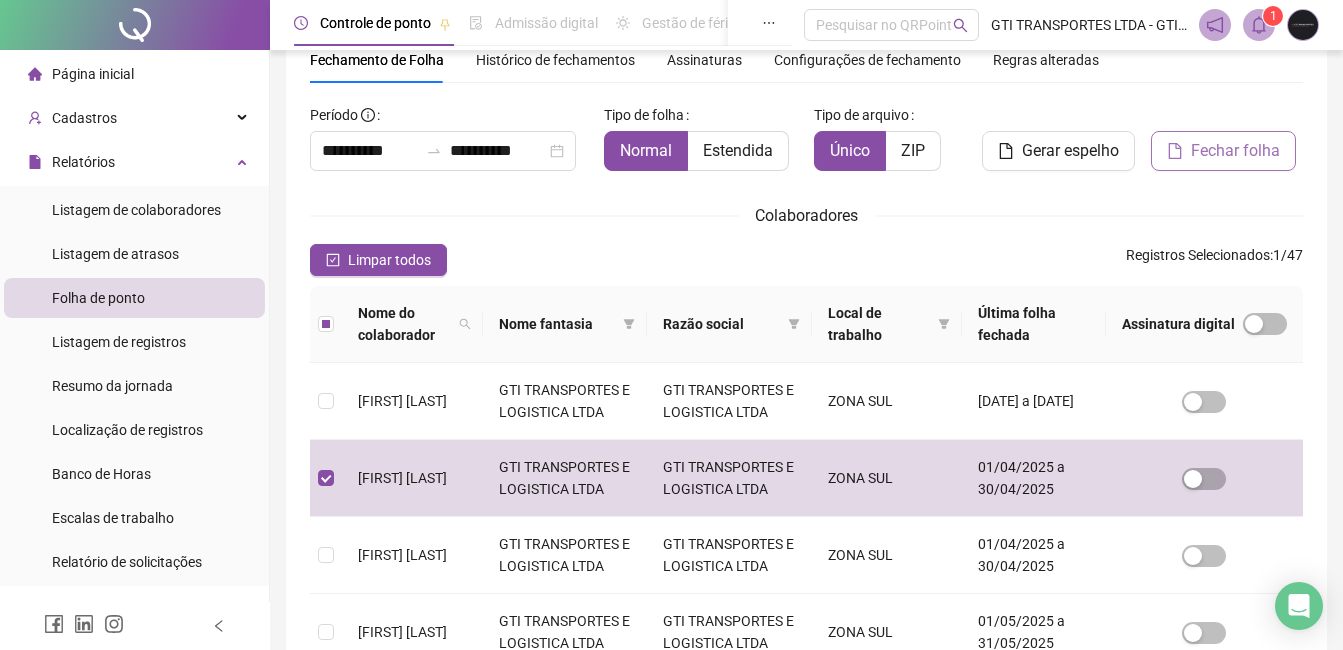 click on "Fechar folha" at bounding box center [1235, 151] 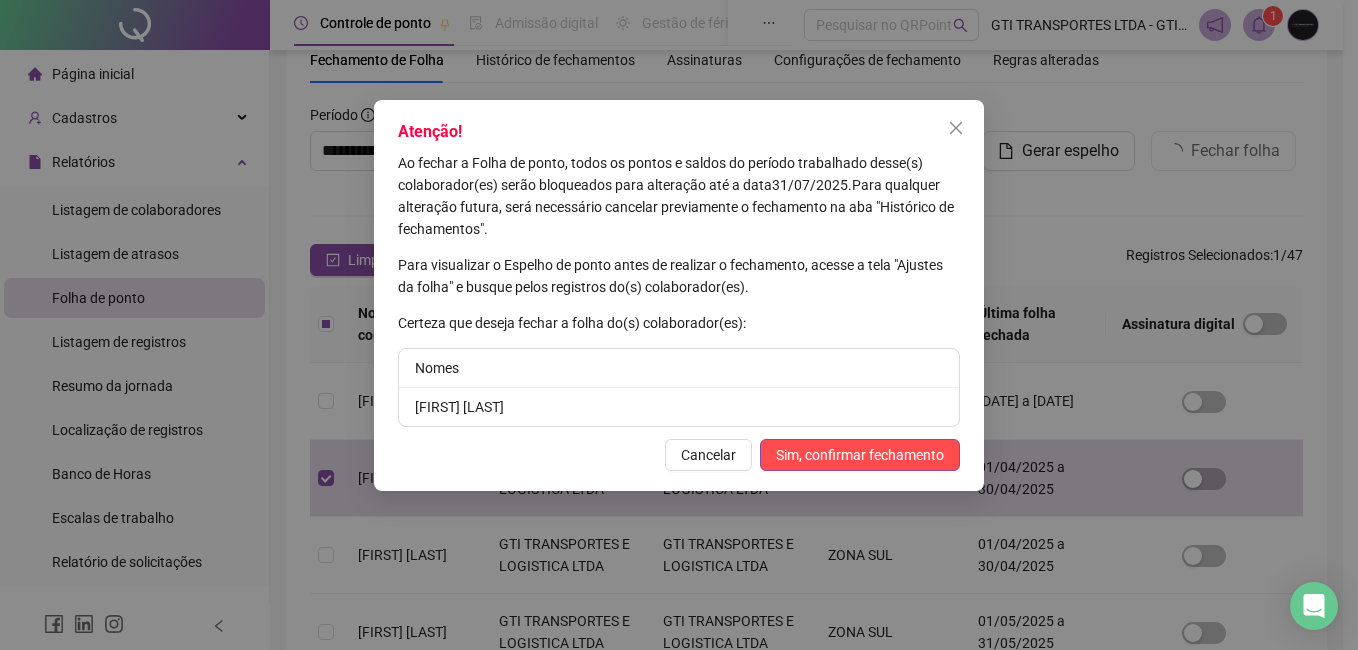 click on "Atenção! Ao fechar a Folha de ponto, todos os pontos e saldos do período trabalhado desse(s)
colaborador(es) serão bloqueados para alteração até a data  [DATE] .  Para qualquer alteração futura, será necessário cancelar previamente o fechamento na aba
"Histórico de fechamentos". Para visualizar o Espelho de ponto antes de realizar o fechamento, acesse a tela "Ajustes da
folha" e busque pelos registros do(s) colaborador(es). Certeza que deseja fechar a folha do(s) colaborador(es): Nomes [FIRST] [LAST] Cancelar Sim, confirmar fechamento" at bounding box center (679, 295) 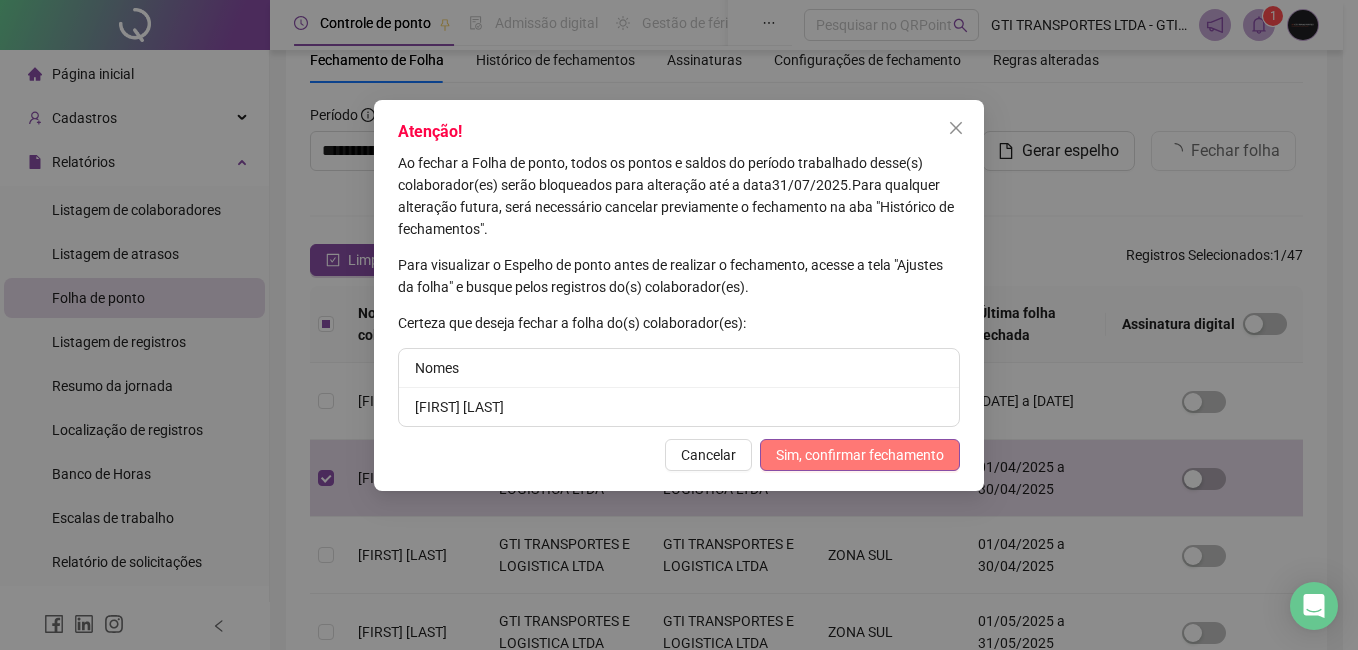 click on "Sim, confirmar fechamento" at bounding box center [860, 455] 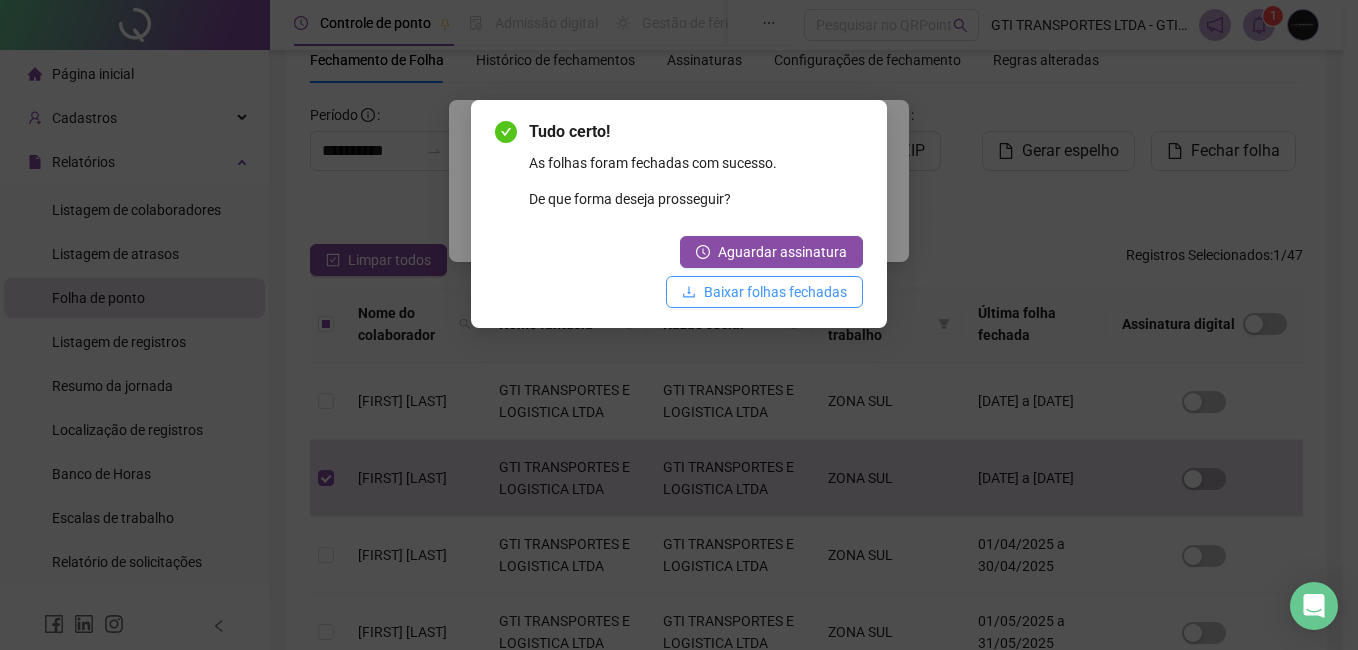 click on "Baixar folhas fechadas" at bounding box center (775, 292) 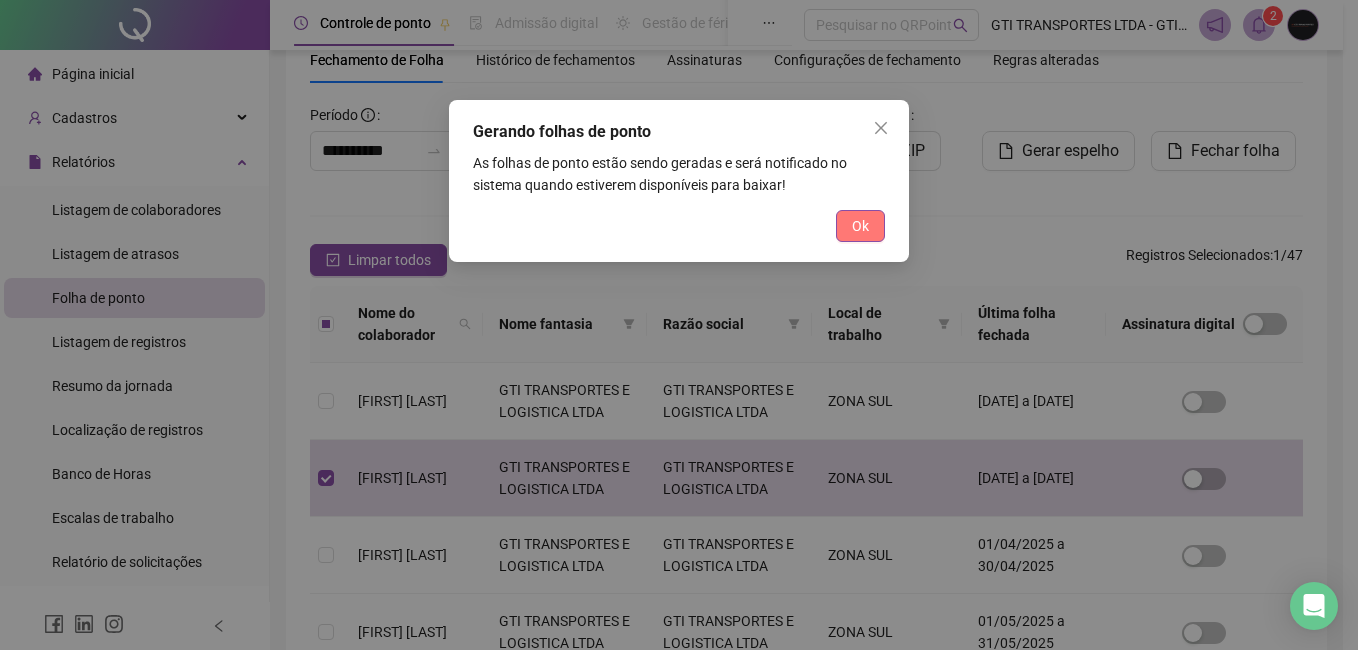 click on "Ok" at bounding box center (860, 226) 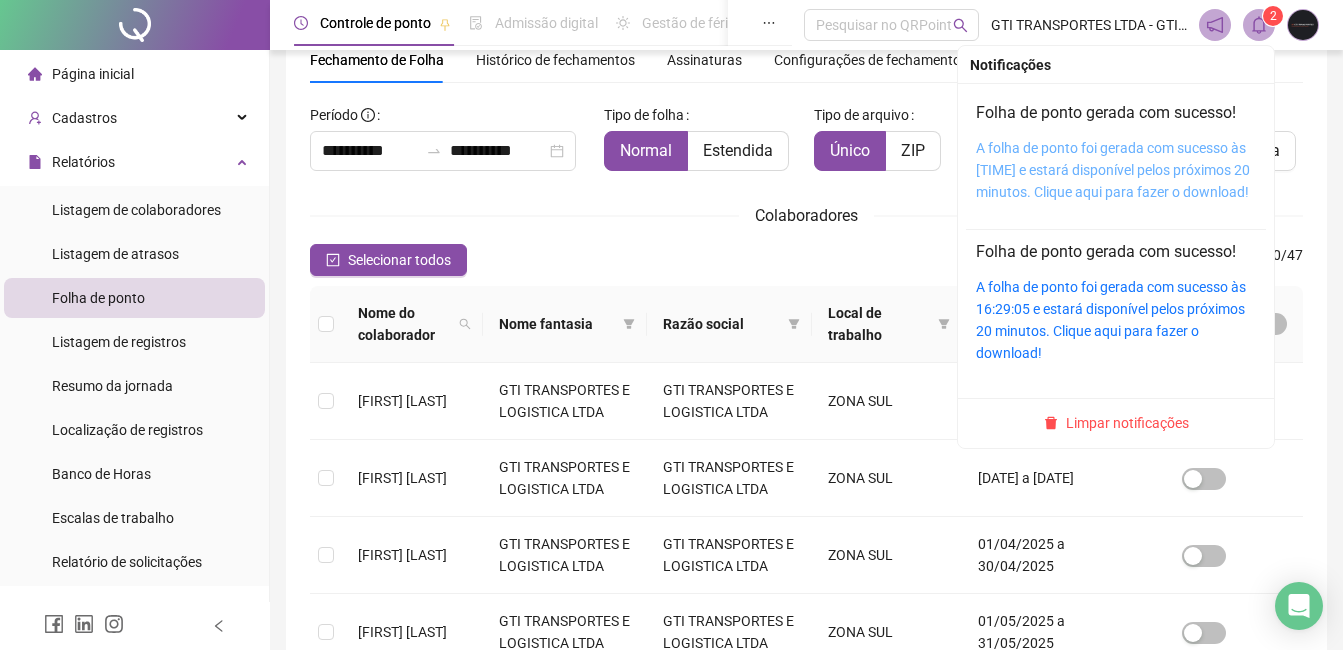 click on "A folha de ponto foi gerada com sucesso às [TIME] e estará disponível pelos próximos 20 minutos.
Clique aqui para fazer o download!" at bounding box center [1113, 170] 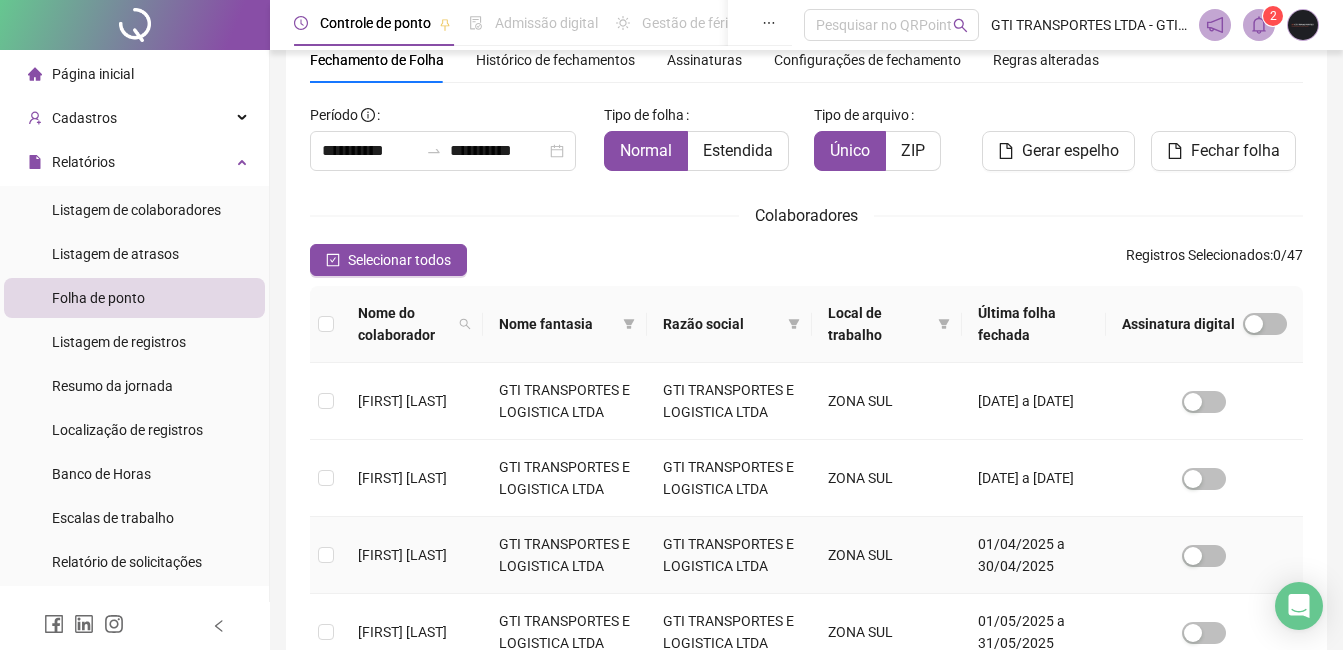 click on "[FIRST] [LAST]" at bounding box center (402, 555) 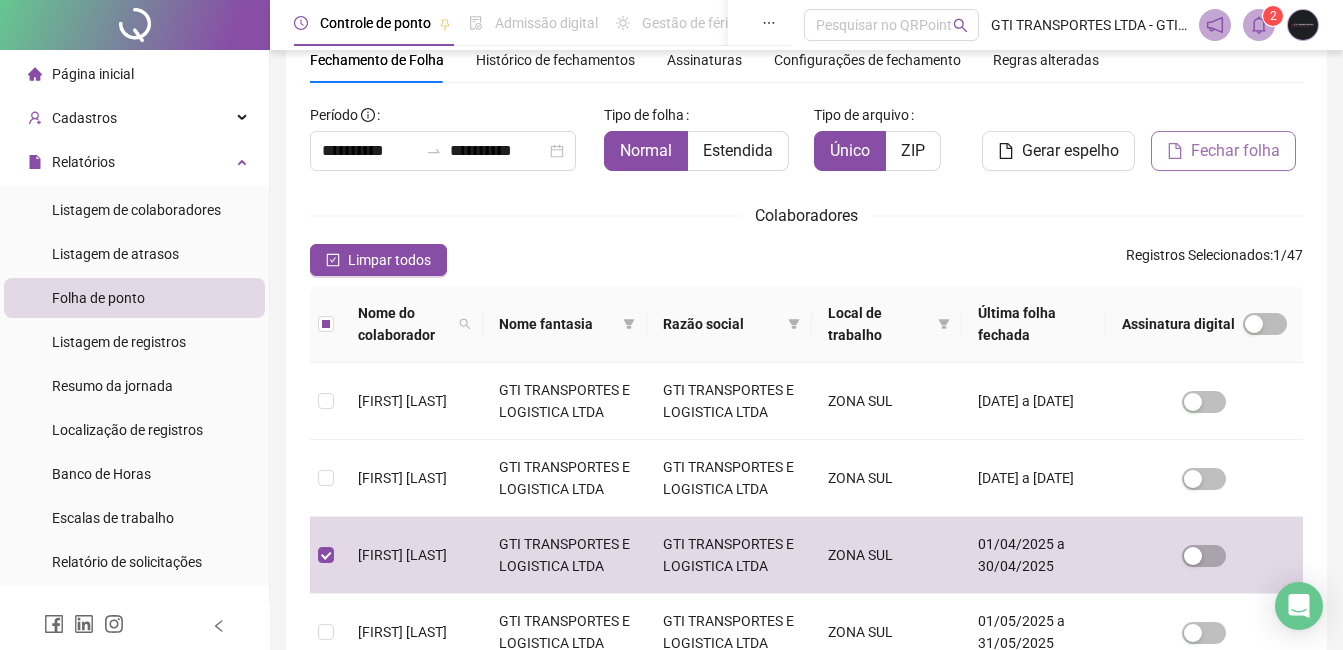 click on "Fechar folha" at bounding box center [1235, 151] 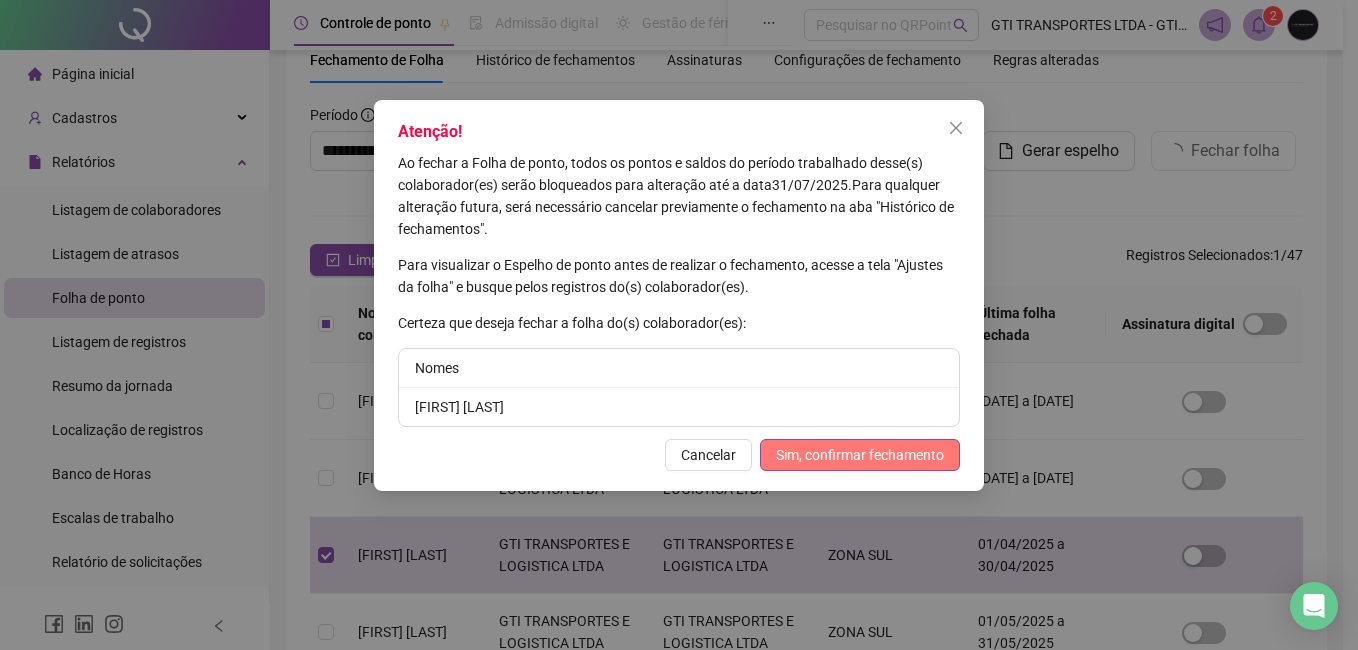 click on "Sim, confirmar fechamento" at bounding box center [860, 455] 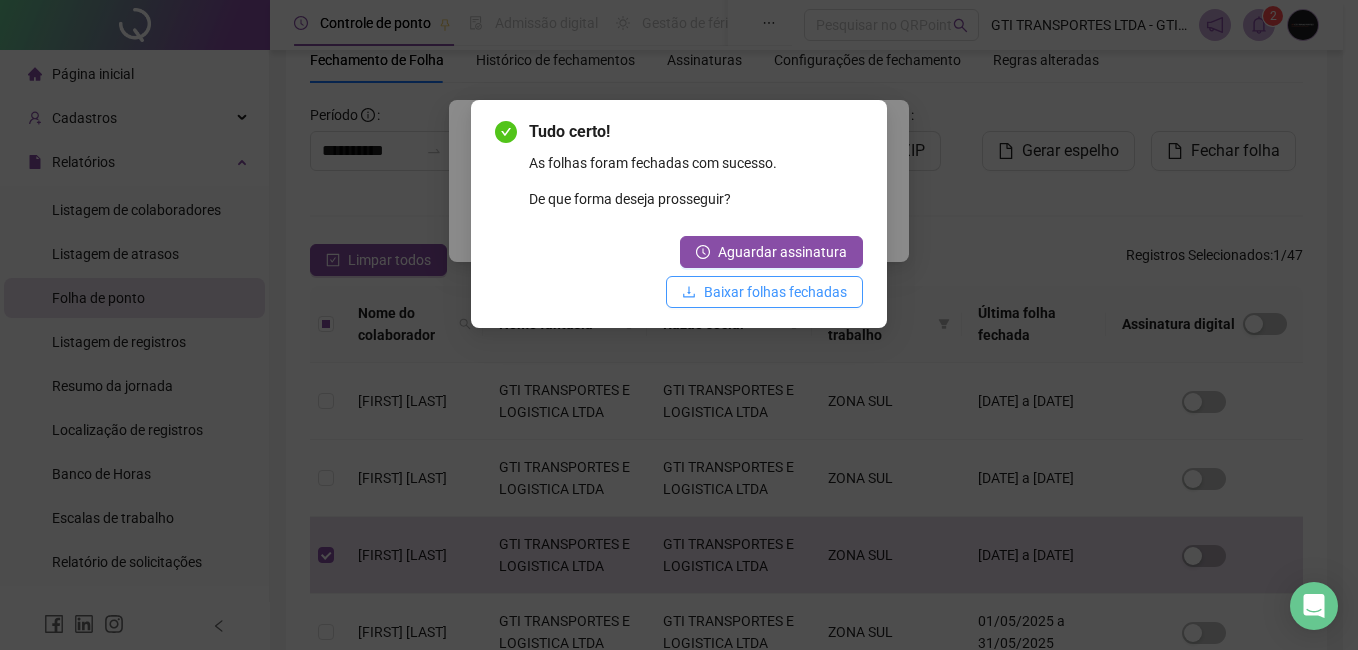 click on "Baixar folhas fechadas" at bounding box center [775, 292] 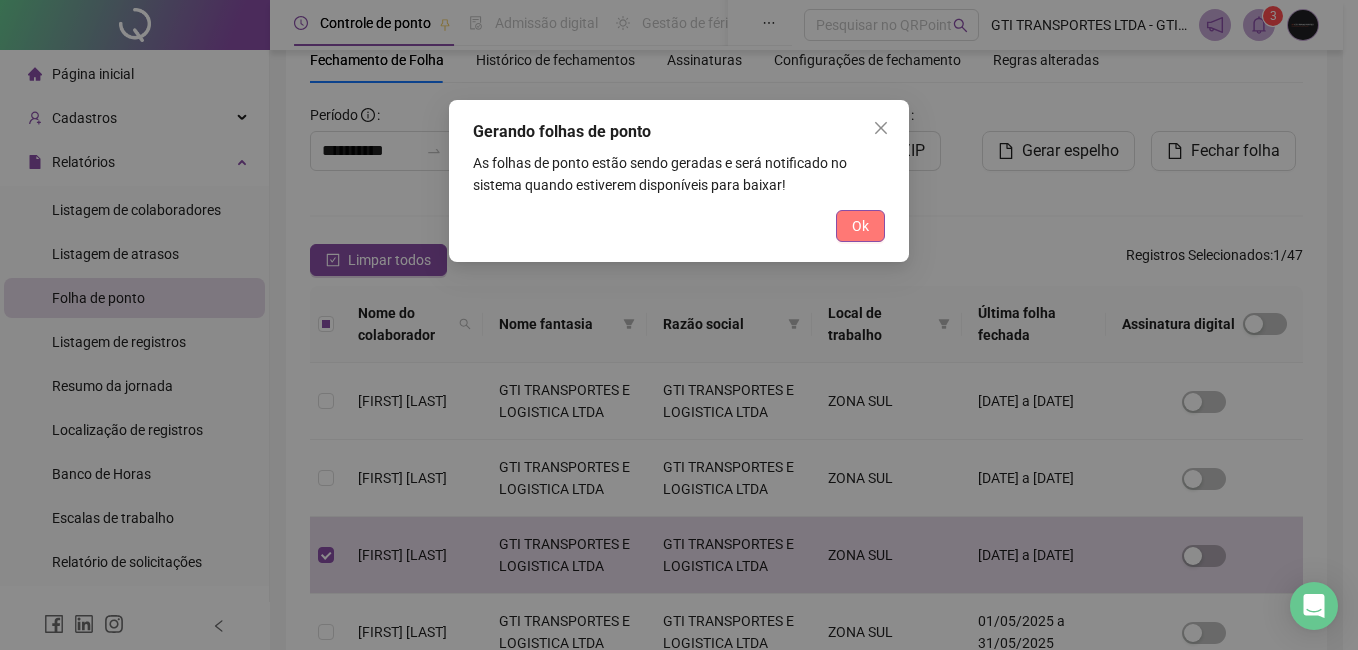 click on "Ok" at bounding box center (860, 226) 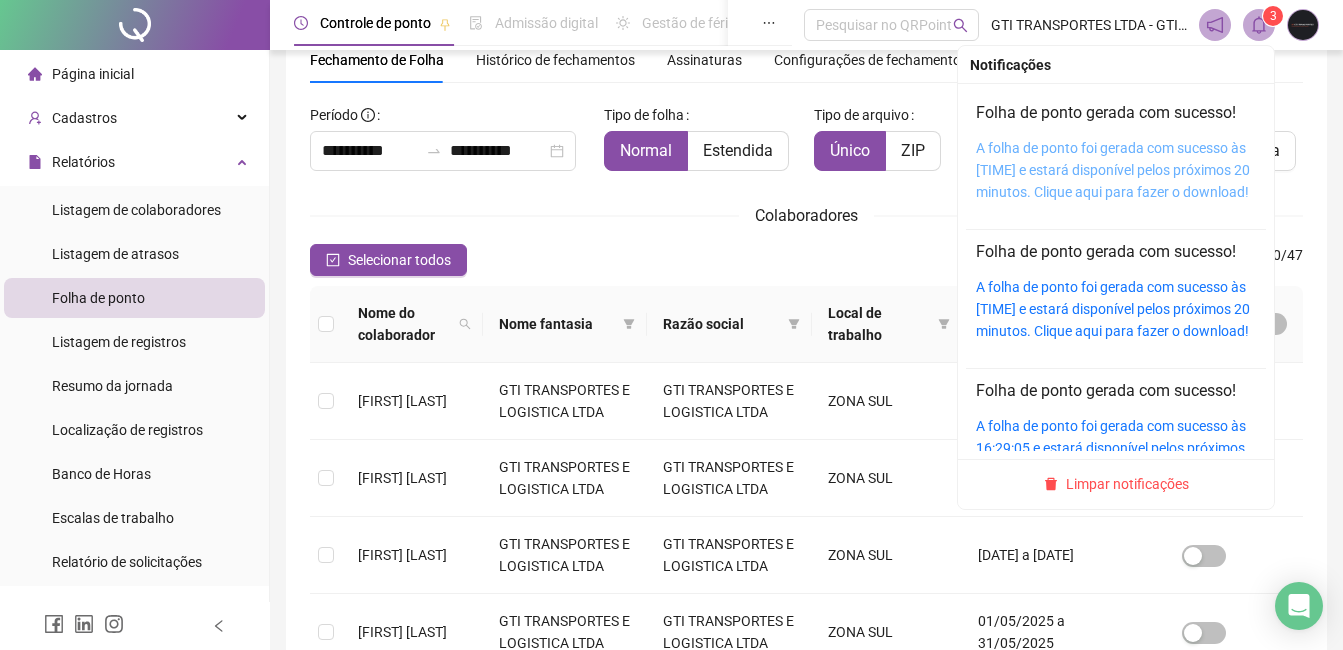 click on "A folha de ponto foi gerada com sucesso às [TIME] e estará disponível pelos próximos 20 minutos.
Clique aqui para fazer o download!" at bounding box center (1113, 170) 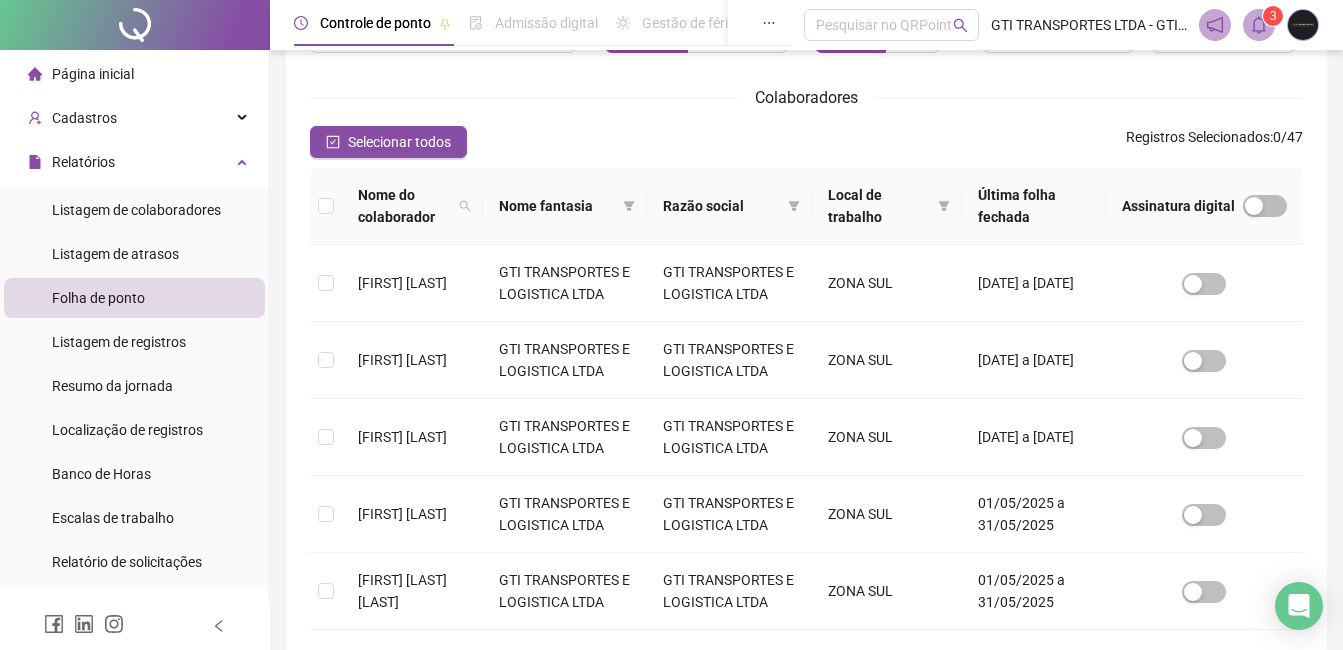 scroll, scrollTop: 285, scrollLeft: 0, axis: vertical 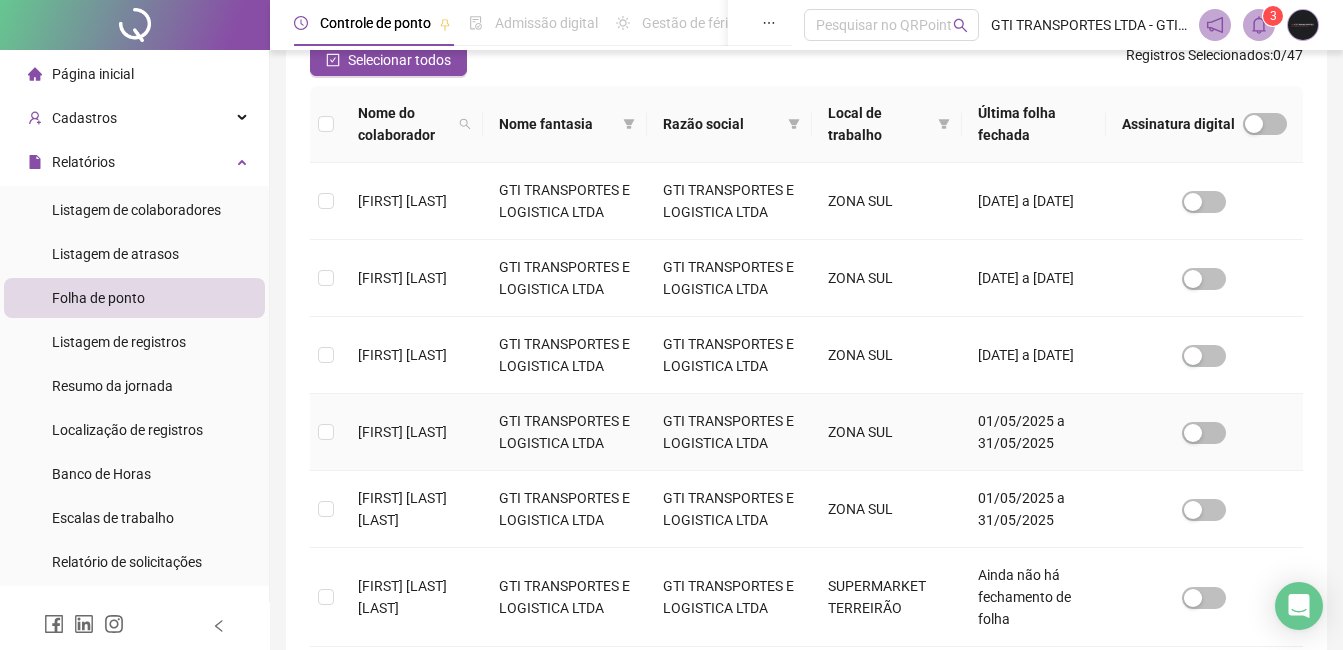 click on "[FIRST] [LAST]" at bounding box center [402, 432] 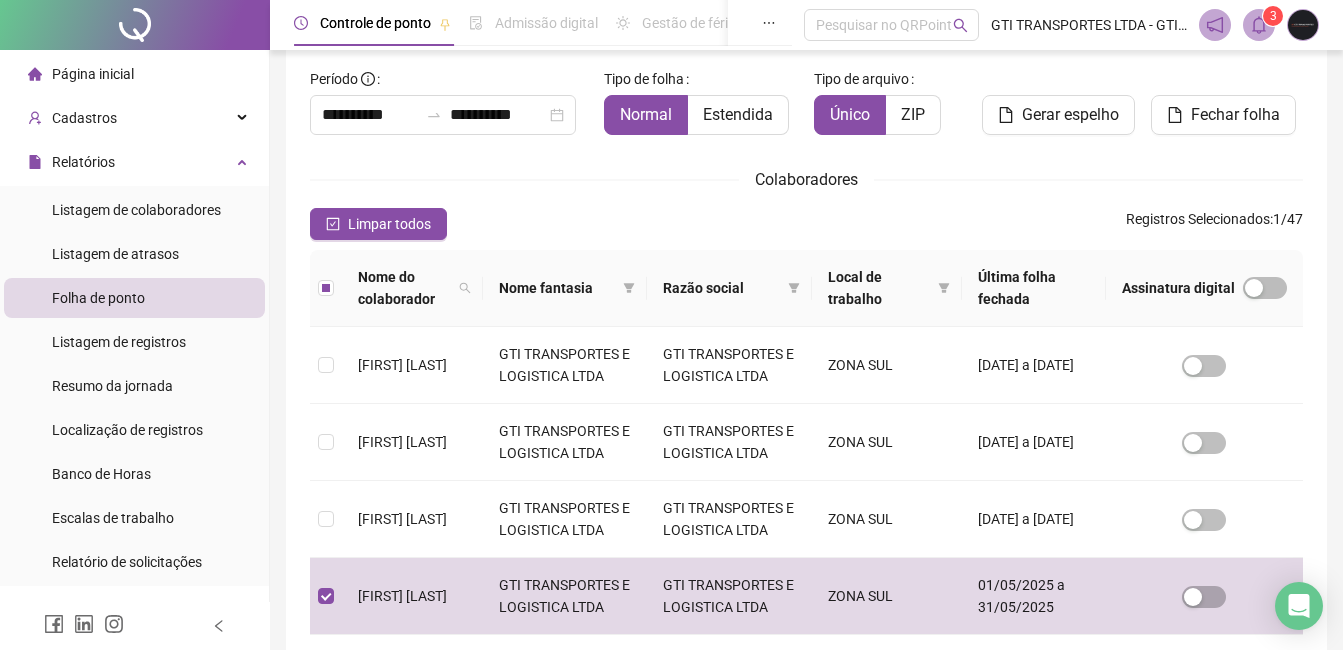 scroll, scrollTop: 85, scrollLeft: 0, axis: vertical 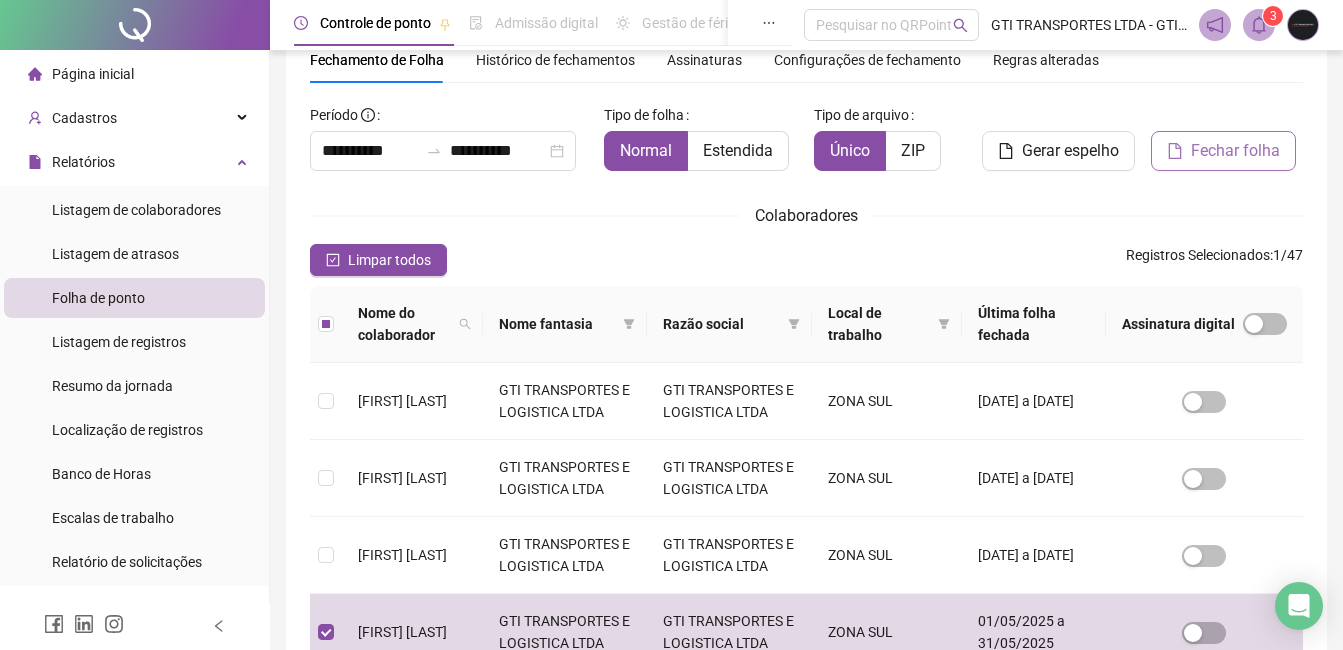 click on "Fechar folha" at bounding box center [1235, 151] 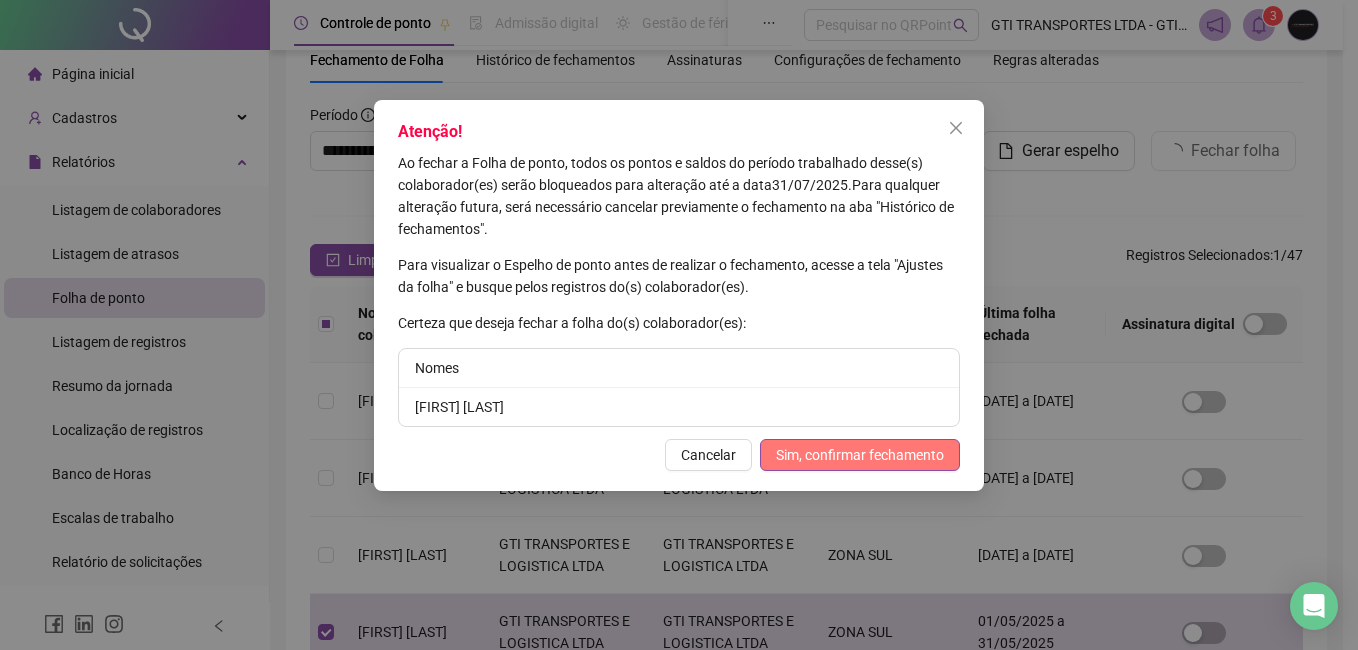 click on "Sim, confirmar fechamento" at bounding box center [860, 455] 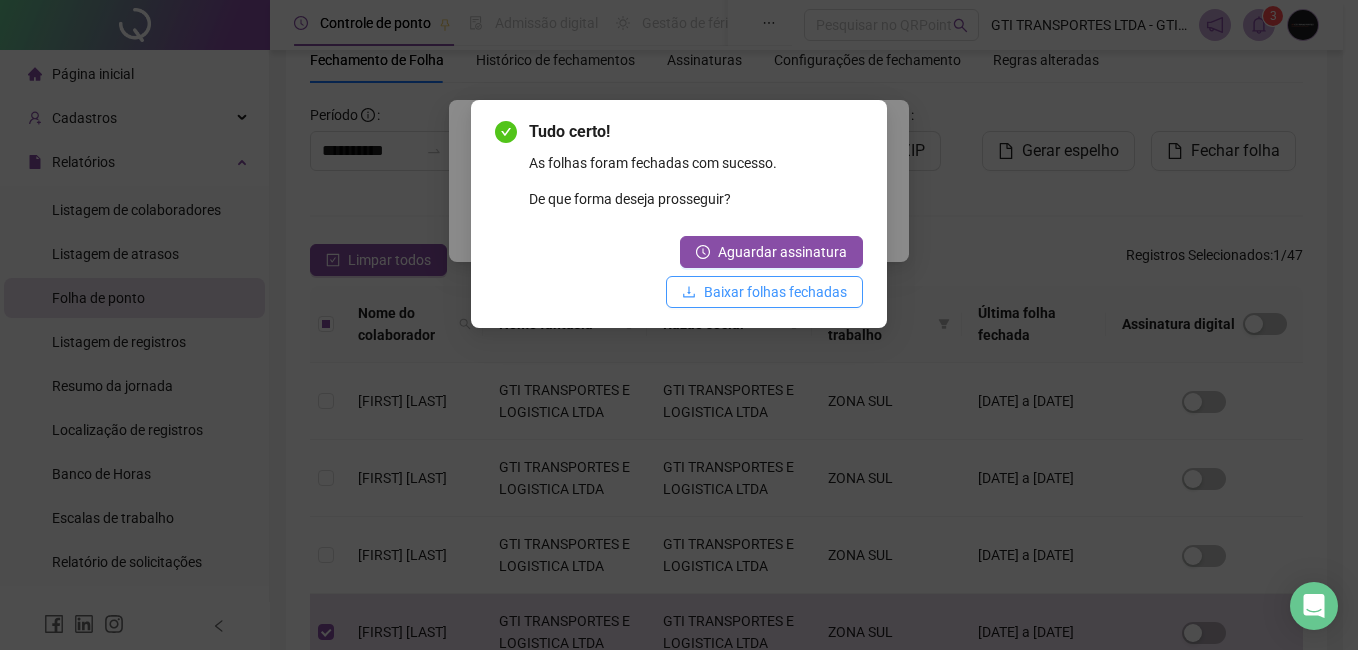 click on "Baixar folhas fechadas" at bounding box center [775, 292] 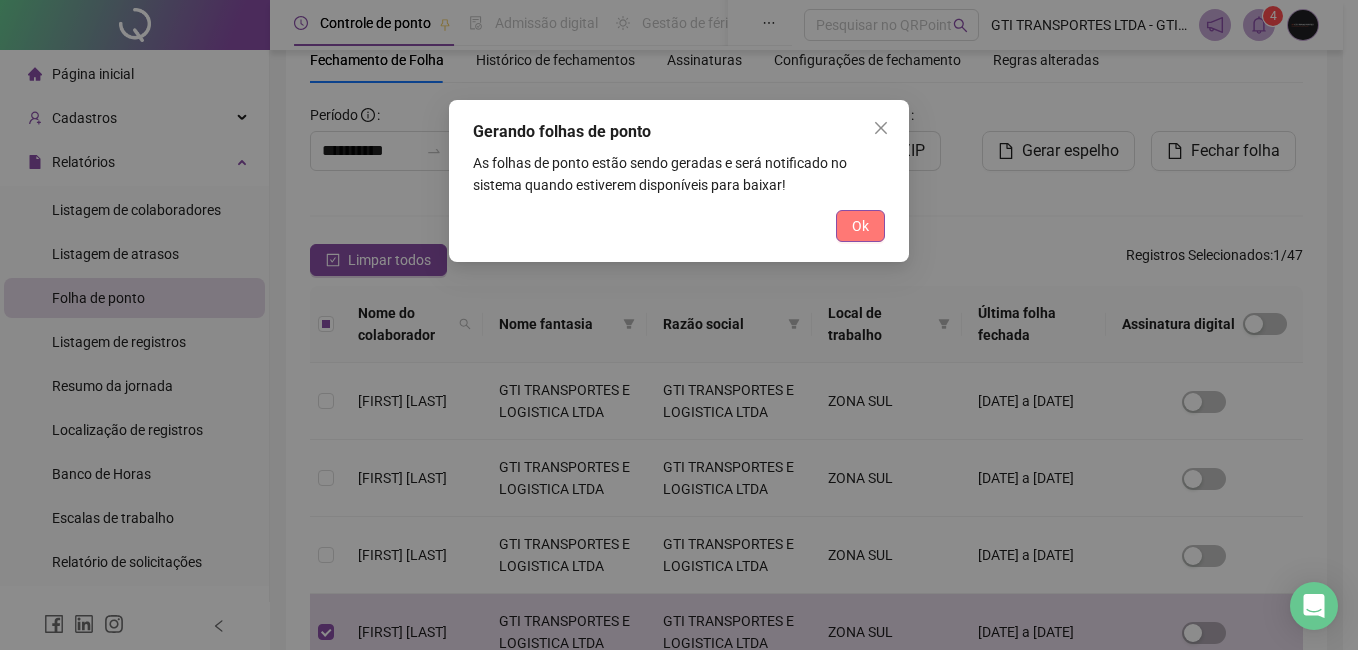 click on "Ok" at bounding box center (860, 226) 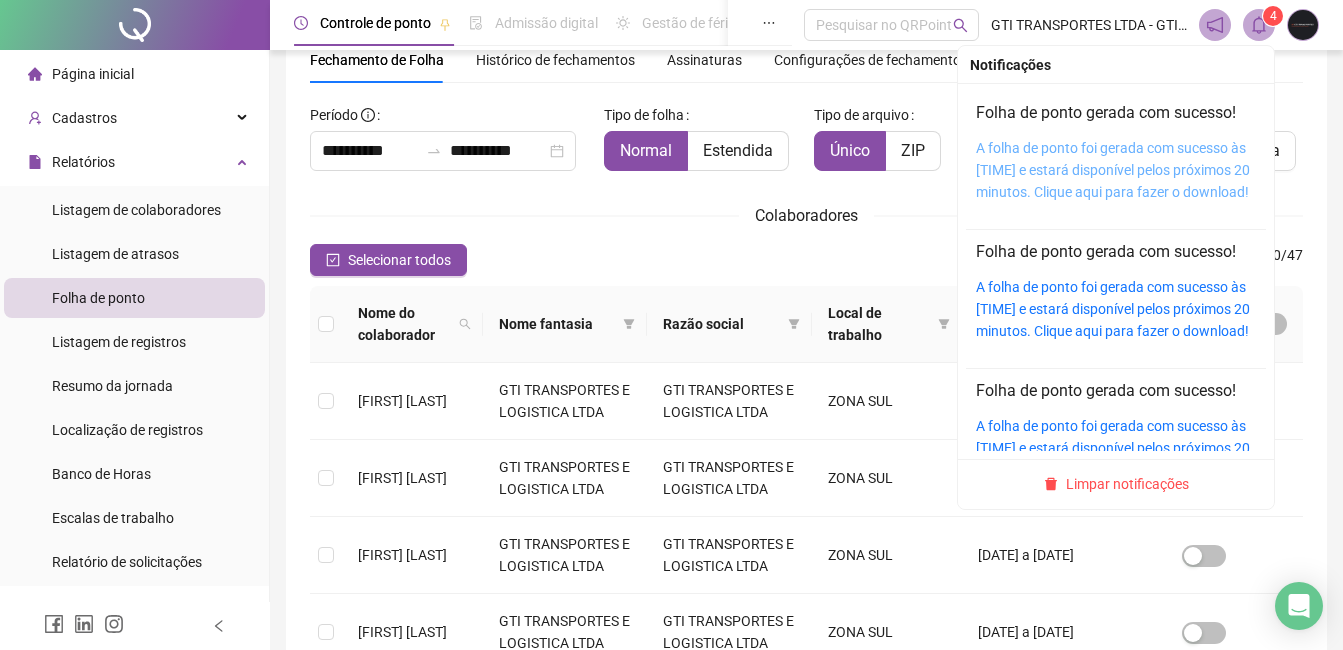 click on "A folha de ponto foi gerada com sucesso às [TIME] e estará disponível pelos próximos 20 minutos.
Clique aqui para fazer o download!" at bounding box center [1113, 170] 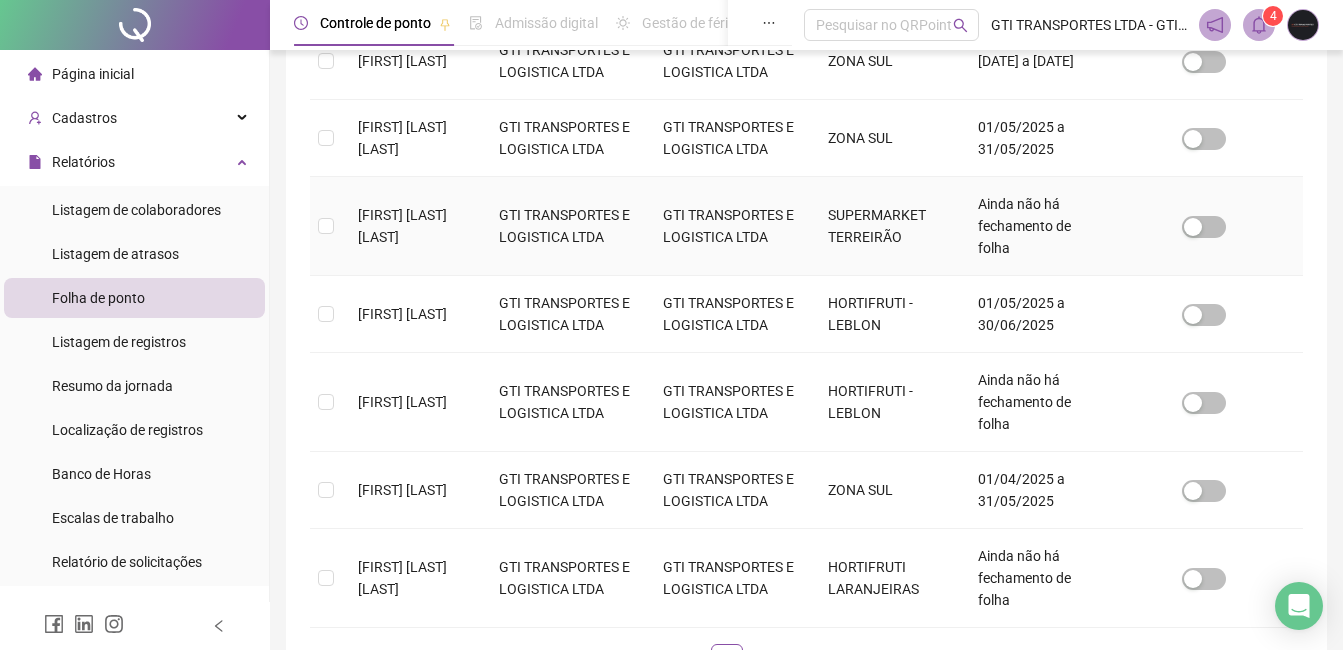 scroll, scrollTop: 685, scrollLeft: 0, axis: vertical 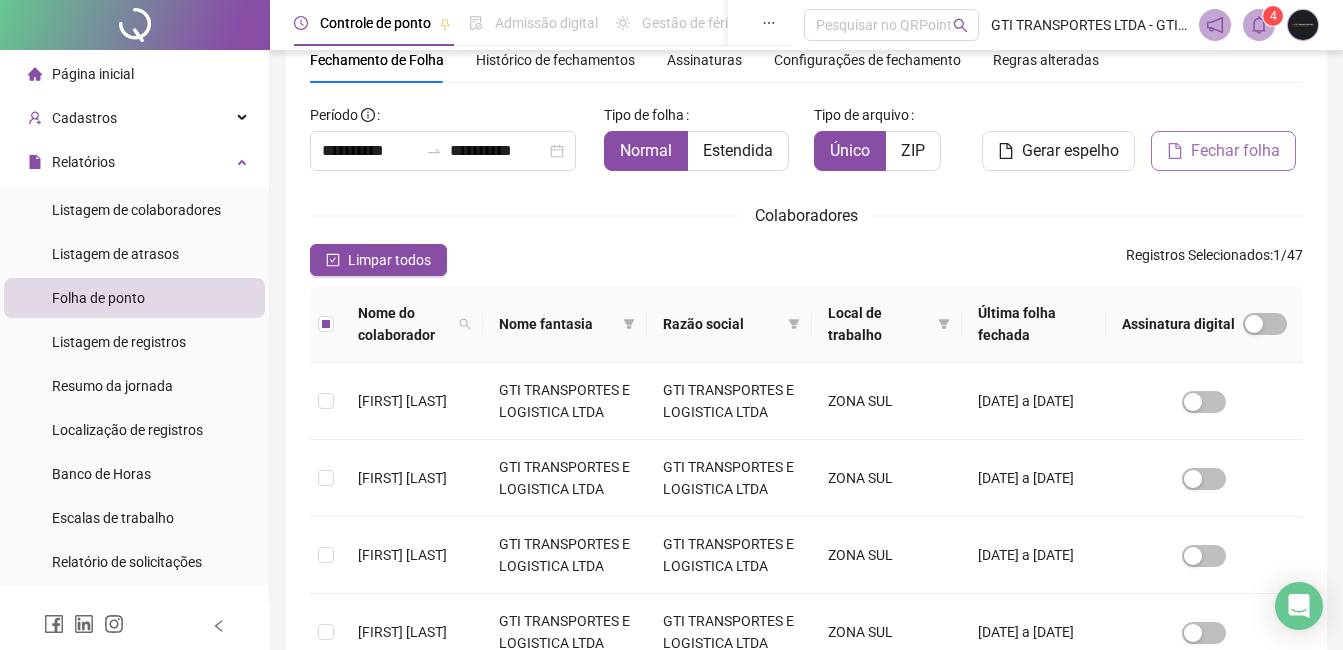 click on "Fechar folha" at bounding box center (1235, 151) 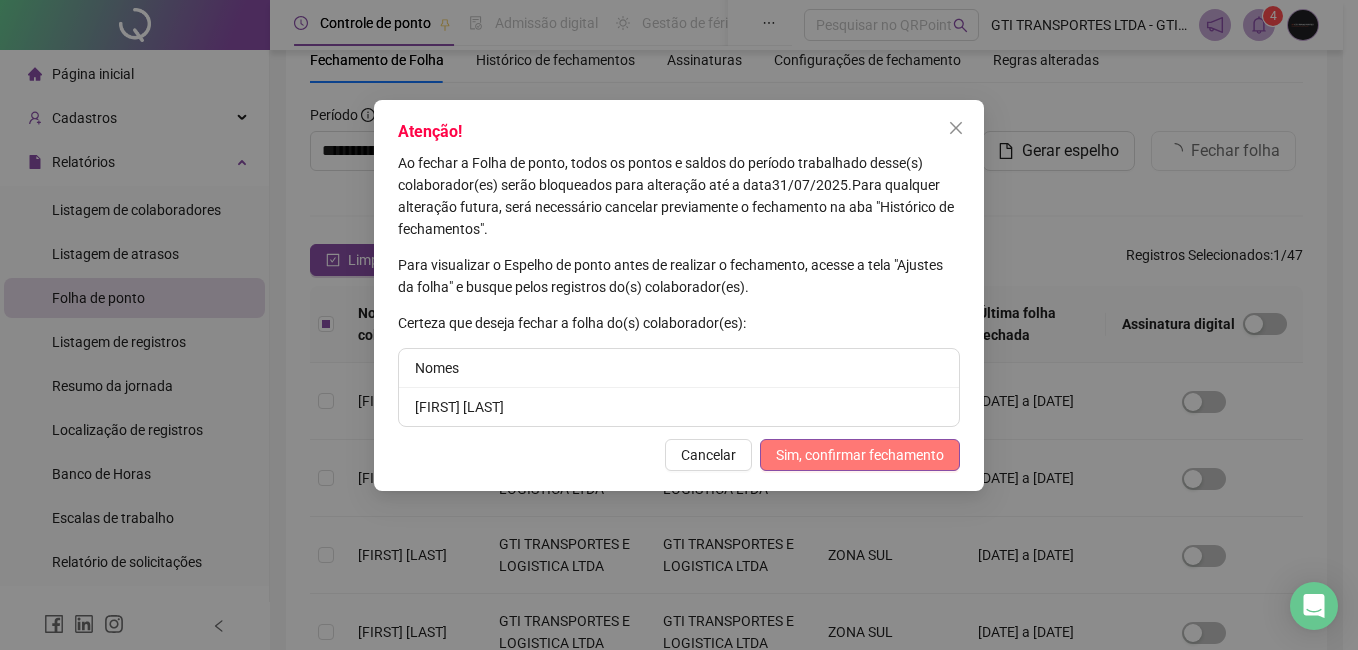 click on "Sim, confirmar fechamento" at bounding box center (860, 455) 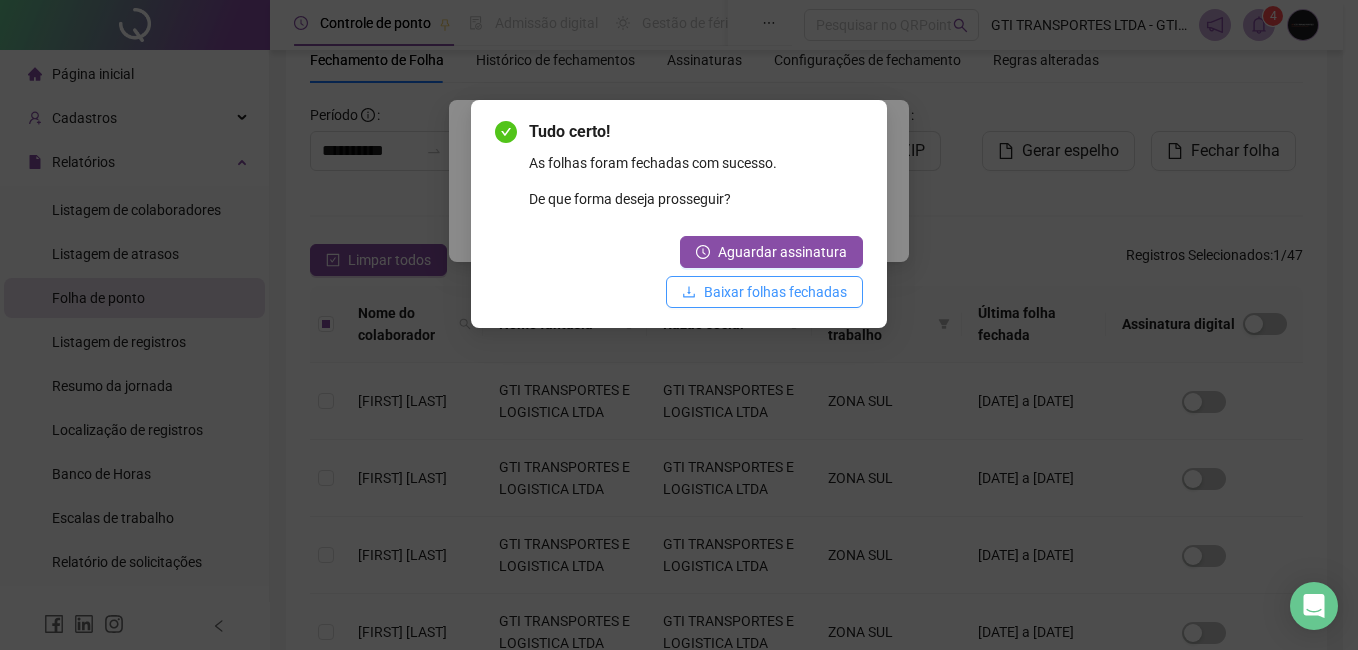 click on "Baixar folhas fechadas" at bounding box center [775, 292] 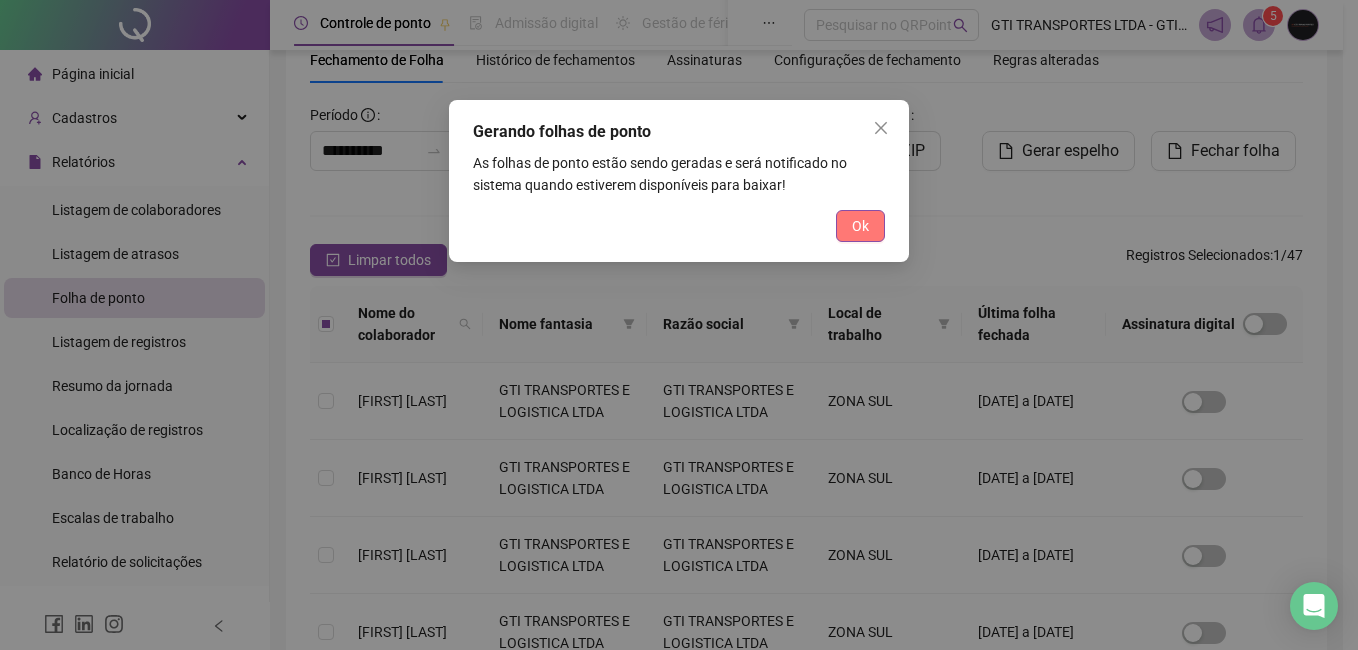 click on "Ok" at bounding box center [860, 226] 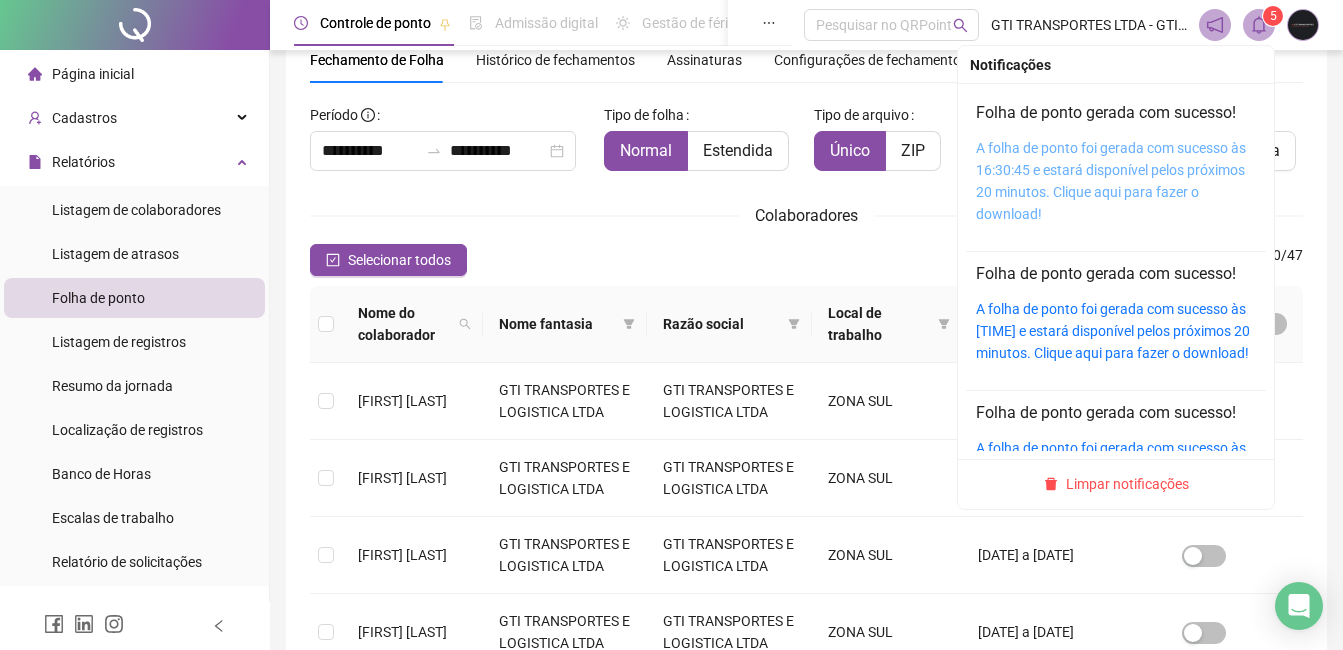 click on "A folha de ponto foi gerada com sucesso às 16:30:45 e estará disponível pelos próximos 20 minutos.
Clique aqui para fazer o download!" at bounding box center (1111, 181) 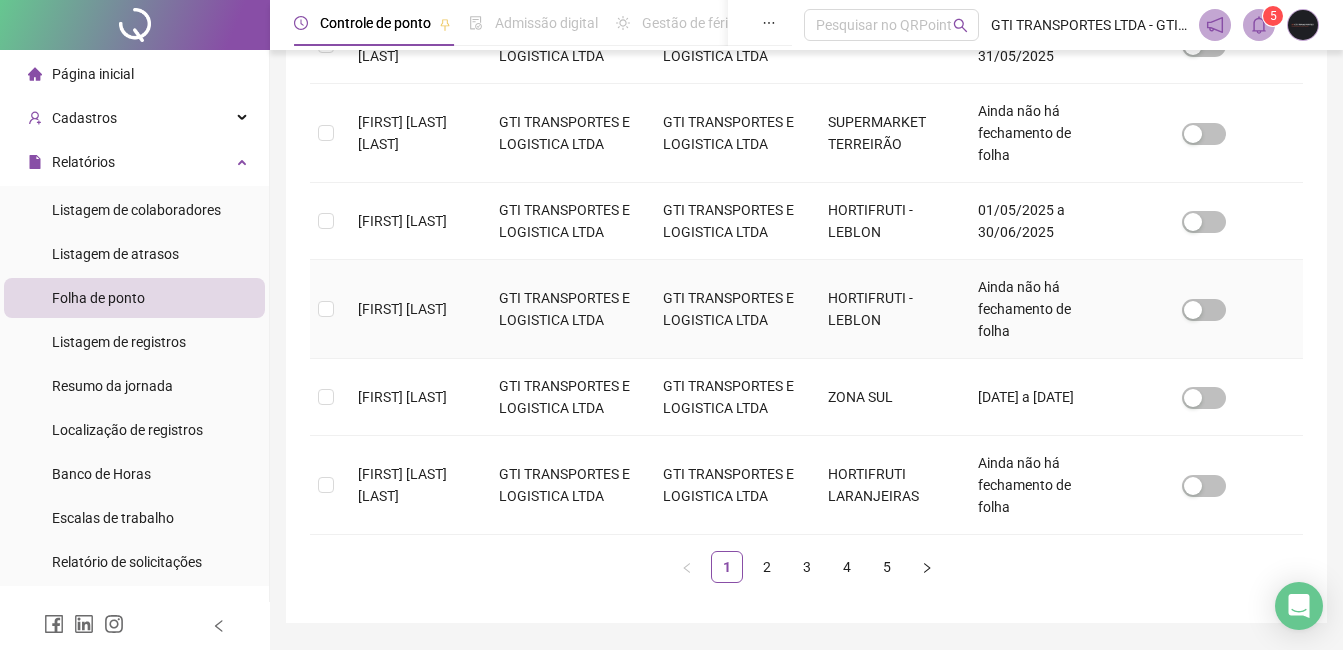 scroll, scrollTop: 785, scrollLeft: 0, axis: vertical 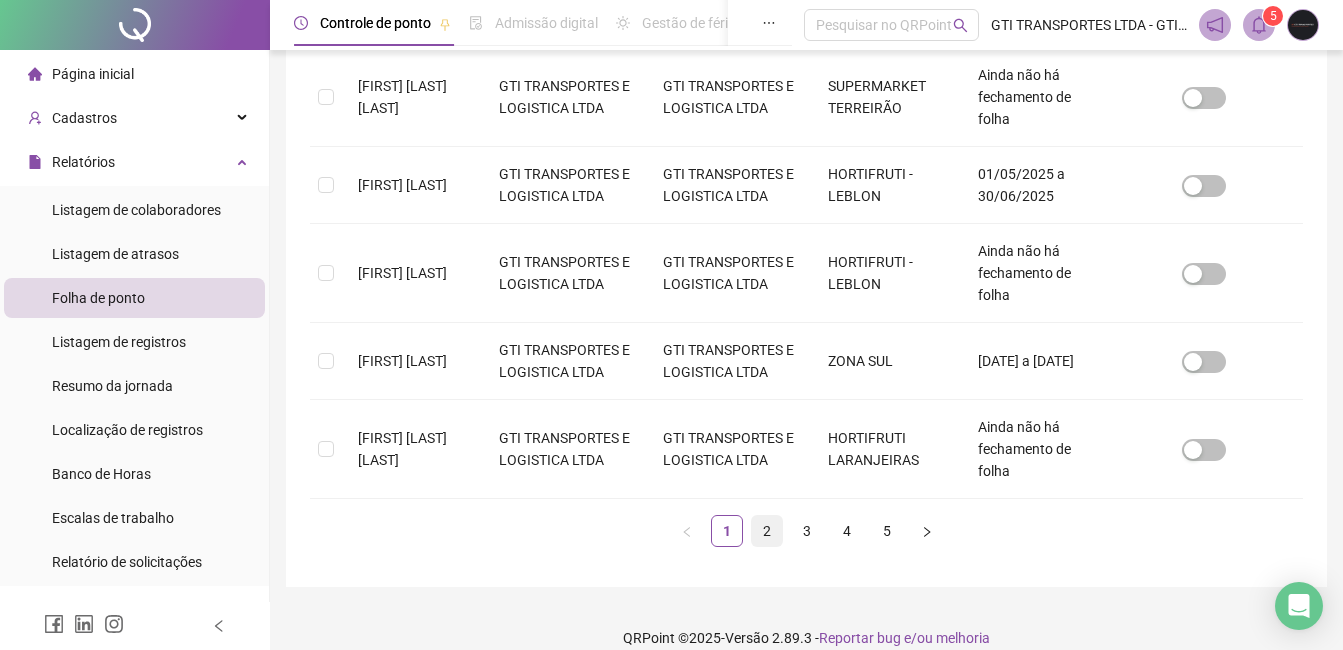 click on "2" at bounding box center [767, 531] 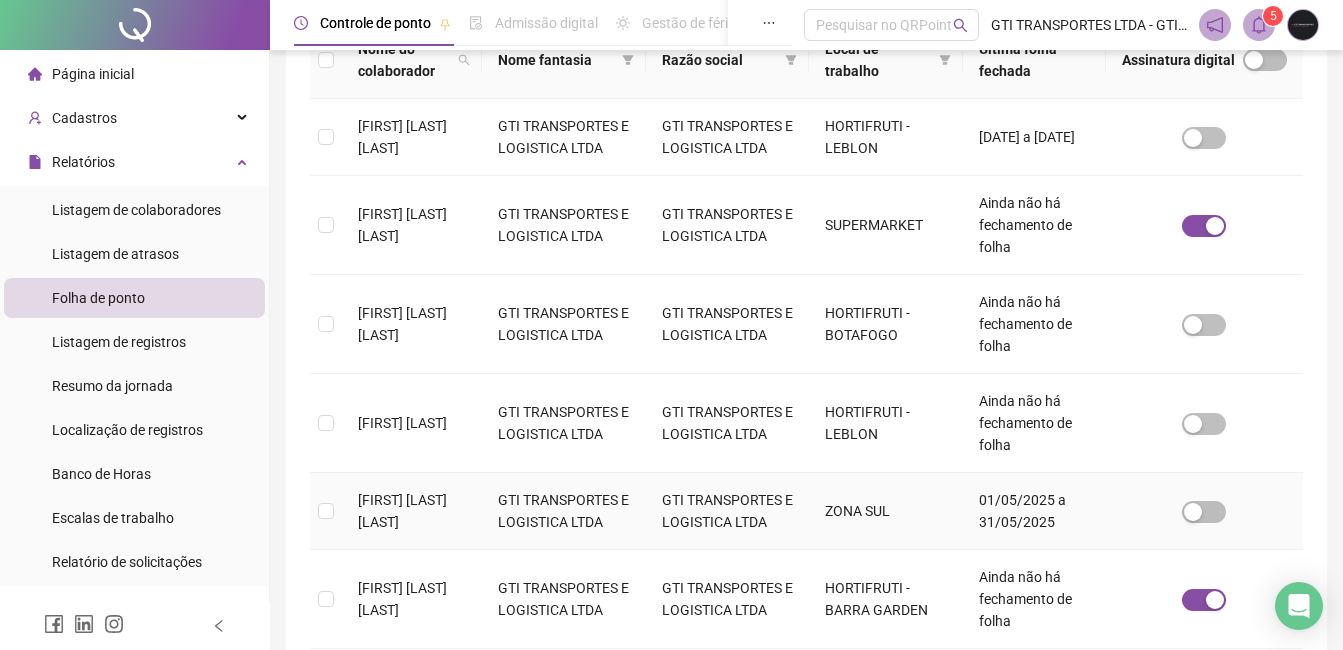 scroll, scrollTop: 385, scrollLeft: 0, axis: vertical 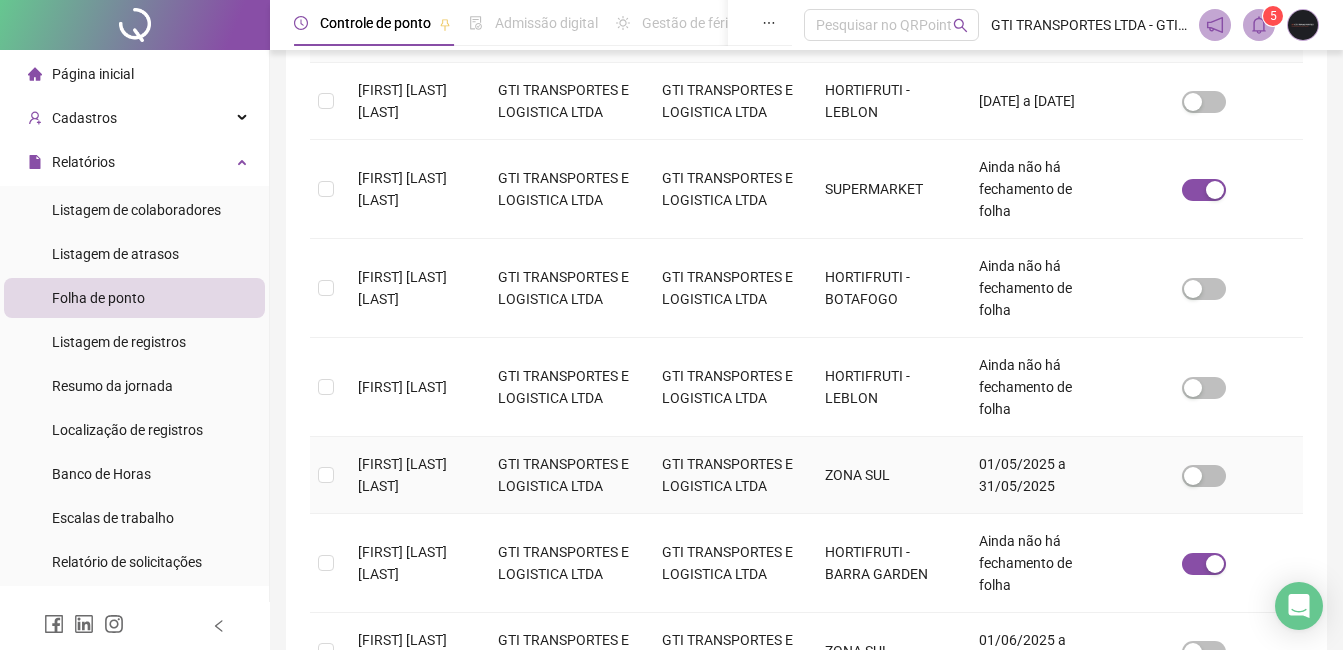 click on "[FIRST] [LAST] [LAST]" at bounding box center (412, 475) 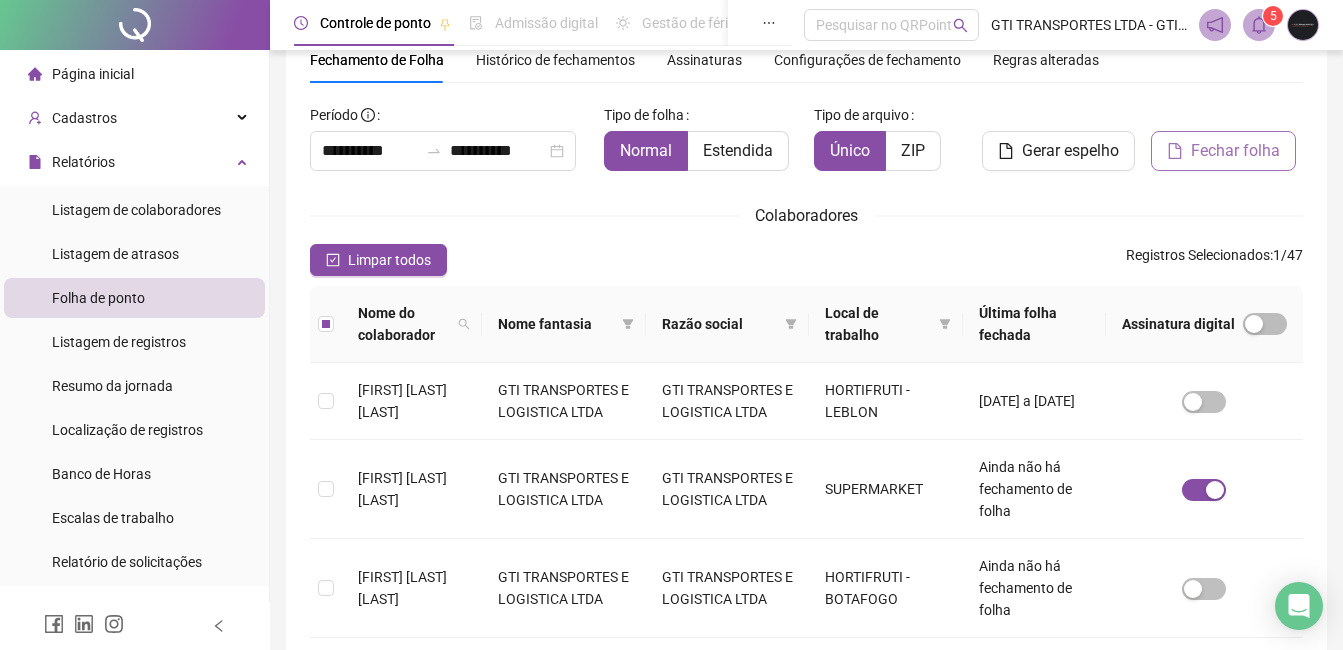 click on "Fechar folha" at bounding box center (1235, 151) 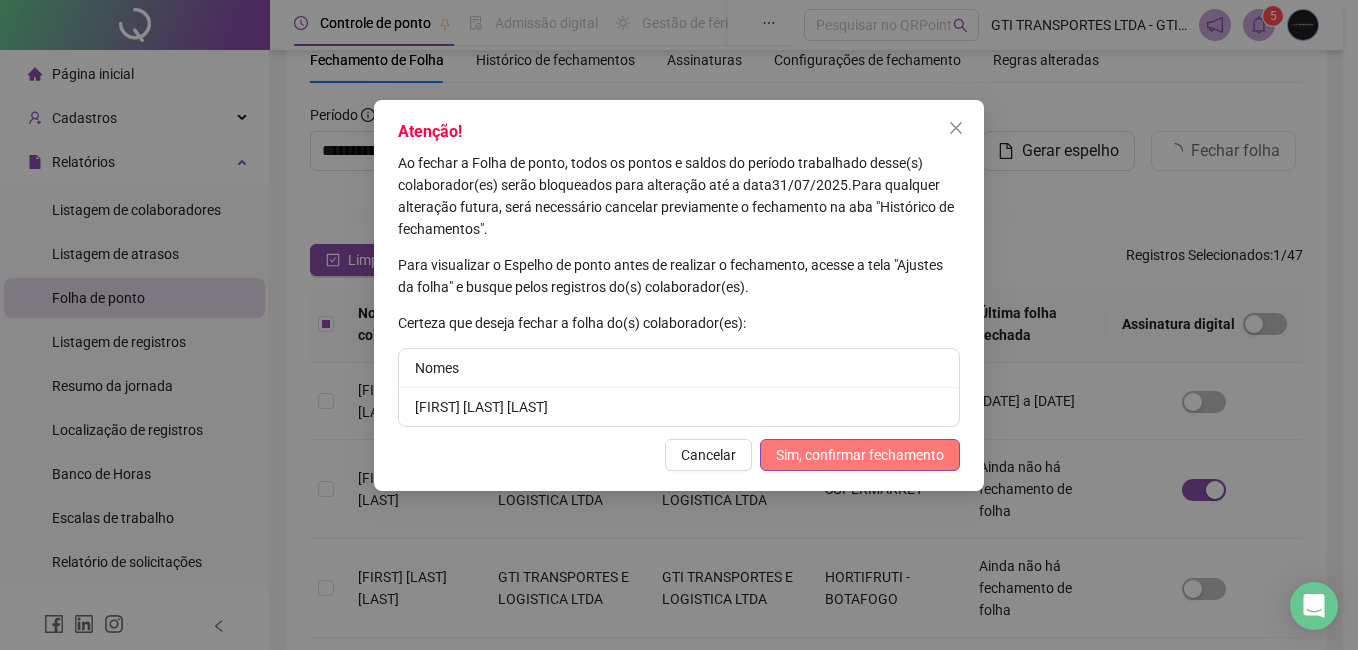 click on "Sim, confirmar fechamento" at bounding box center (860, 455) 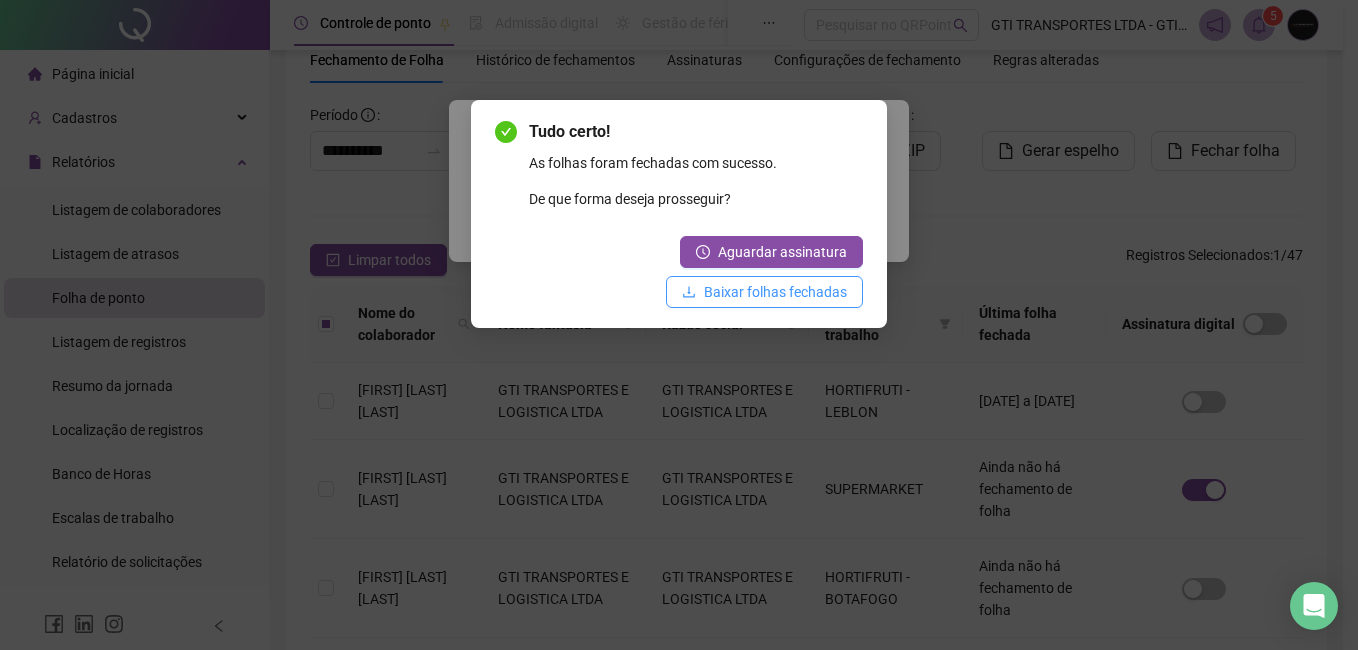 click on "Baixar folhas fechadas" at bounding box center (775, 292) 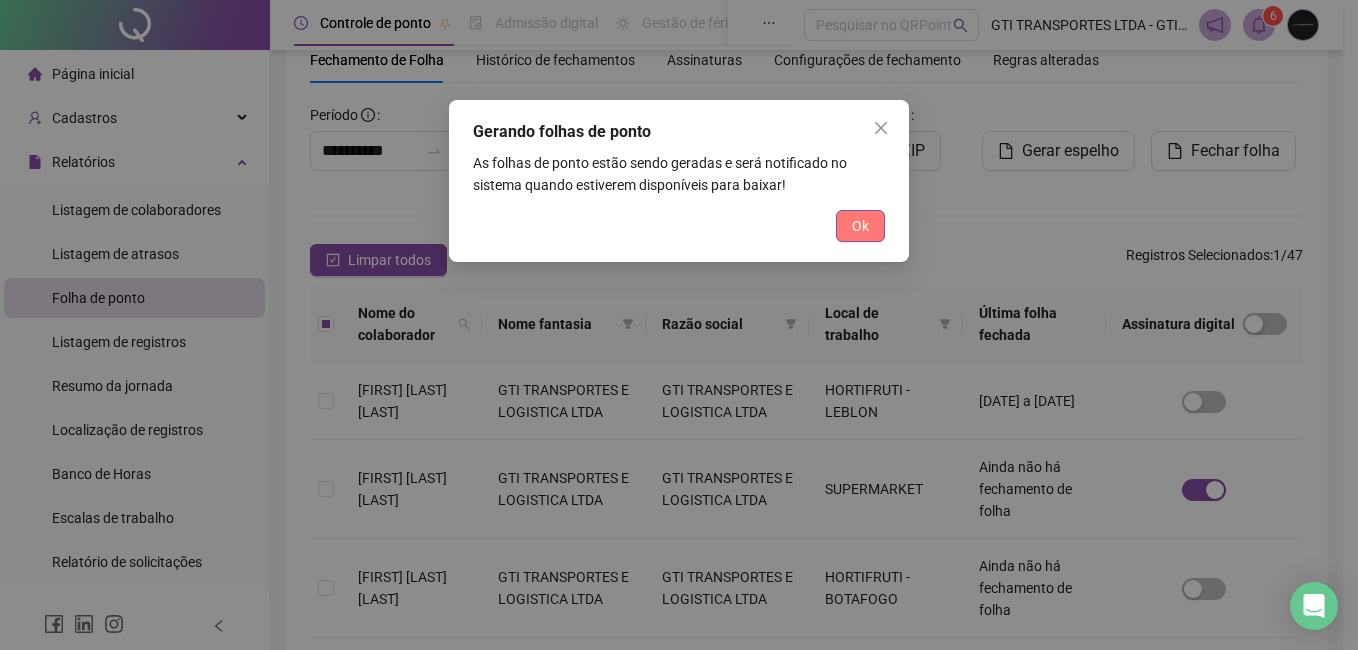 click on "Ok" at bounding box center [860, 226] 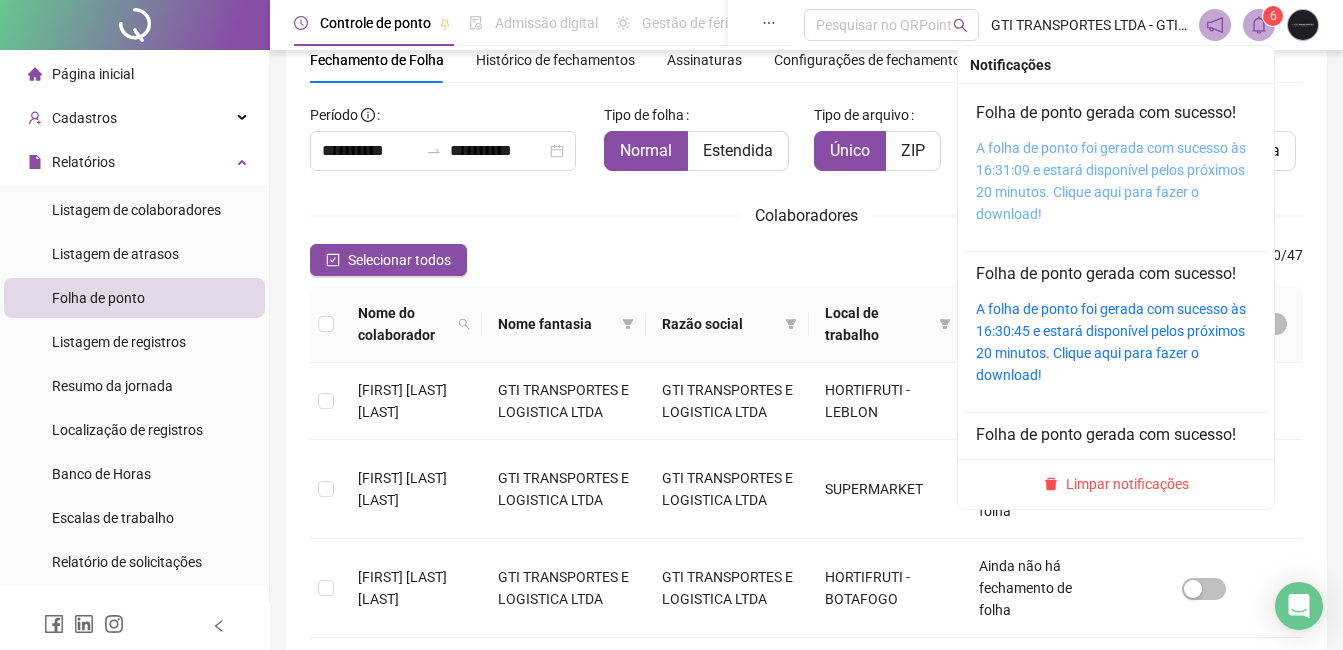 click on "A folha de ponto foi gerada com sucesso às 16:31:09 e estará disponível pelos próximos 20 minutos.
Clique aqui para fazer o download!" at bounding box center [1111, 181] 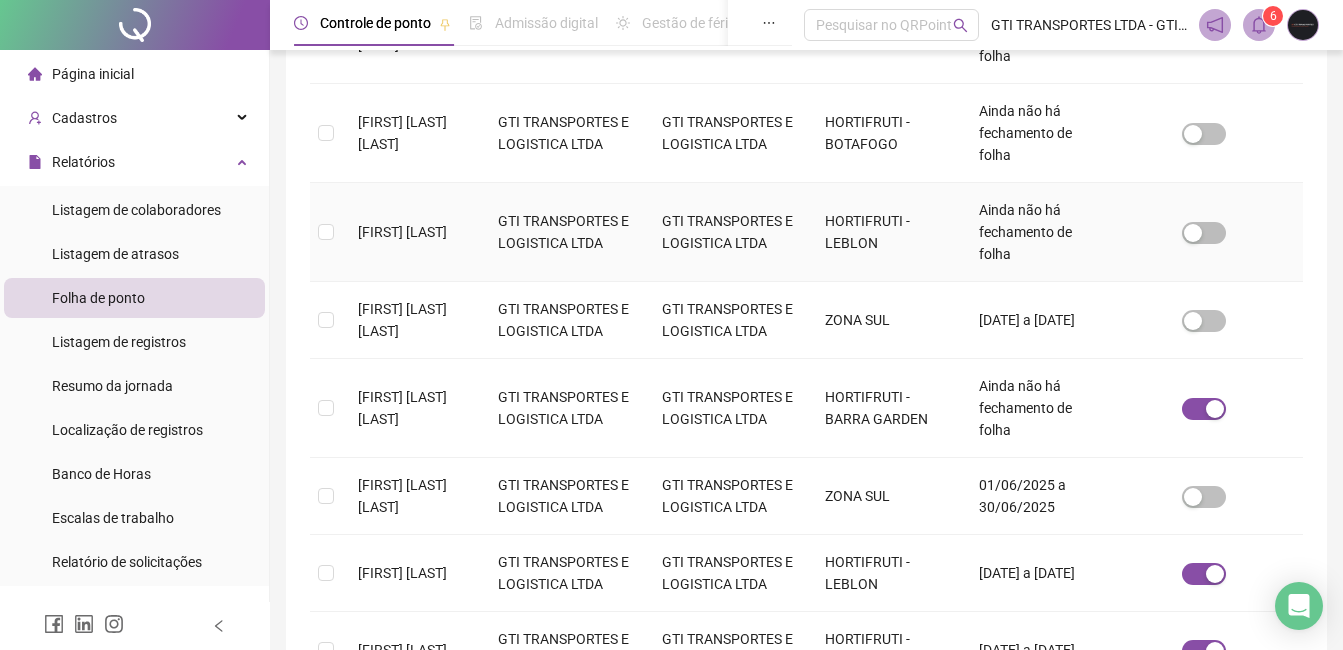 scroll, scrollTop: 585, scrollLeft: 0, axis: vertical 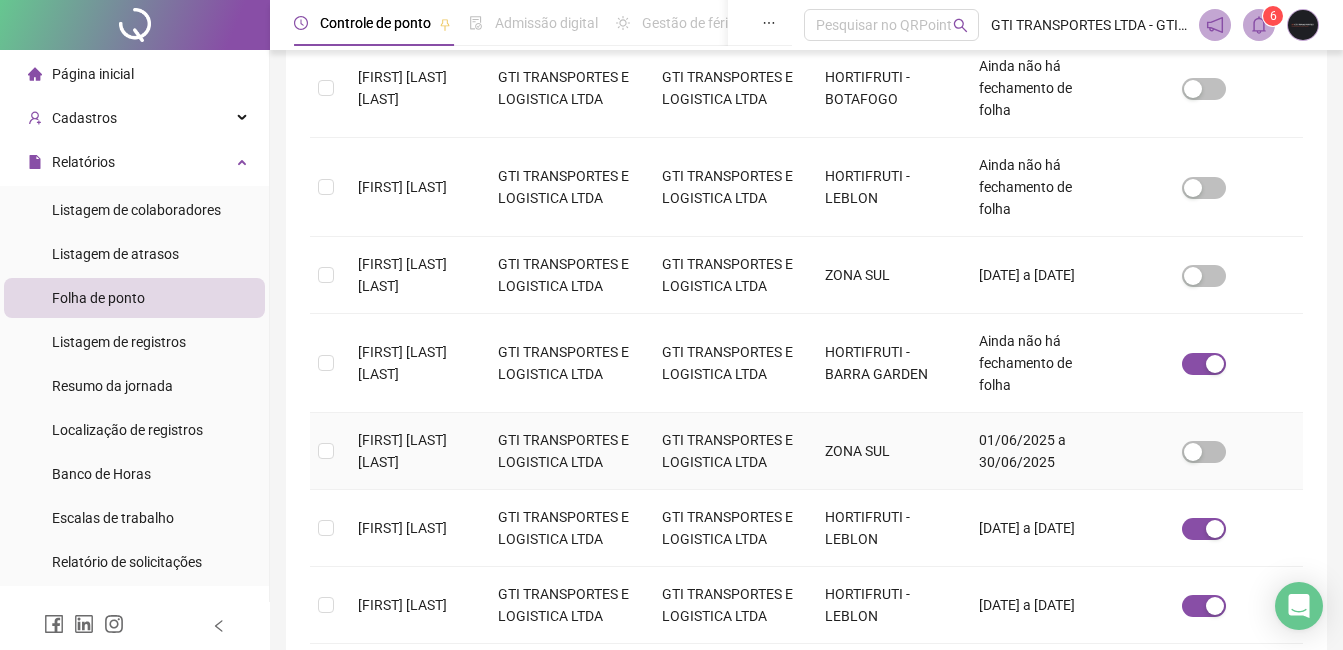 click on "[FIRST] [LAST] [LAST]" at bounding box center (402, 451) 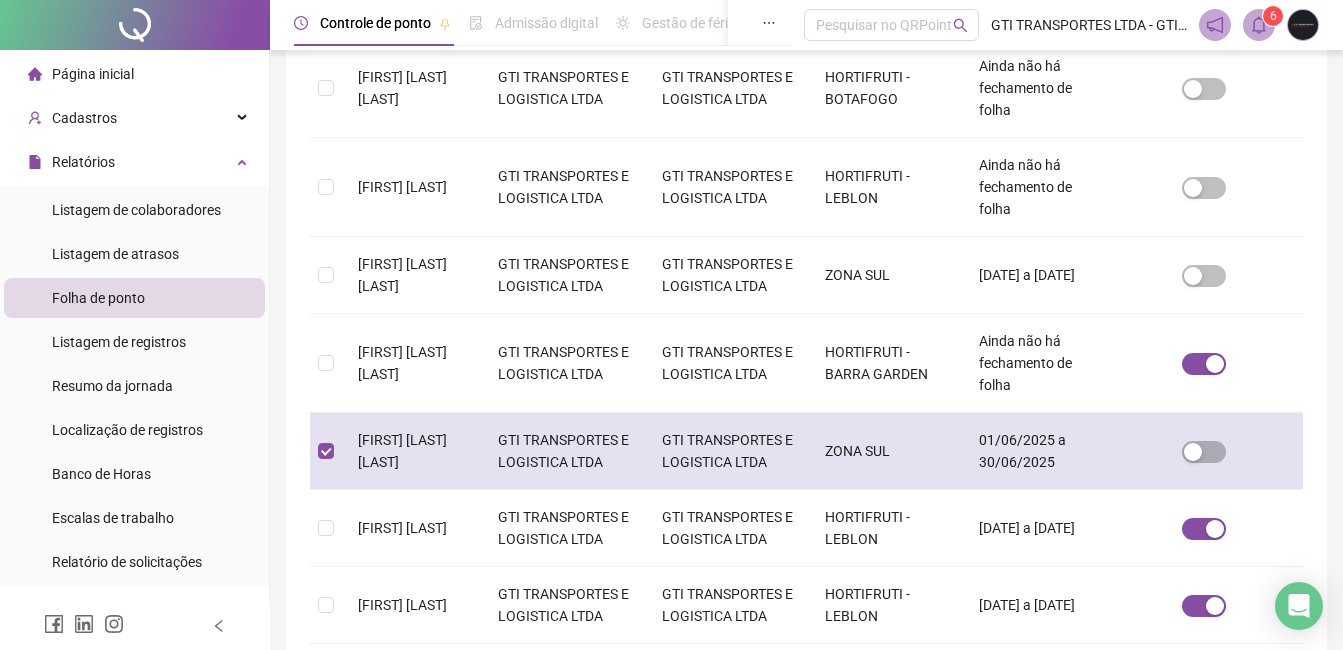 scroll, scrollTop: 85, scrollLeft: 0, axis: vertical 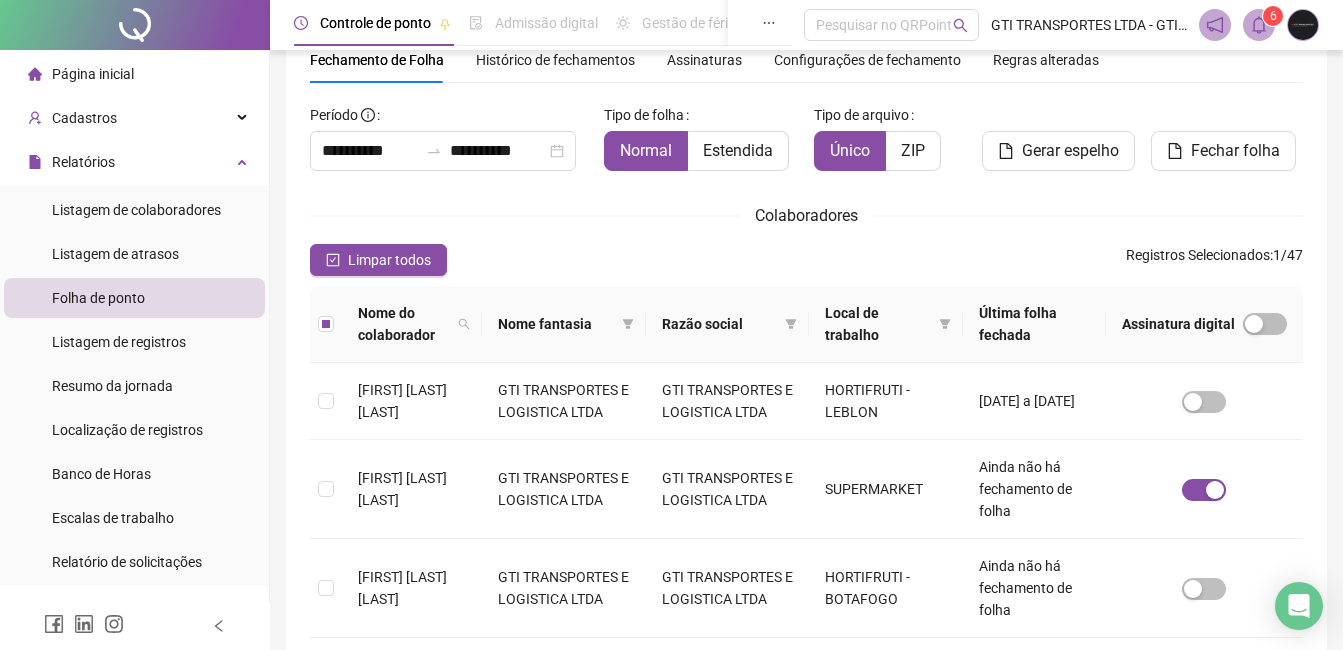 click on "**********" at bounding box center (806, 703) 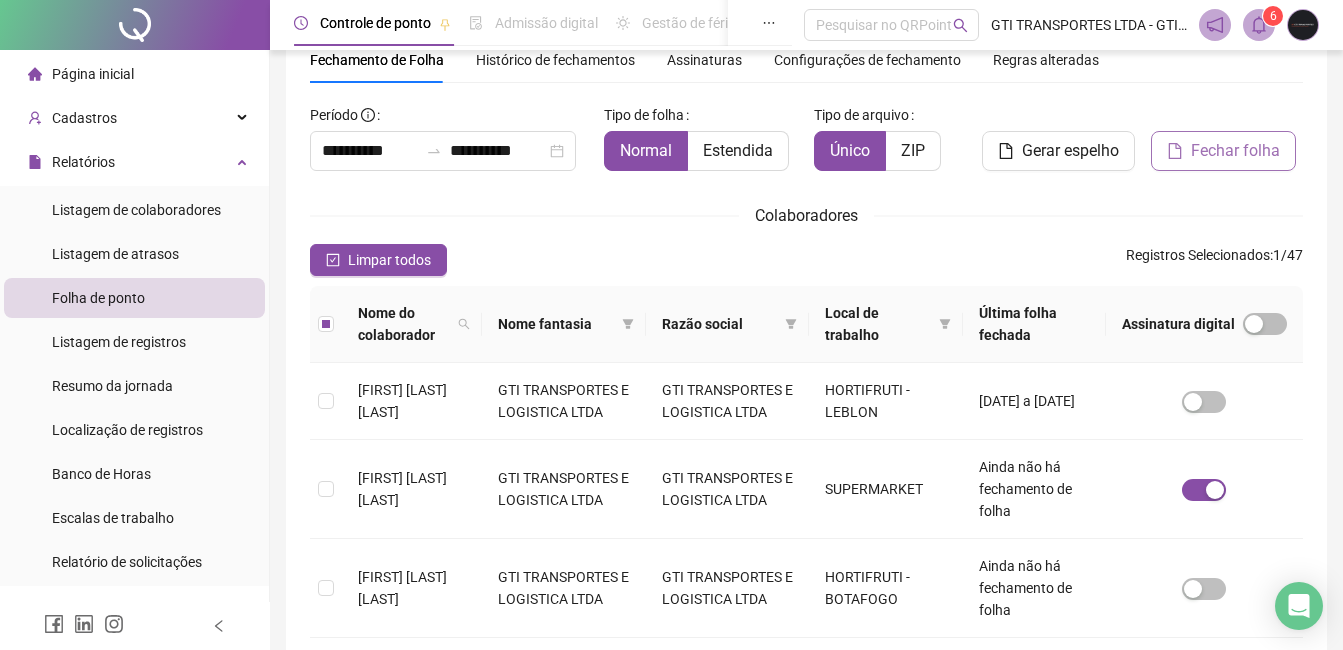 click on "Fechar folha" at bounding box center (1235, 151) 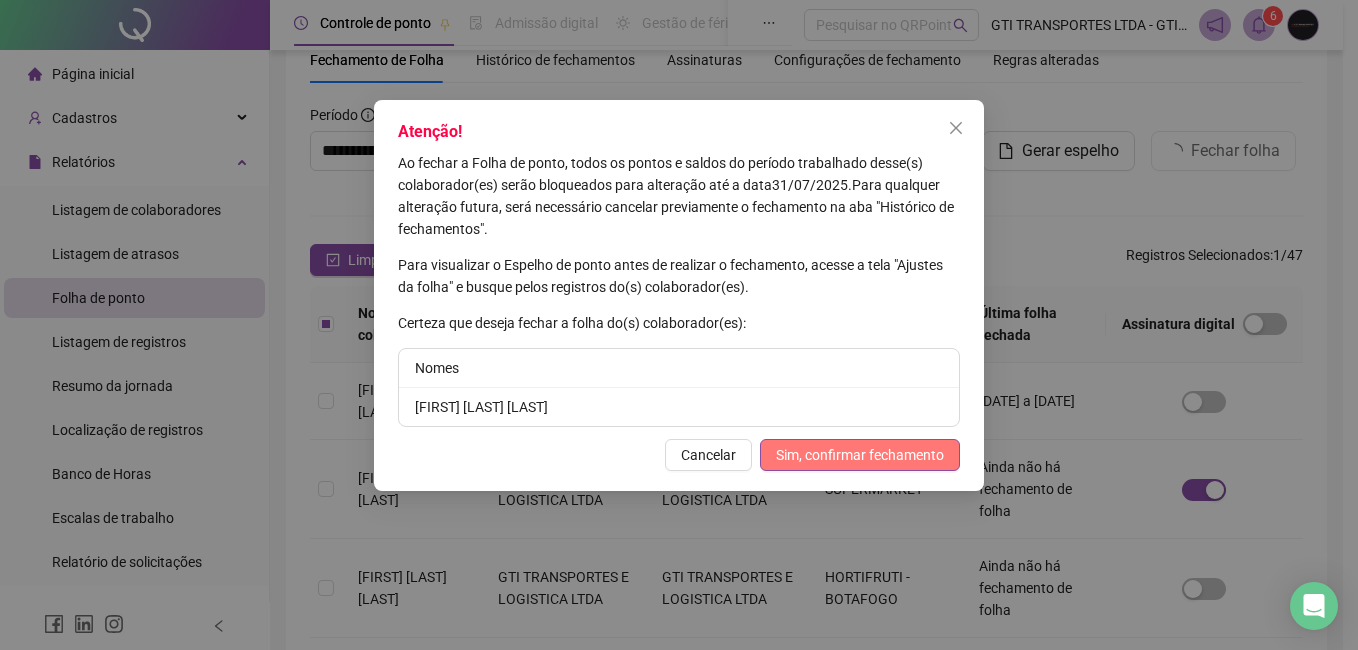 click on "Sim, confirmar fechamento" at bounding box center [860, 455] 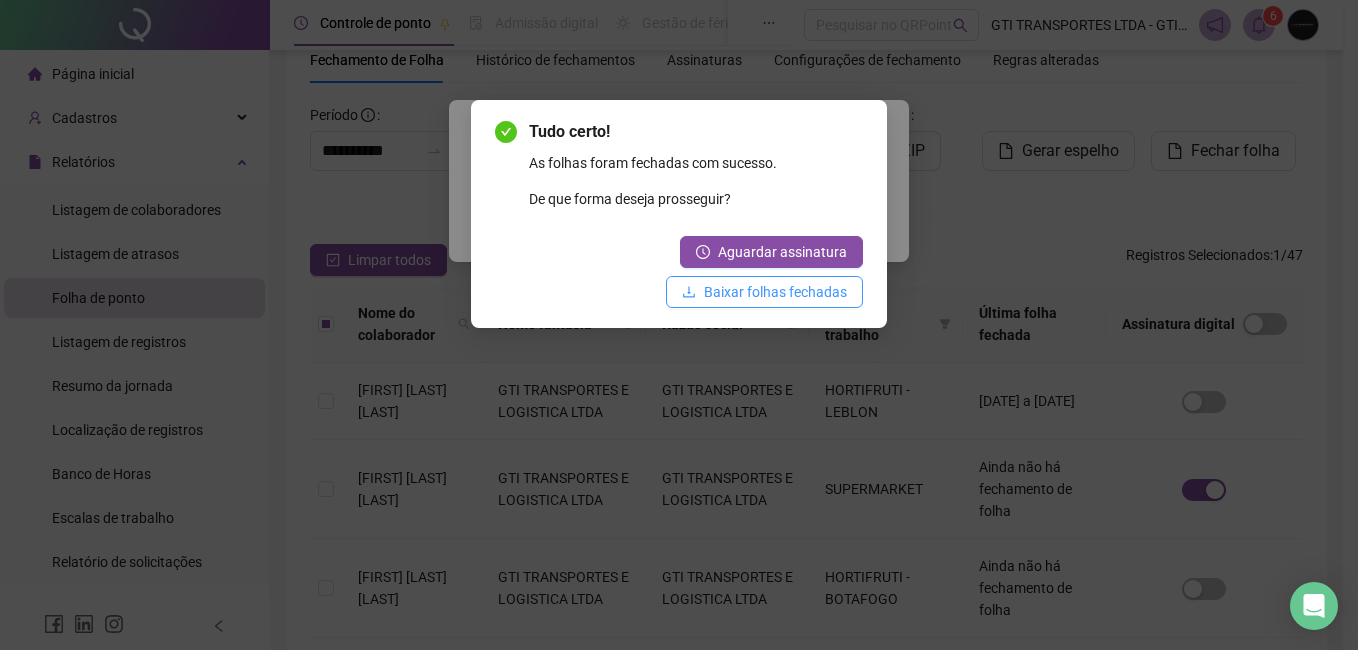 click on "Baixar folhas fechadas" at bounding box center [764, 292] 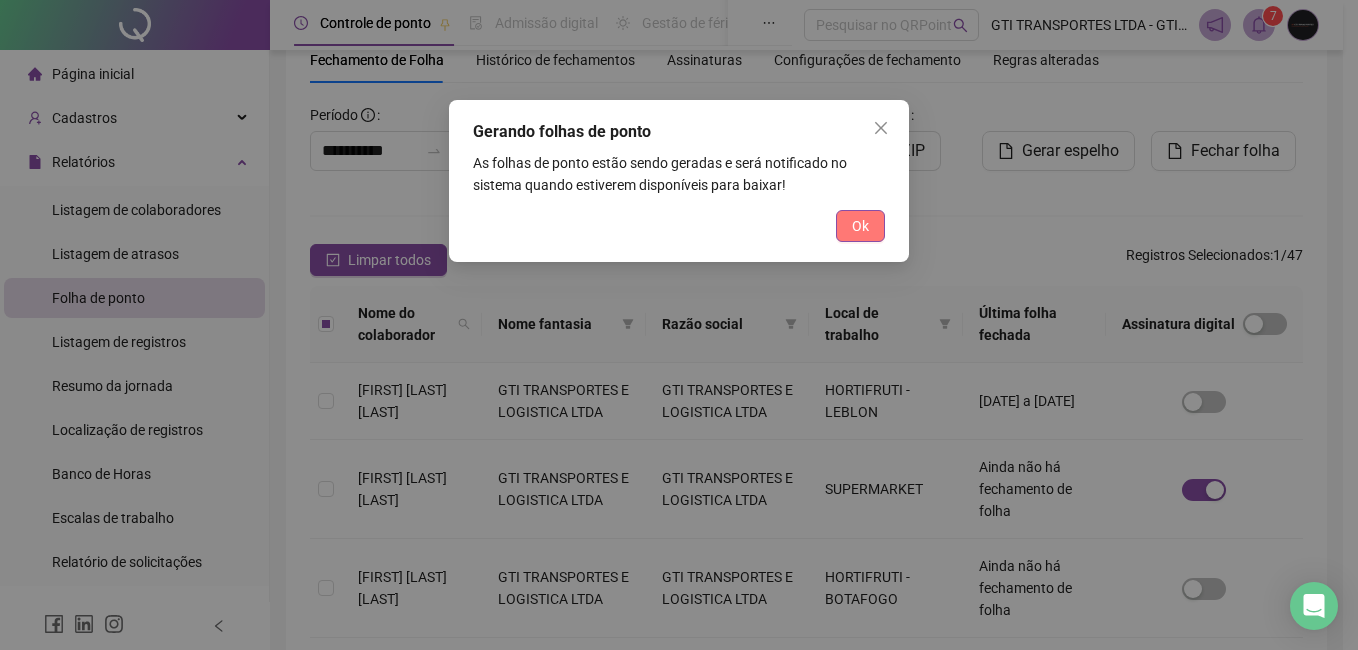 click on "Ok" at bounding box center (860, 226) 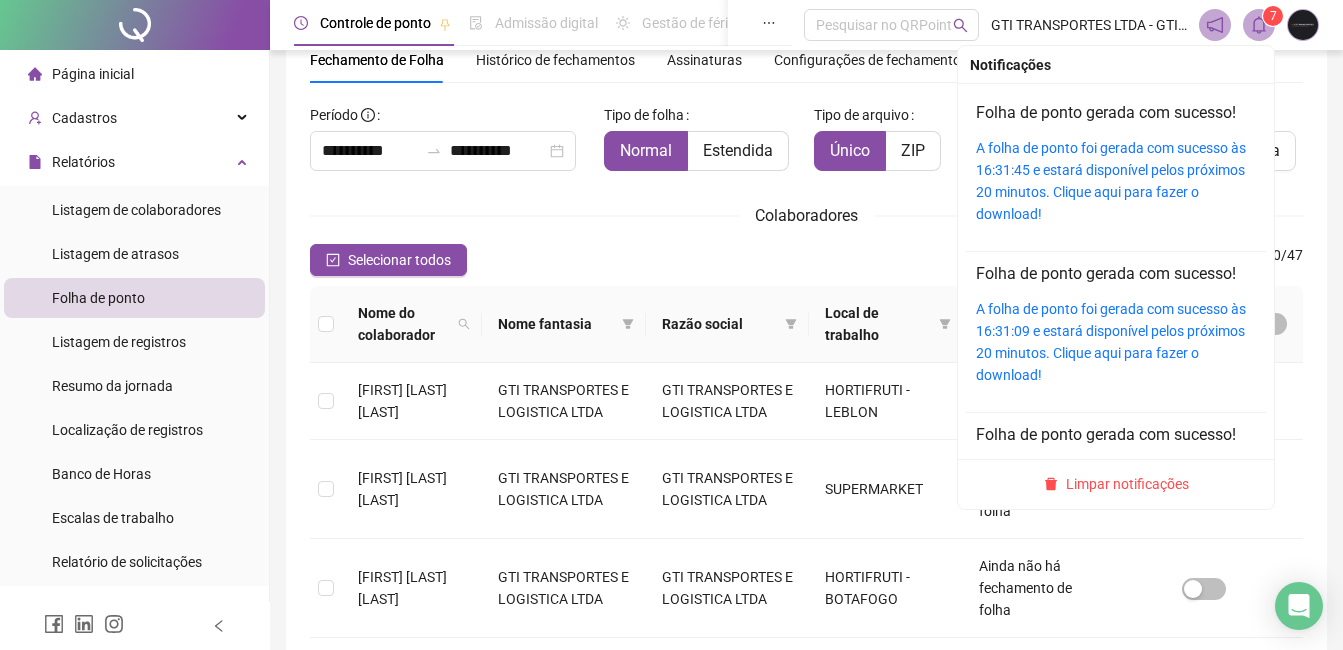 click 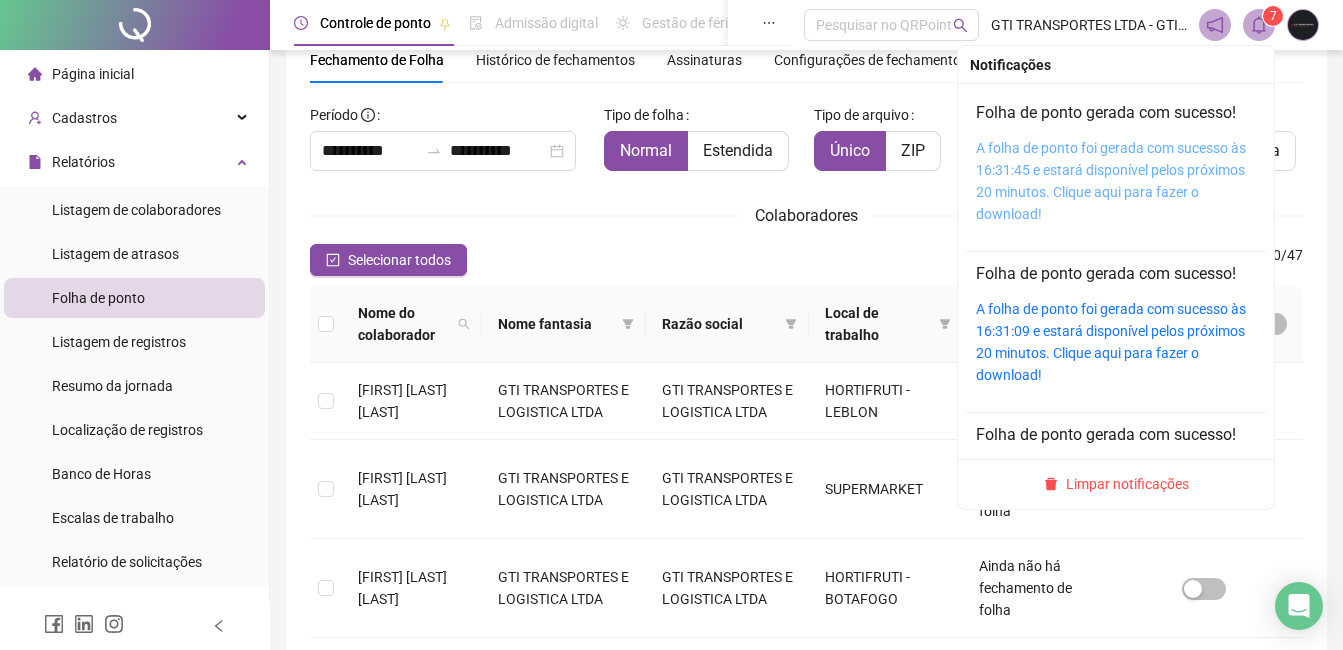 click on "A folha de ponto foi gerada com sucesso às 16:31:45 e estará disponível pelos próximos 20 minutos.
Clique aqui para fazer o download!" at bounding box center [1111, 181] 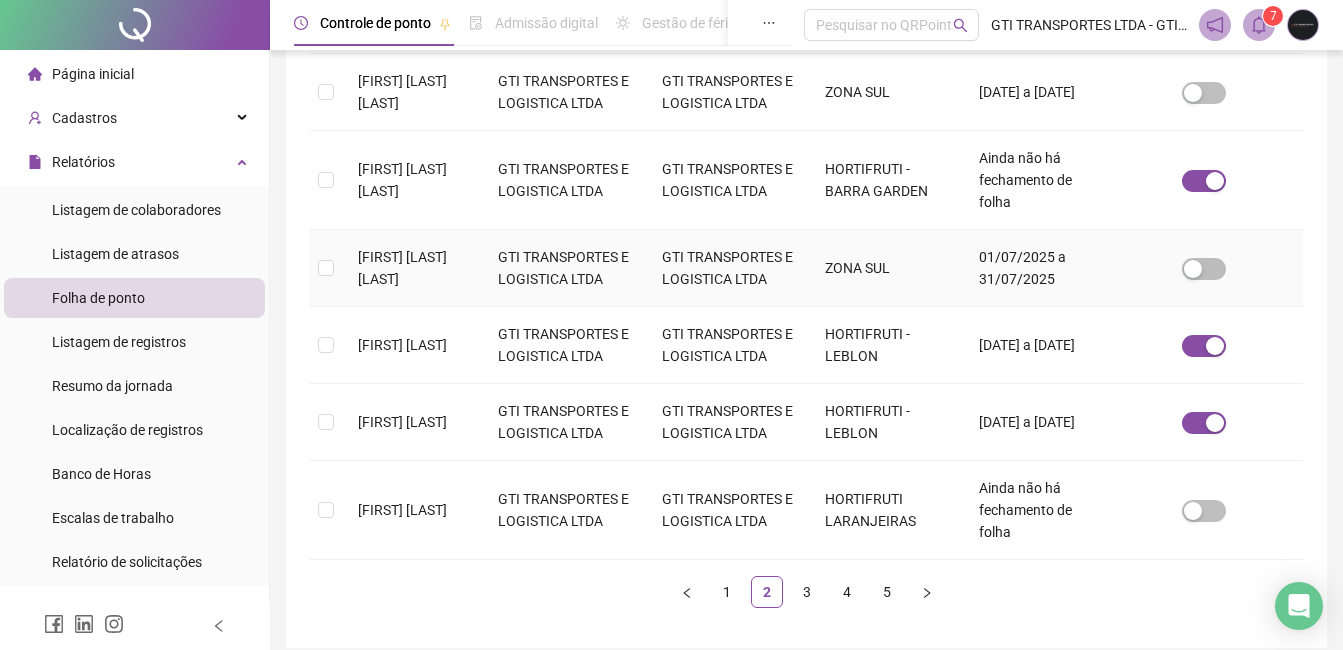 scroll, scrollTop: 785, scrollLeft: 0, axis: vertical 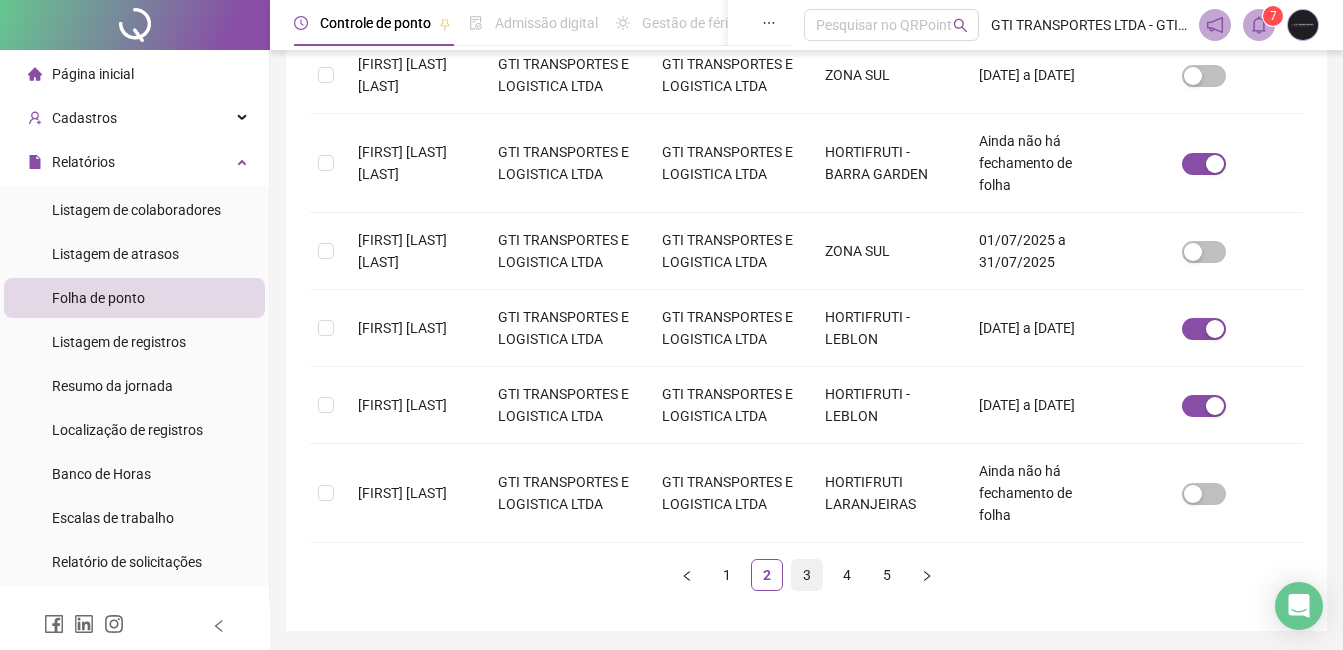 click on "3" at bounding box center (807, 575) 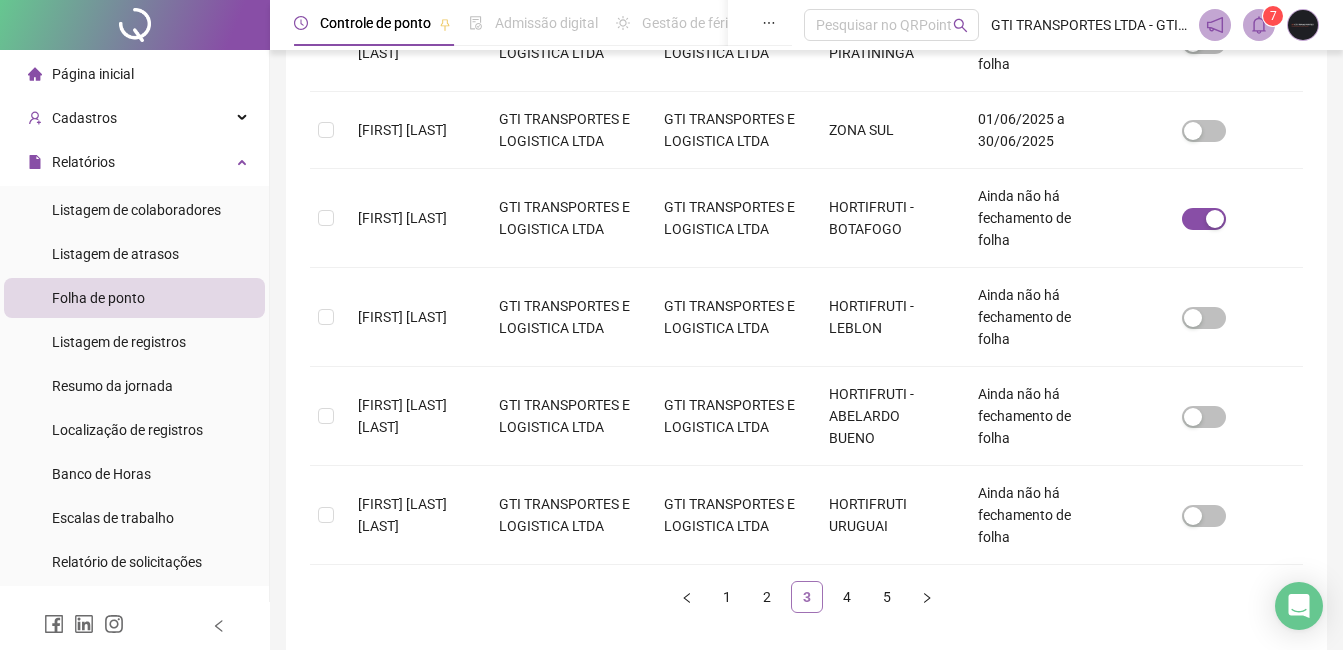 scroll, scrollTop: 85, scrollLeft: 0, axis: vertical 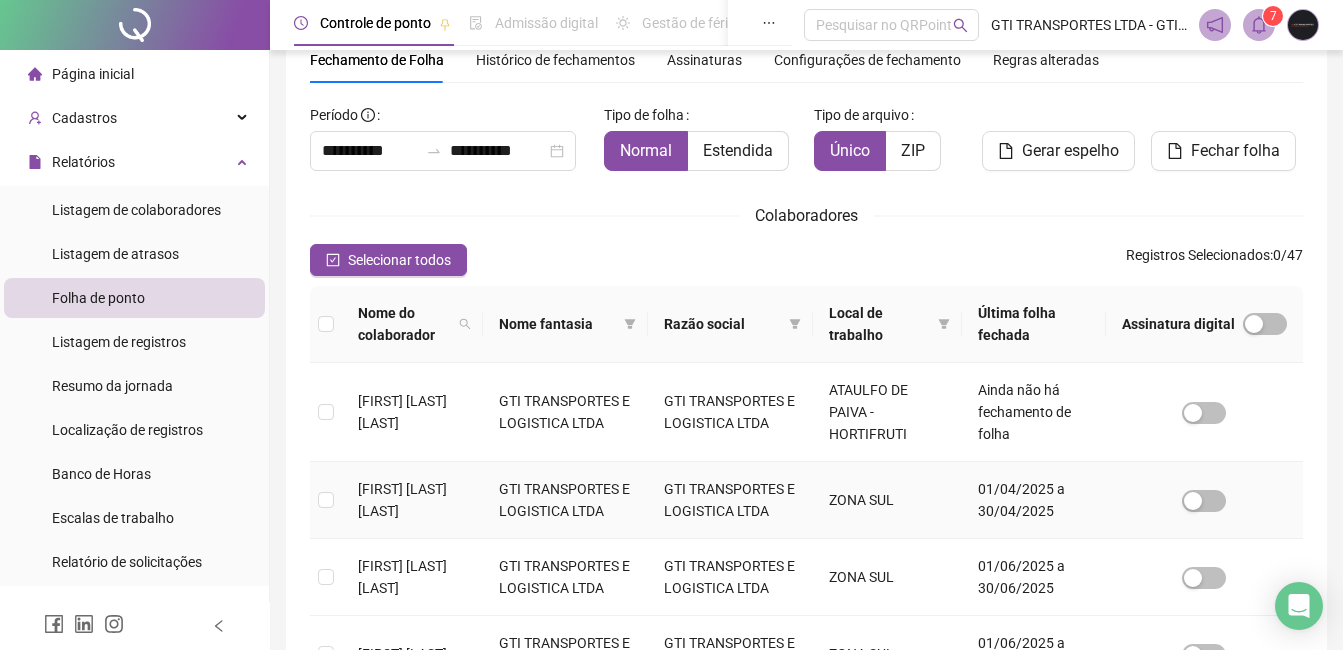 click on "[FIRST] [LAST] [LAST]" at bounding box center (412, 500) 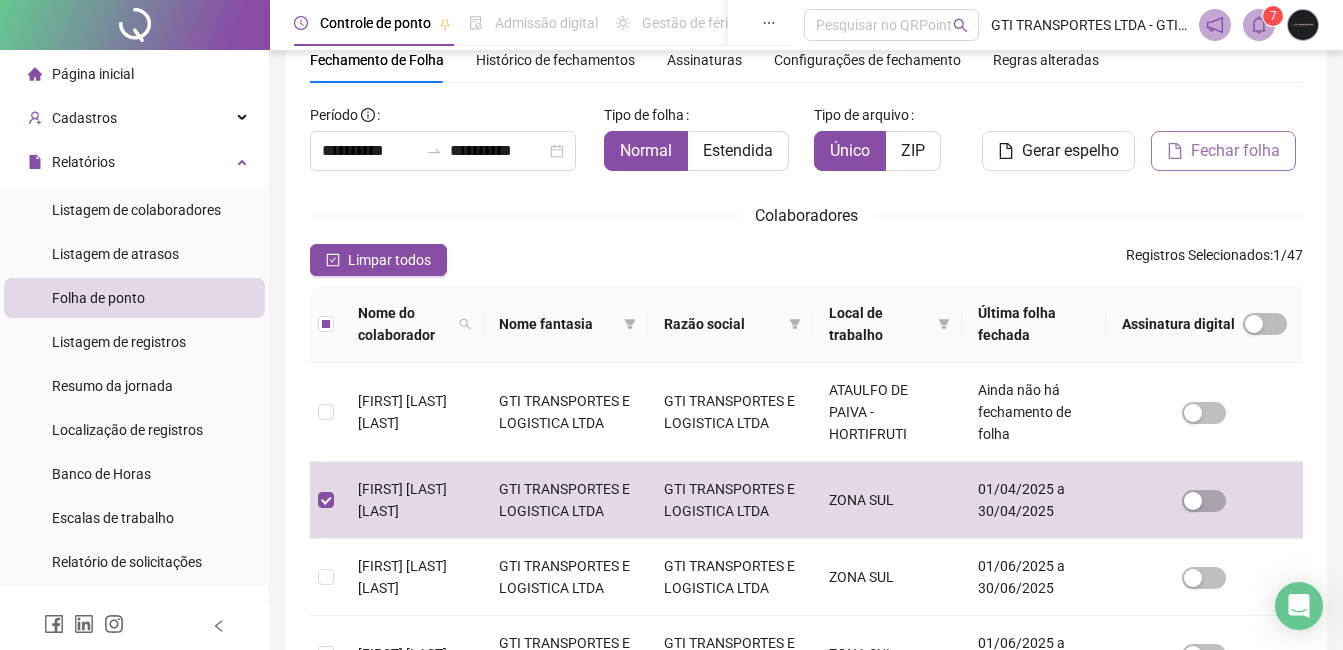 click on "Fechar folha" at bounding box center [1235, 151] 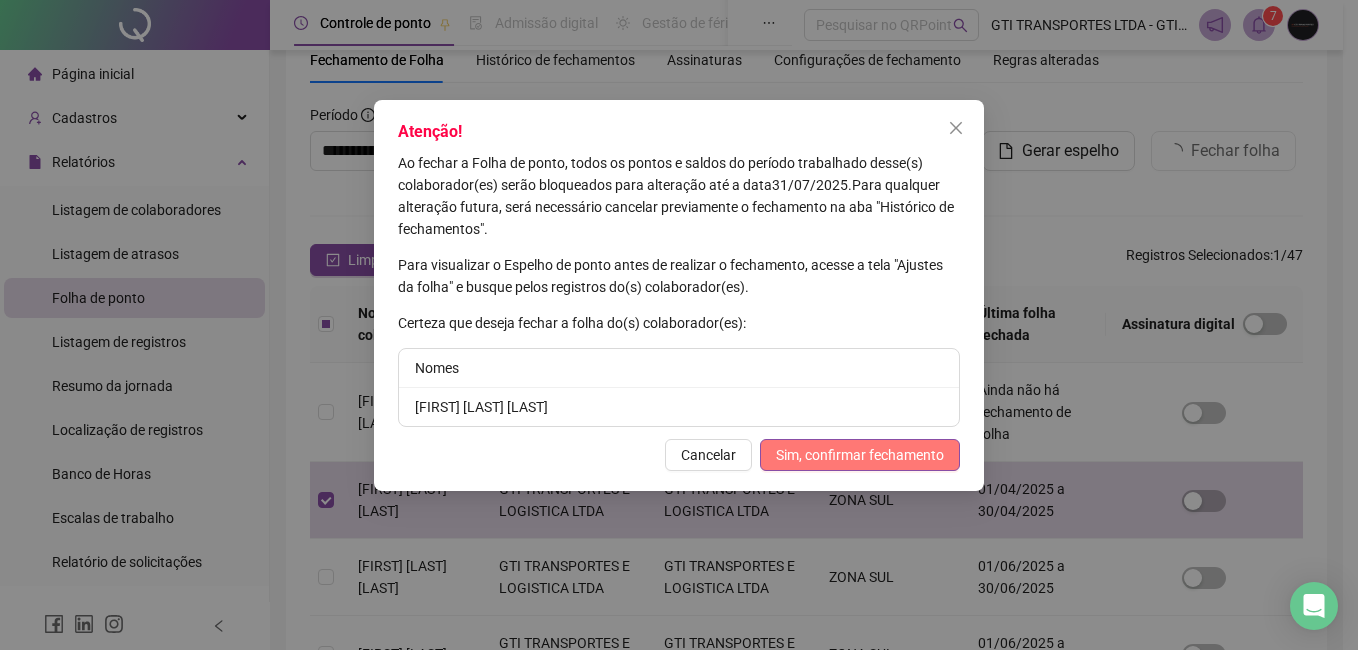 click on "Sim, confirmar fechamento" at bounding box center [860, 455] 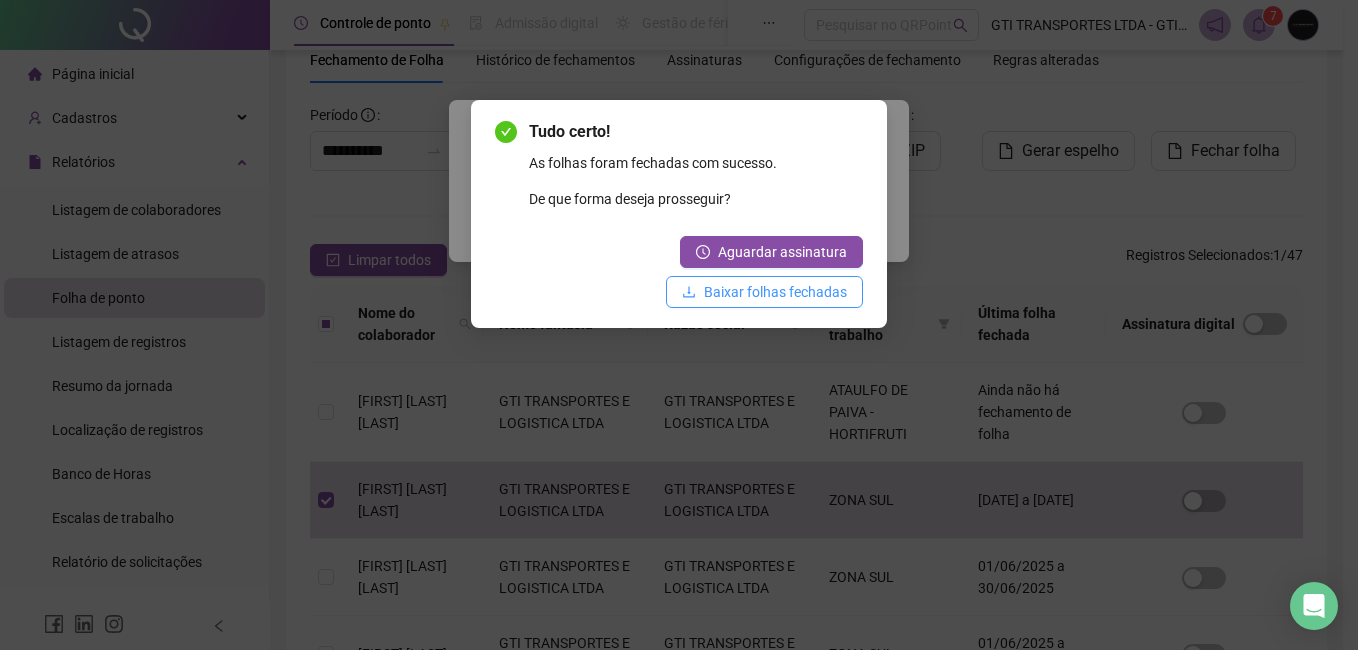 click on "Baixar folhas fechadas" at bounding box center (775, 292) 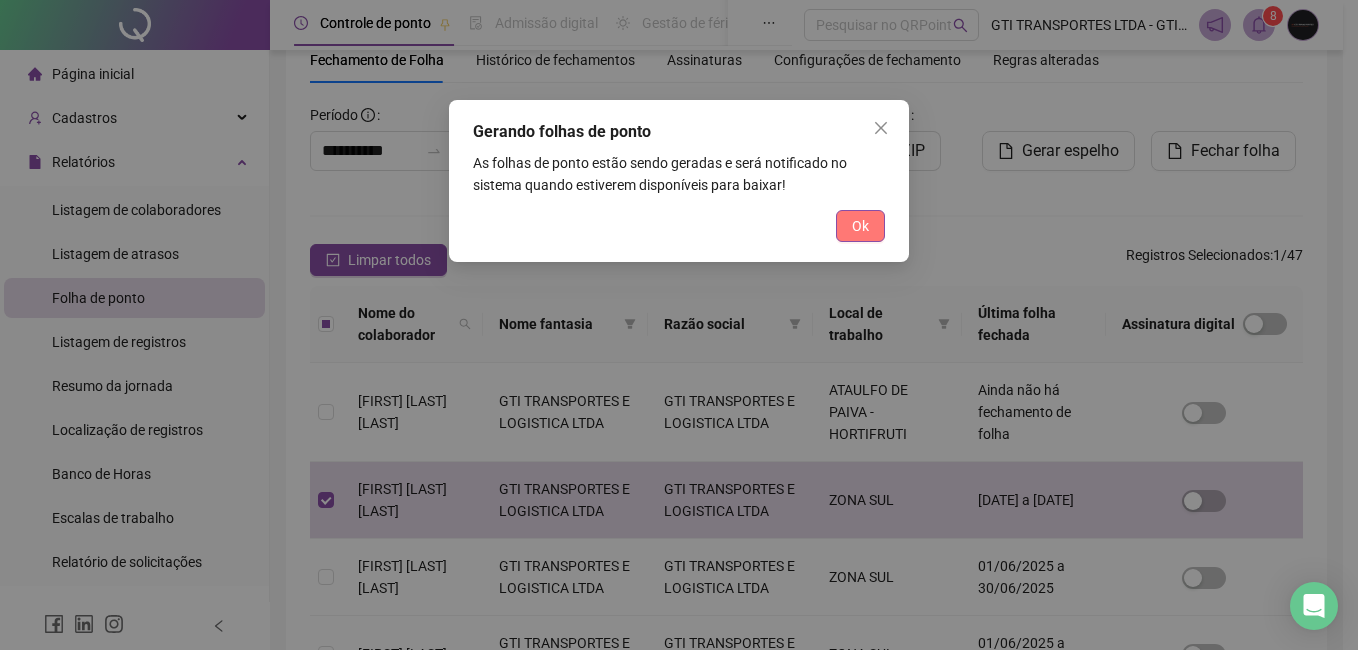 click on "Ok" at bounding box center (860, 226) 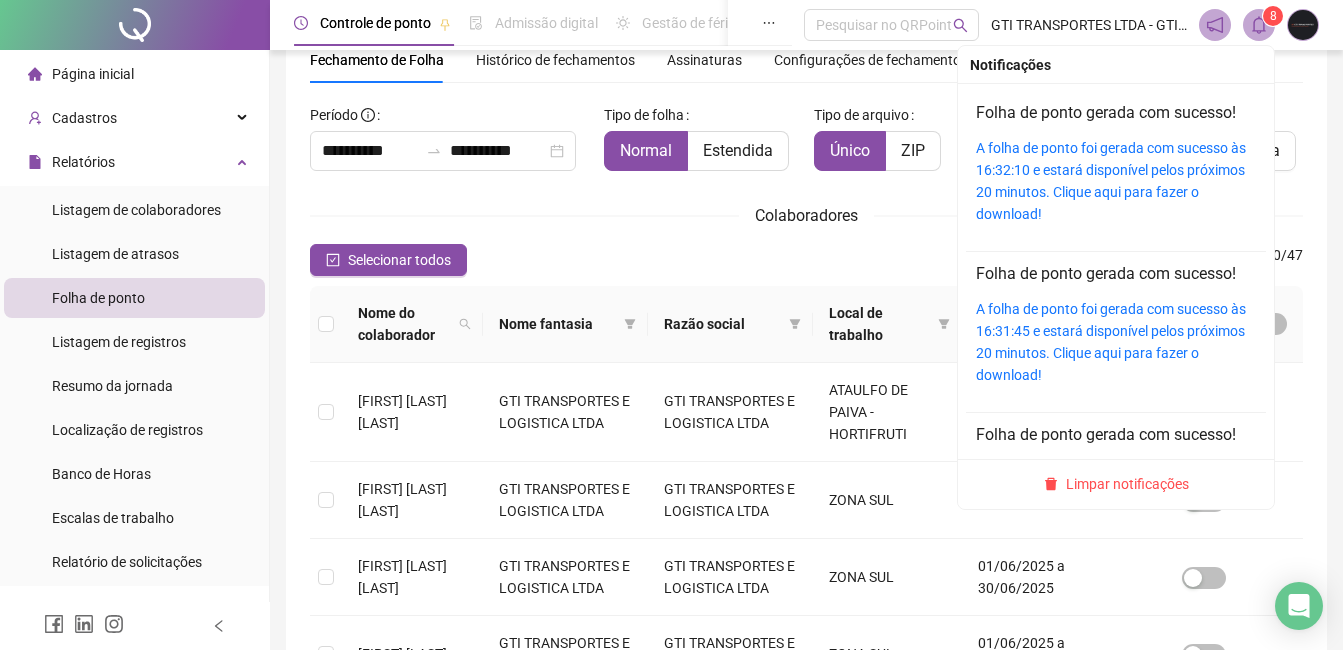 click on "Folha de ponto gerada com sucesso!" at bounding box center (1116, 113) 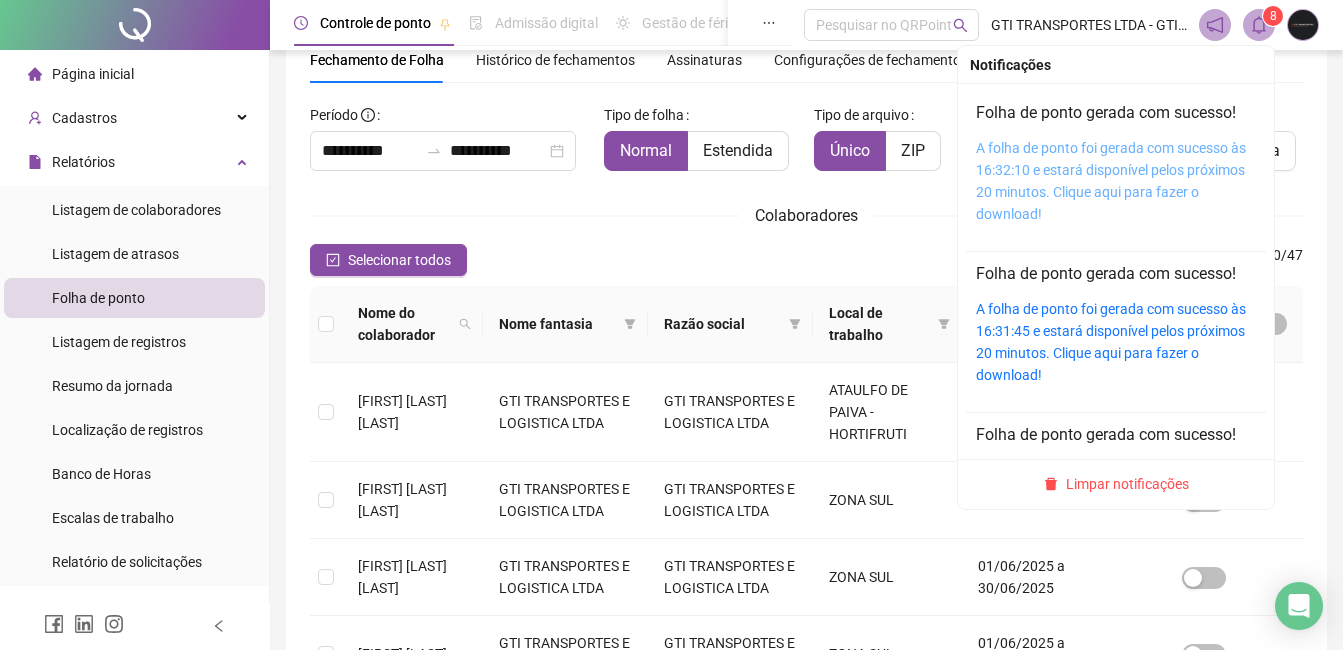 click on "A folha de ponto foi gerada com sucesso às 16:32:10 e estará disponível pelos próximos 20 minutos.
Clique aqui para fazer o download!" at bounding box center [1111, 181] 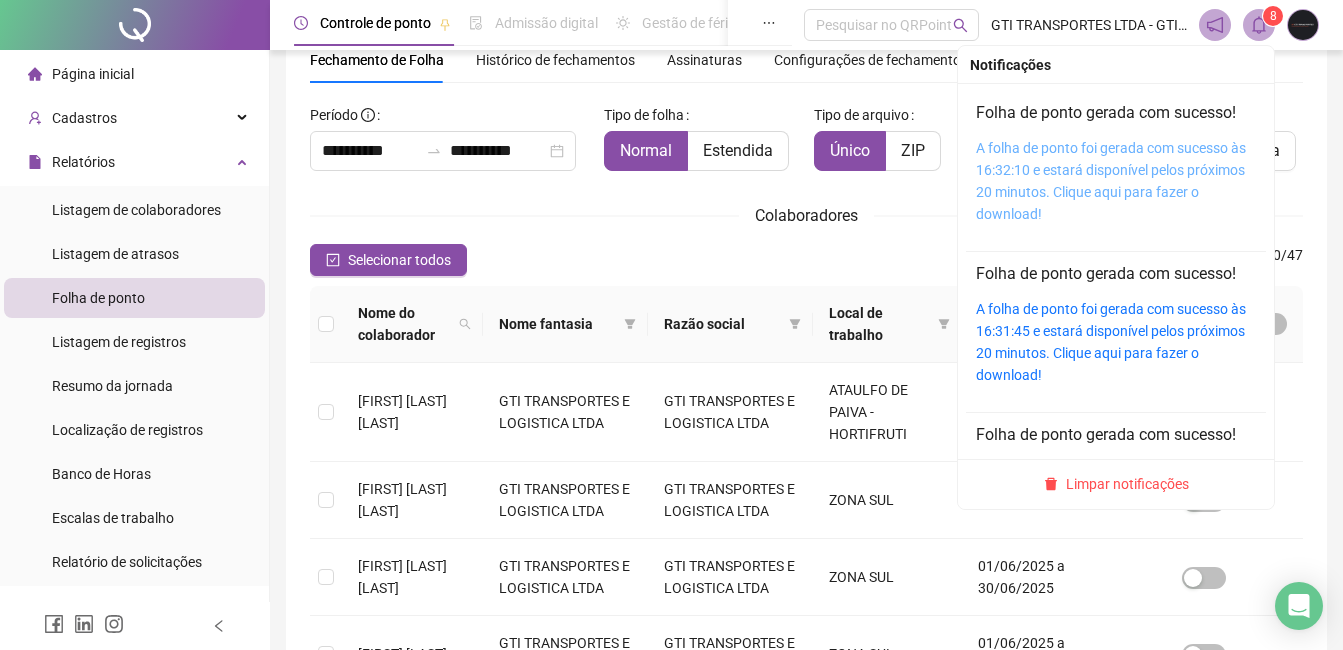 click on "A folha de ponto foi gerada com sucesso às 16:32:10 e estará disponível pelos próximos 20 minutos.
Clique aqui para fazer o download!" at bounding box center (1111, 181) 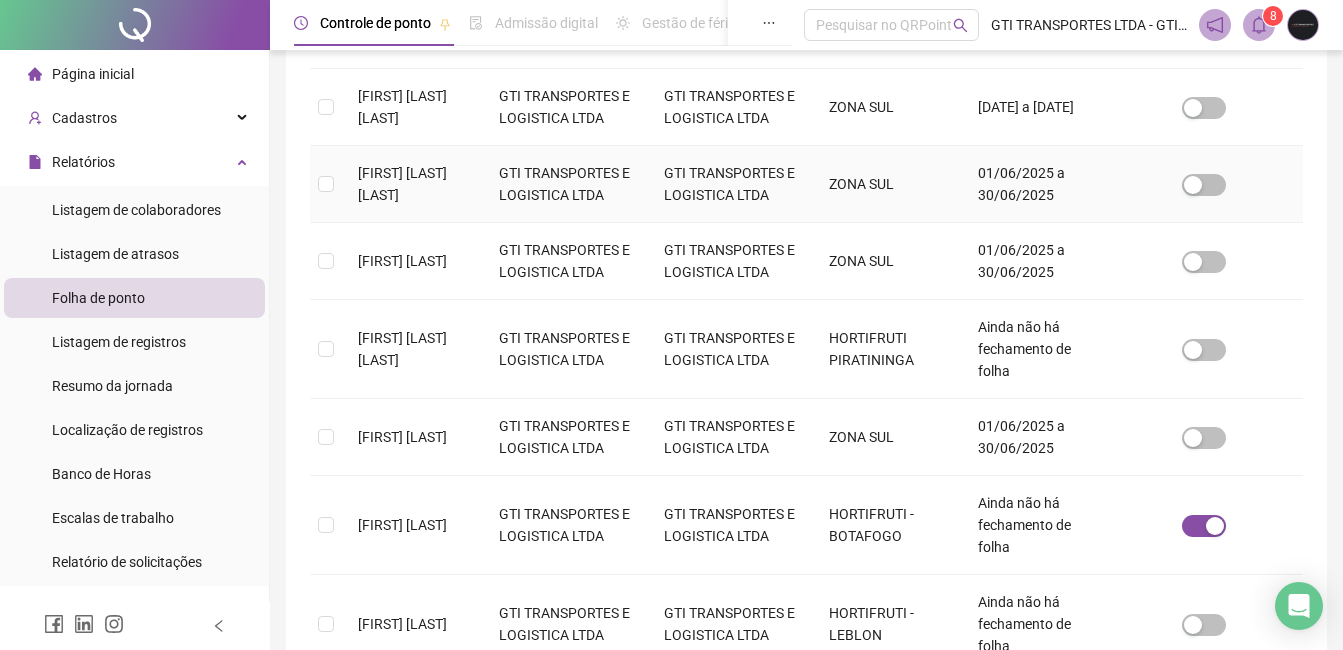 scroll, scrollTop: 485, scrollLeft: 0, axis: vertical 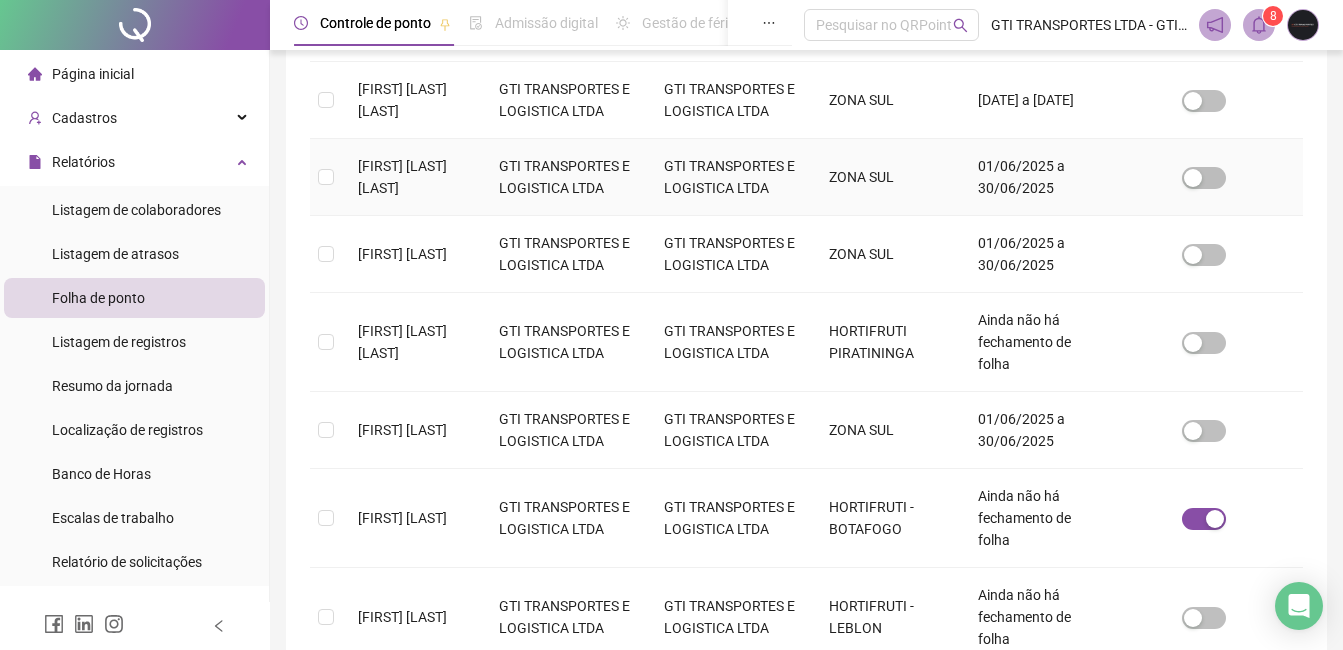 click on "[FIRST] [LAST] [LAST]" at bounding box center [412, 177] 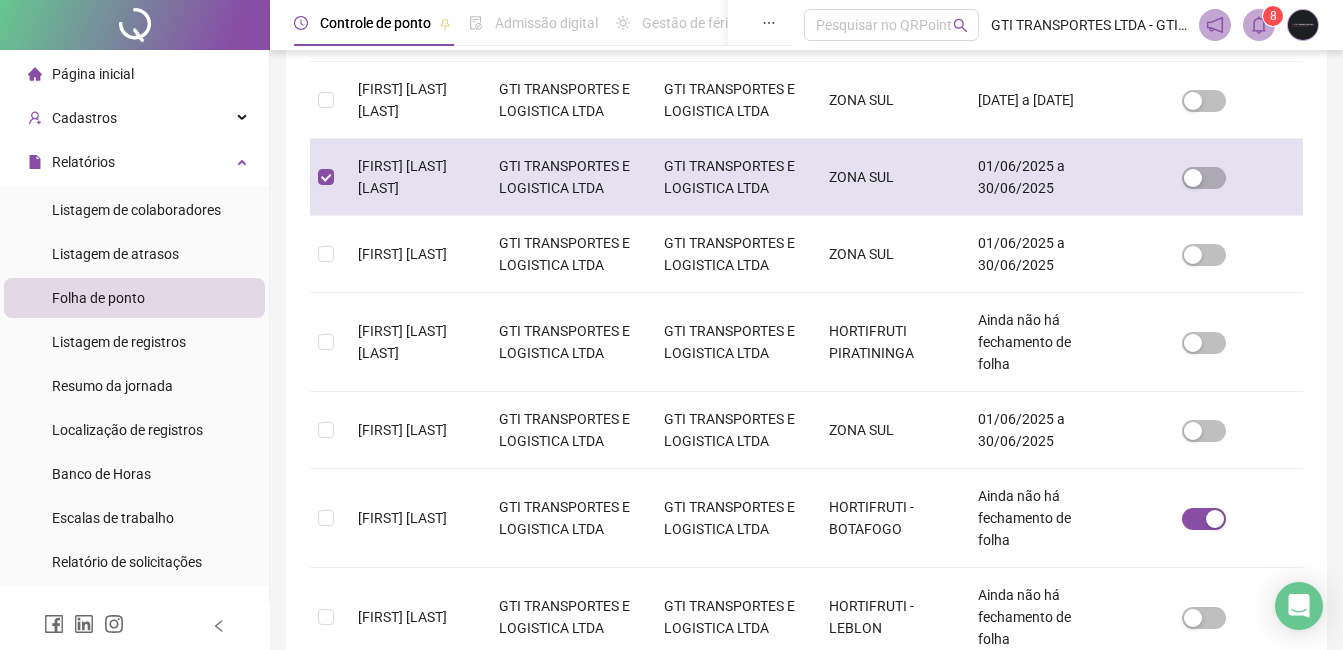 scroll, scrollTop: 85, scrollLeft: 0, axis: vertical 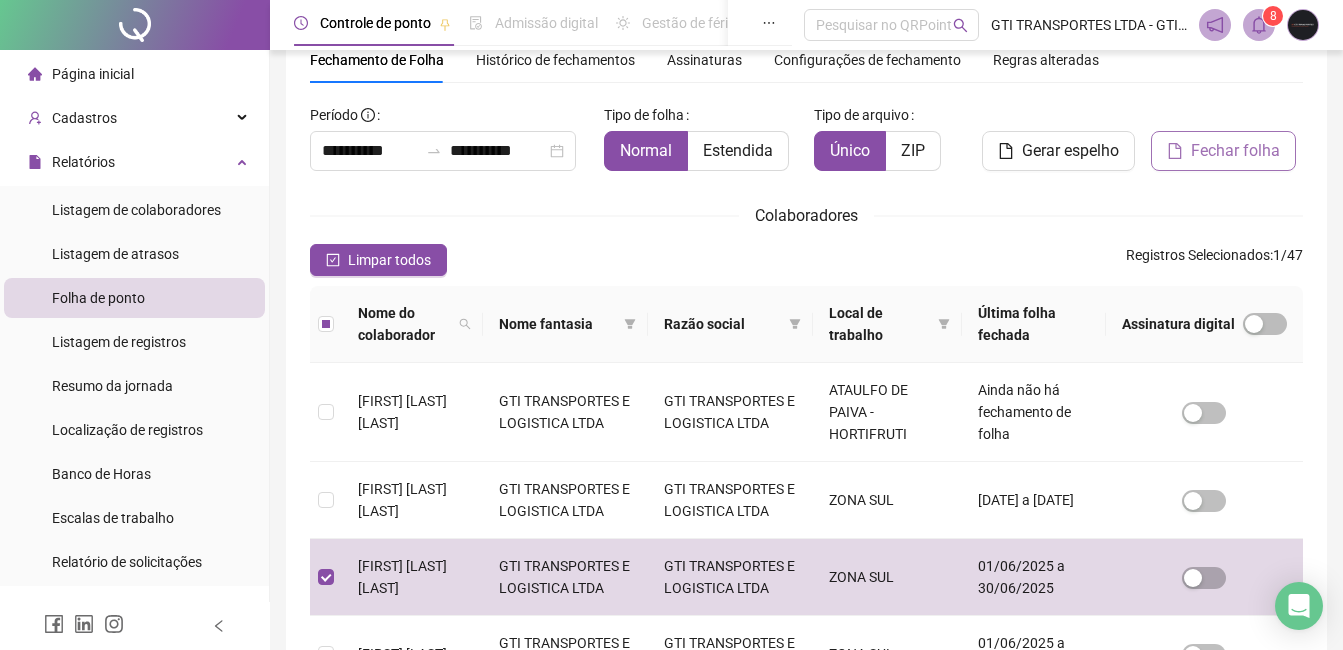 click on "Fechar folha" at bounding box center [1235, 151] 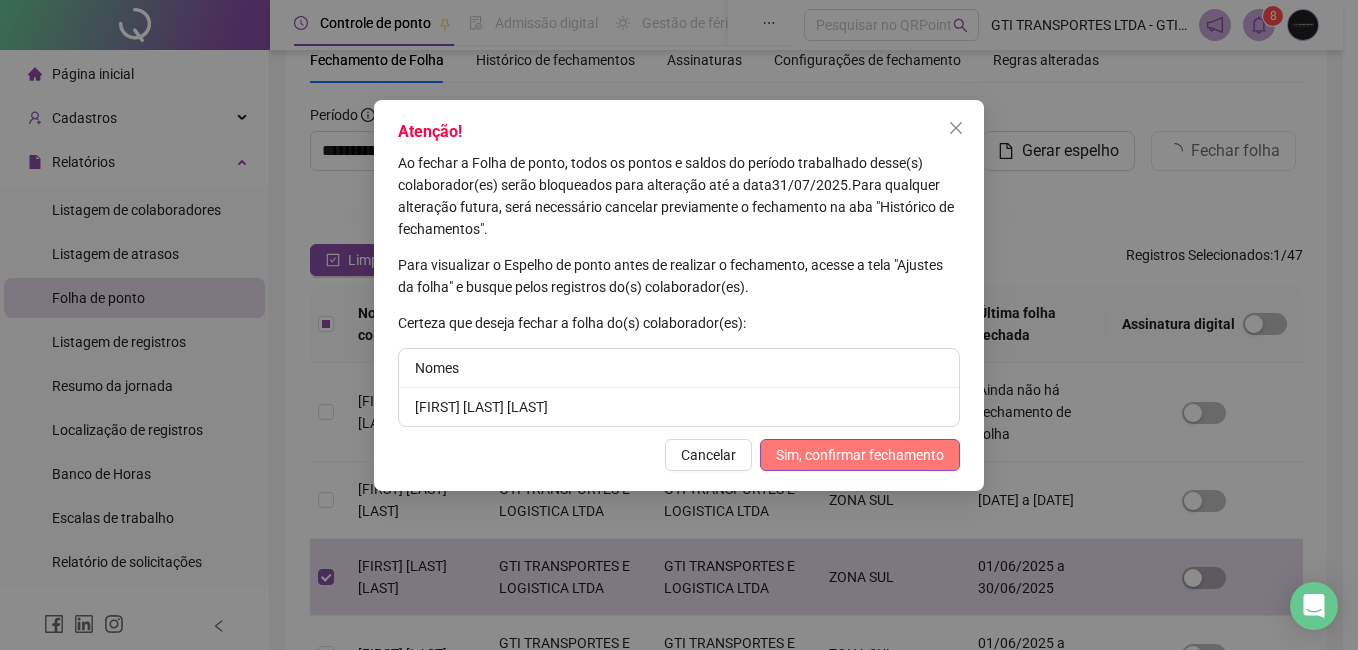 click on "Sim, confirmar fechamento" at bounding box center [860, 455] 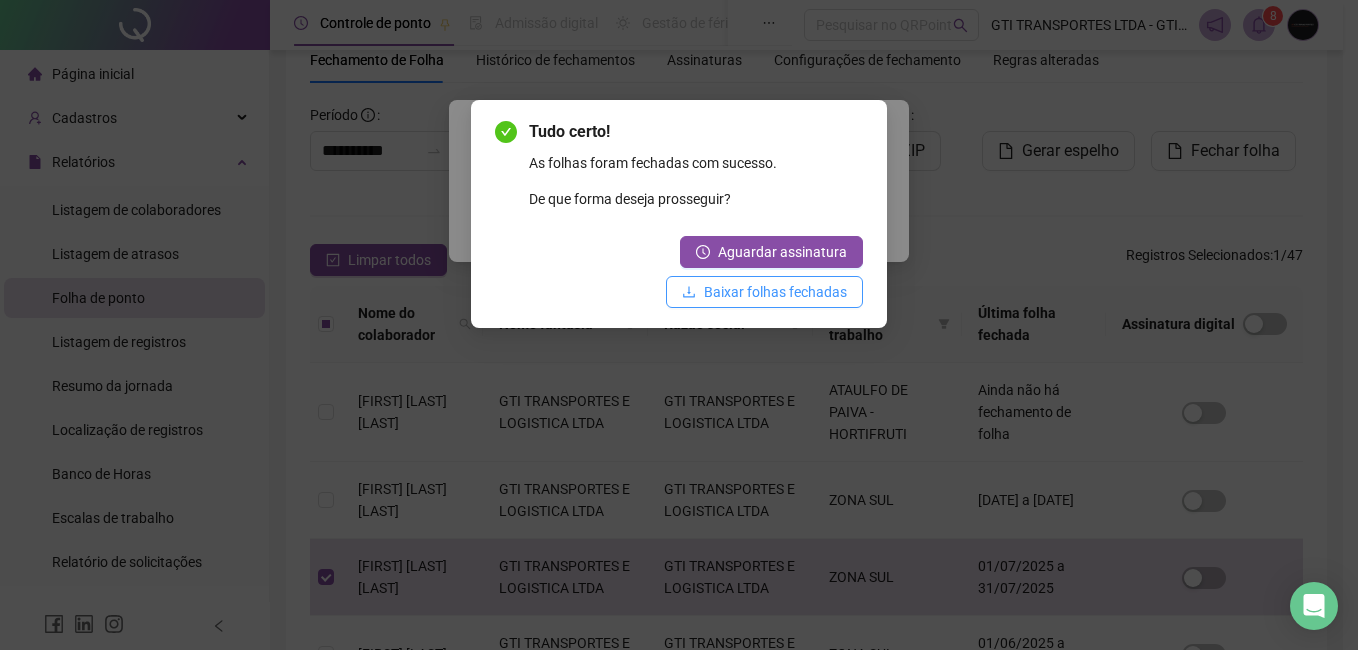 click on "Baixar folhas fechadas" at bounding box center [775, 292] 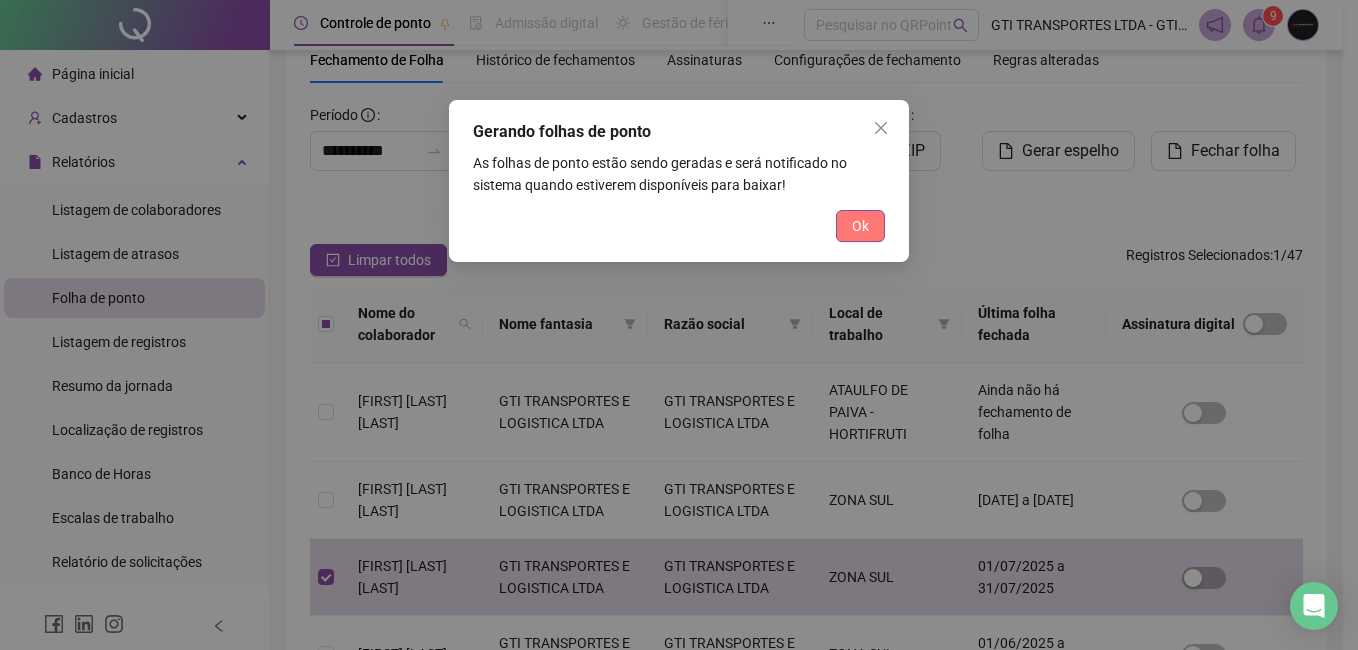 click on "Ok" at bounding box center [860, 226] 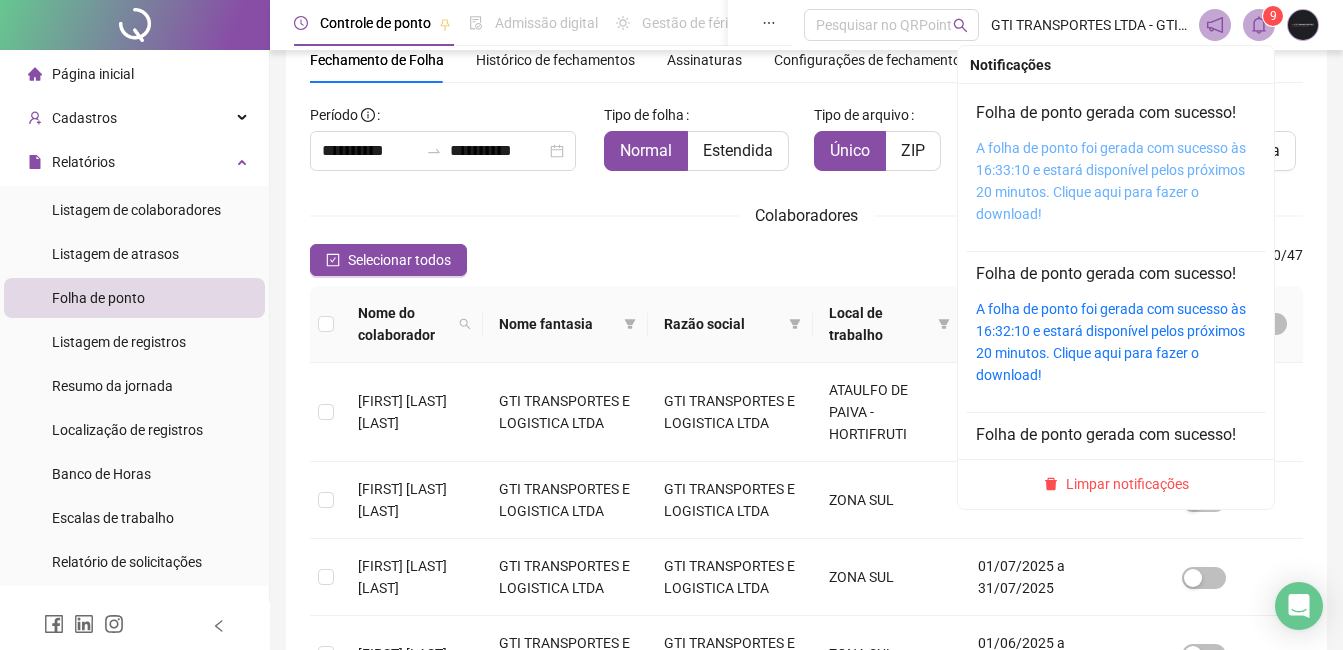 click on "A folha de ponto foi gerada com sucesso às 16:33:10 e estará disponível pelos próximos 20 minutos.
Clique aqui para fazer o download!" at bounding box center (1111, 181) 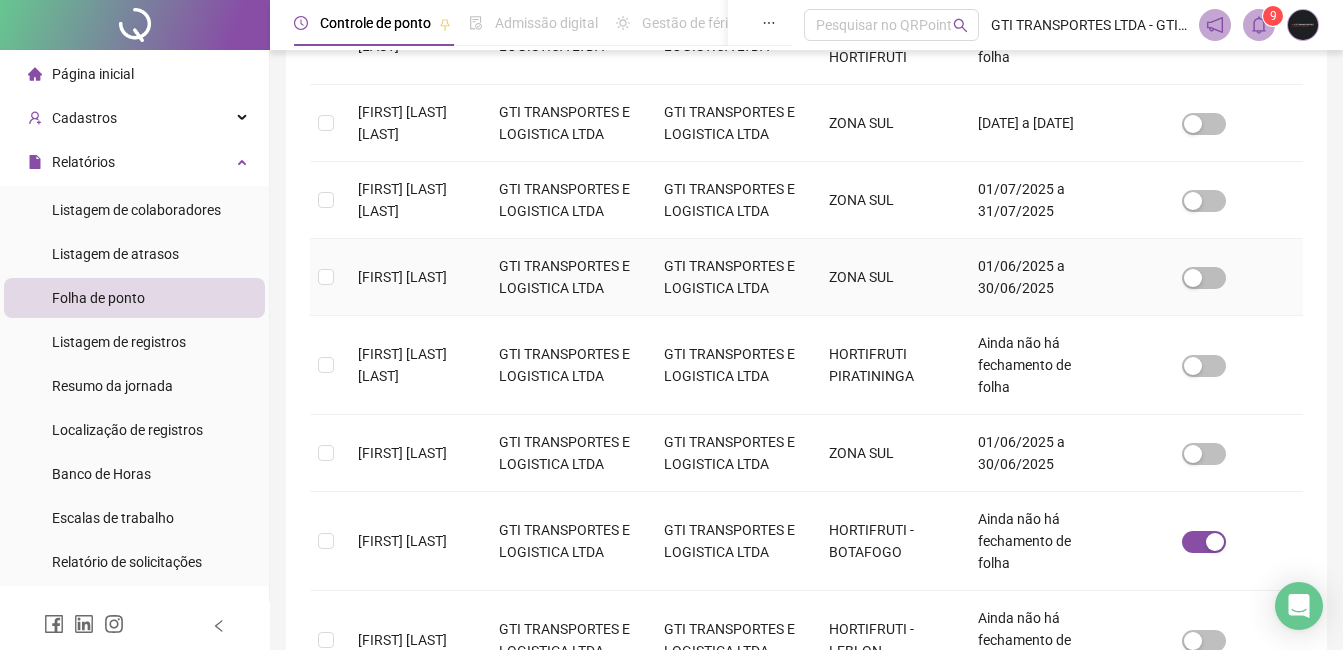 scroll, scrollTop: 485, scrollLeft: 0, axis: vertical 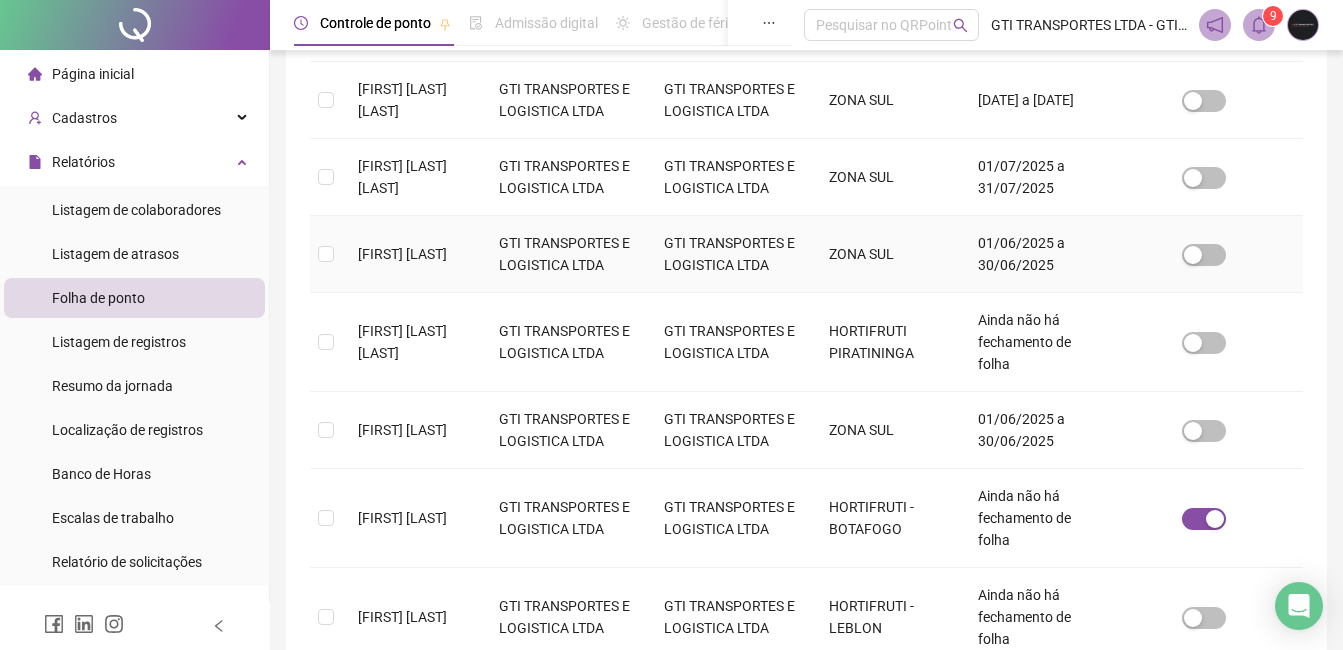 click on "[FIRST] [LAST]" at bounding box center (402, 254) 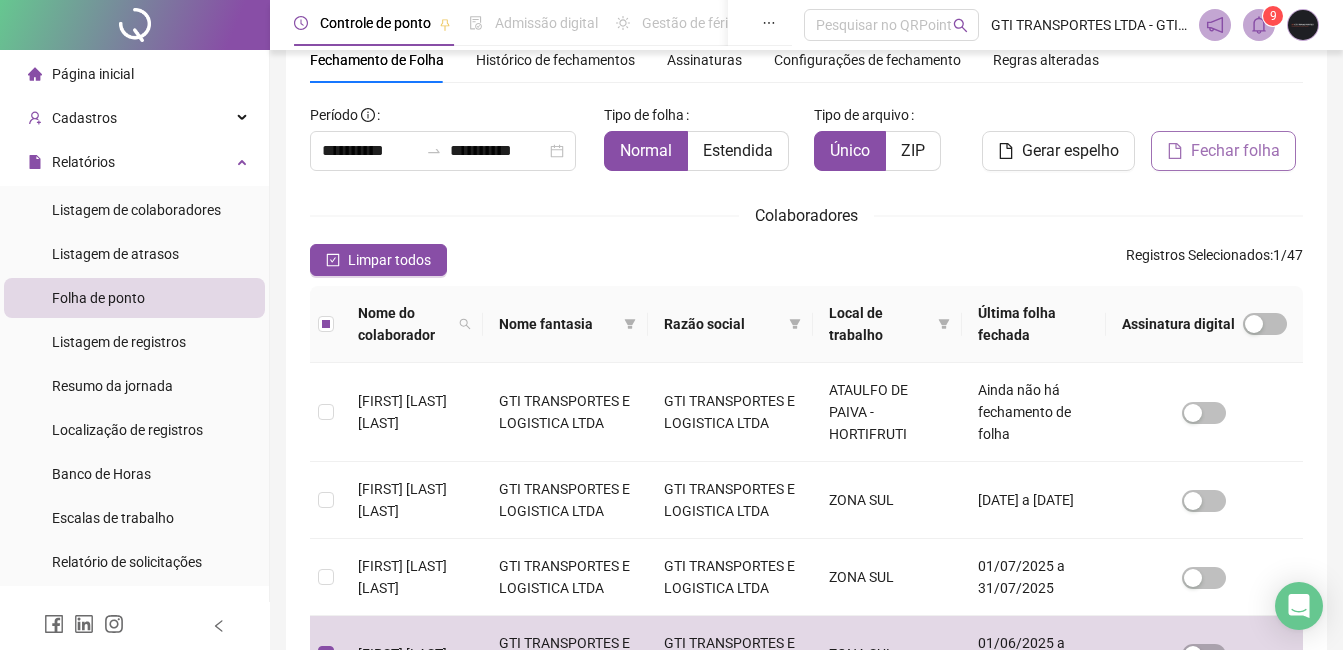 click on "Fechar folha" at bounding box center [1235, 151] 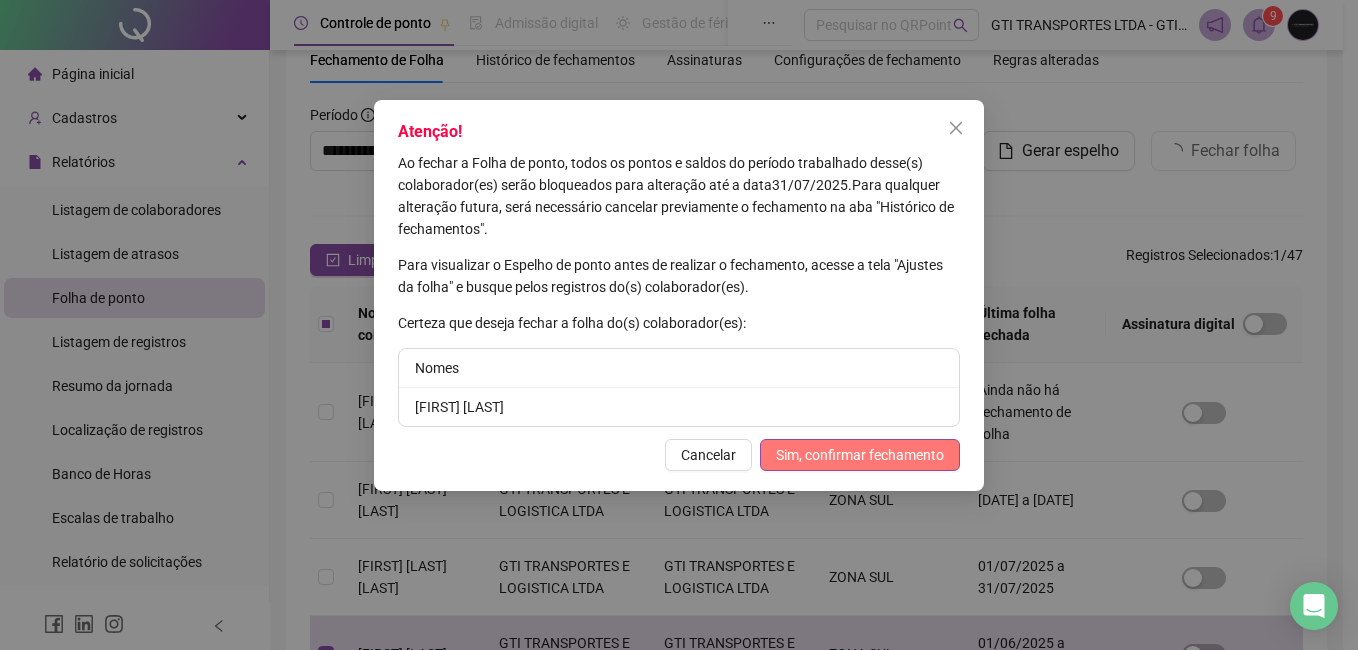 click on "Sim, confirmar fechamento" at bounding box center (860, 455) 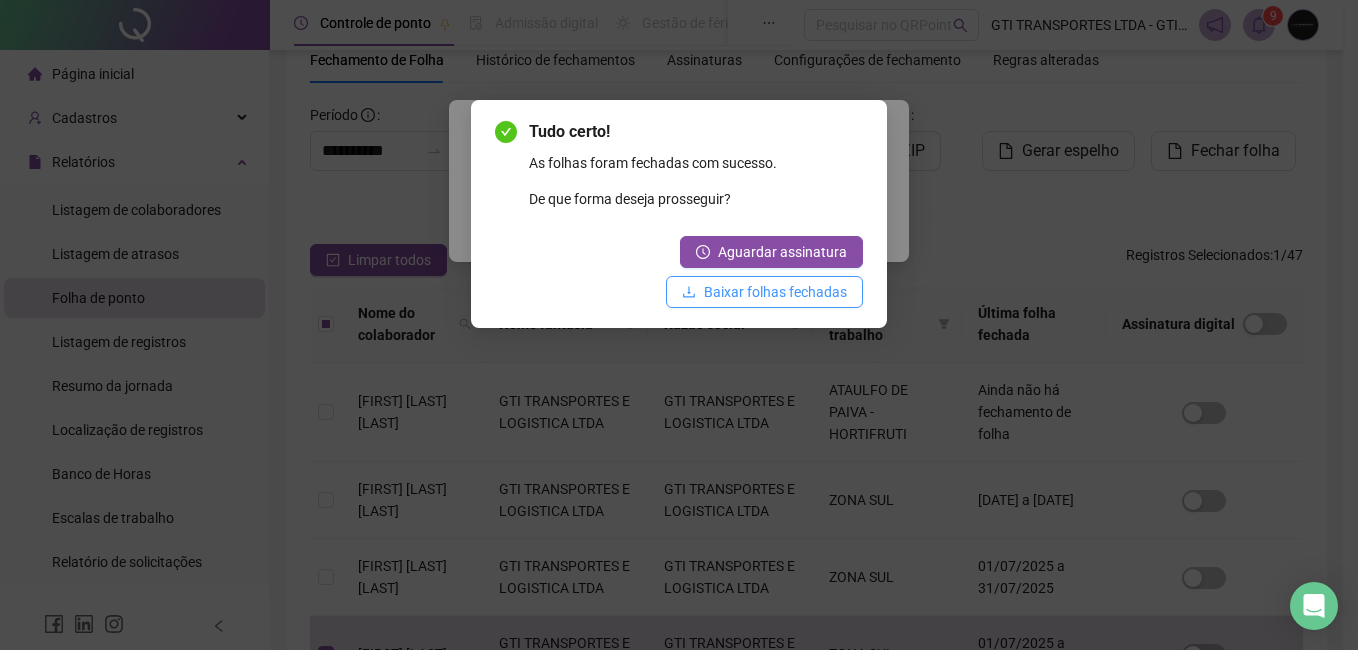 click on "Baixar folhas fechadas" at bounding box center (775, 292) 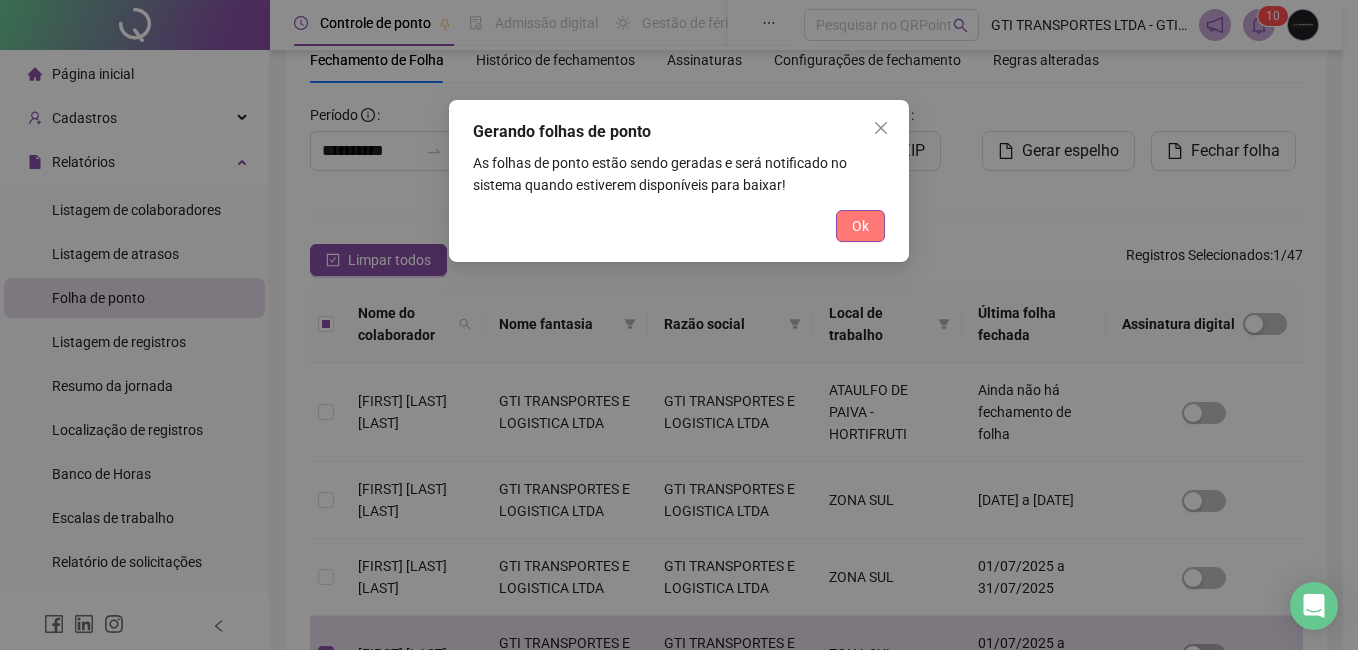 click on "Ok" at bounding box center [860, 226] 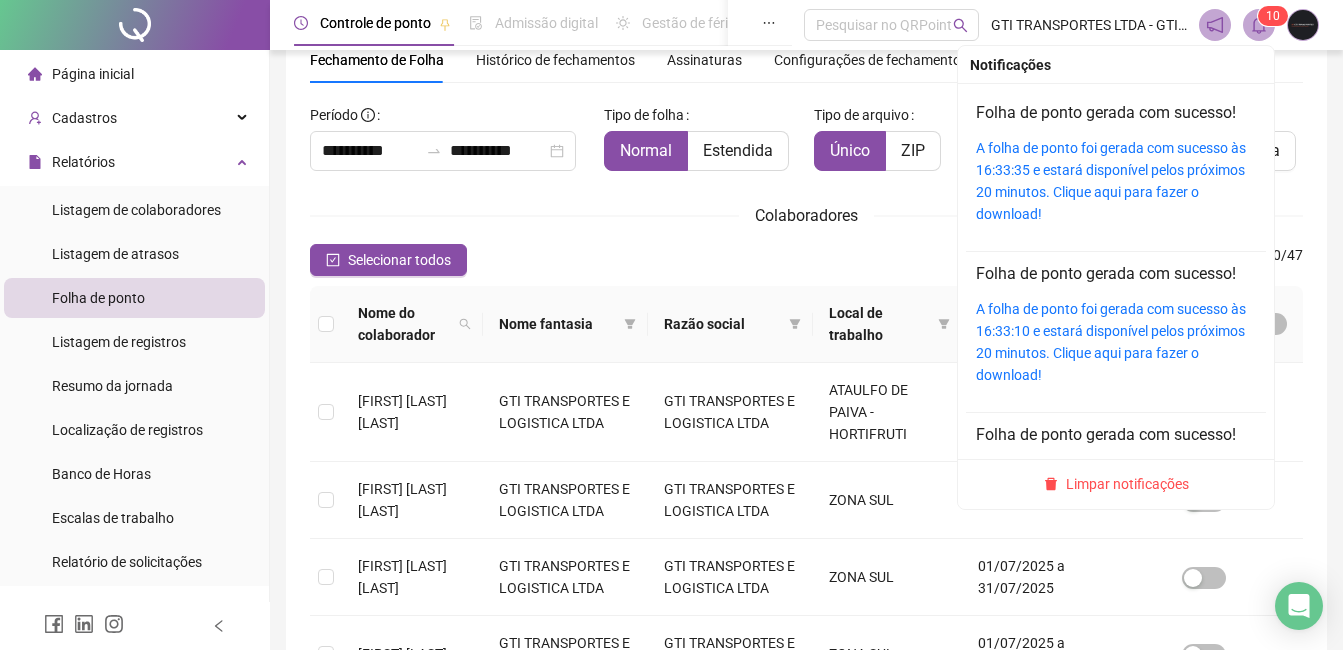 click 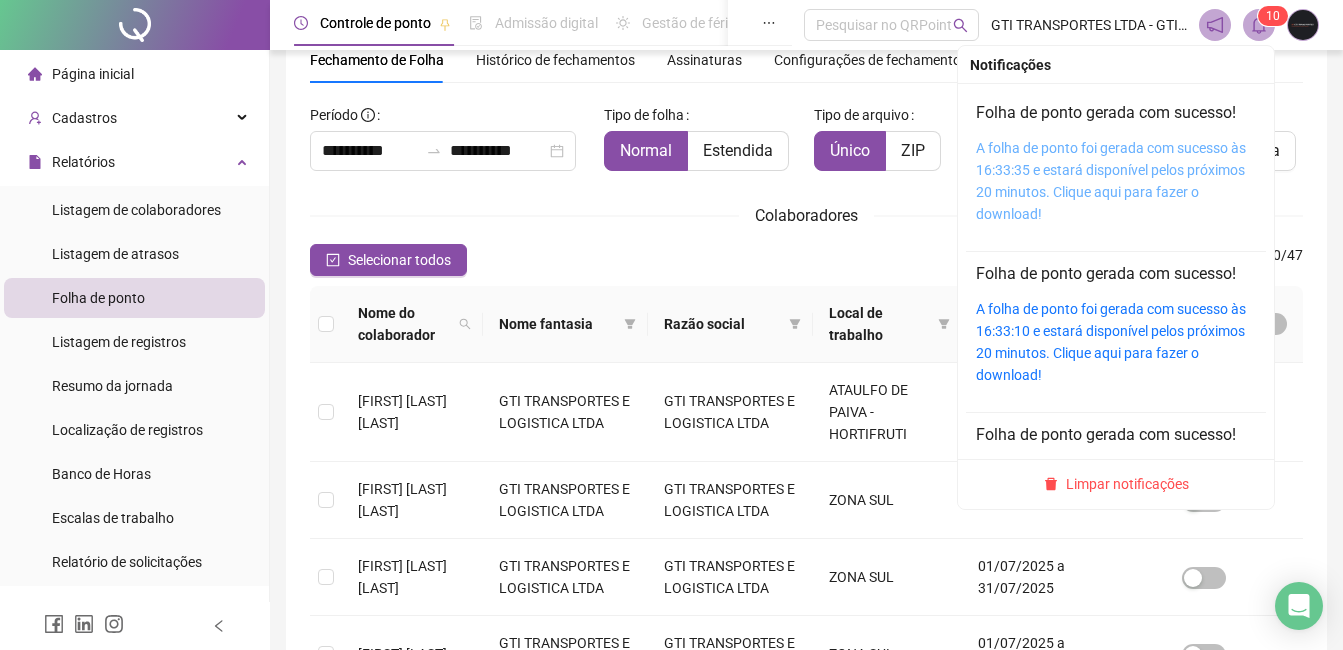 click on "A folha de ponto foi gerada com sucesso às 16:33:35 e estará disponível pelos próximos 20 minutos.
Clique aqui para fazer o download!" at bounding box center [1111, 181] 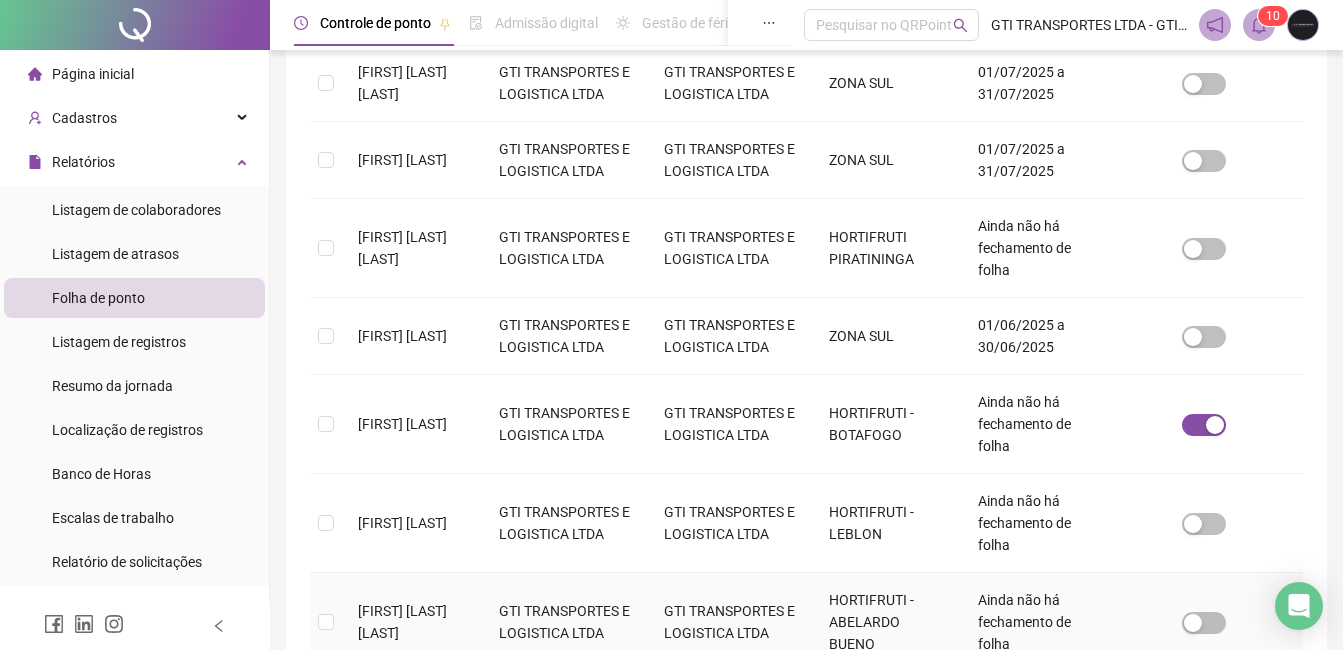 scroll, scrollTop: 574, scrollLeft: 0, axis: vertical 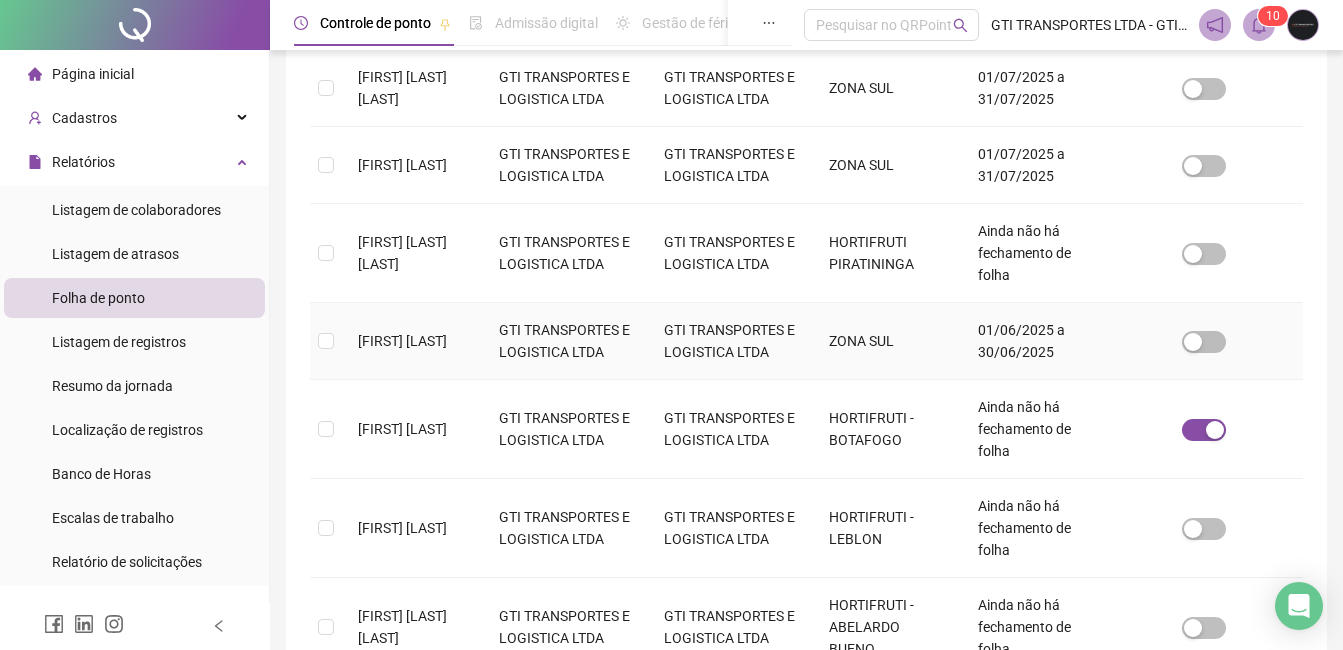 click on "[FIRST] [LAST]" at bounding box center (412, 341) 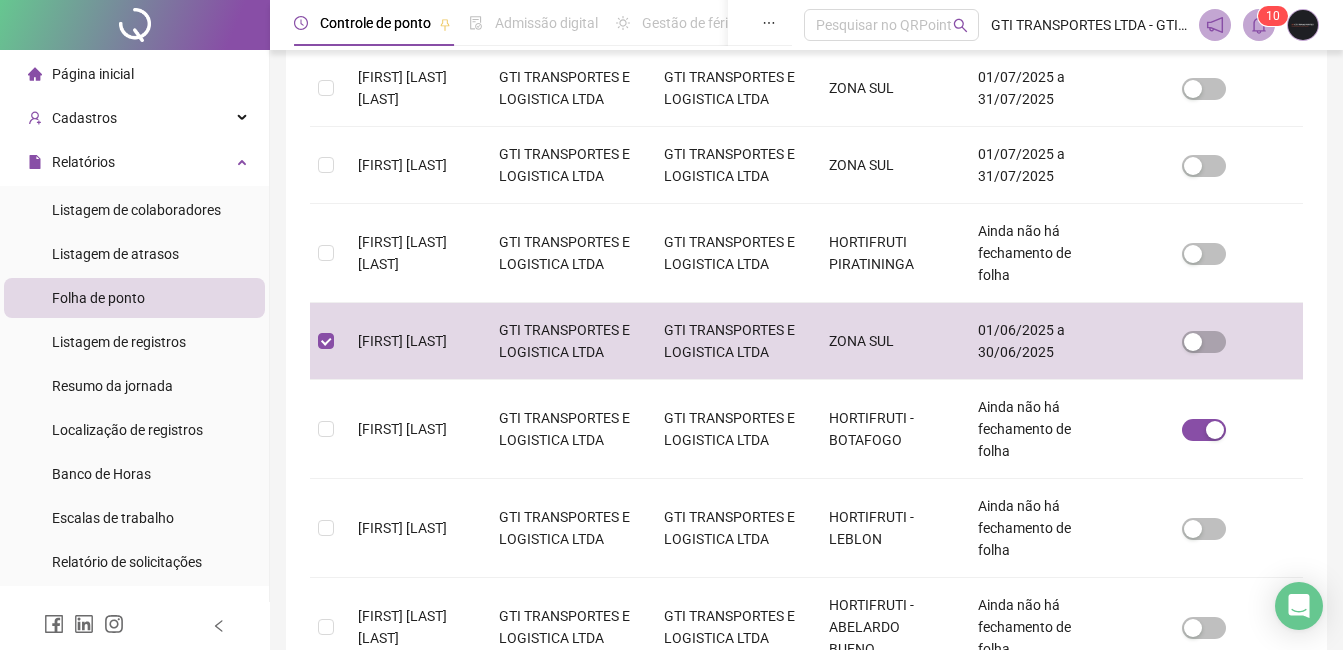 scroll, scrollTop: 85, scrollLeft: 0, axis: vertical 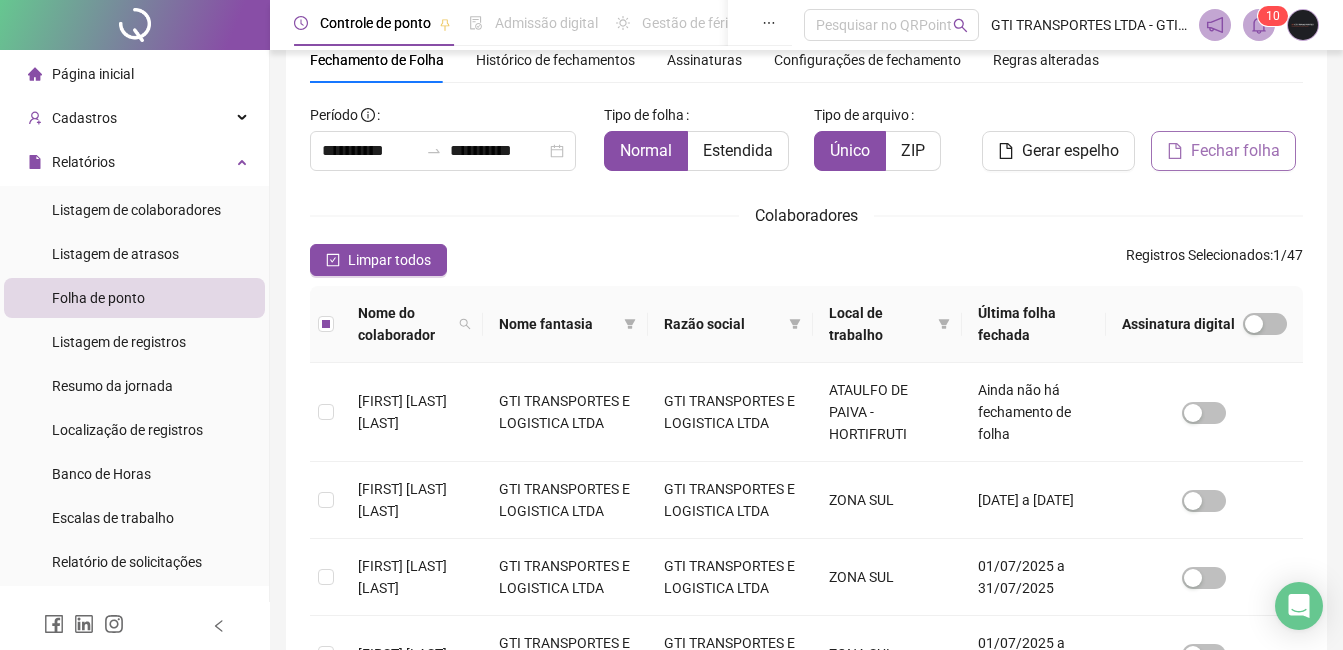 click on "Fechar folha" at bounding box center [1235, 151] 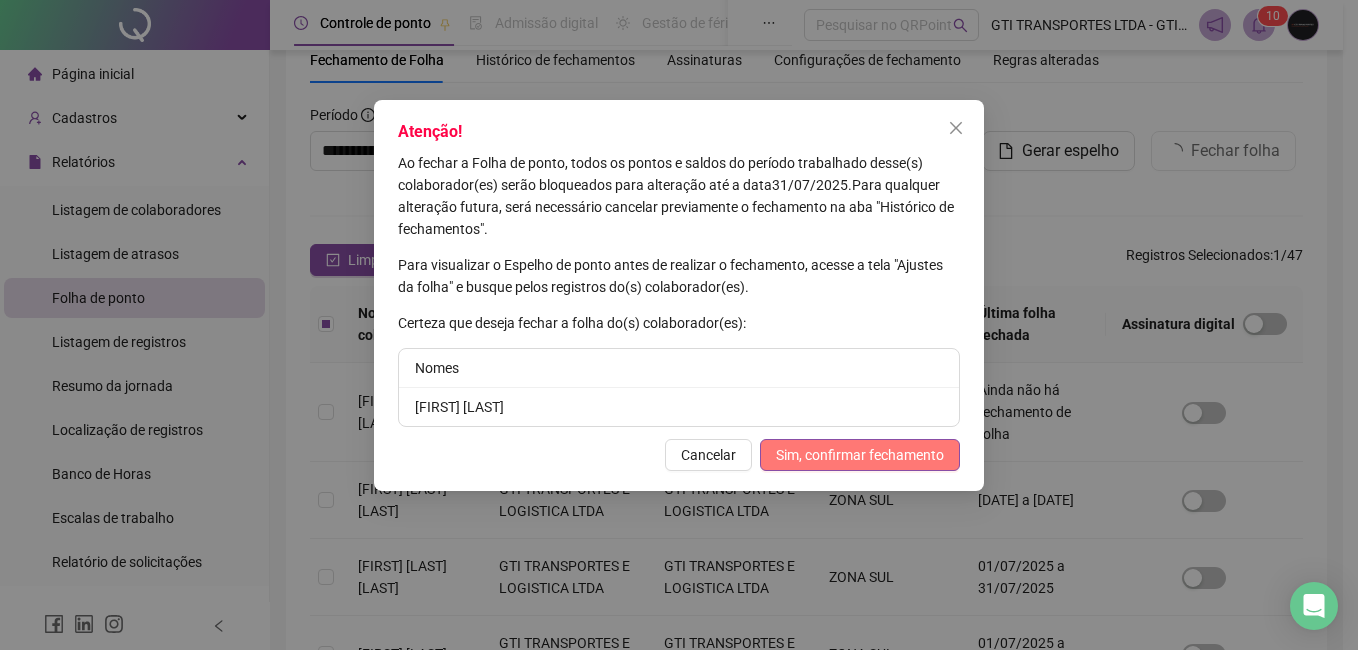 click on "Sim, confirmar fechamento" at bounding box center (860, 455) 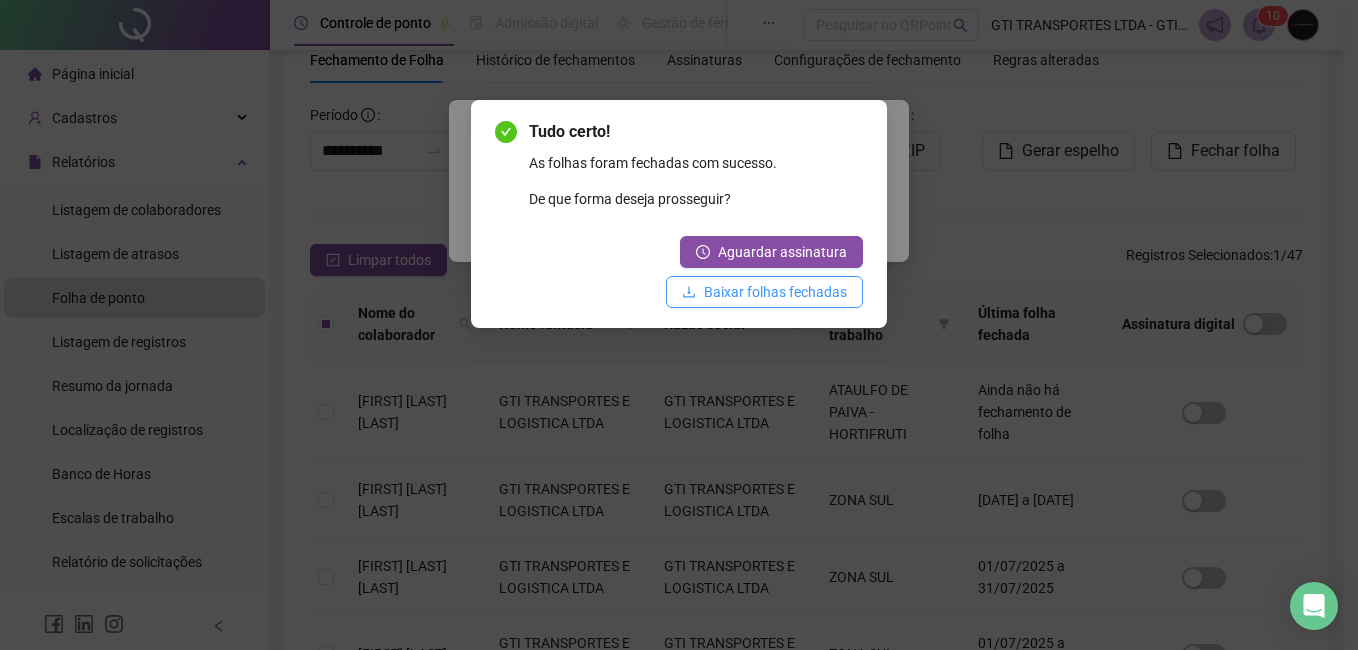 click on "Baixar folhas fechadas" at bounding box center (775, 292) 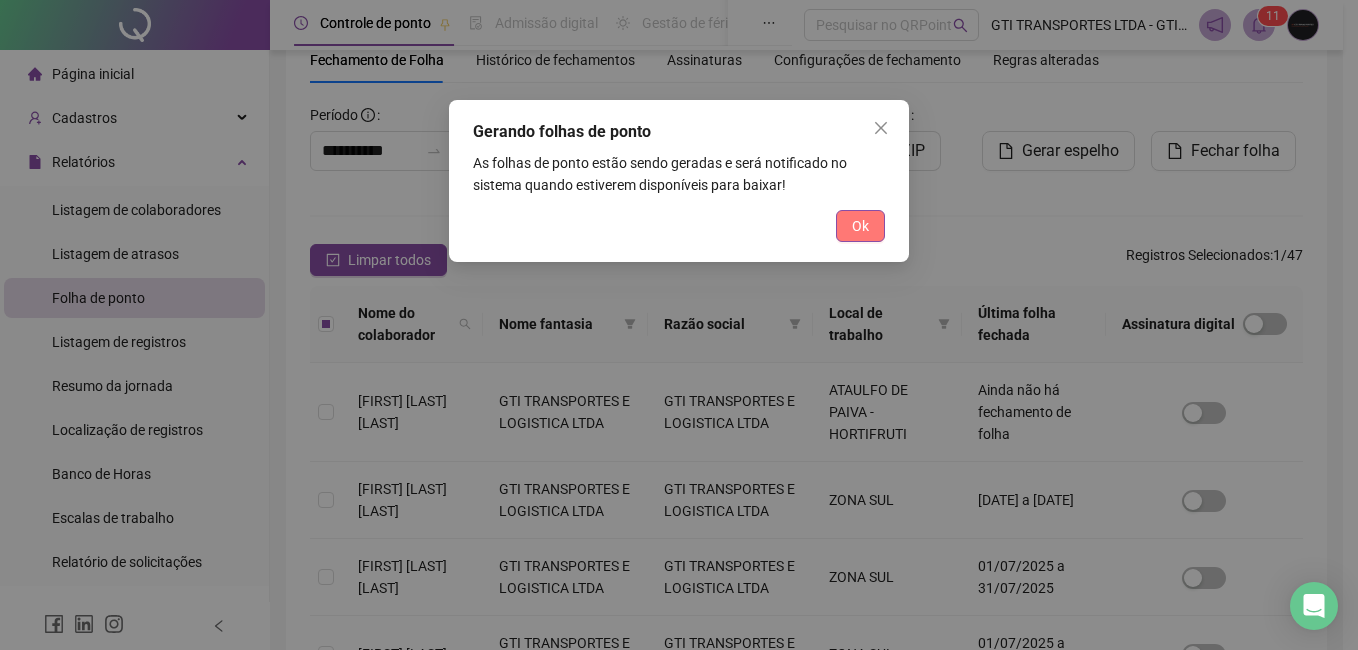 click on "Ok" at bounding box center (860, 226) 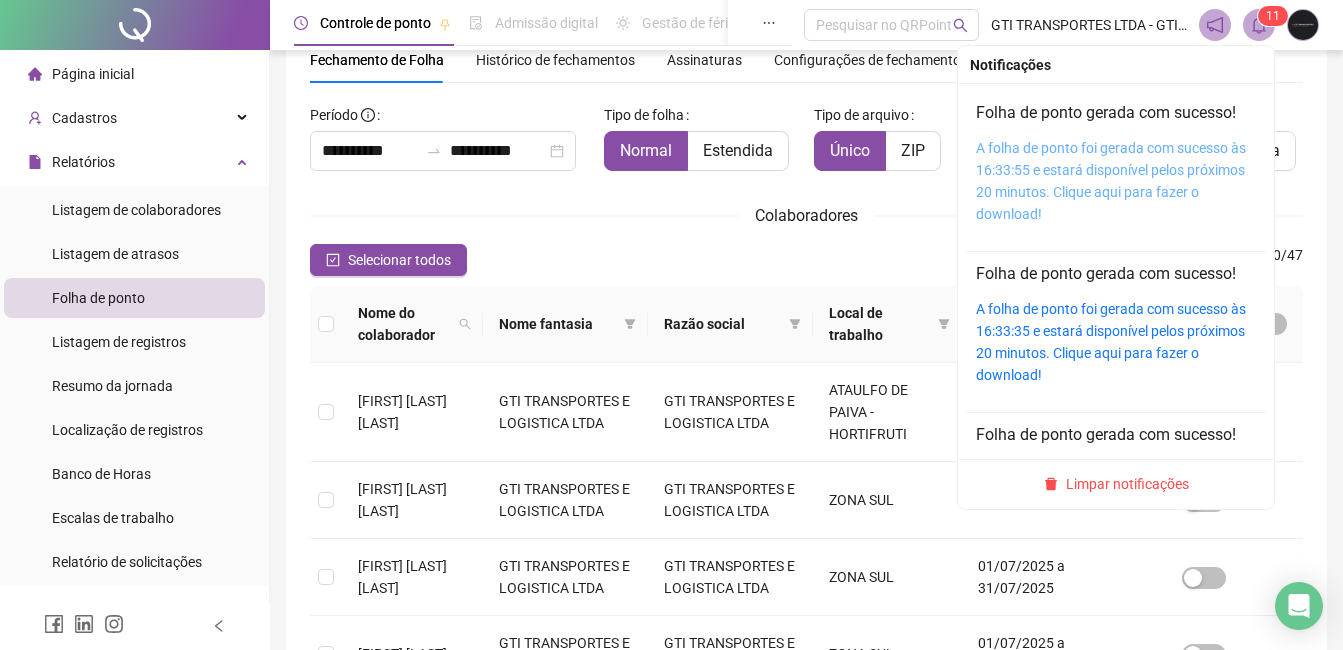 click on "A folha de ponto foi gerada com sucesso às 16:33:55 e estará disponível pelos próximos 20 minutos.
Clique aqui para fazer o download!" at bounding box center [1111, 181] 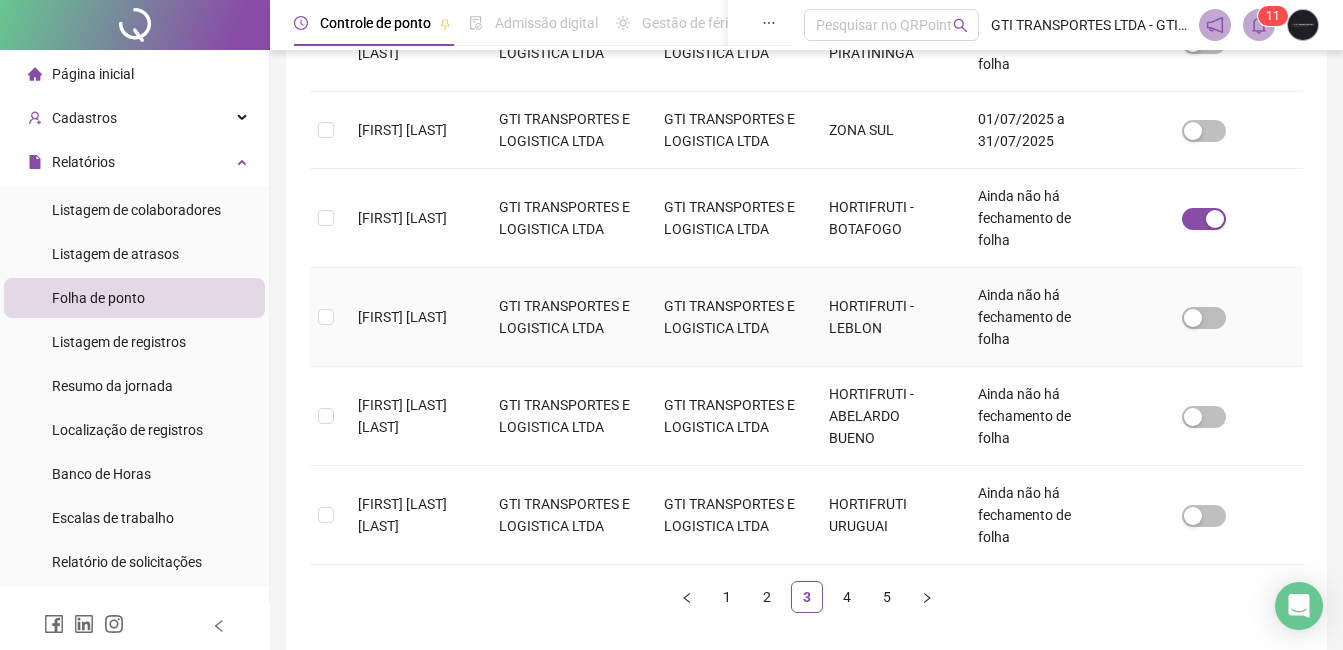 scroll, scrollTop: 874, scrollLeft: 0, axis: vertical 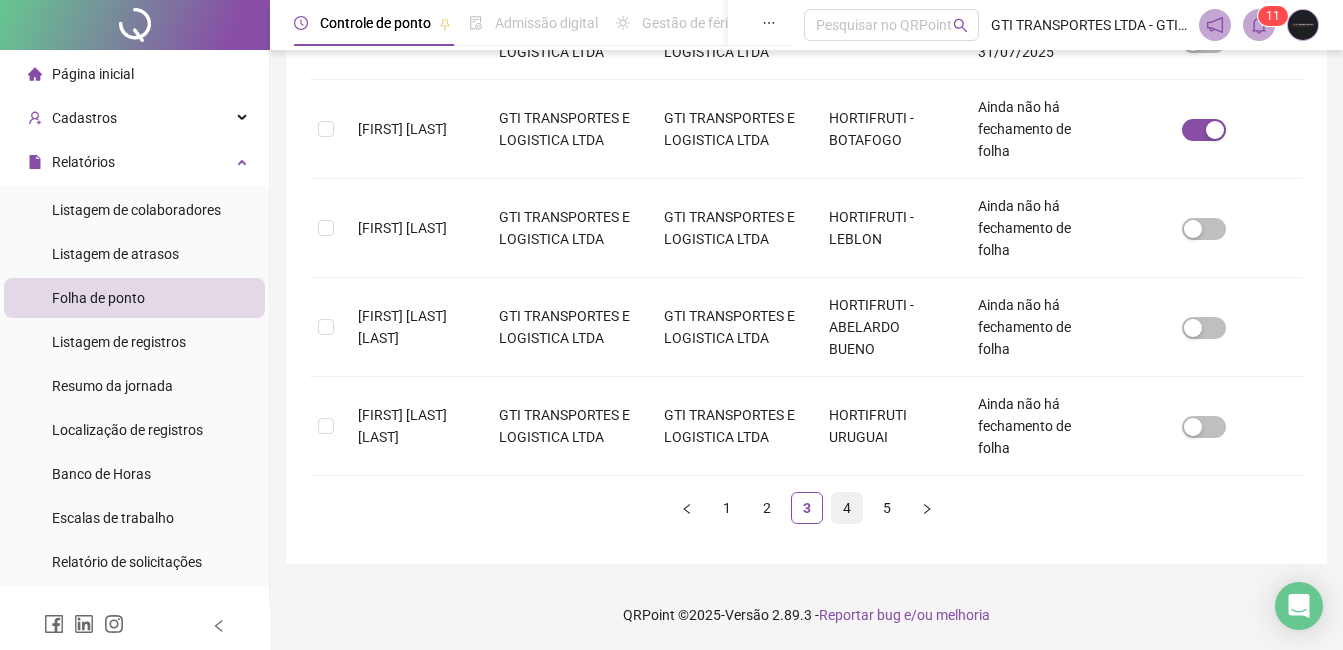 click on "4" at bounding box center (847, 508) 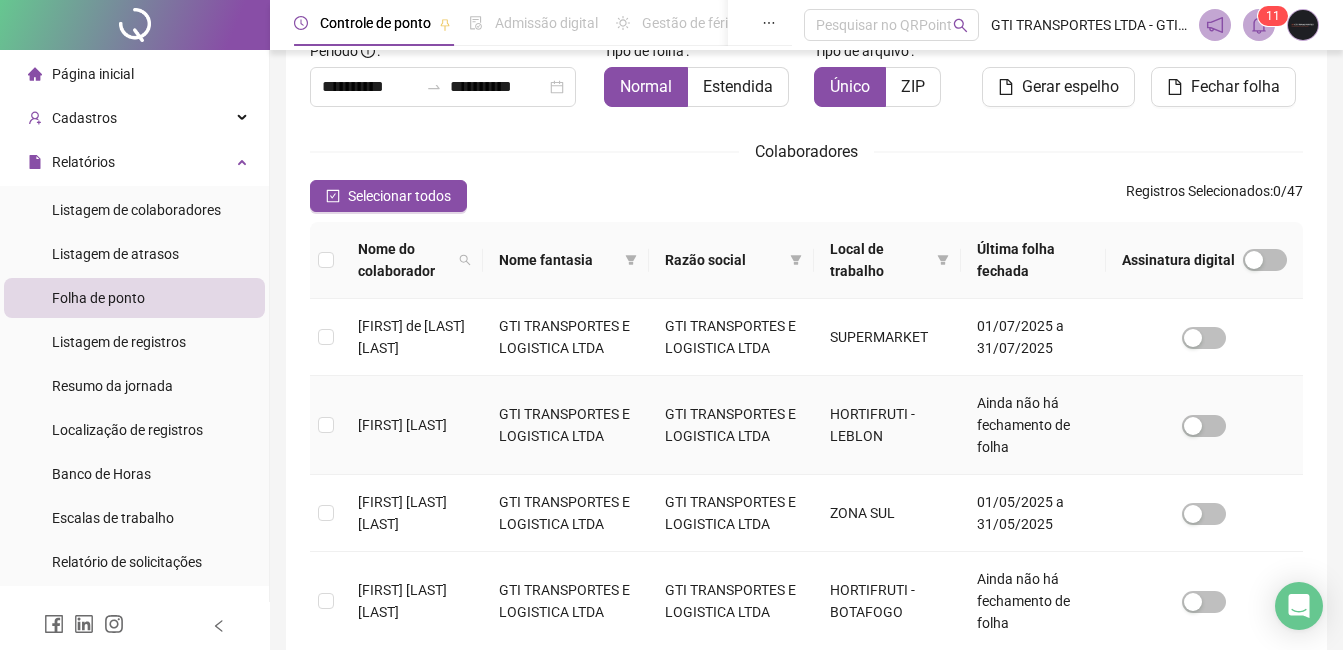 scroll, scrollTop: 185, scrollLeft: 0, axis: vertical 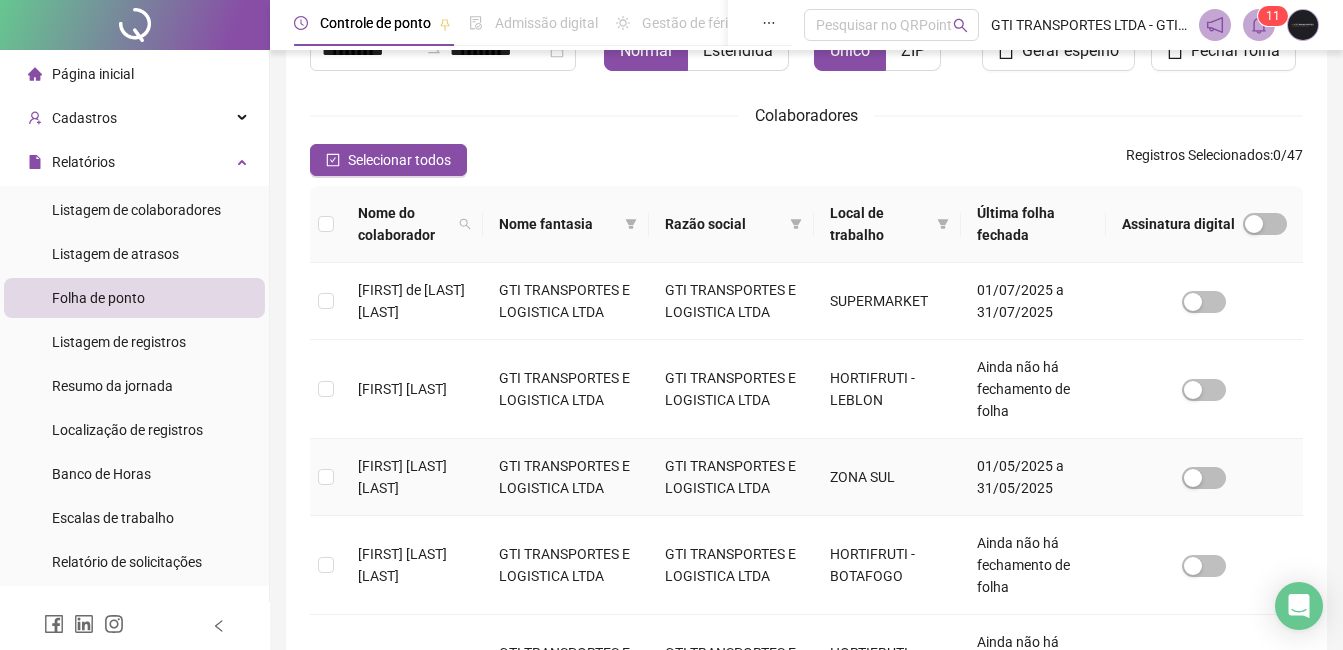 click on "[FIRST] [LAST] [LAST]" at bounding box center [402, 477] 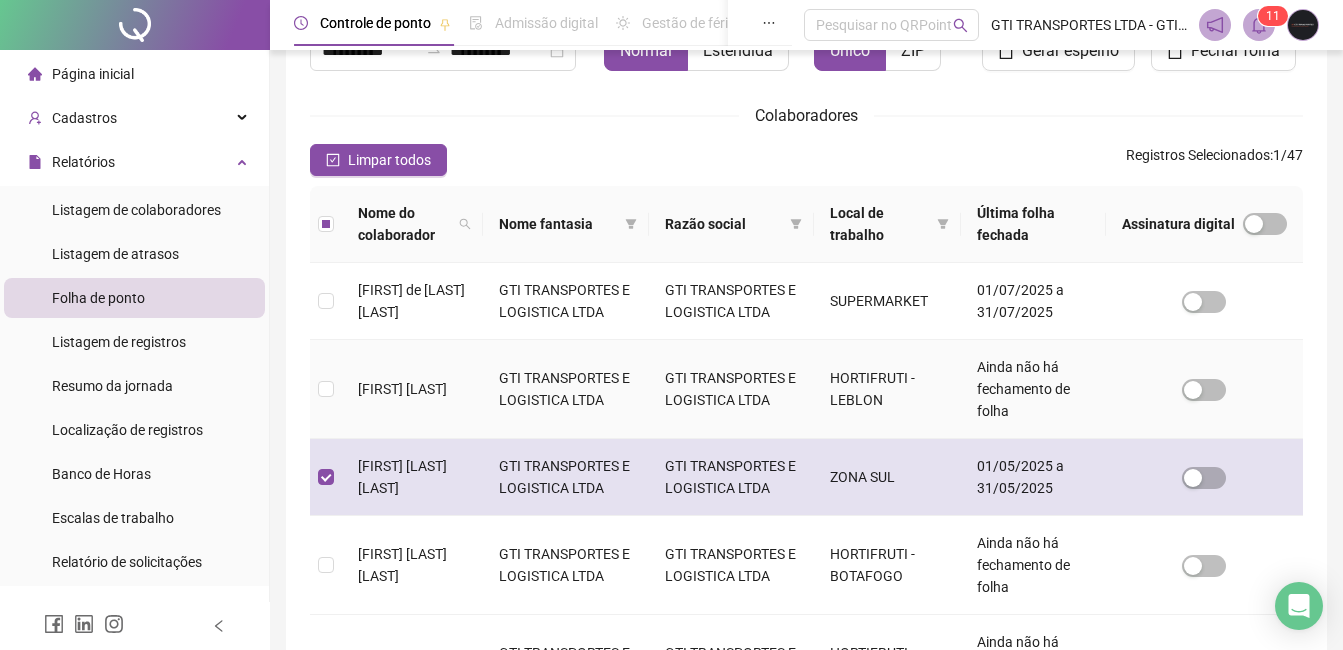 scroll, scrollTop: 85, scrollLeft: 0, axis: vertical 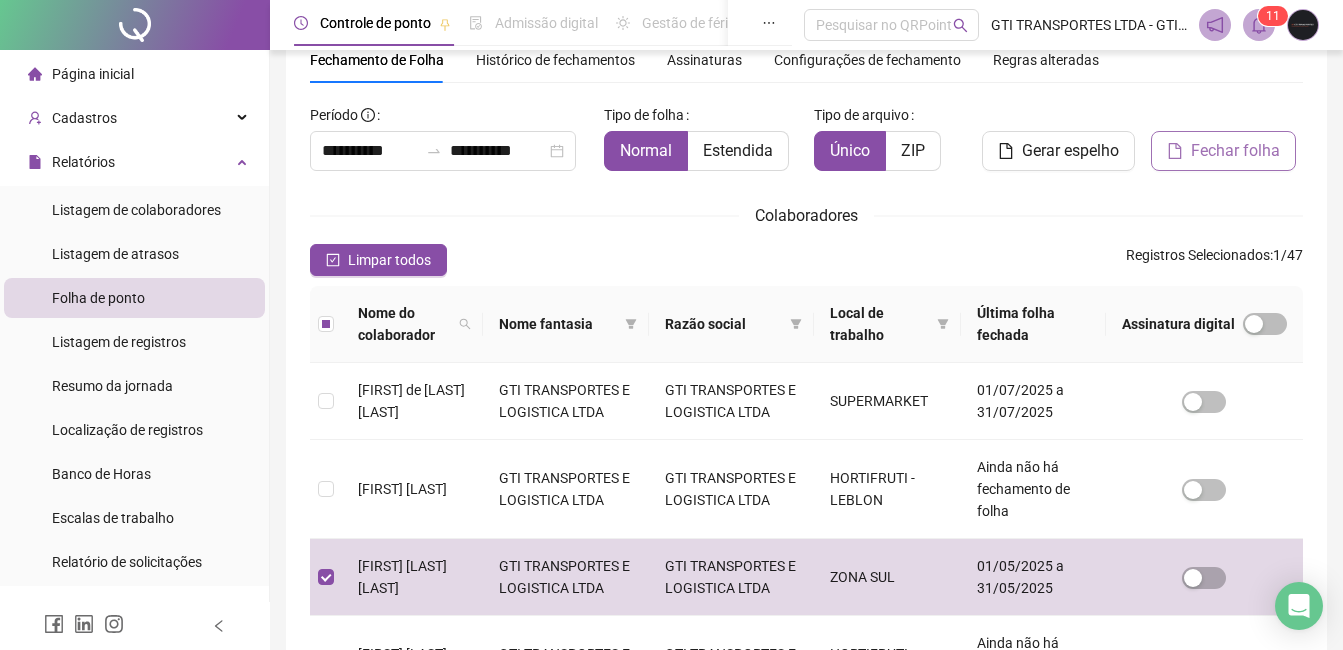 click on "Fechar folha" at bounding box center (1235, 151) 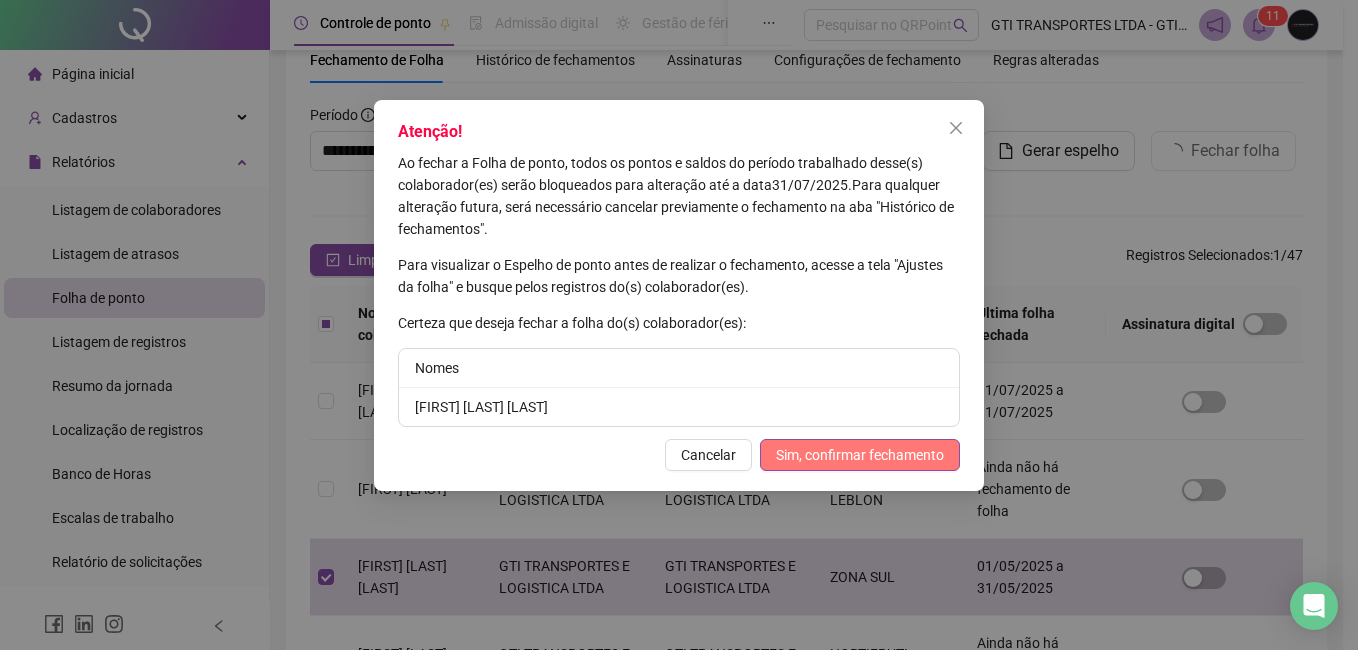 click on "Sim, confirmar fechamento" at bounding box center [860, 455] 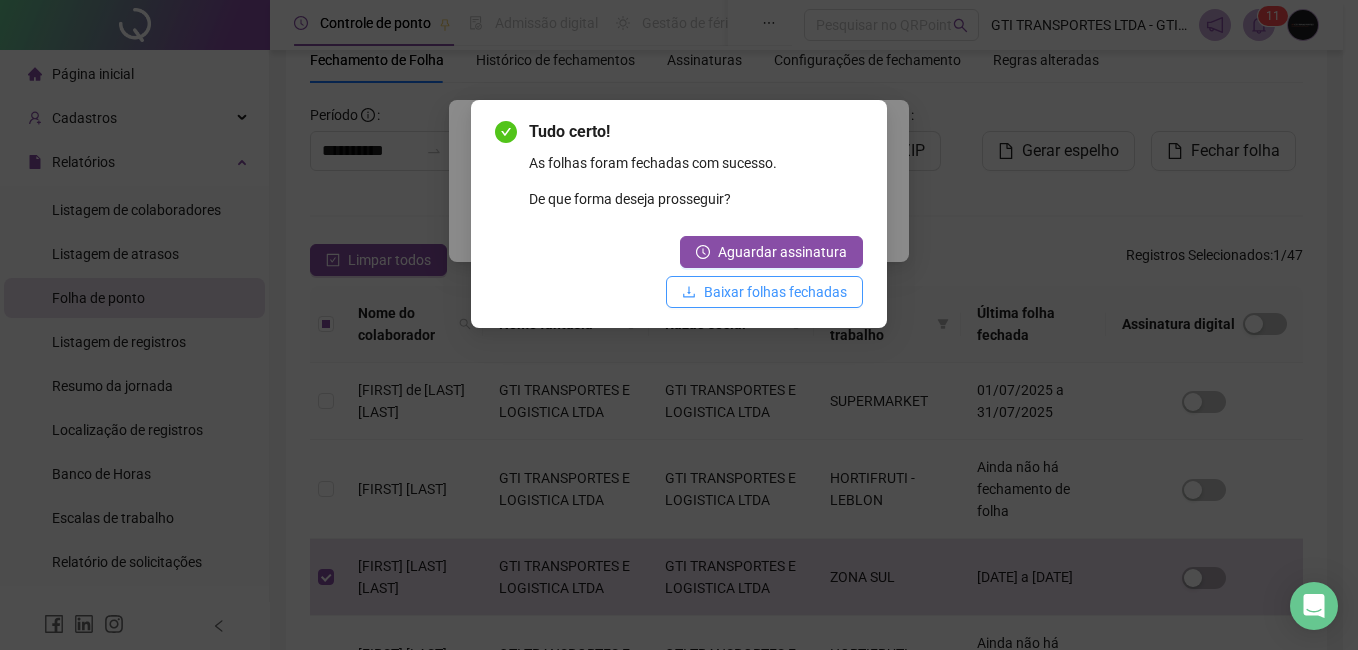 click on "Baixar folhas fechadas" at bounding box center (775, 292) 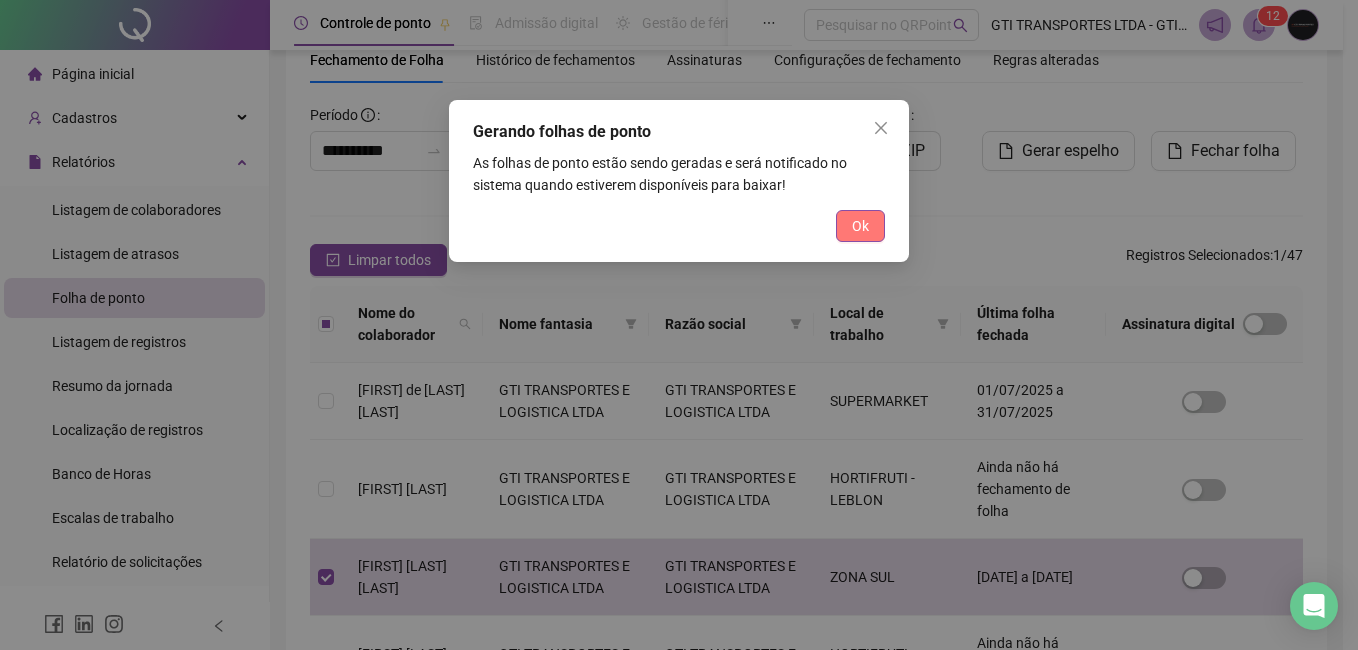 click on "Ok" at bounding box center (860, 226) 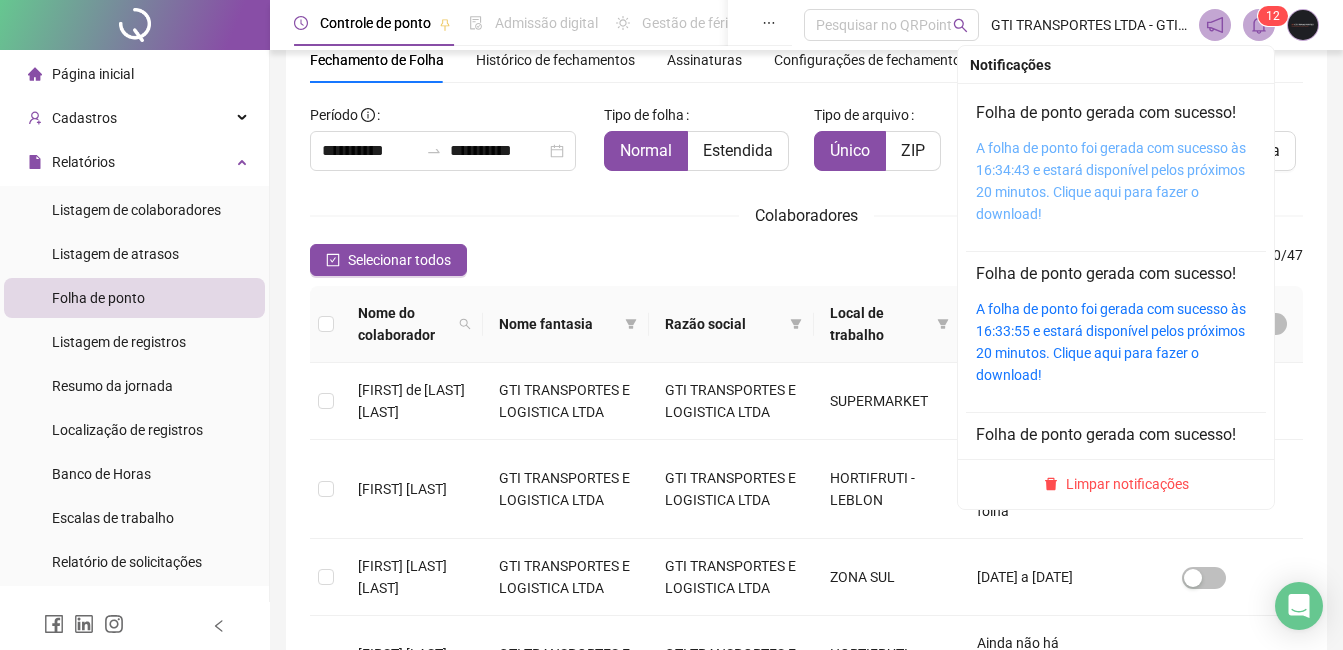 click on "A folha de ponto foi gerada com sucesso às 16:34:43 e estará disponível pelos próximos 20 minutos.
Clique aqui para fazer o download!" at bounding box center [1111, 181] 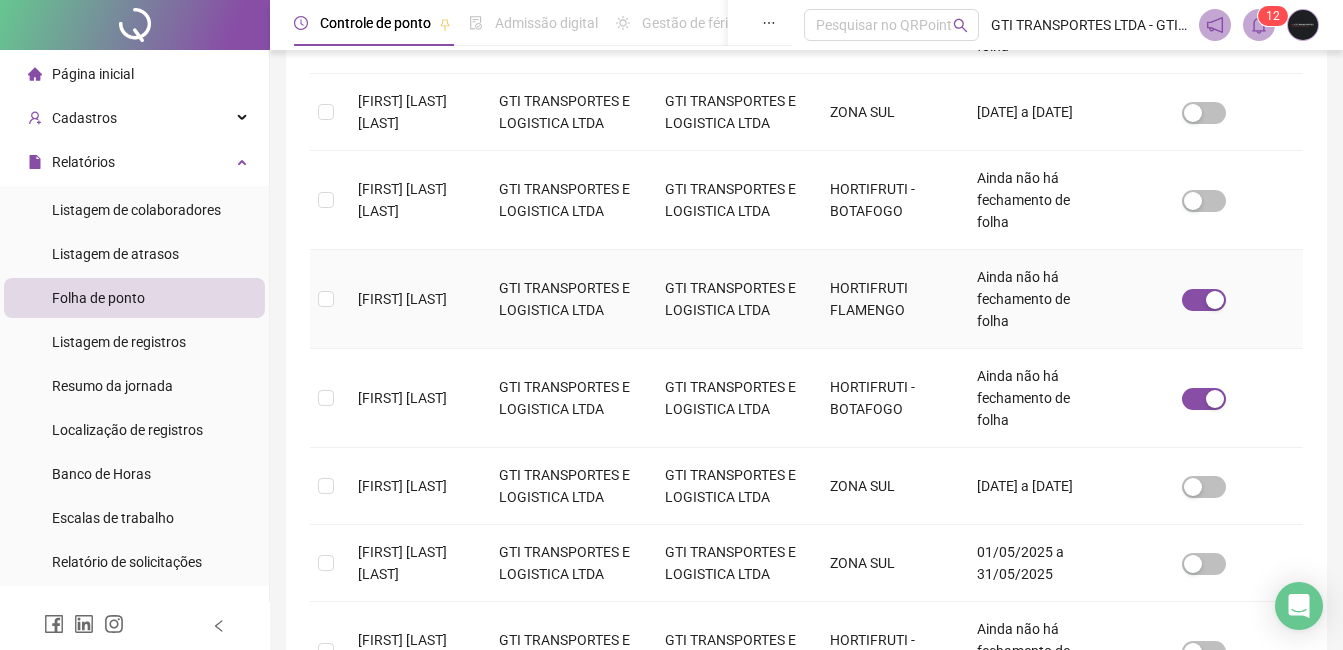 scroll, scrollTop: 585, scrollLeft: 0, axis: vertical 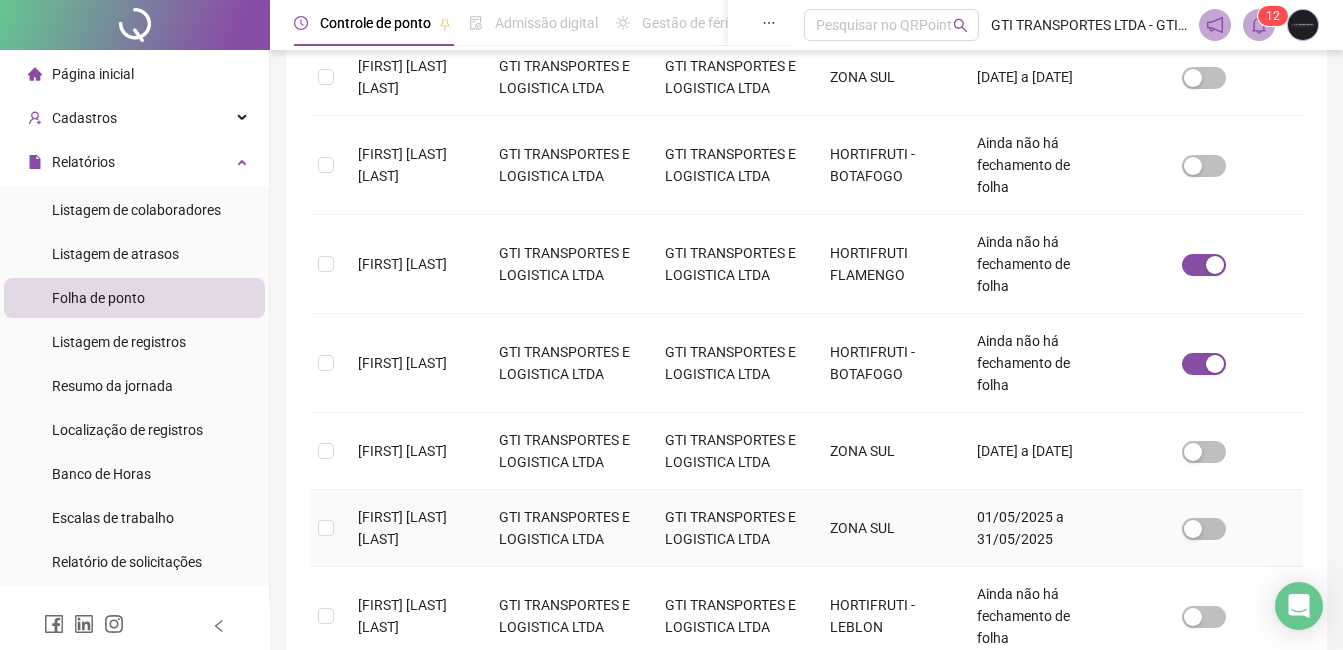 click on "[FIRST] [LAST] [LAST]" at bounding box center (402, 528) 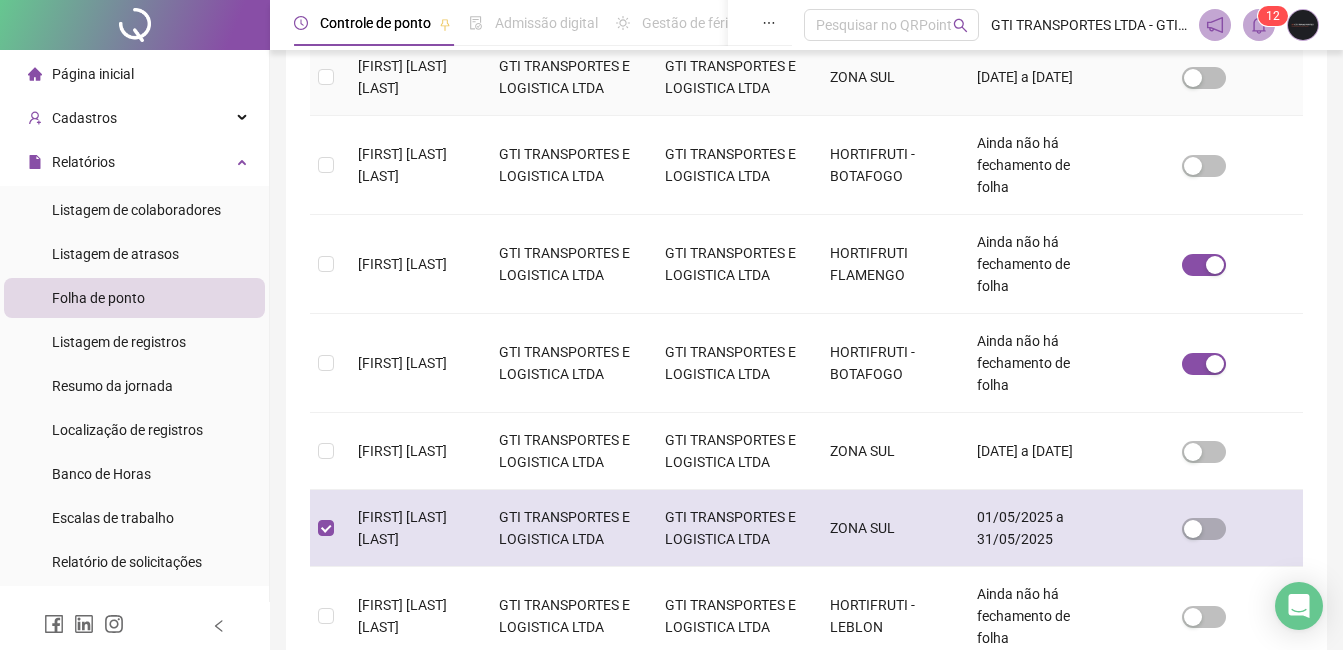 scroll, scrollTop: 85, scrollLeft: 0, axis: vertical 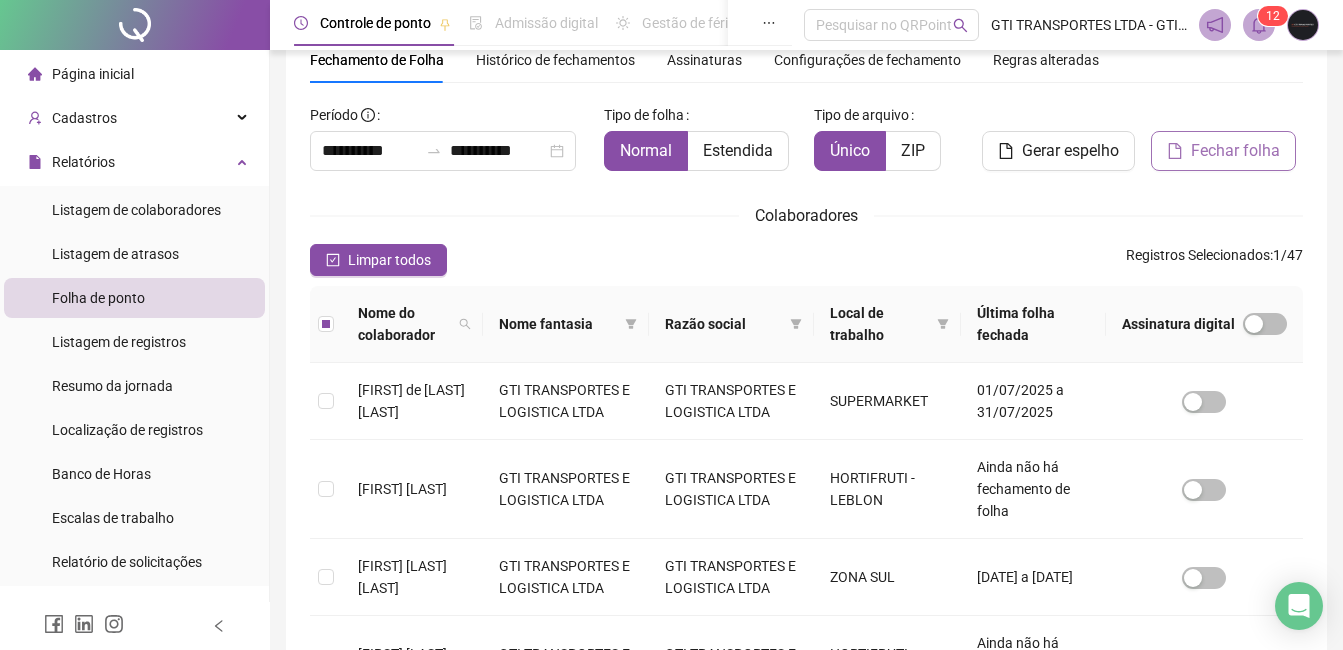 click on "Fechar folha" at bounding box center (1235, 151) 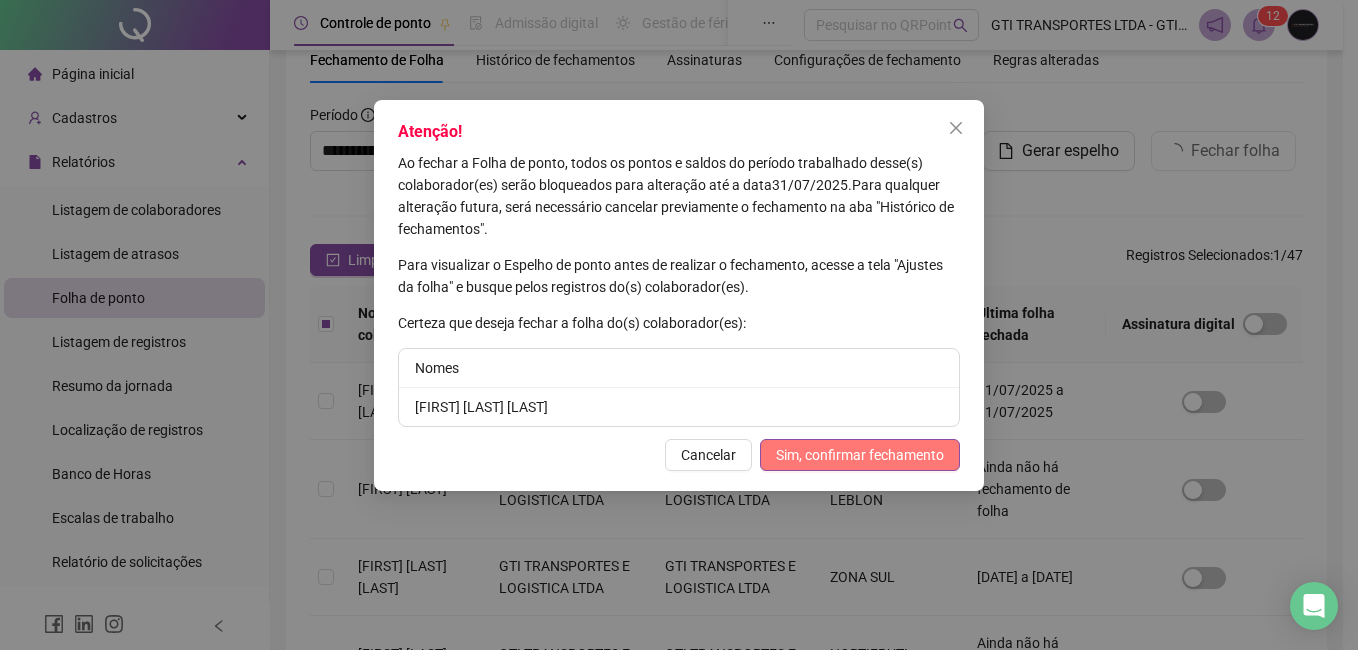 click on "Sim, confirmar fechamento" at bounding box center [860, 455] 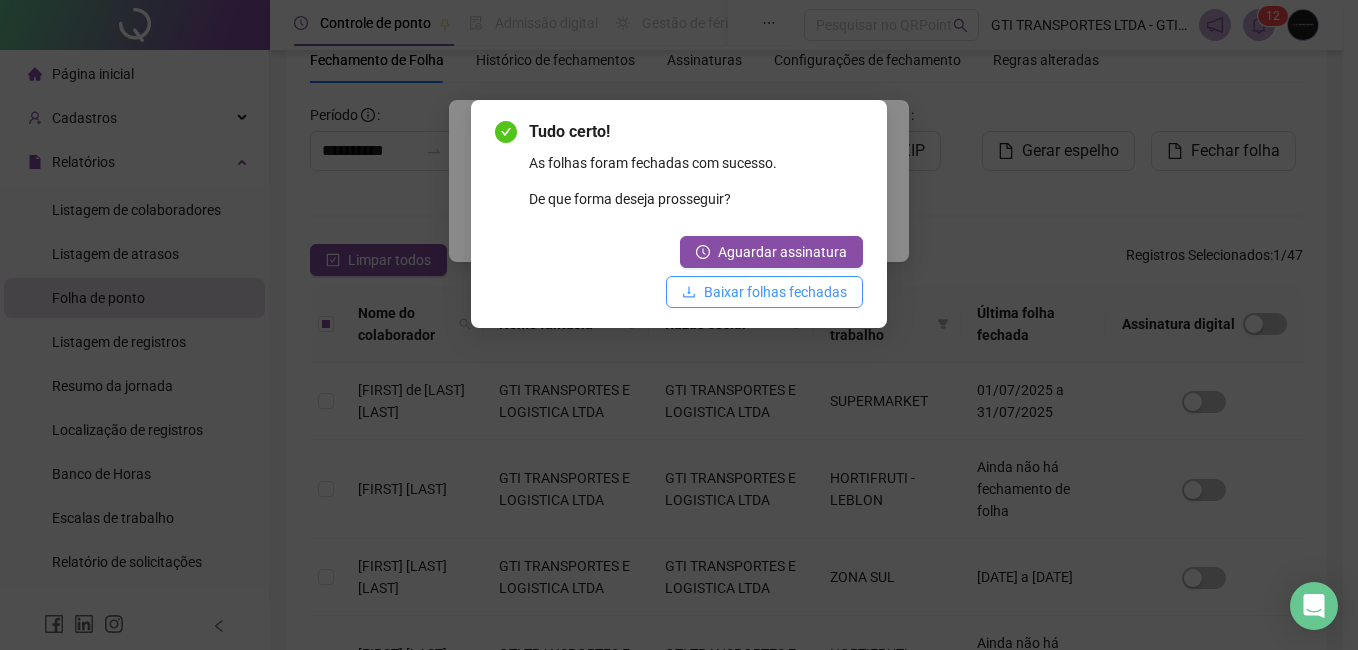 click on "Baixar folhas fechadas" at bounding box center [775, 292] 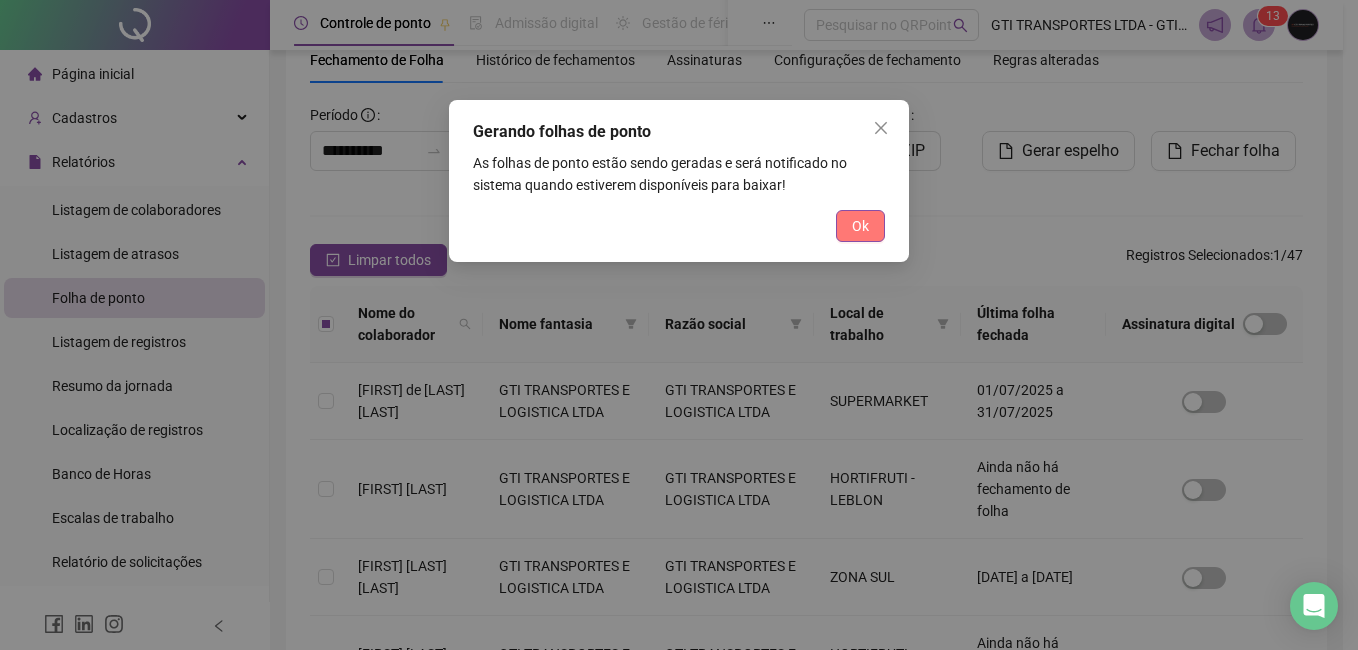 click on "Ok" at bounding box center [860, 226] 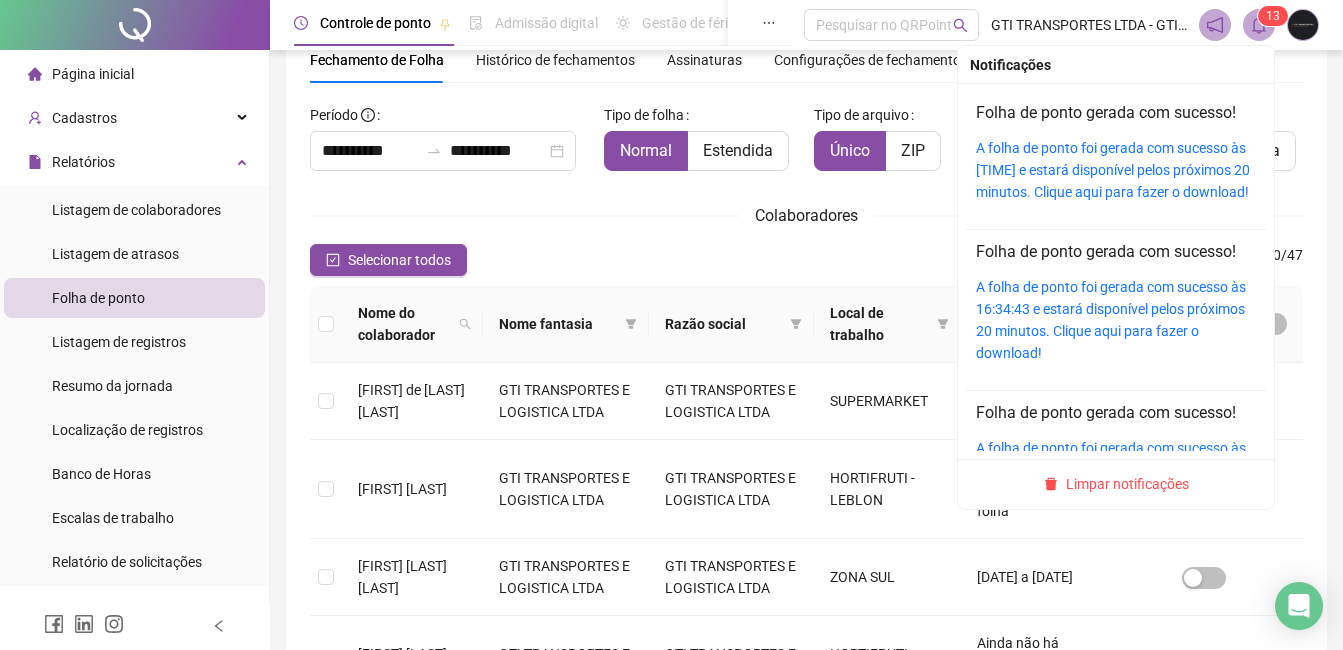click on "1 3" at bounding box center (1273, 16) 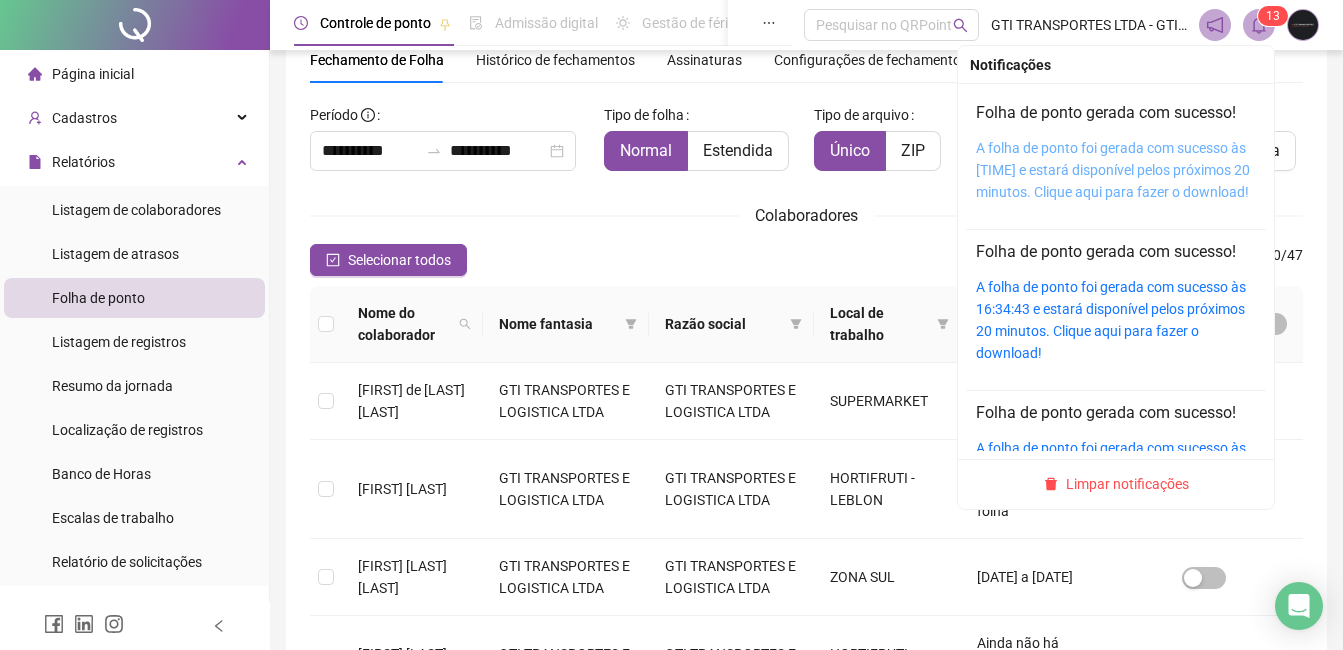 click on "A folha de ponto foi gerada com sucesso às [TIME] e estará disponível pelos próximos 20 minutos.
Clique aqui para fazer o download!" at bounding box center [1113, 170] 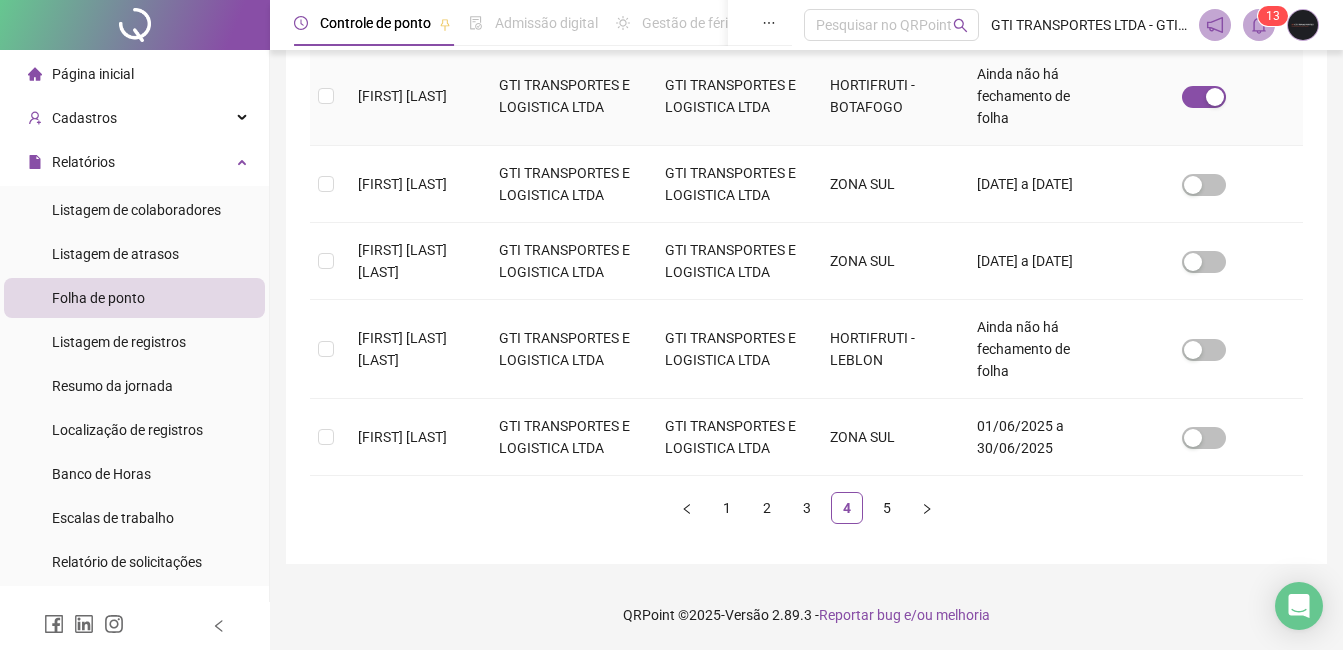scroll, scrollTop: 874, scrollLeft: 0, axis: vertical 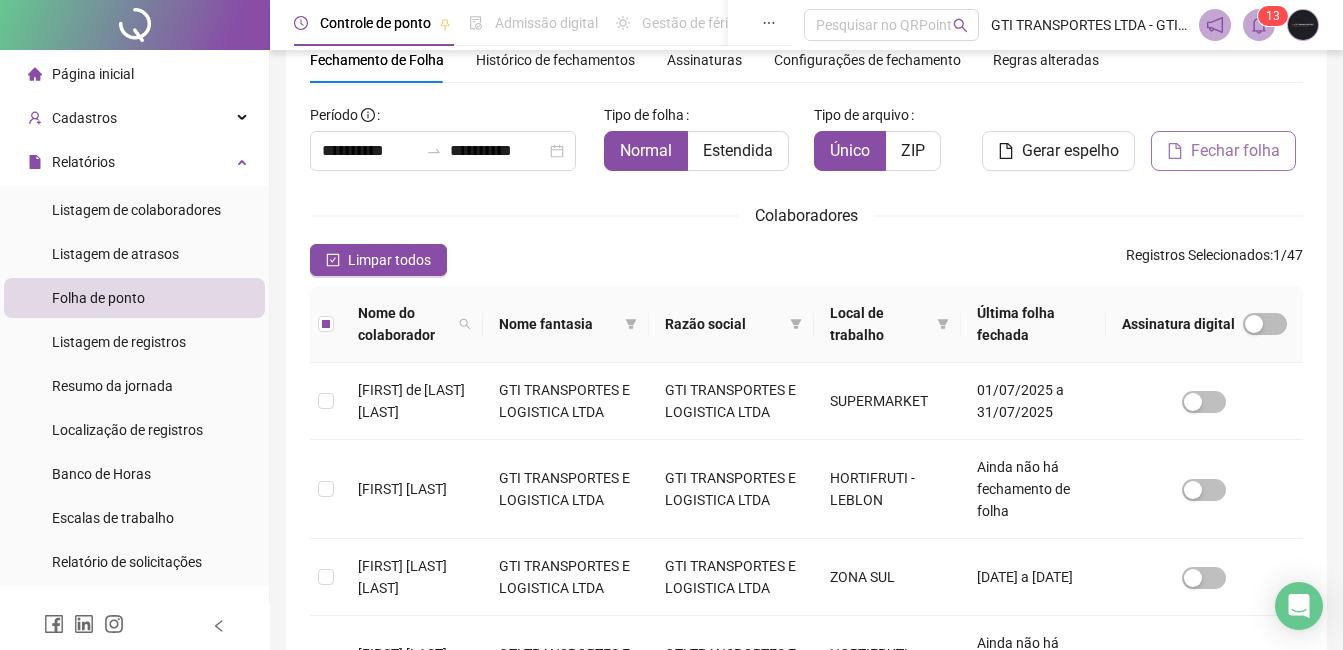 click on "Fechar folha" at bounding box center [1235, 151] 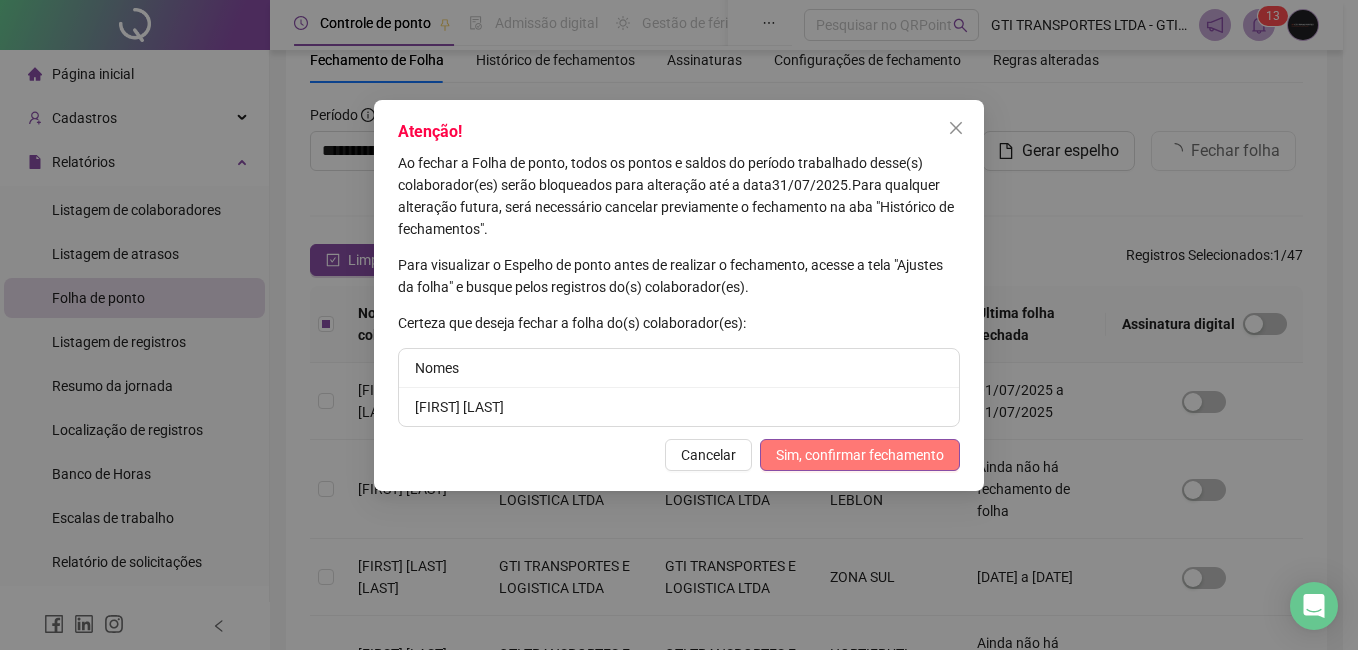 click on "Sim, confirmar fechamento" at bounding box center (860, 455) 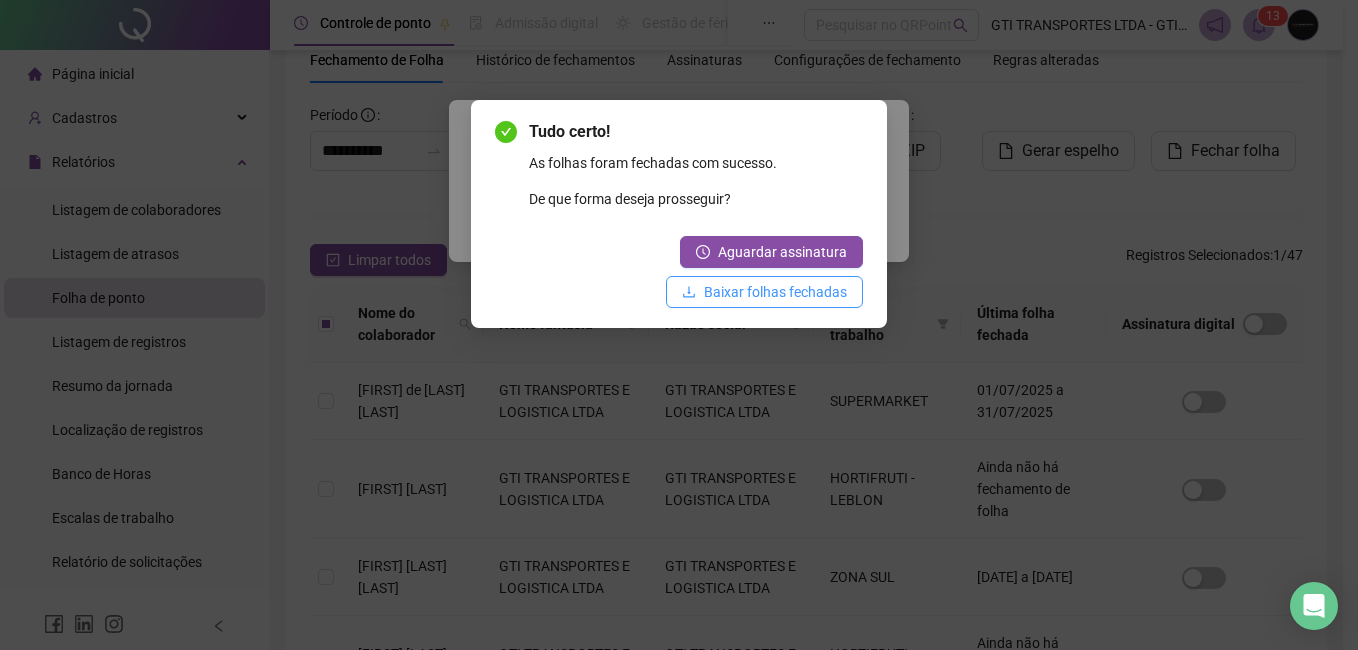 click on "Baixar folhas fechadas" at bounding box center (775, 292) 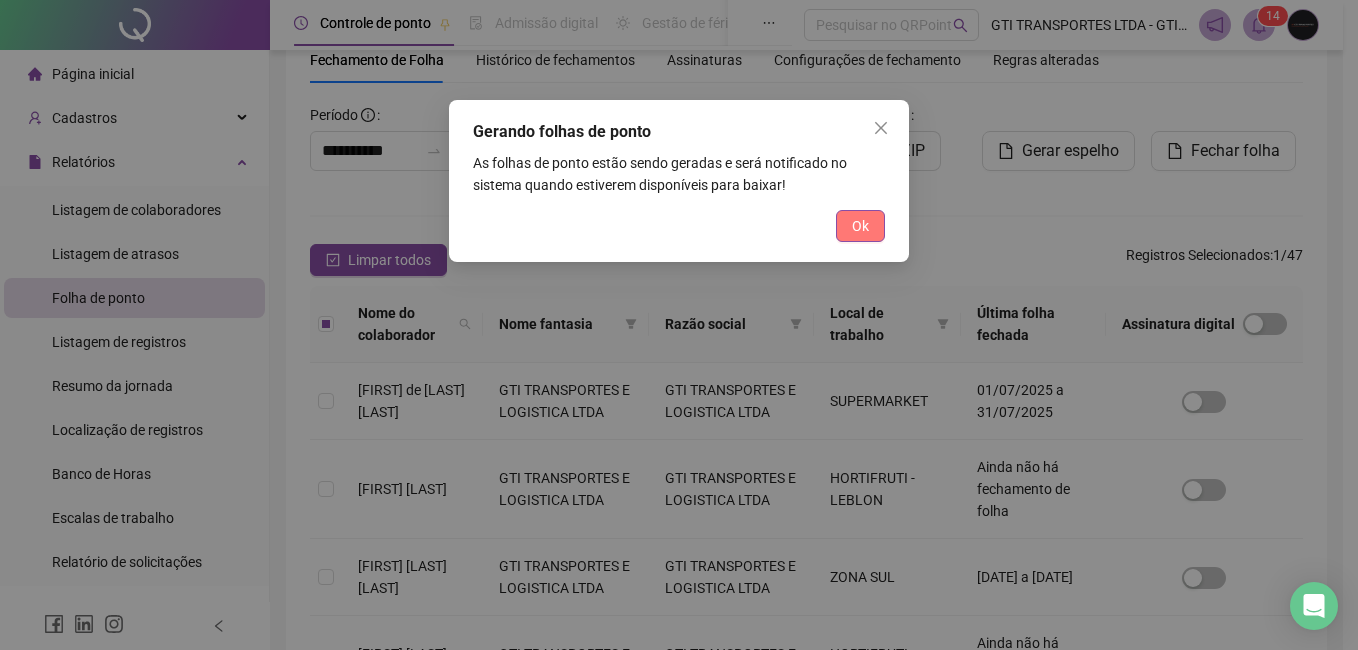 click on "Ok" at bounding box center (860, 226) 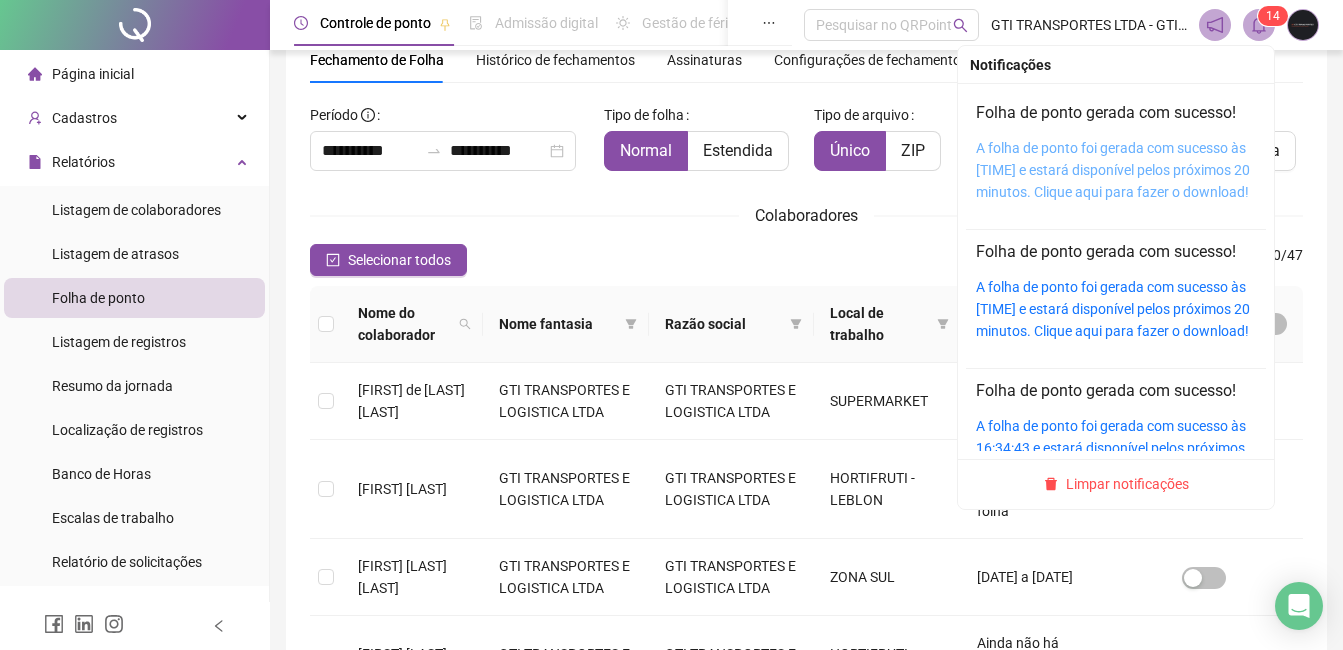 click on "A folha de ponto foi gerada com sucesso às [TIME] e estará disponível pelos próximos 20 minutos.
Clique aqui para fazer o download!" at bounding box center (1113, 170) 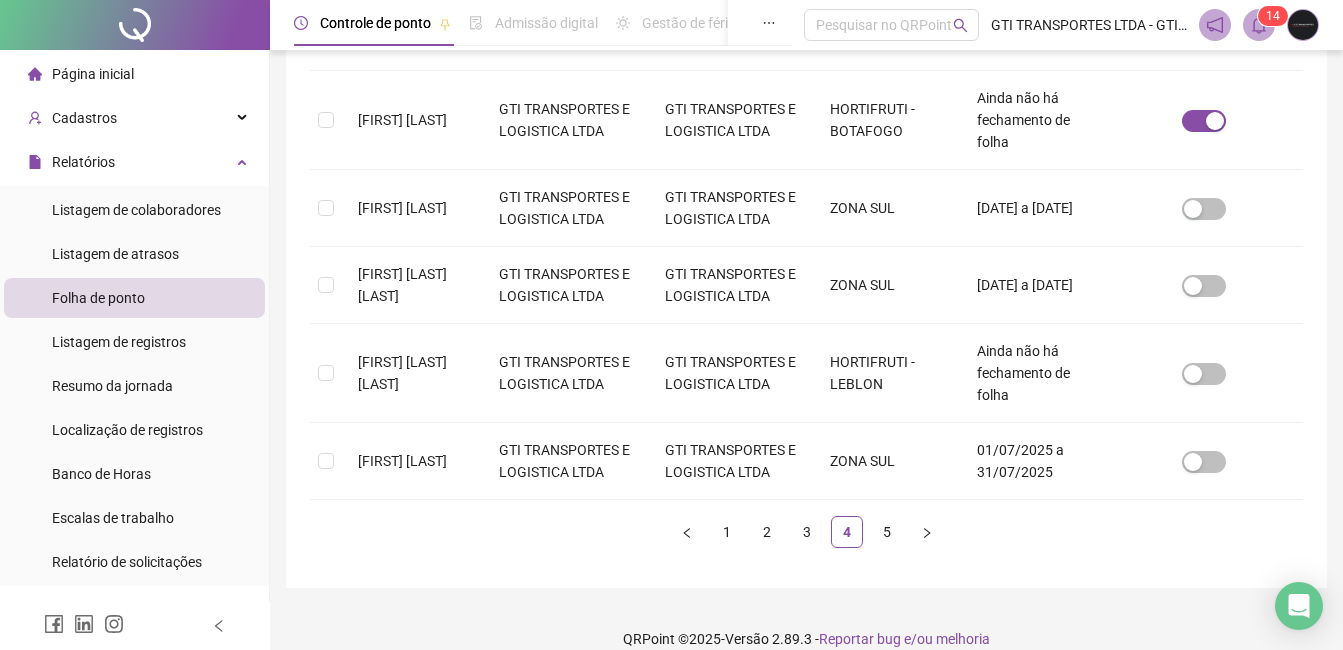 scroll, scrollTop: 874, scrollLeft: 0, axis: vertical 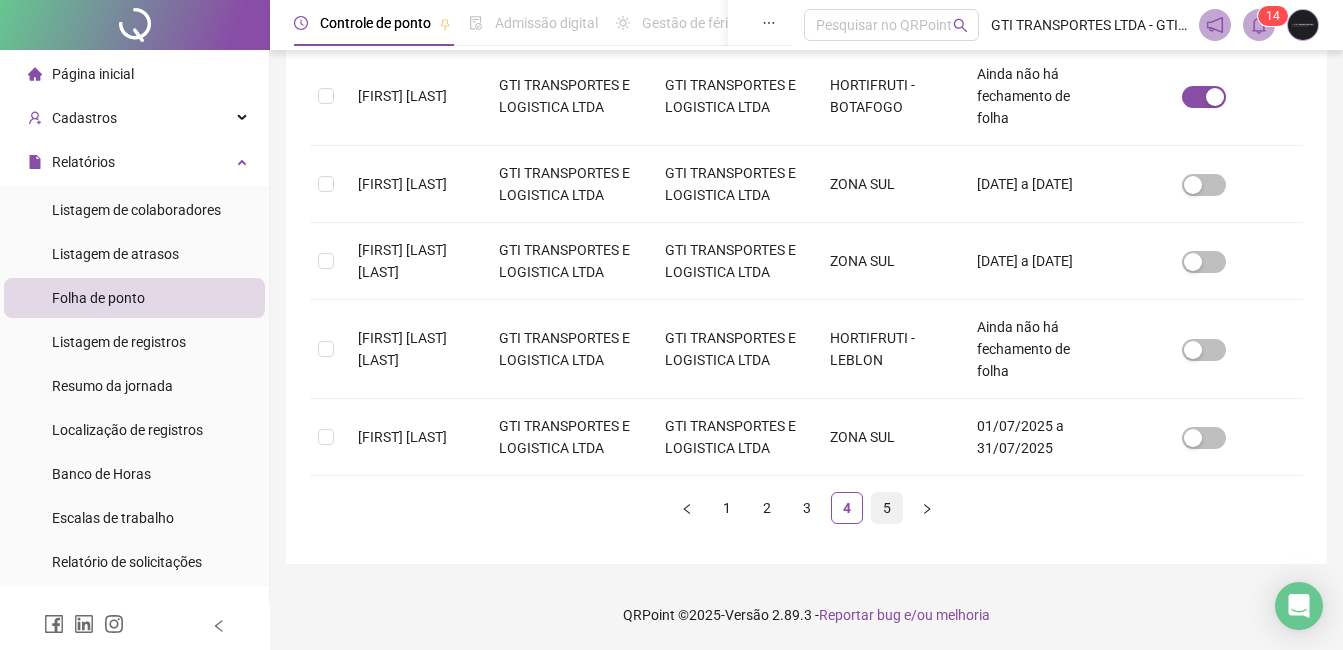 click on "5" at bounding box center [887, 508] 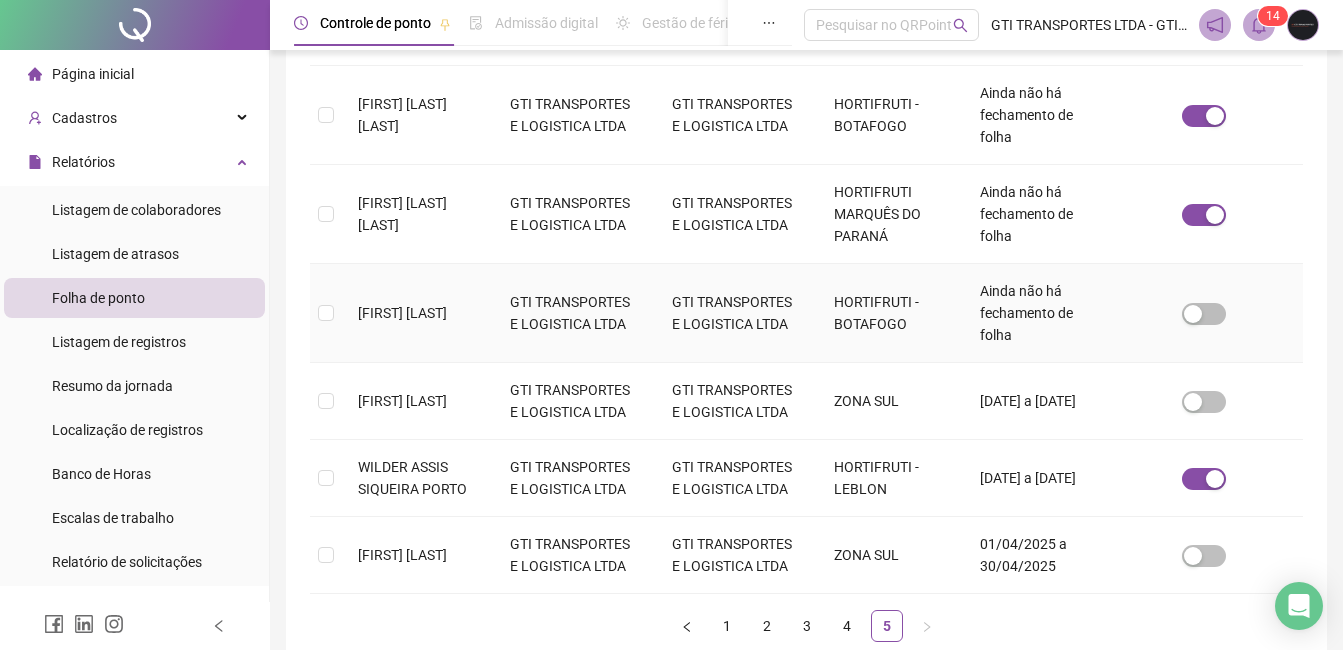 scroll, scrollTop: 485, scrollLeft: 0, axis: vertical 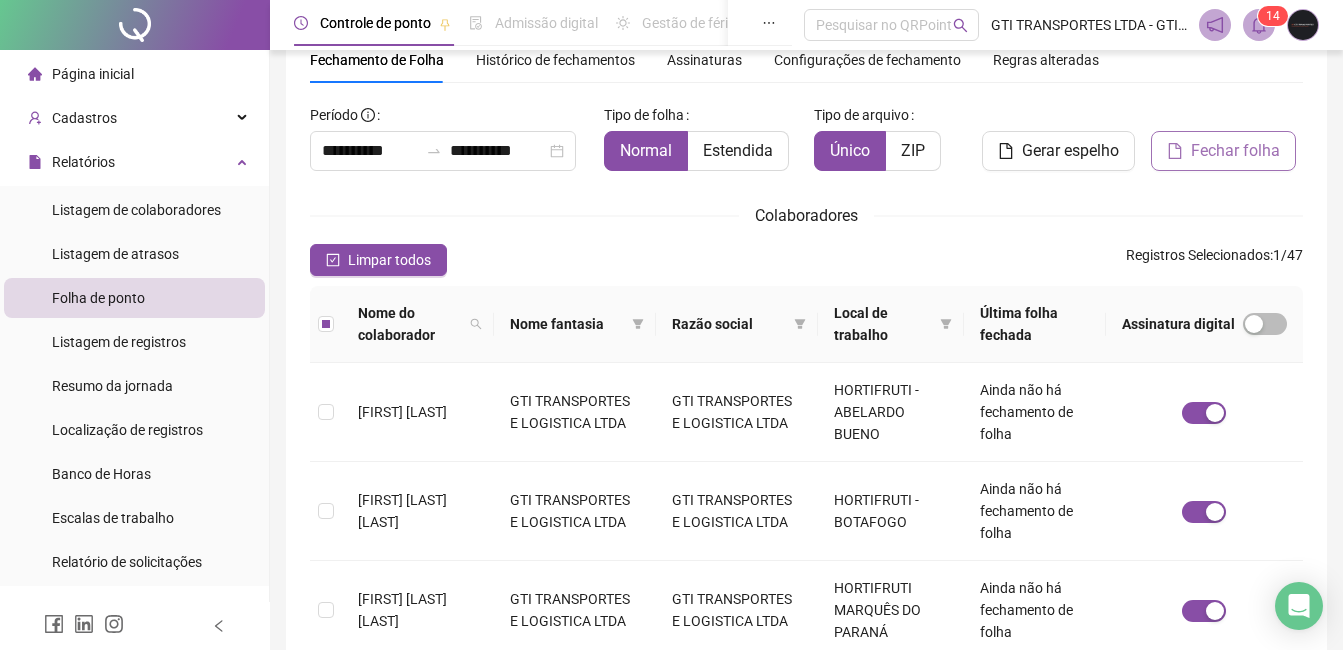 click on "Fechar folha" at bounding box center (1235, 151) 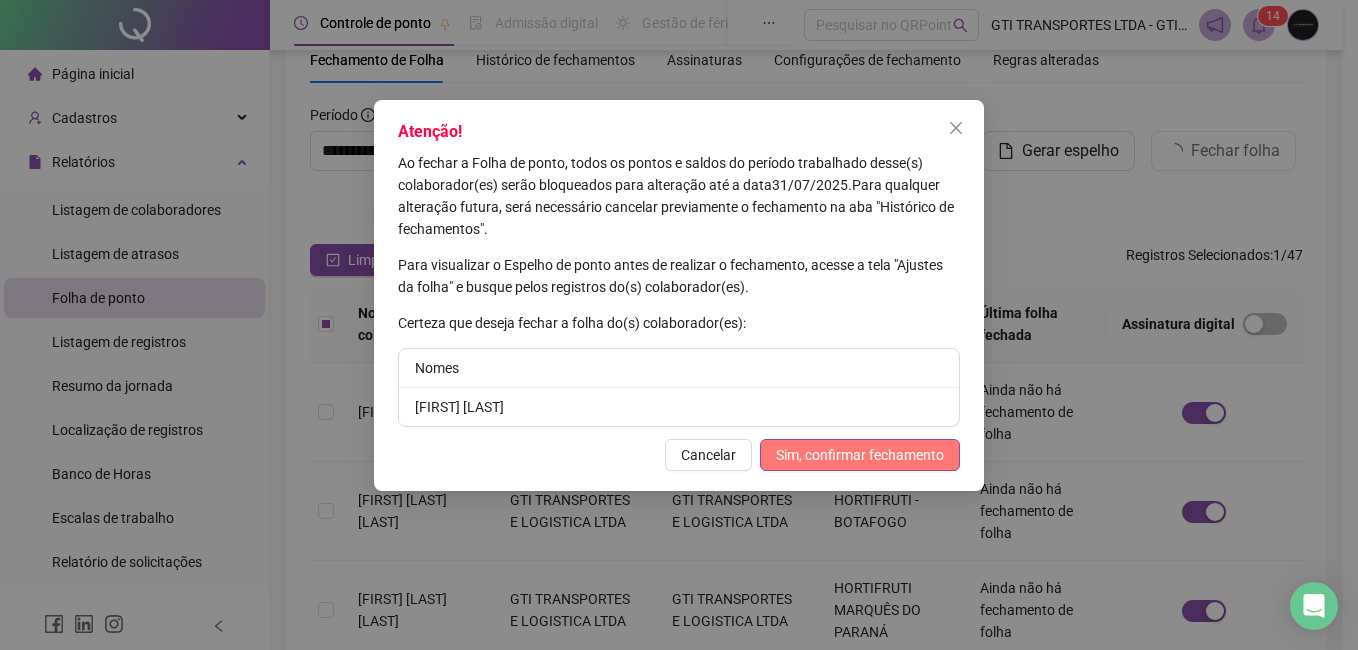 click on "Sim, confirmar fechamento" at bounding box center [860, 455] 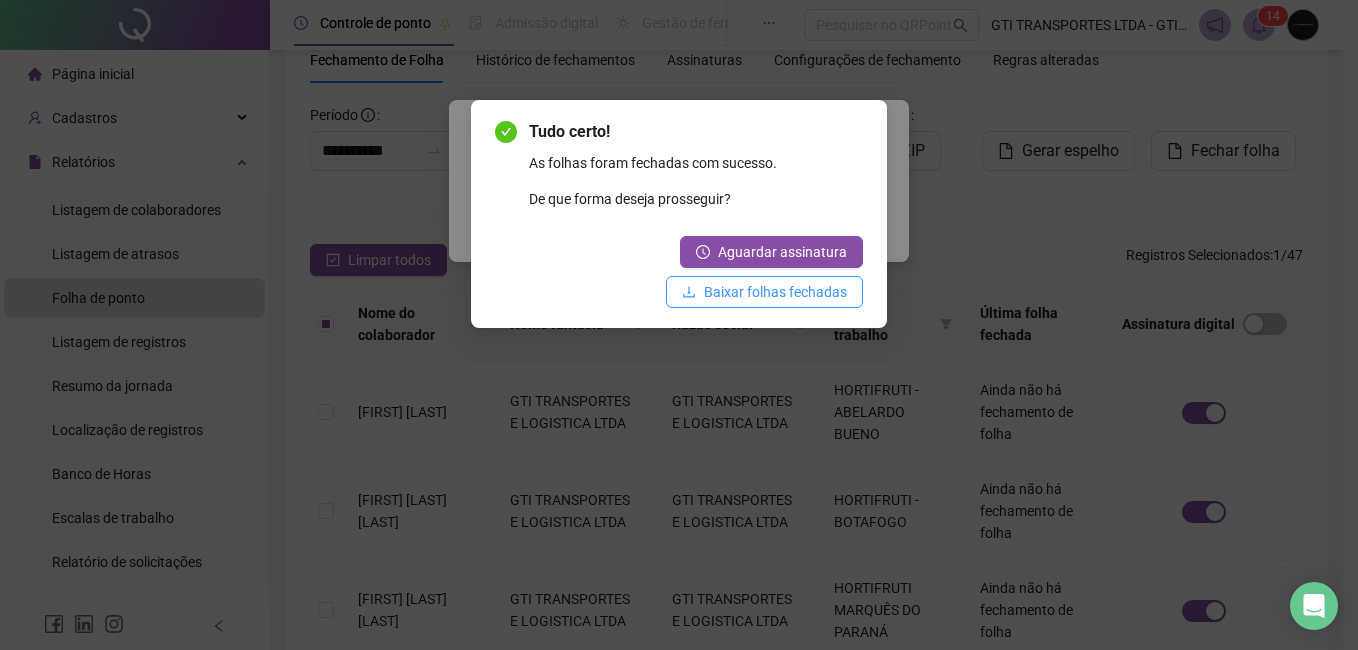 click on "Baixar folhas fechadas" at bounding box center (775, 292) 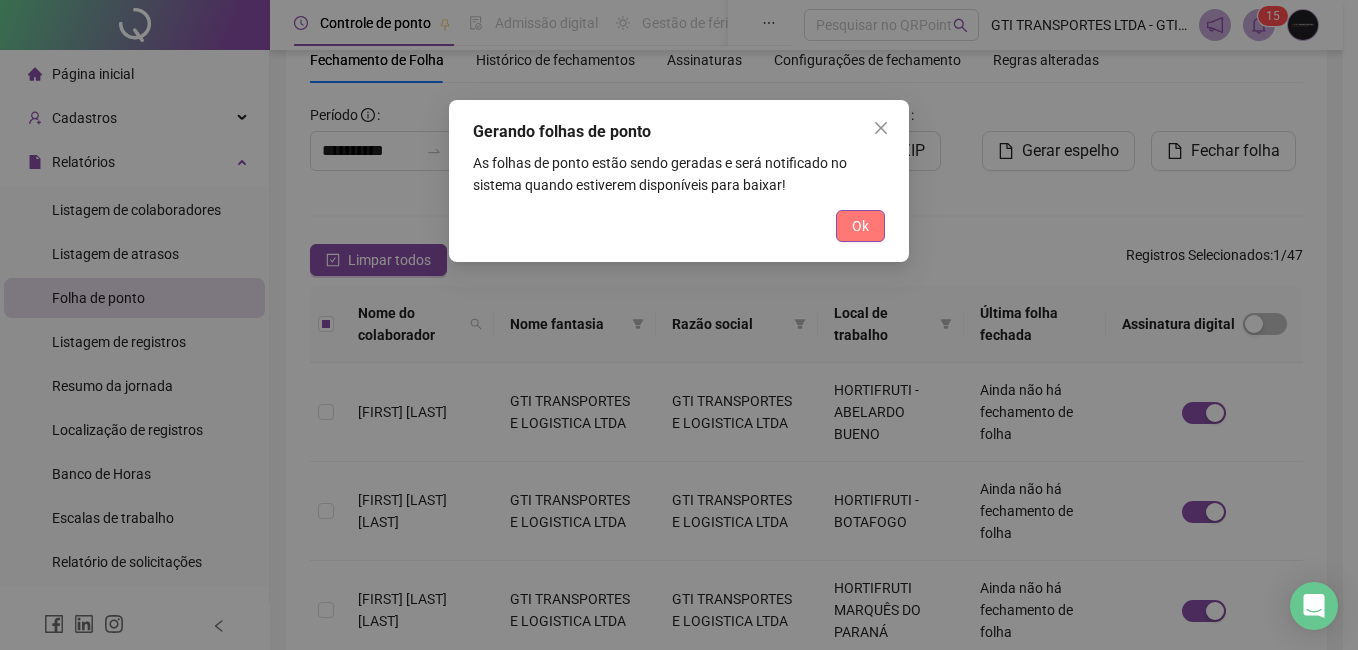 click on "Ok" at bounding box center [860, 226] 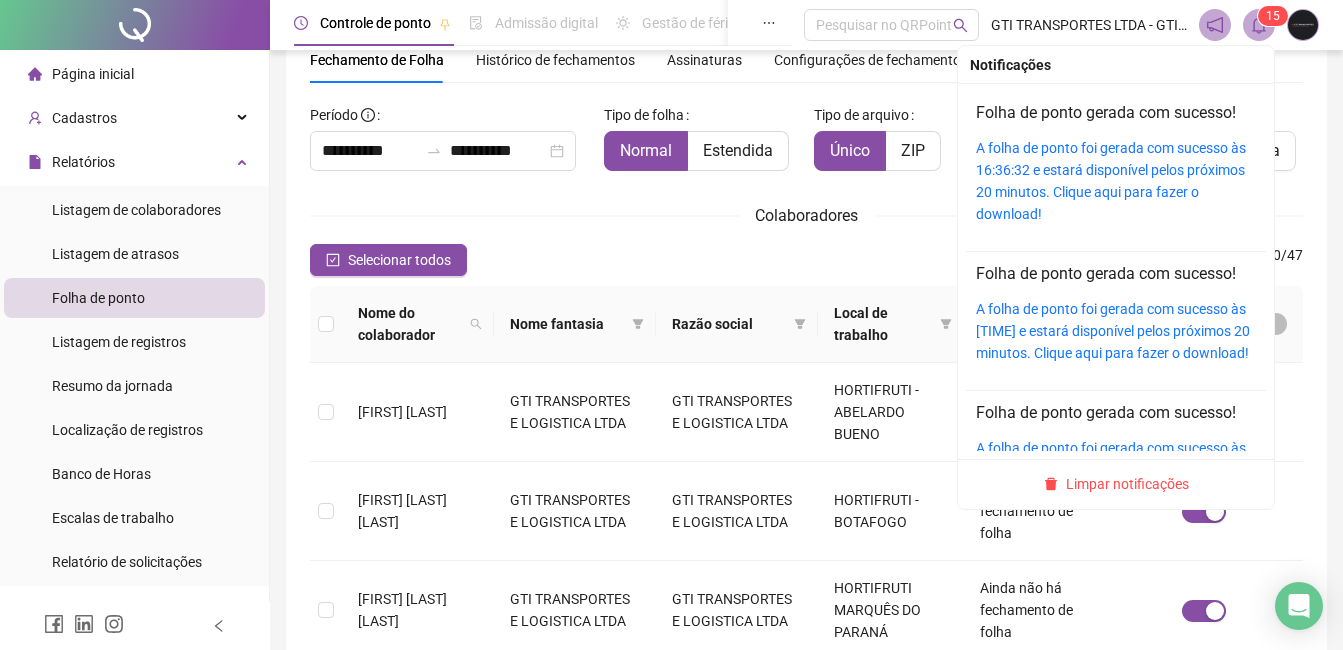 click on "Folha de ponto gerada com sucesso! A folha de ponto foi gerada com sucesso às [TIME] e estará disponível pelos próximos 20 minutos.
Clique aqui para fazer o download!" at bounding box center [1116, 163] 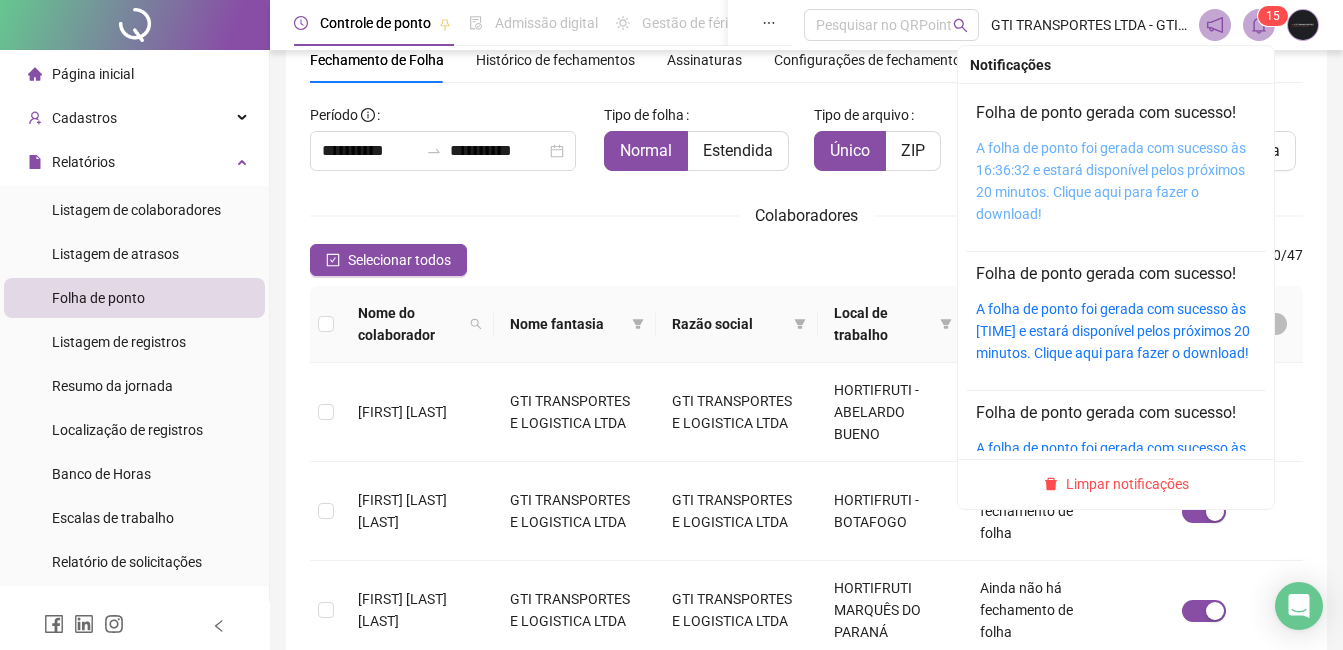 click on "A folha de ponto foi gerada com sucesso às 16:36:32 e estará disponível pelos próximos 20 minutos.
Clique aqui para fazer o download!" at bounding box center [1111, 181] 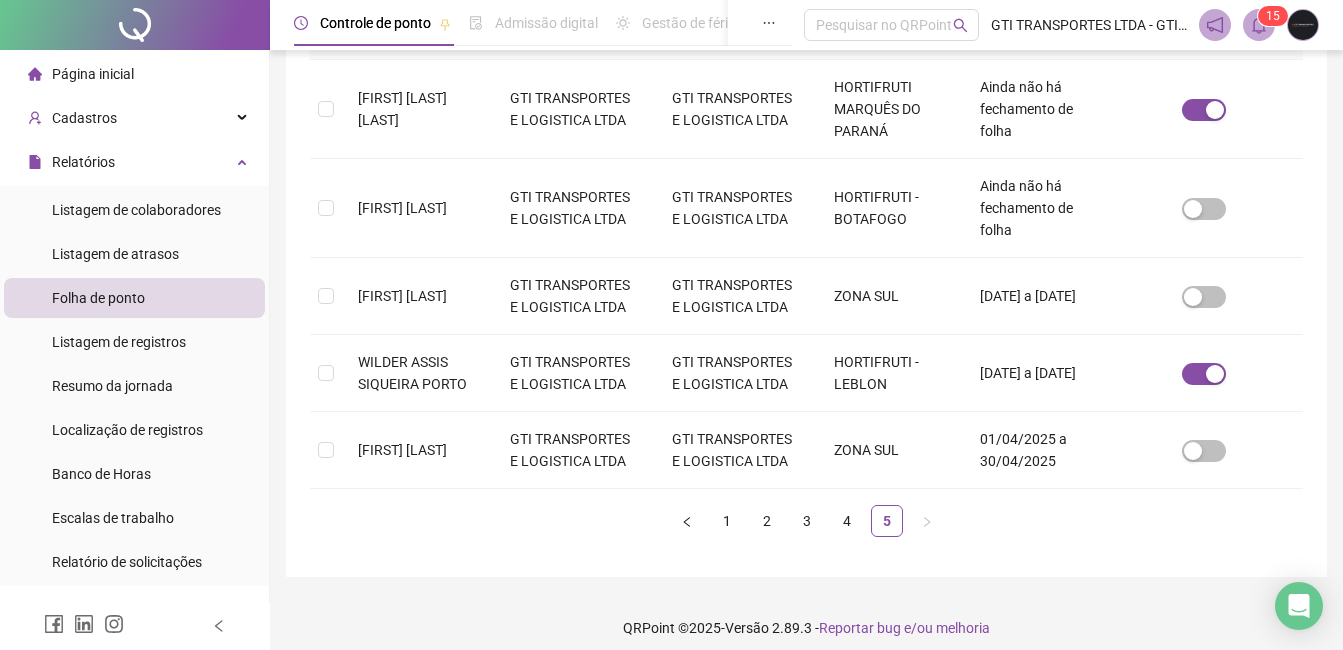 scroll, scrollTop: 599, scrollLeft: 0, axis: vertical 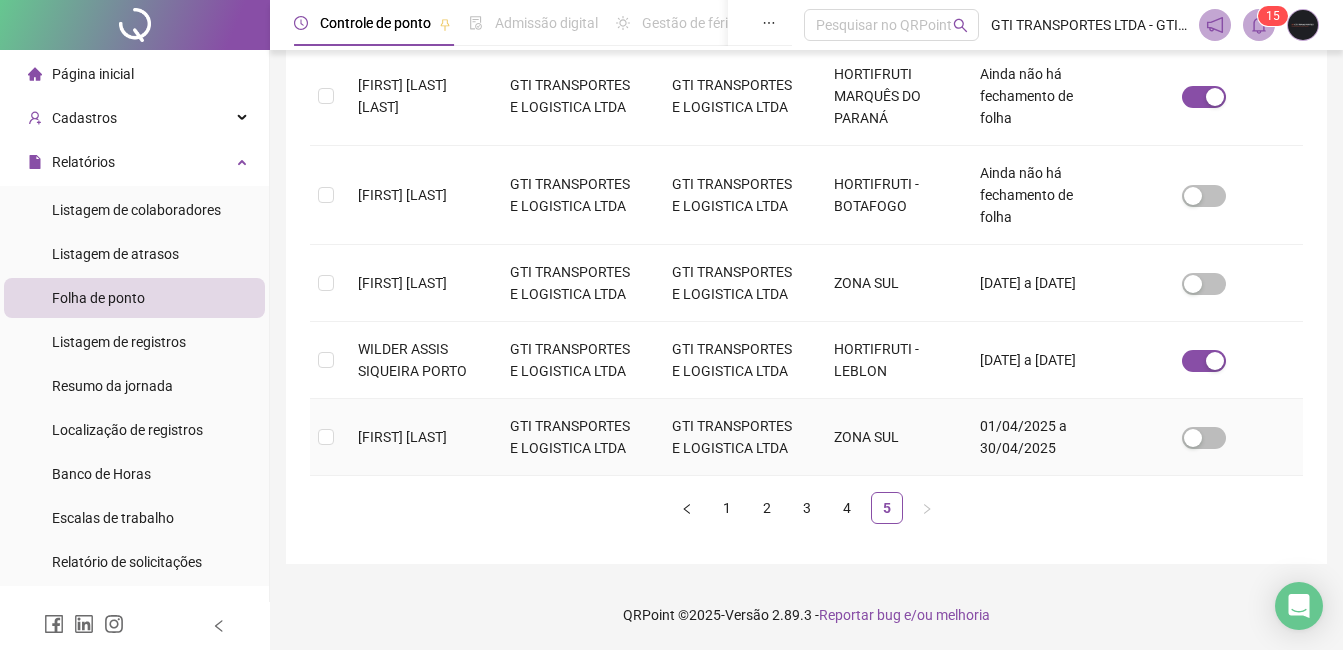 click on "[FIRST] [LAST]" at bounding box center (402, 437) 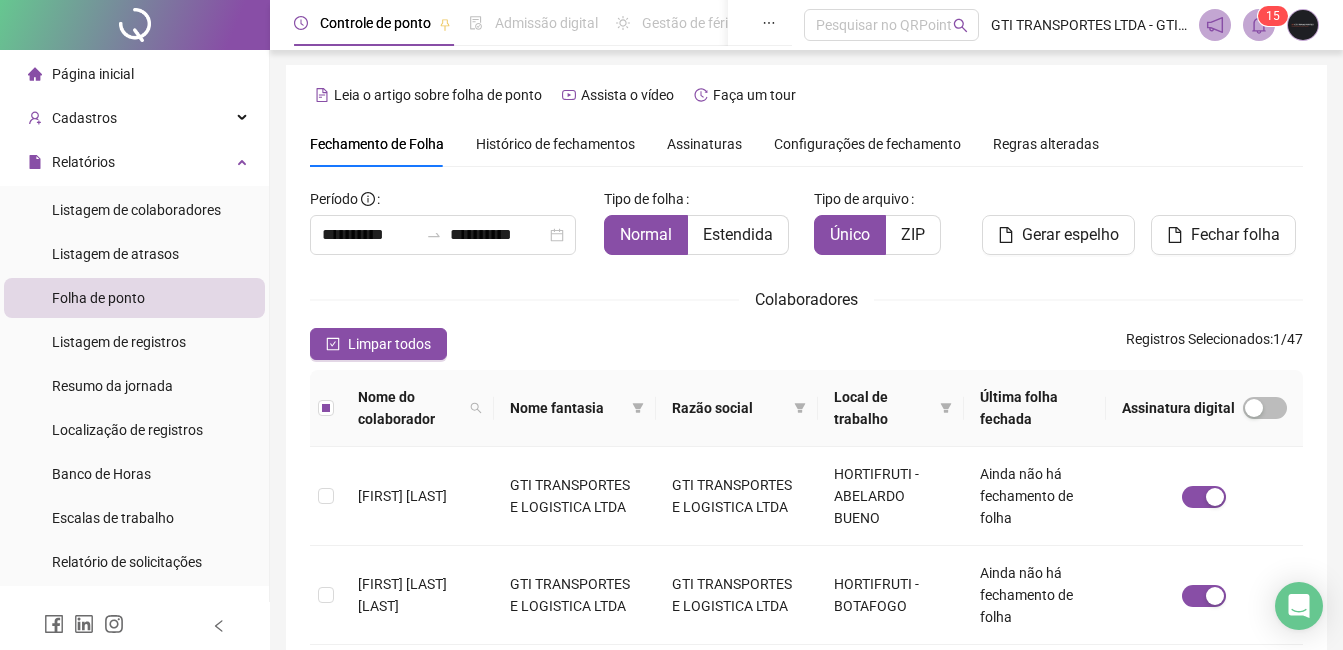 scroll, scrollTop: 0, scrollLeft: 0, axis: both 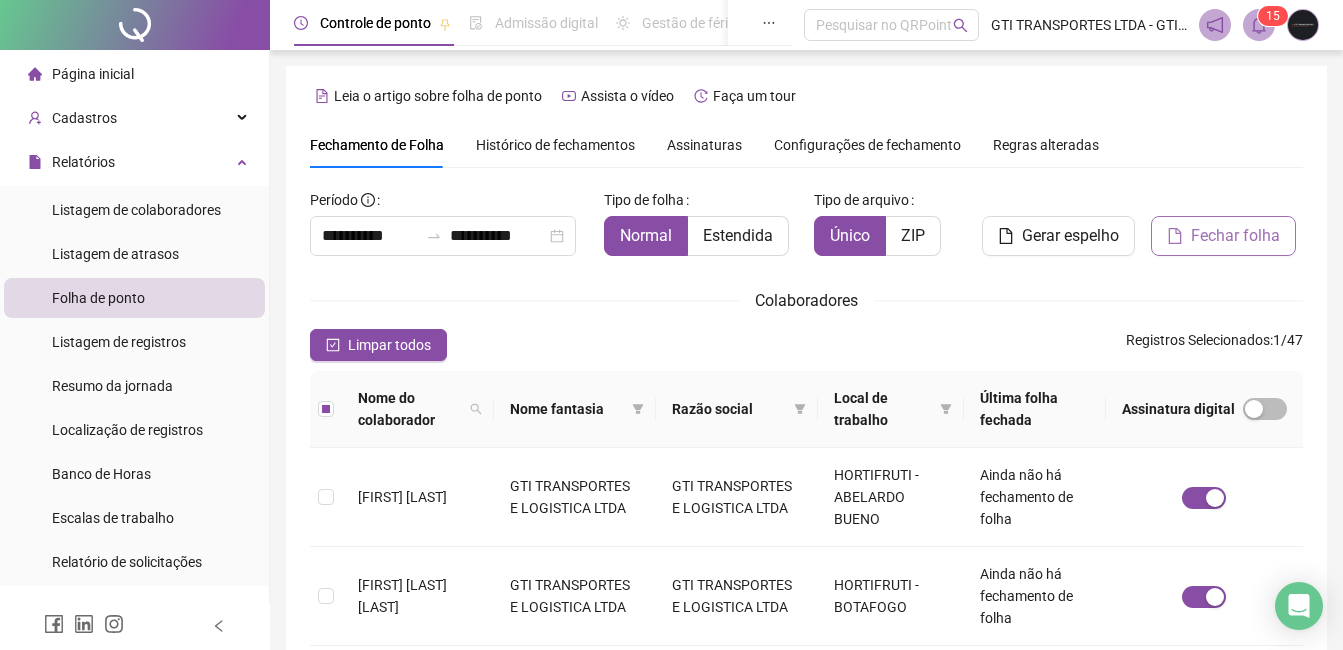 click on "Fechar folha" at bounding box center [1223, 236] 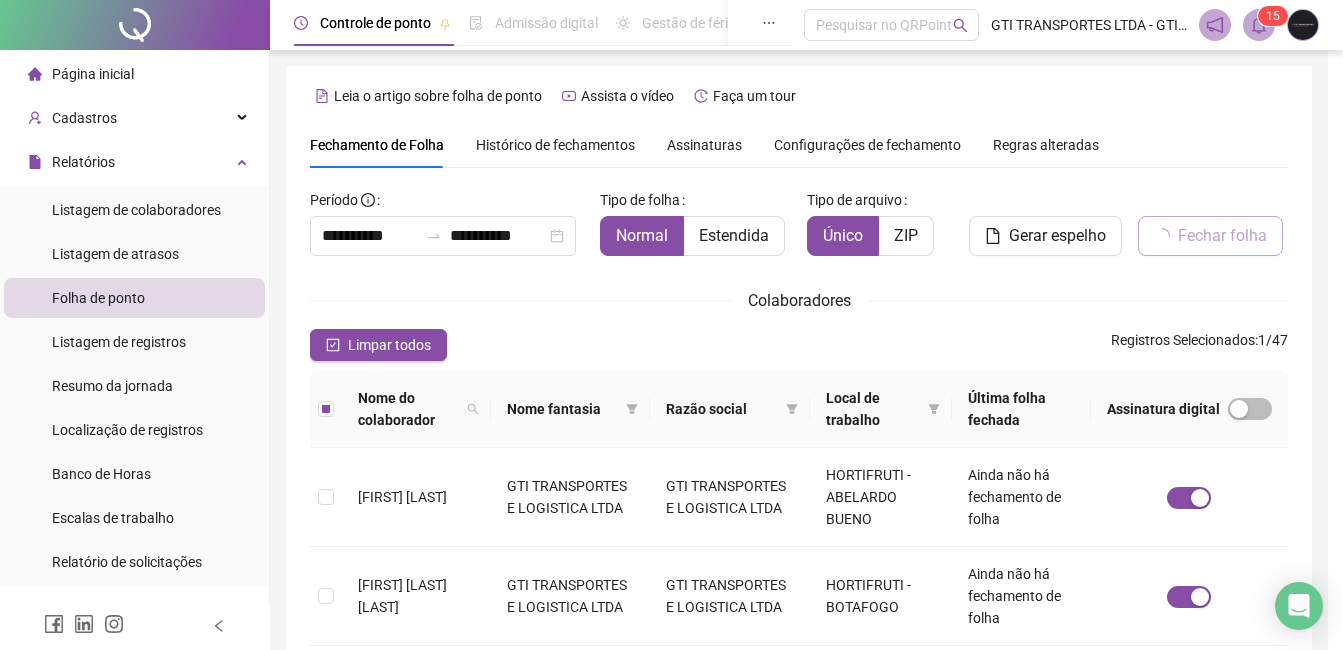 scroll, scrollTop: 85, scrollLeft: 0, axis: vertical 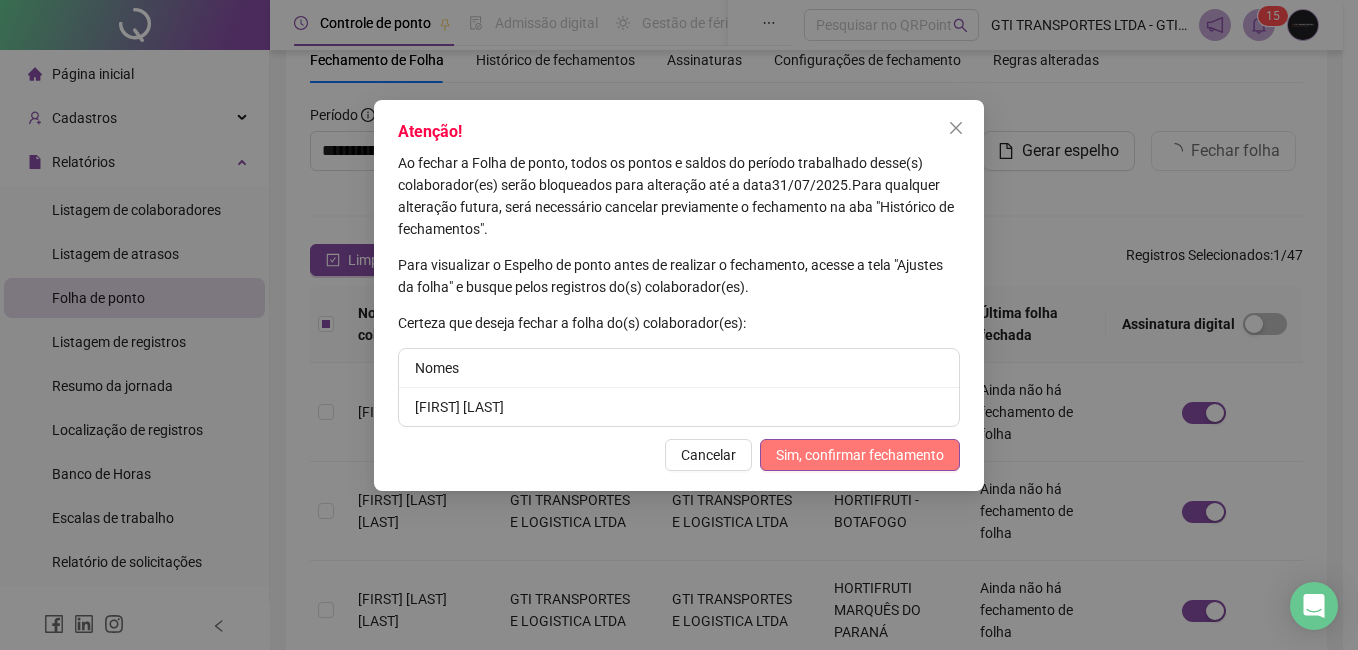 click on "Sim, confirmar fechamento" at bounding box center (860, 455) 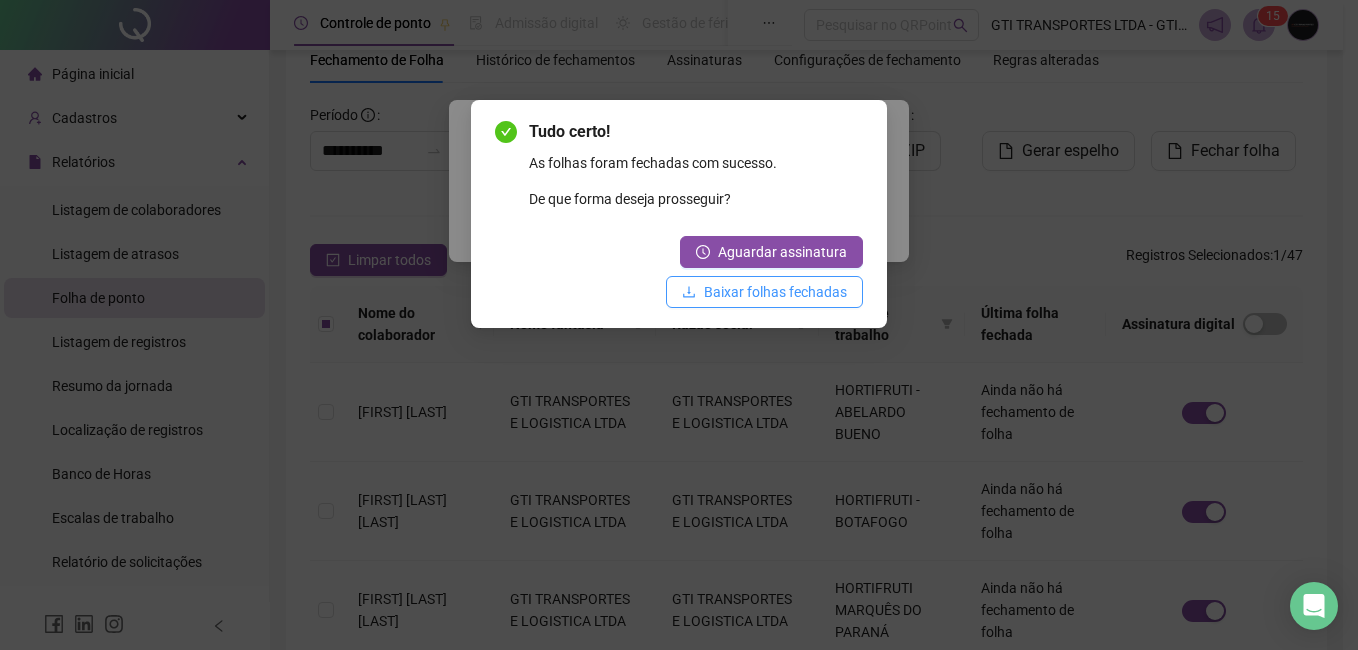 click on "Baixar folhas fechadas" at bounding box center [775, 292] 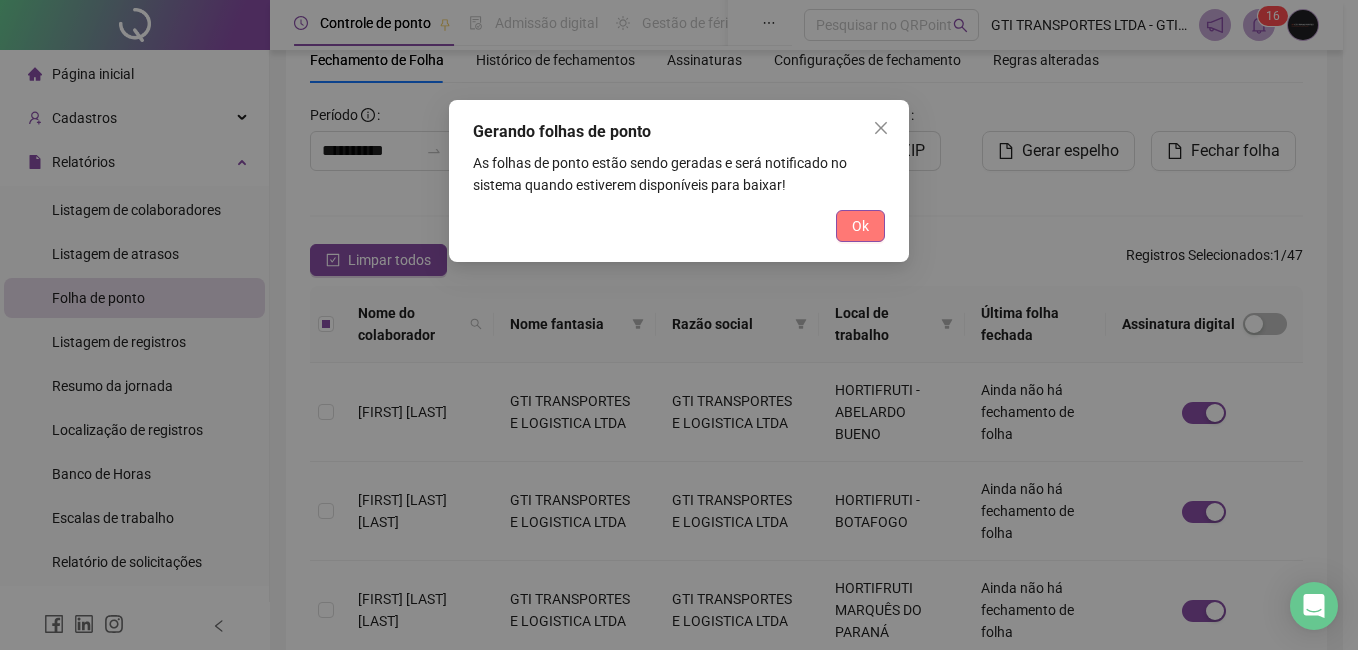 click on "Gerando folhas de ponto As folhas de ponto estão sendo geradas e será notificado no
sistema quando estiverem disponíveis para baixar! Ok" at bounding box center (679, 181) 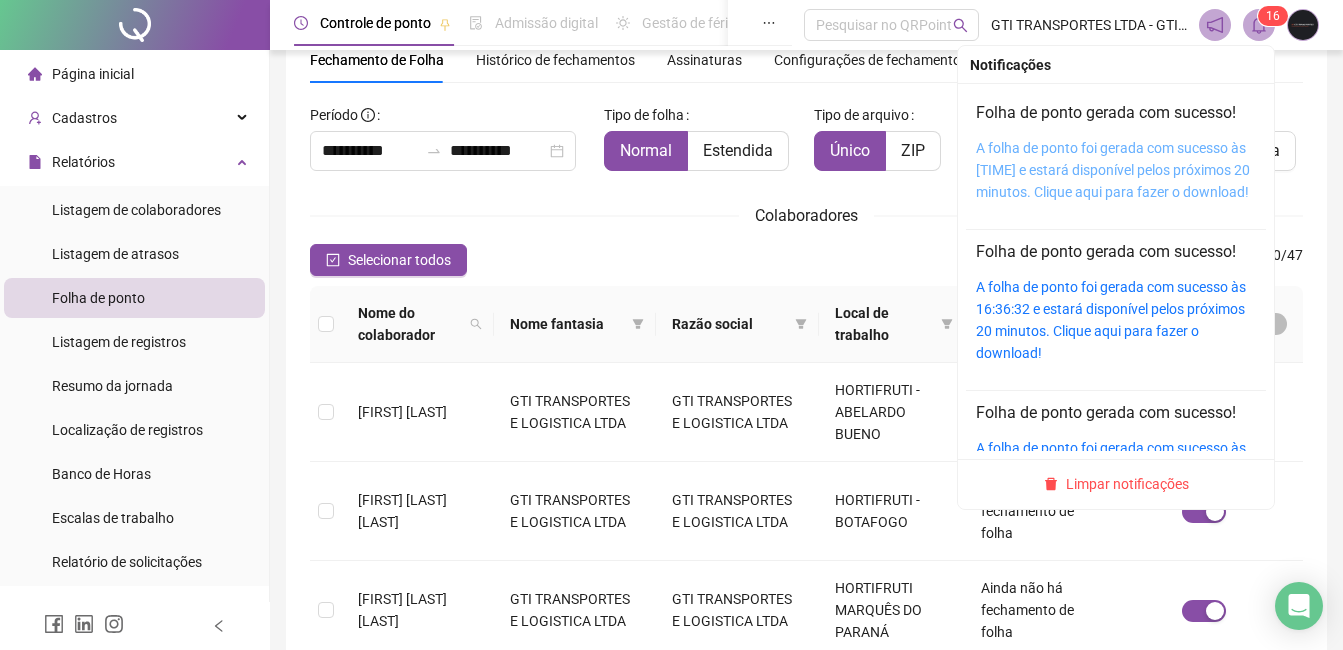 click on "A folha de ponto foi gerada com sucesso às [TIME] e estará disponível pelos próximos 20 minutos.
Clique aqui para fazer o download!" at bounding box center (1113, 170) 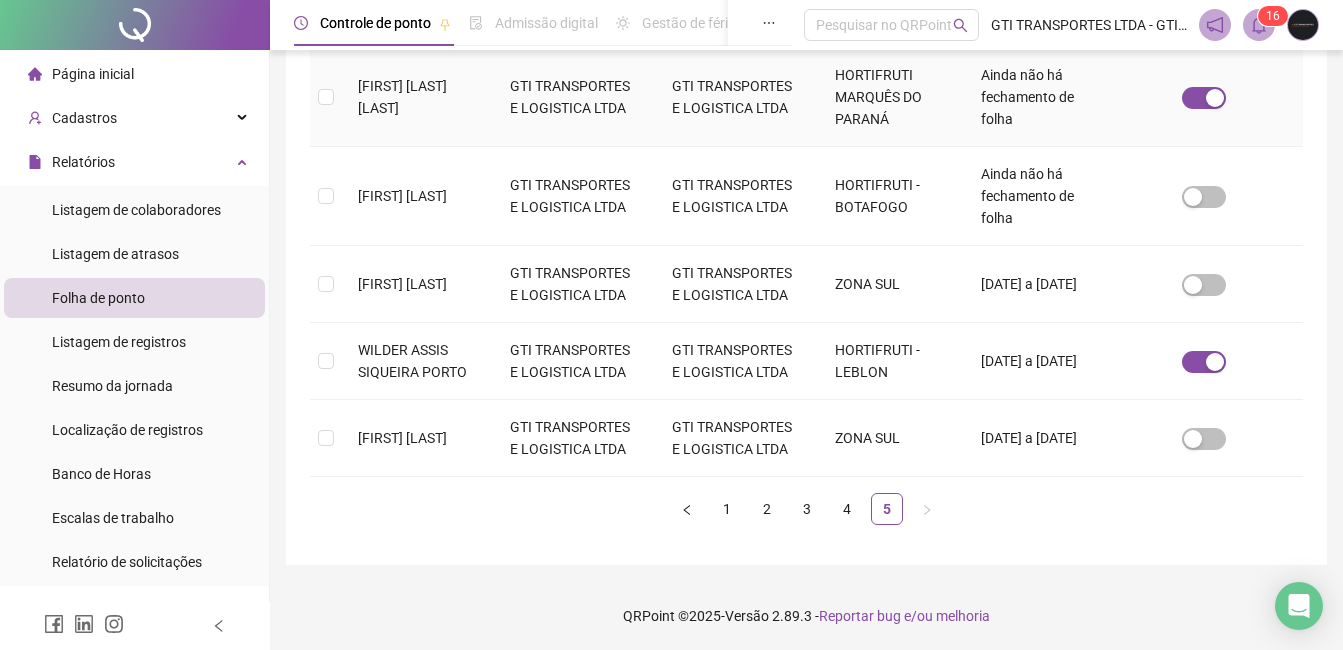 scroll, scrollTop: 599, scrollLeft: 0, axis: vertical 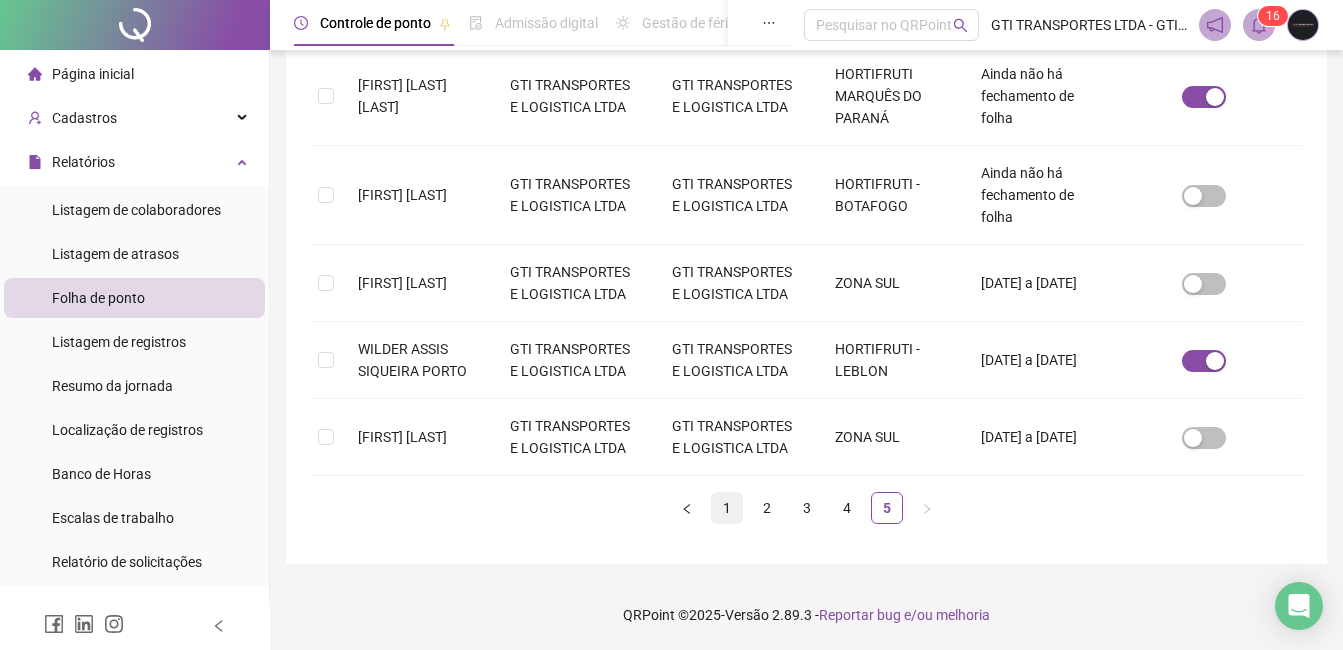 click on "1" at bounding box center (727, 508) 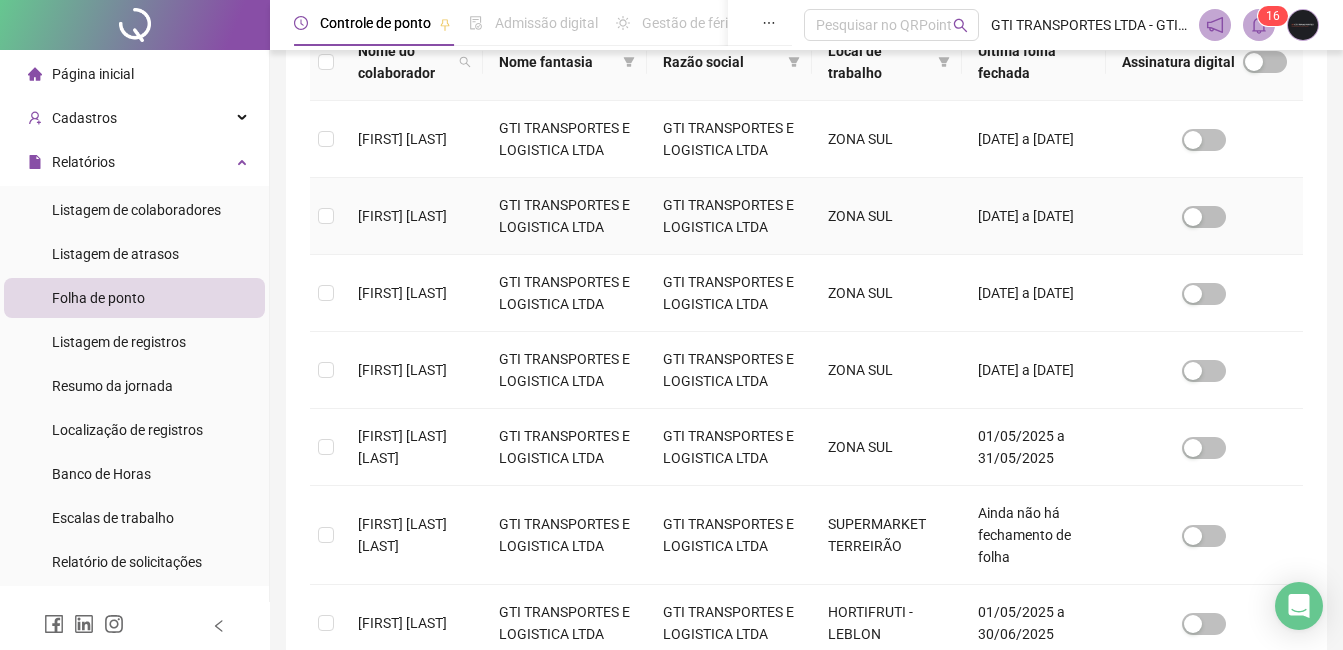 scroll, scrollTop: 485, scrollLeft: 0, axis: vertical 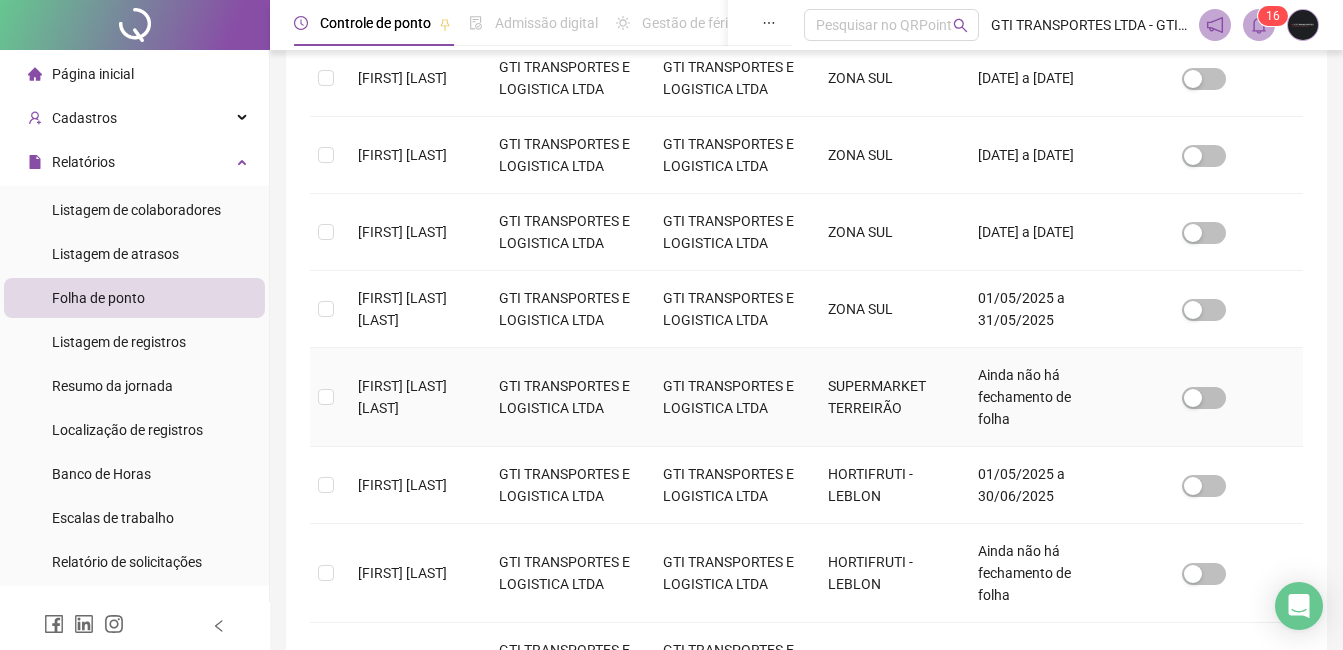 click on "[FIRST] [LAST] [LAST]" at bounding box center (402, 397) 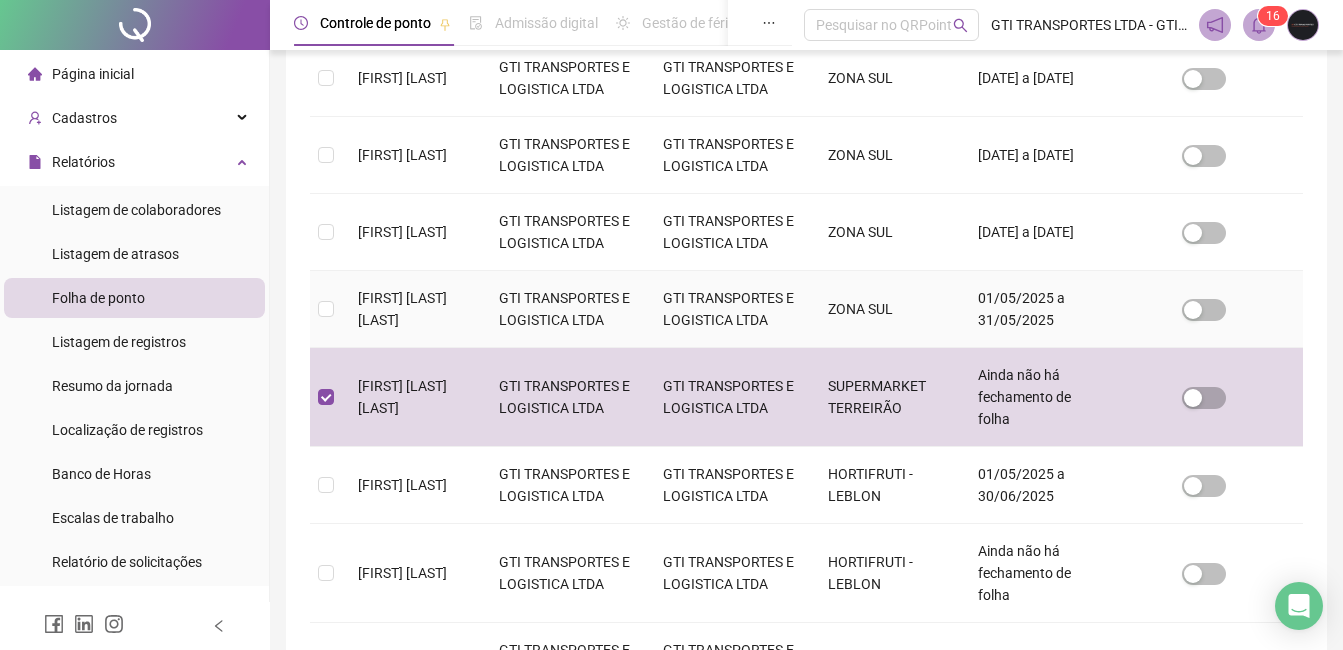 click on "[FIRST] [LAST] [LAST]" at bounding box center [402, 309] 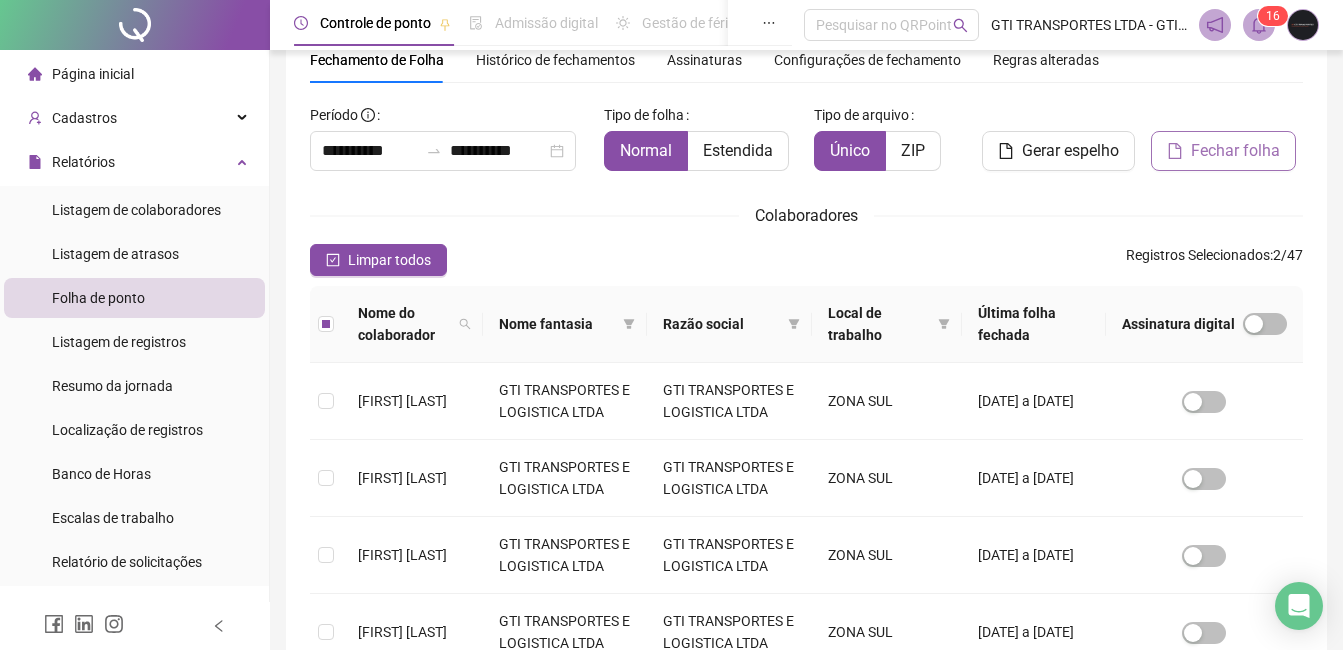 click on "Fechar folha" at bounding box center [1235, 151] 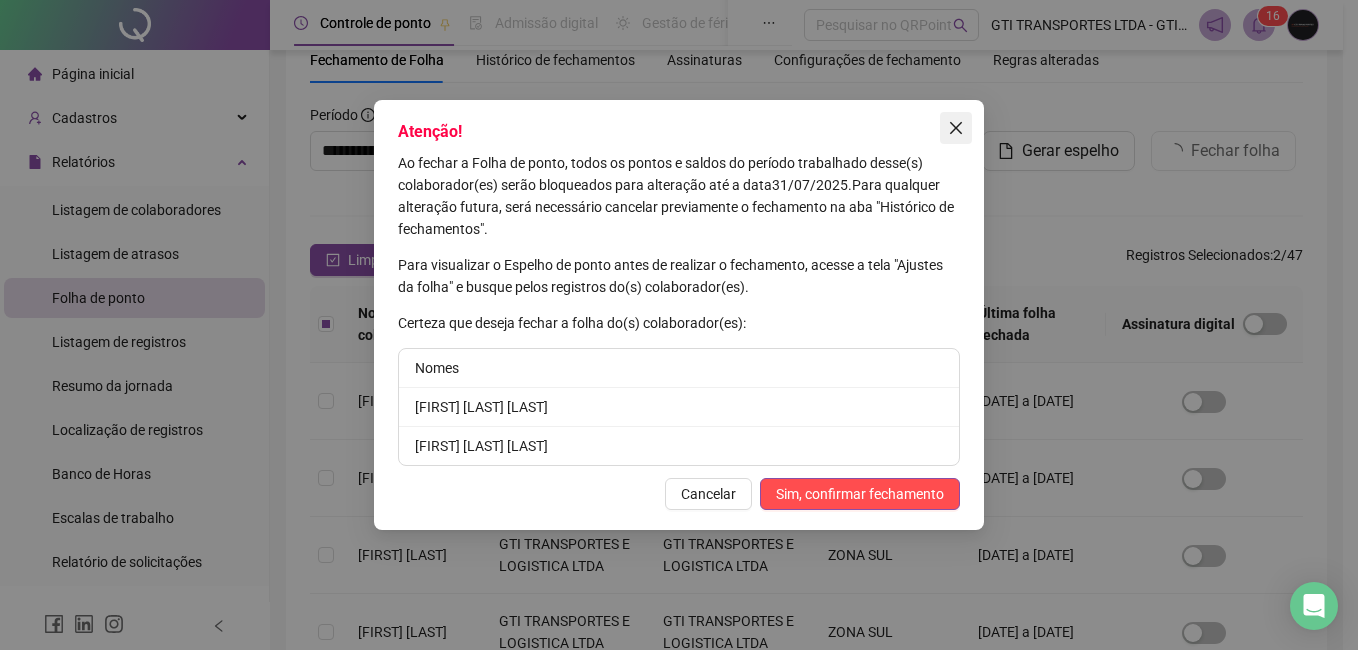 click 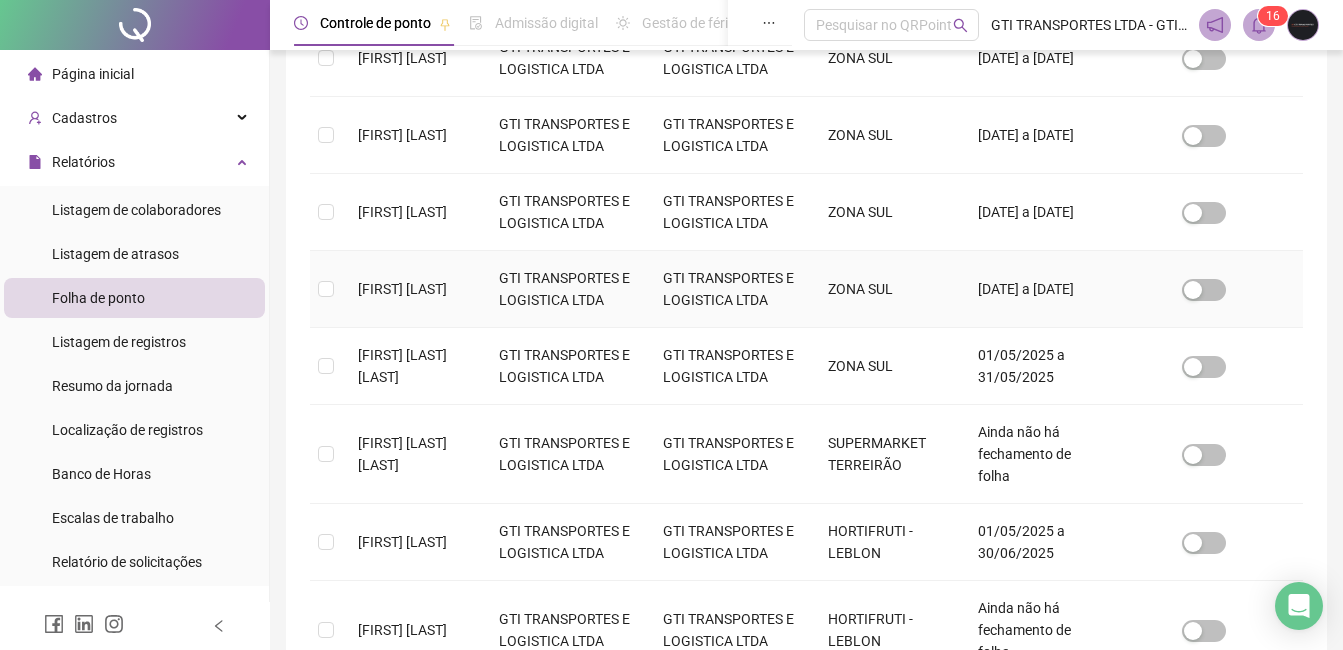 scroll, scrollTop: 585, scrollLeft: 0, axis: vertical 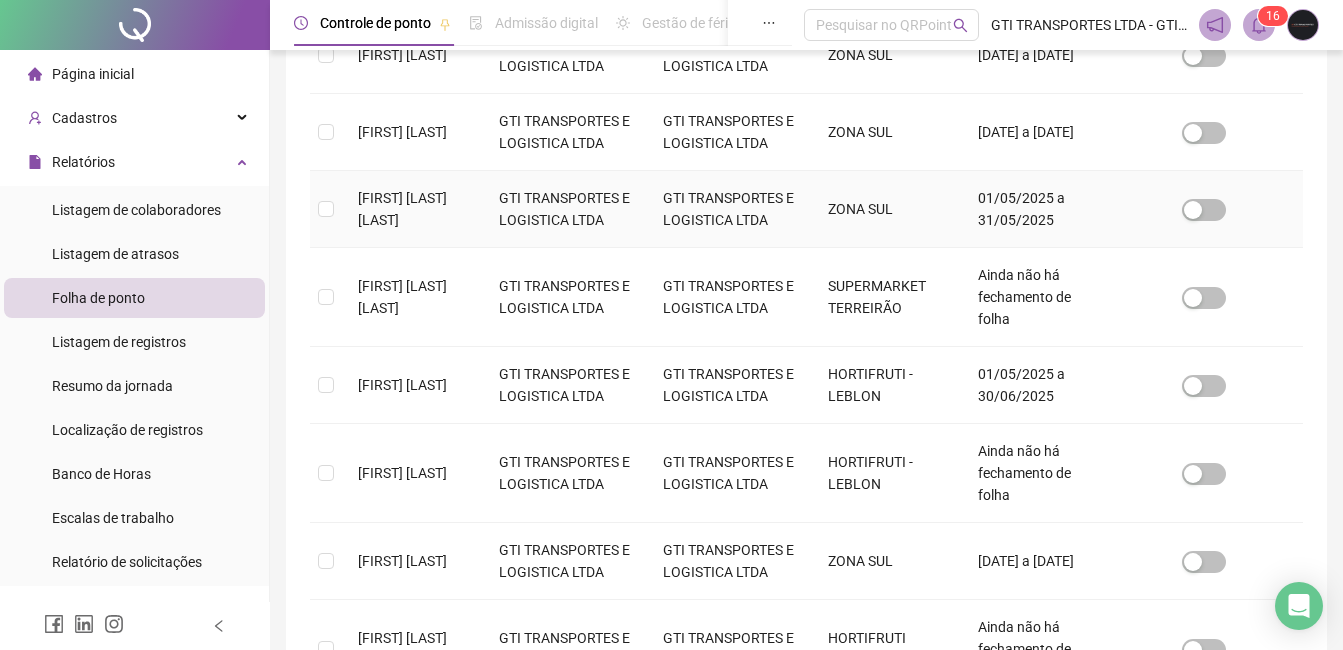 click on "[FIRST] [LAST] [LAST]" at bounding box center (412, 209) 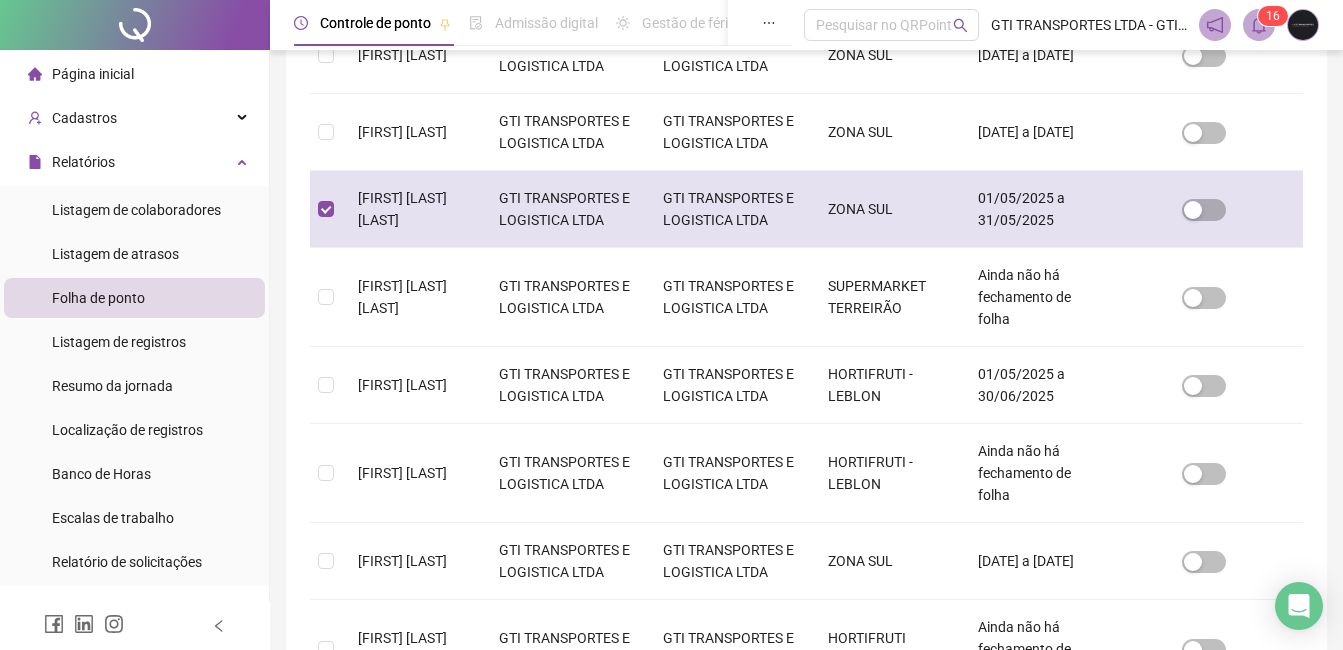 scroll, scrollTop: 85, scrollLeft: 0, axis: vertical 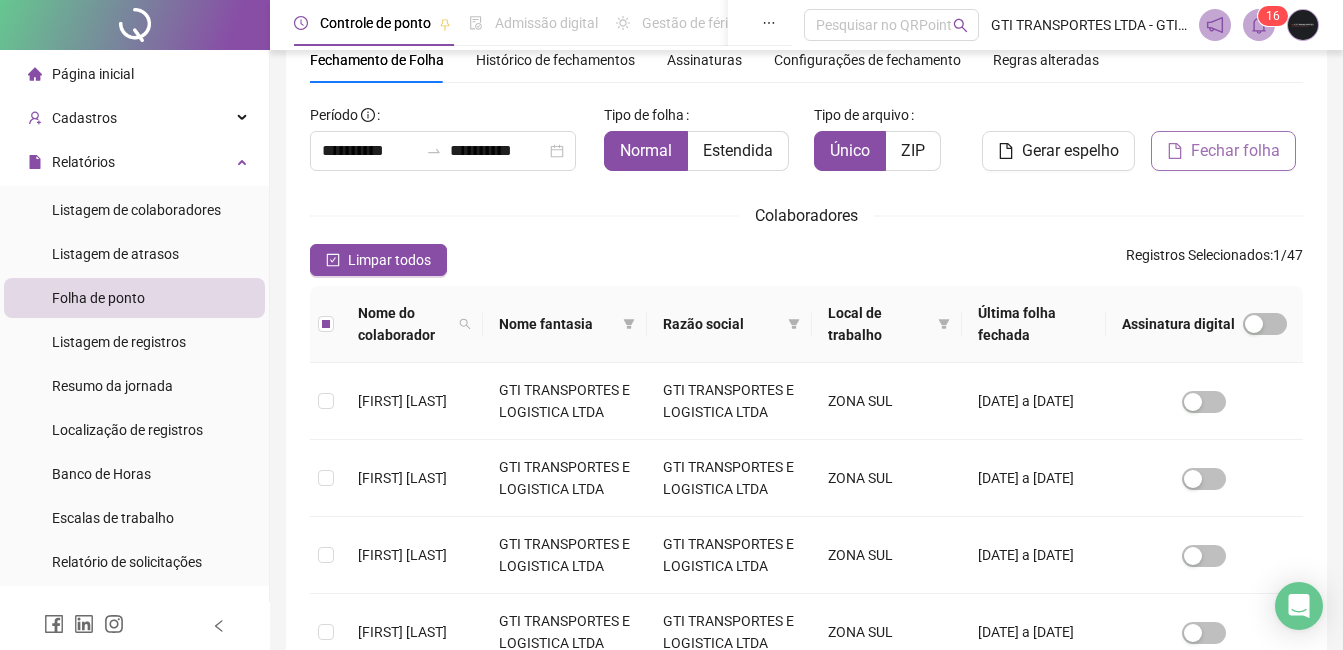 click on "Fechar folha" at bounding box center [1235, 151] 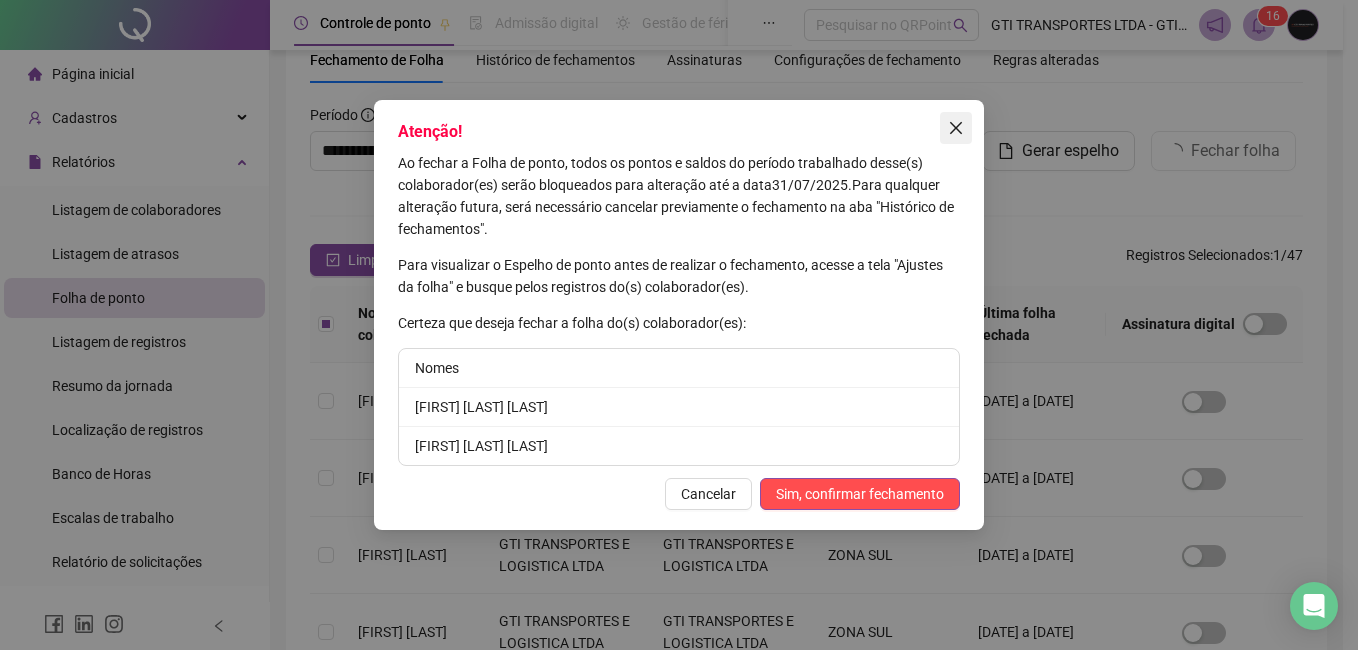 click 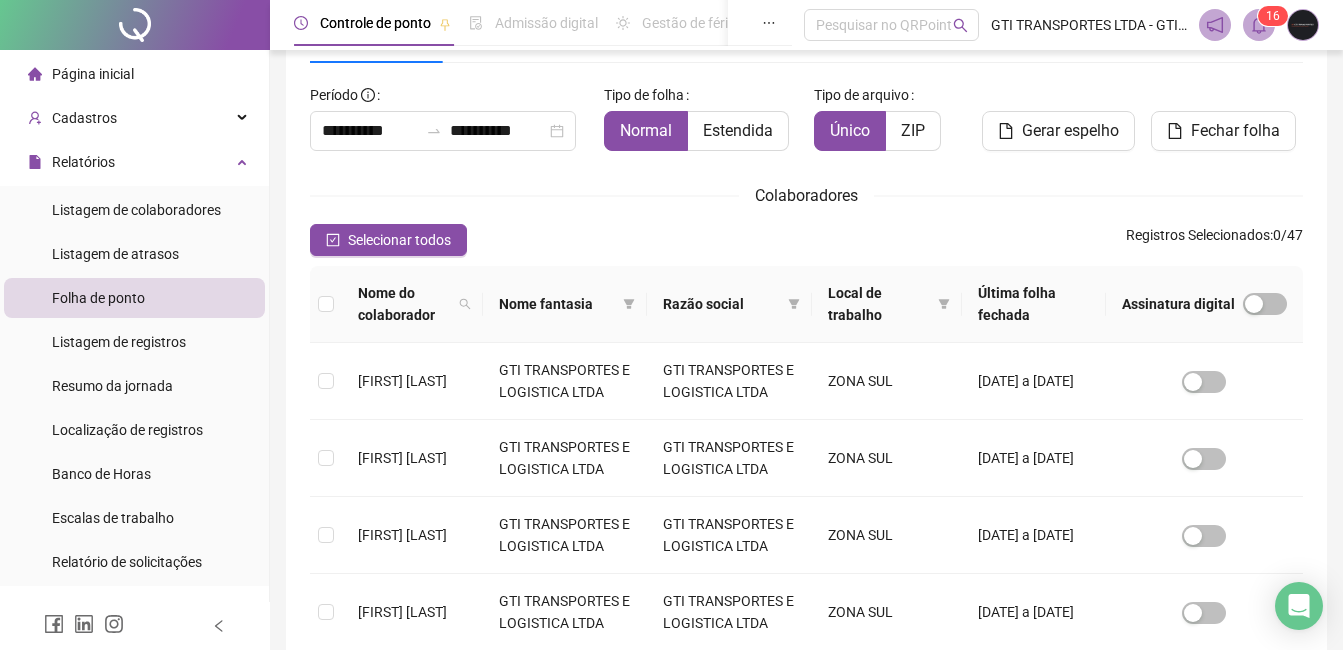 scroll, scrollTop: 85, scrollLeft: 0, axis: vertical 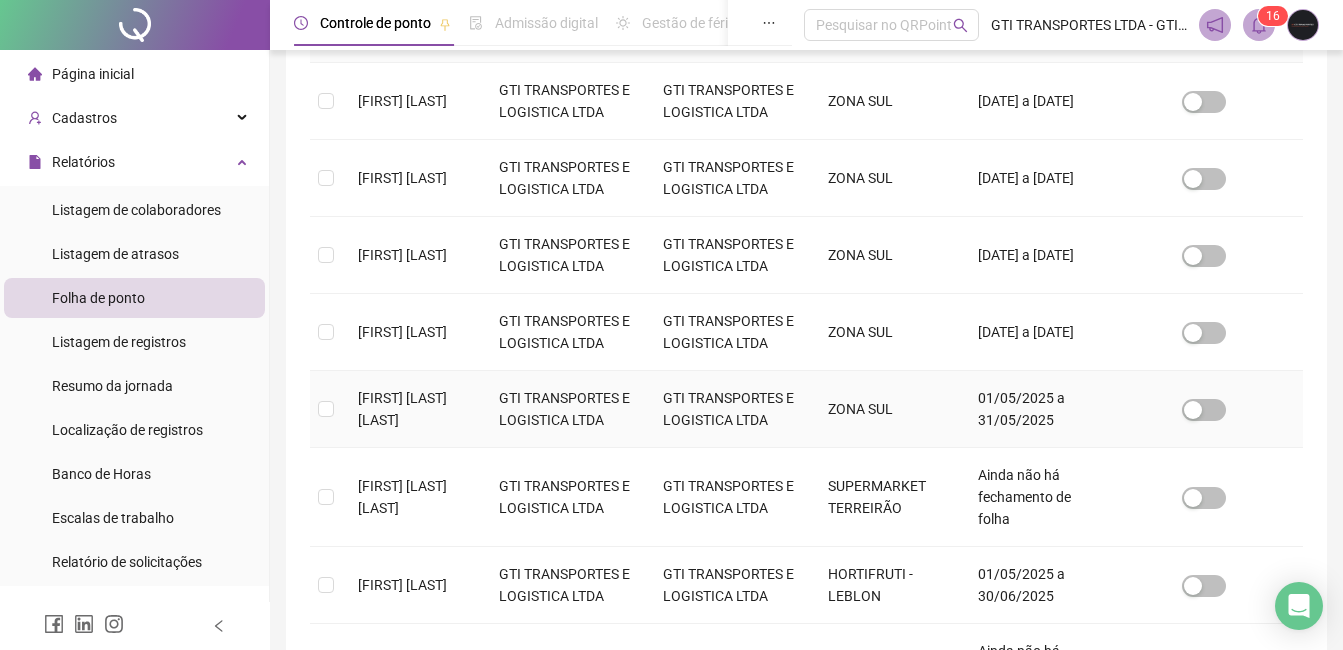 click on "[FIRST] [LAST] [LAST]" at bounding box center [402, 409] 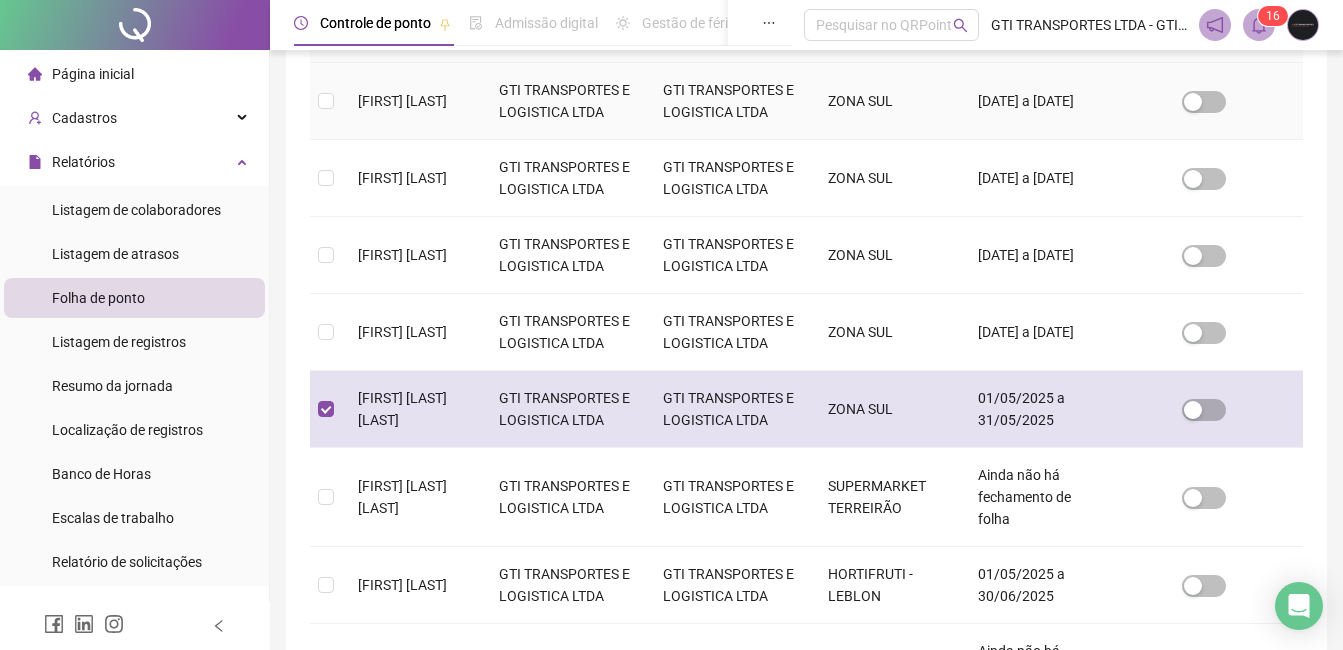 scroll, scrollTop: 85, scrollLeft: 0, axis: vertical 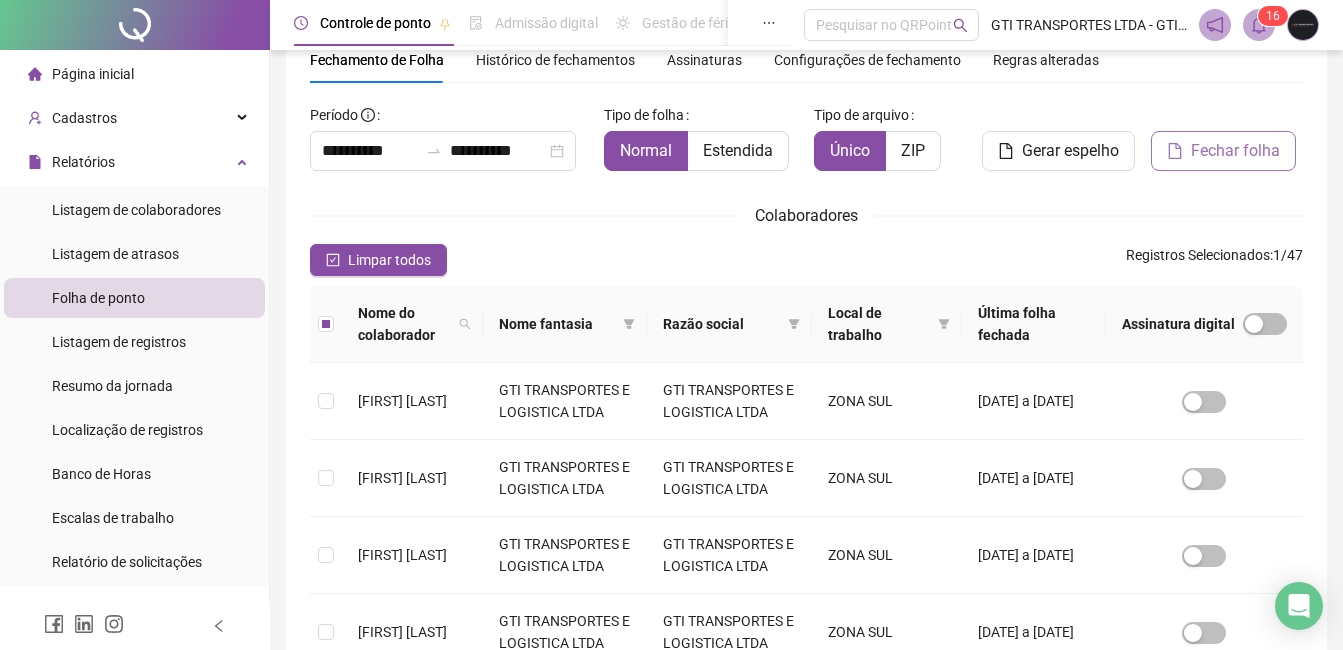 click on "Fechar folha" at bounding box center (1235, 151) 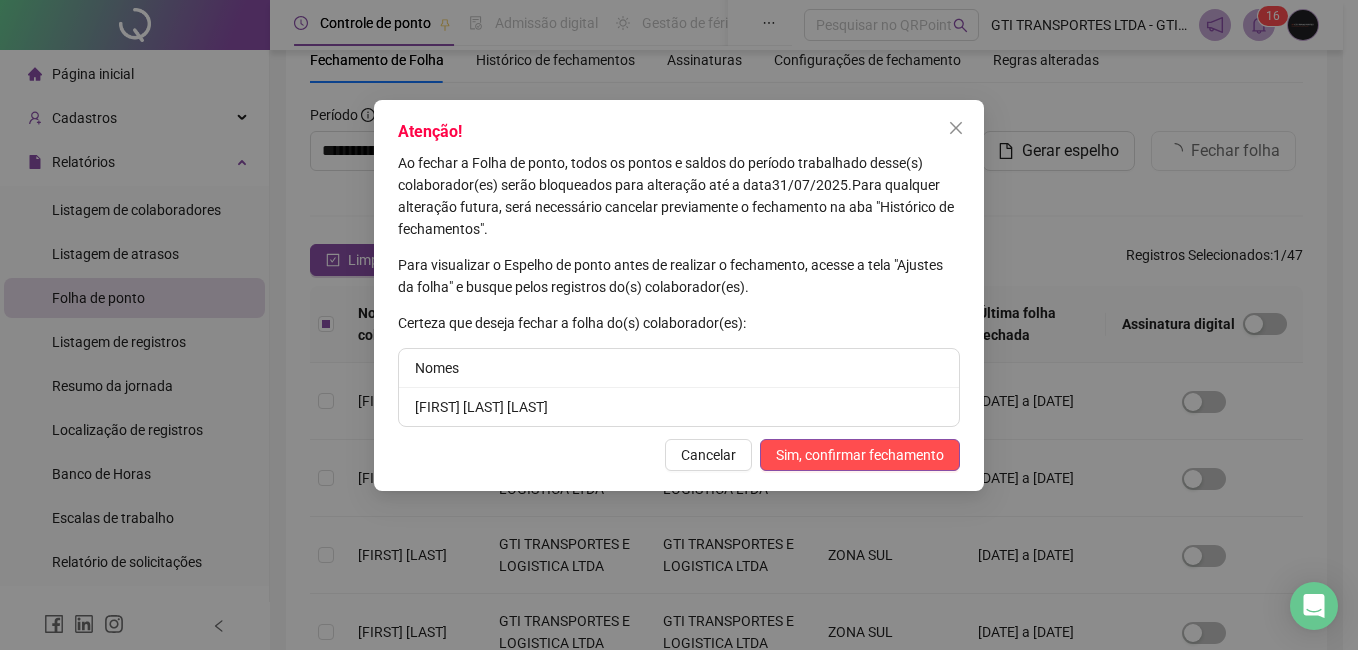 click on "Atenção! Ao fechar a Folha de ponto, todos os pontos e saldos do período trabalhado desse(s)
colaborador(es) serão bloqueados para alteração até a data  [DATE] .  Para qualquer alteração futura, será necessário cancelar previamente o fechamento na aba
"Histórico de fechamentos". Para visualizar o Espelho de ponto antes de realizar o fechamento, acesse a tela "Ajustes da
folha" e busque pelos registros do(s) colaborador(es). Certeza que deseja fechar a folha do(s) colaborador(es): Nomes [FIRST] [LAST] Cancelar Sim, confirmar fechamento" at bounding box center [679, 295] 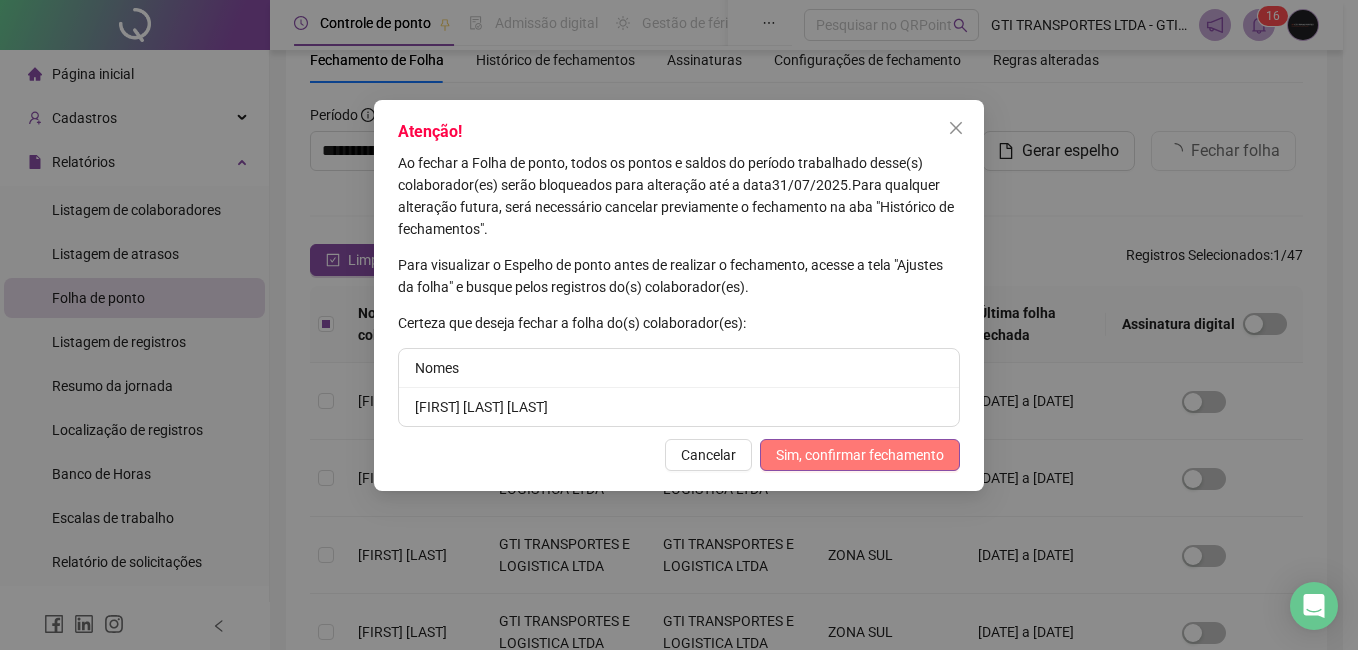 click on "Sim, confirmar fechamento" at bounding box center (860, 455) 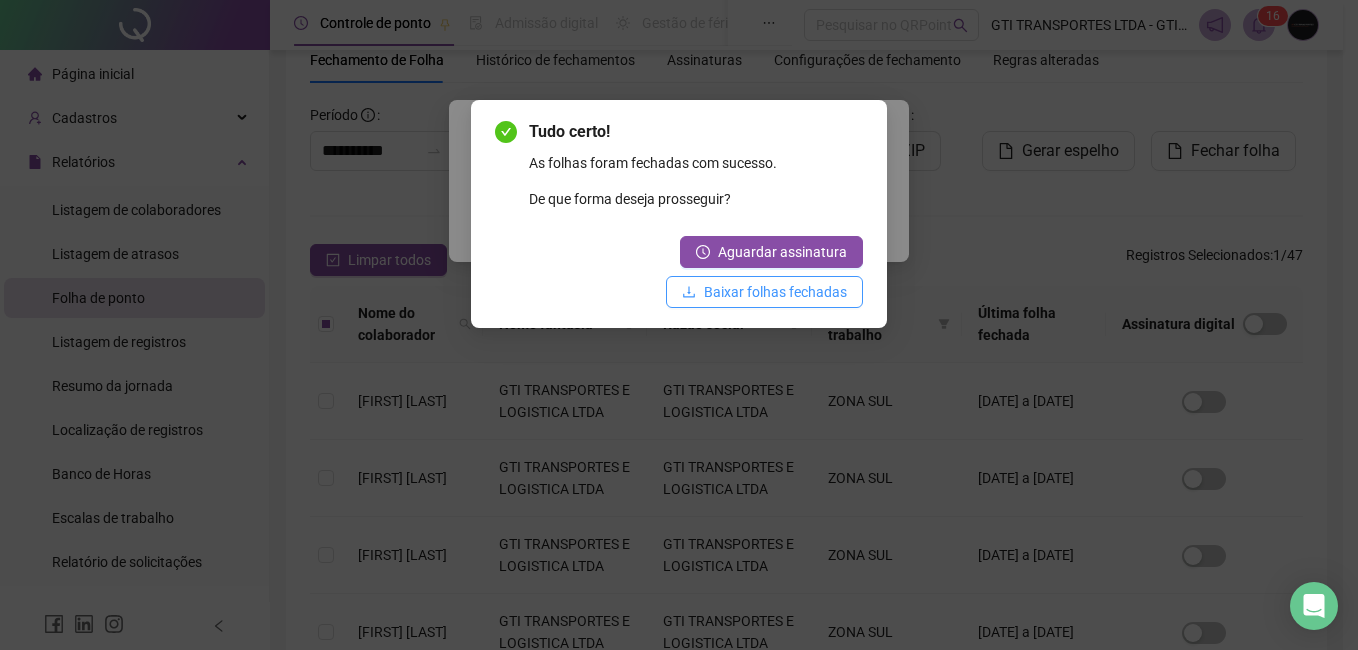 click on "Baixar folhas fechadas" at bounding box center (775, 292) 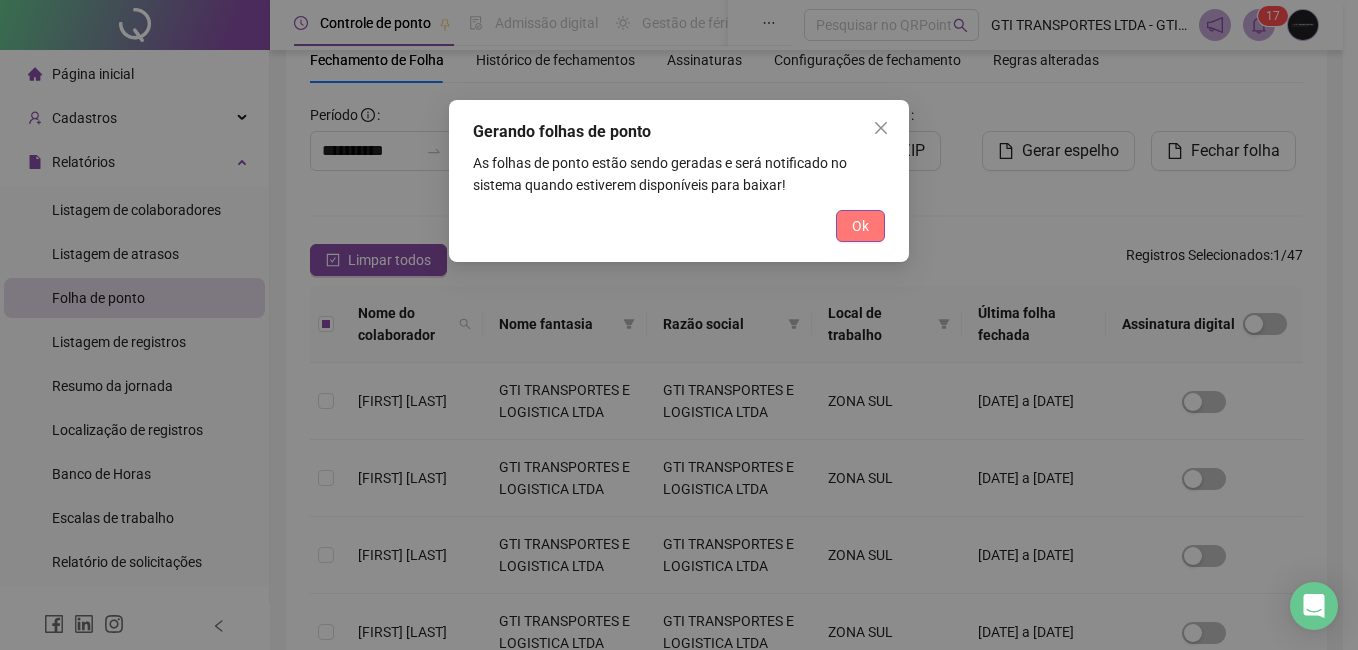 click on "Ok" at bounding box center (860, 226) 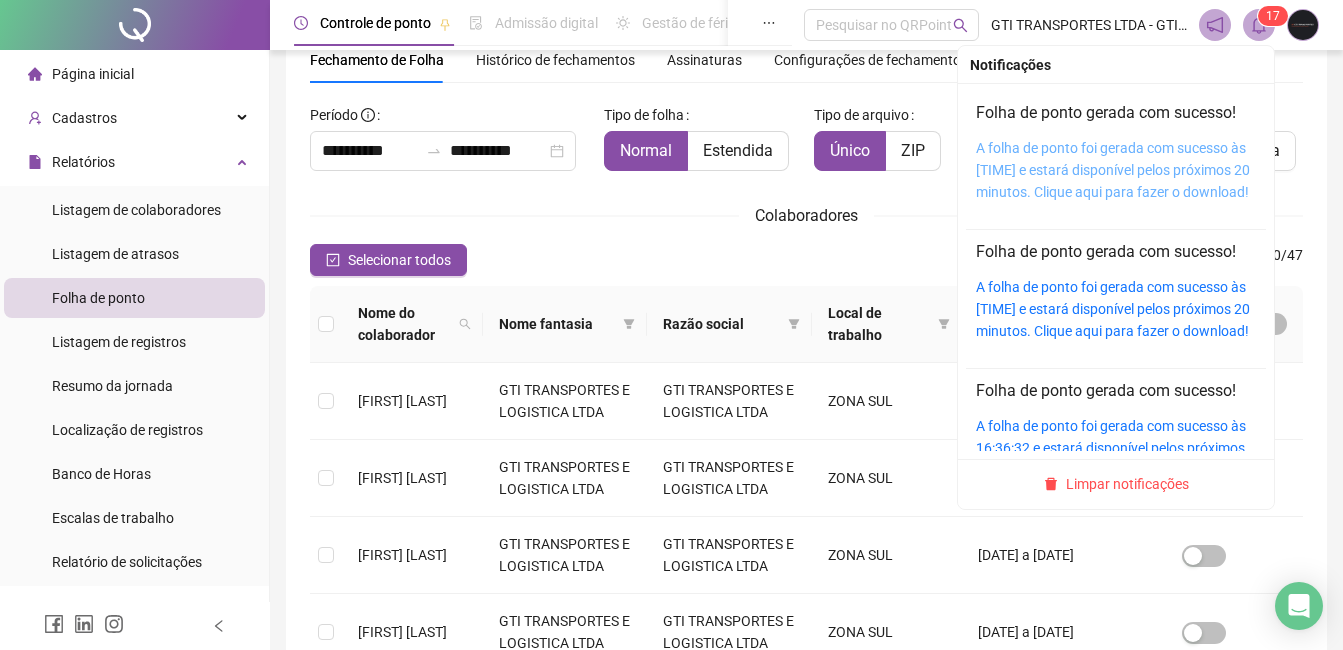 click on "A folha de ponto foi gerada com sucesso às [TIME] e estará disponível pelos próximos 20 minutos.
Clique aqui para fazer o download!" at bounding box center (1113, 170) 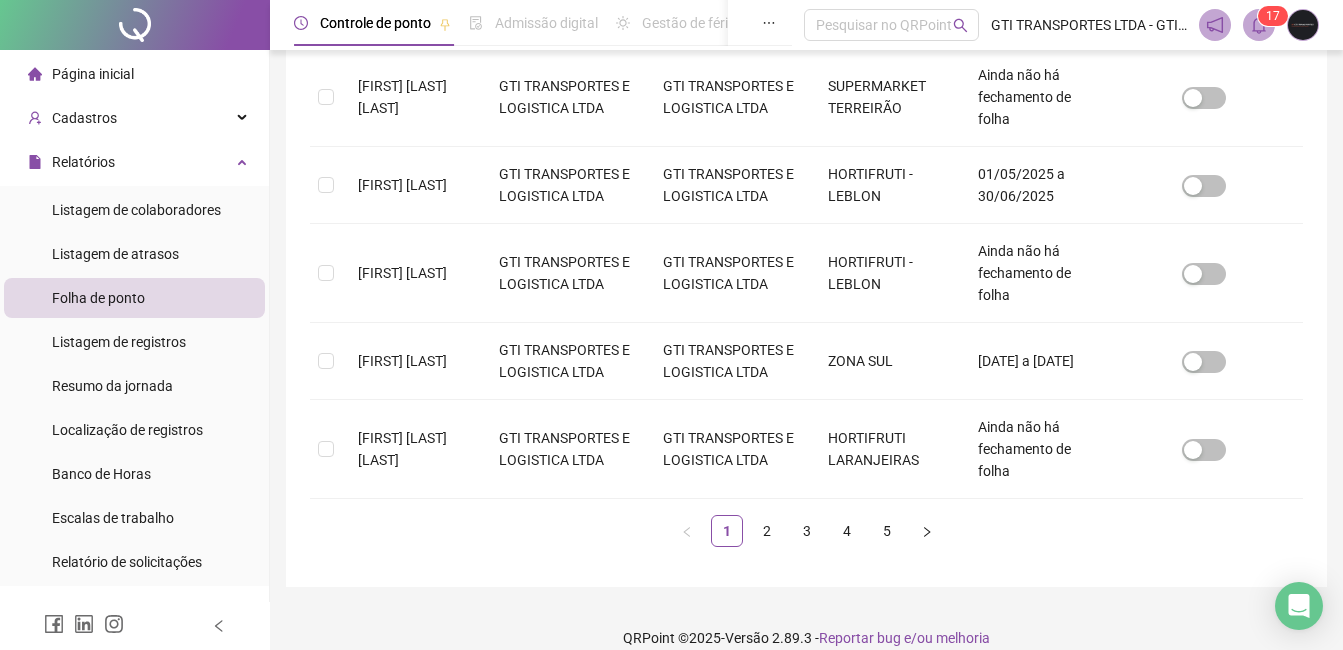 scroll, scrollTop: 830, scrollLeft: 0, axis: vertical 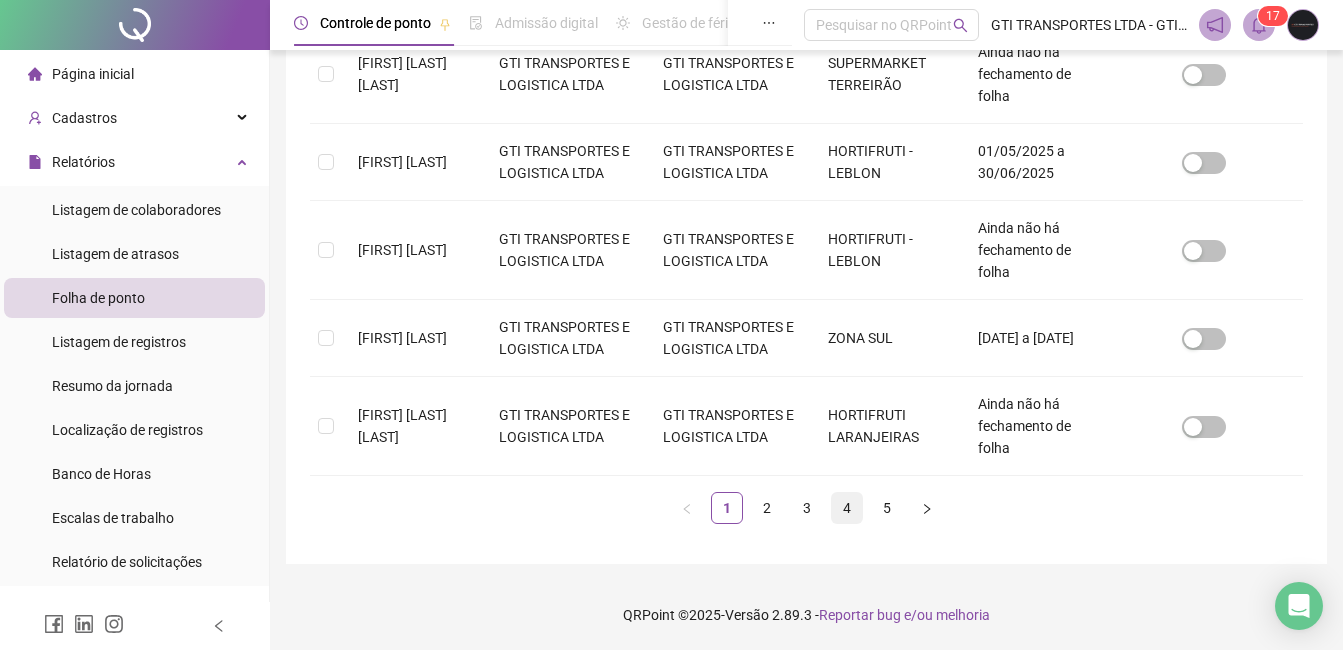 click on "4" at bounding box center (847, 508) 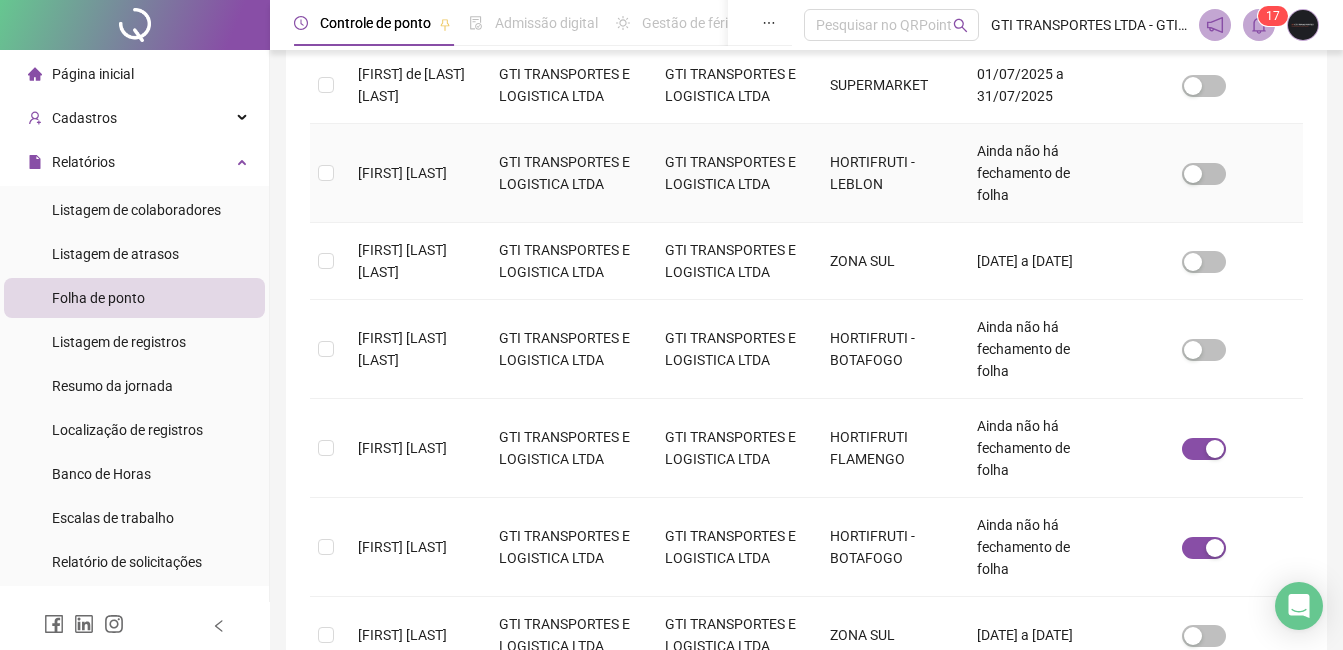 scroll, scrollTop: 585, scrollLeft: 0, axis: vertical 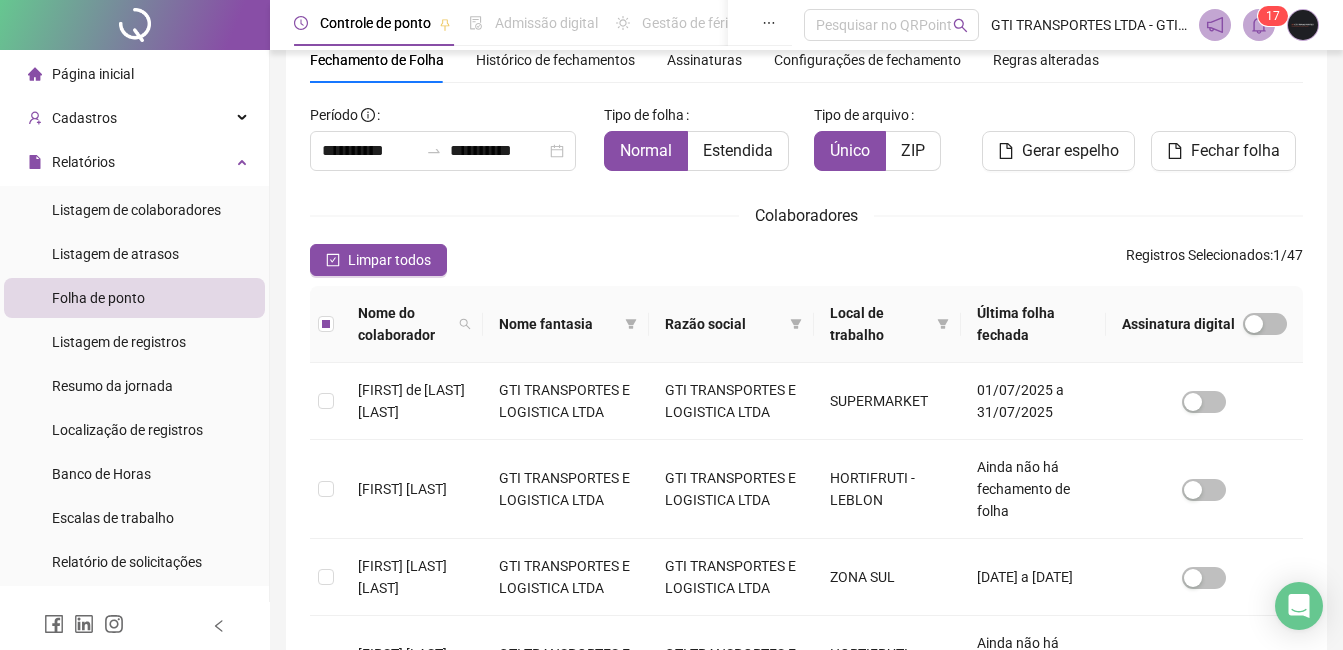 click on "Fechar folha" at bounding box center [1227, 151] 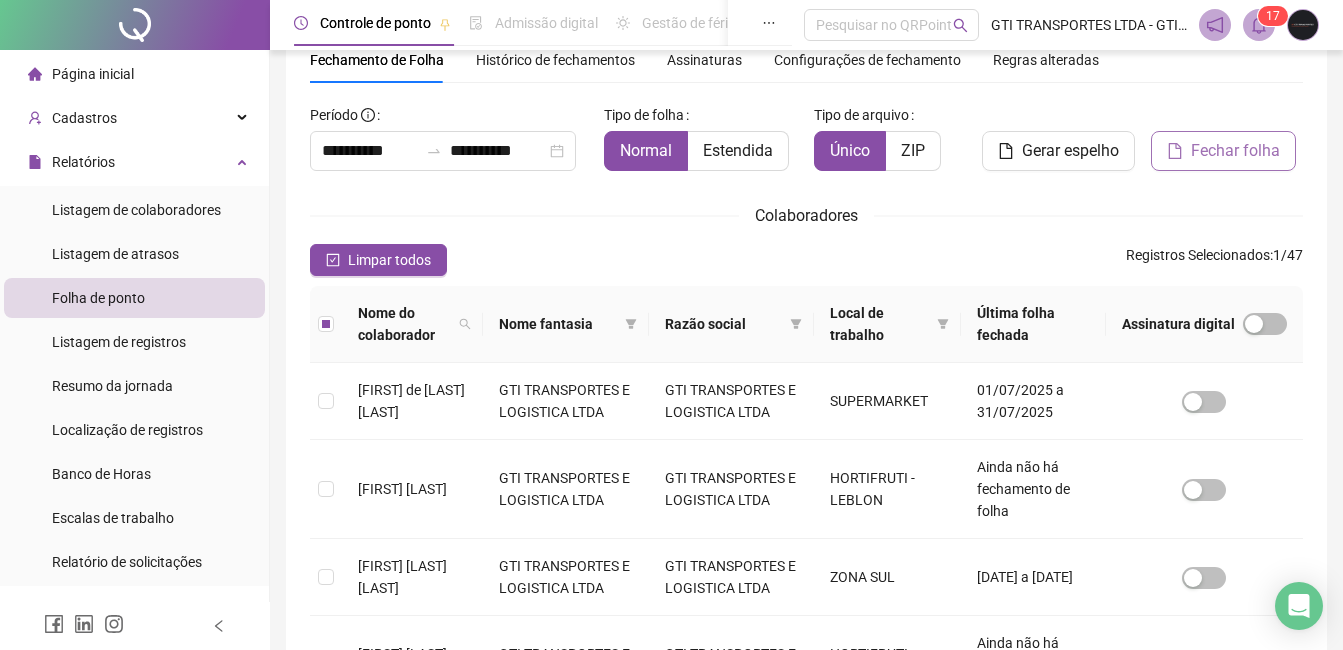 click on "Fechar folha" at bounding box center [1223, 151] 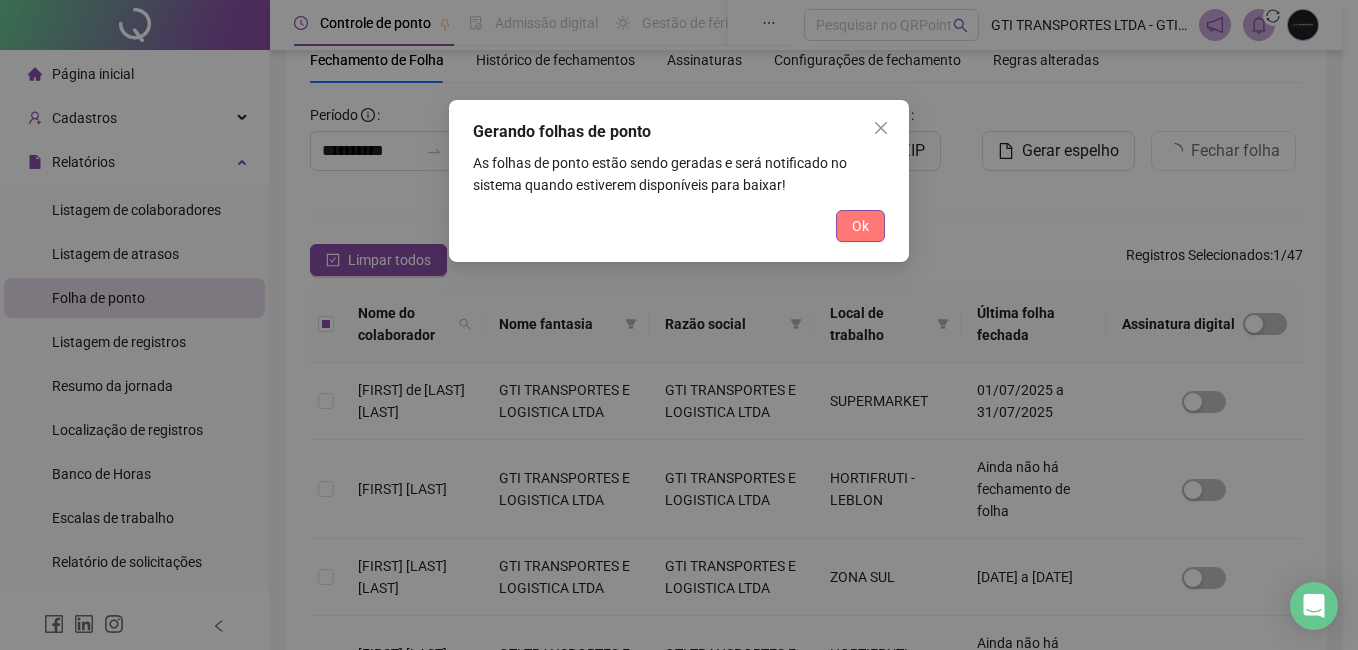 click on "Ok" at bounding box center (860, 226) 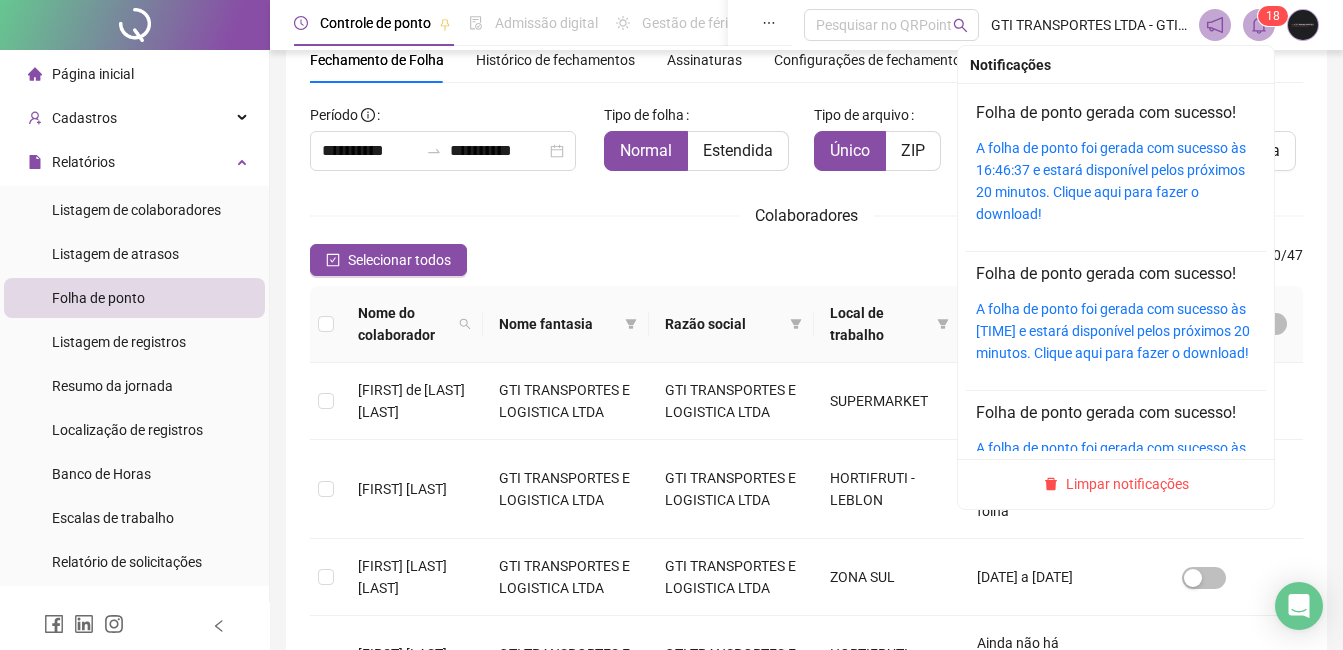 click on "A folha de ponto foi gerada com sucesso às 16:46:37 e estará disponível pelos próximos 20 minutos.
Clique aqui para fazer o download!" at bounding box center (1116, 181) 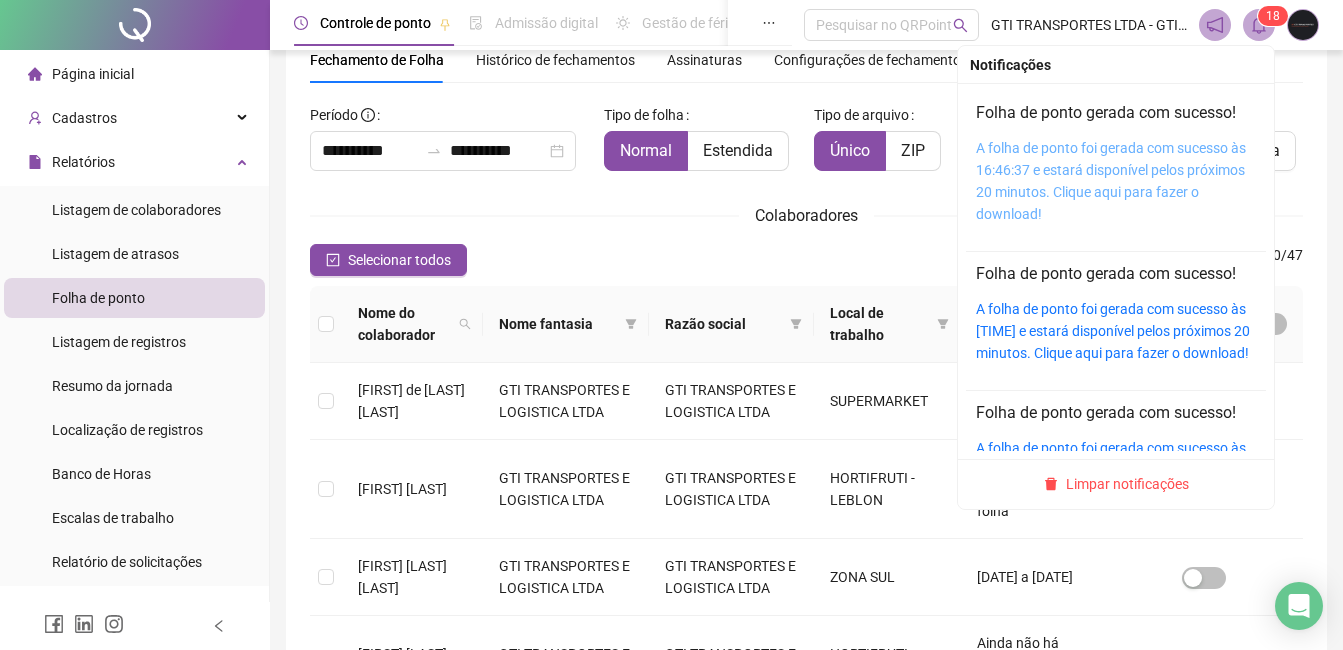 click on "A folha de ponto foi gerada com sucesso às 16:46:37 e estará disponível pelos próximos 20 minutos.
Clique aqui para fazer o download!" at bounding box center [1111, 181] 